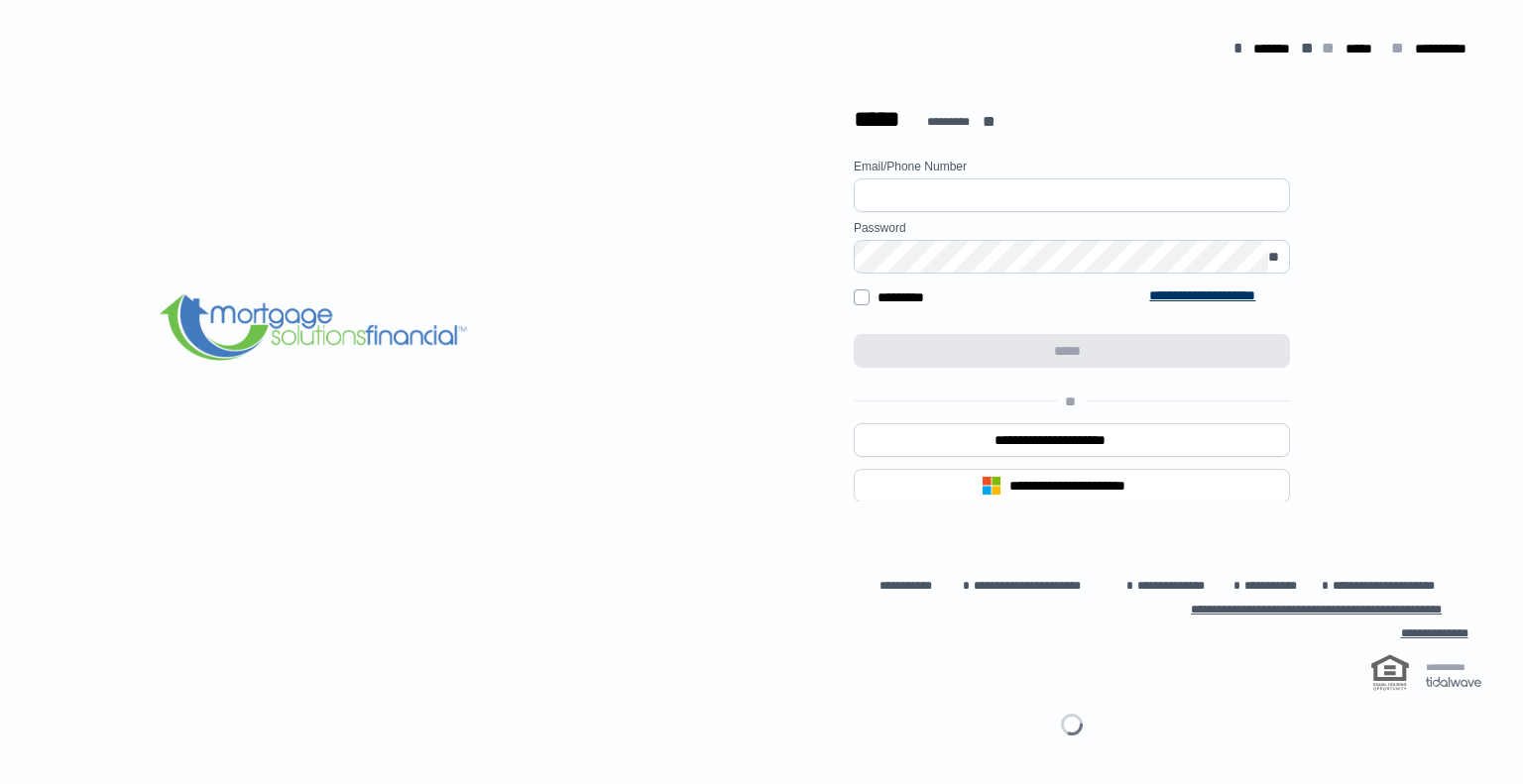 scroll, scrollTop: 0, scrollLeft: 0, axis: both 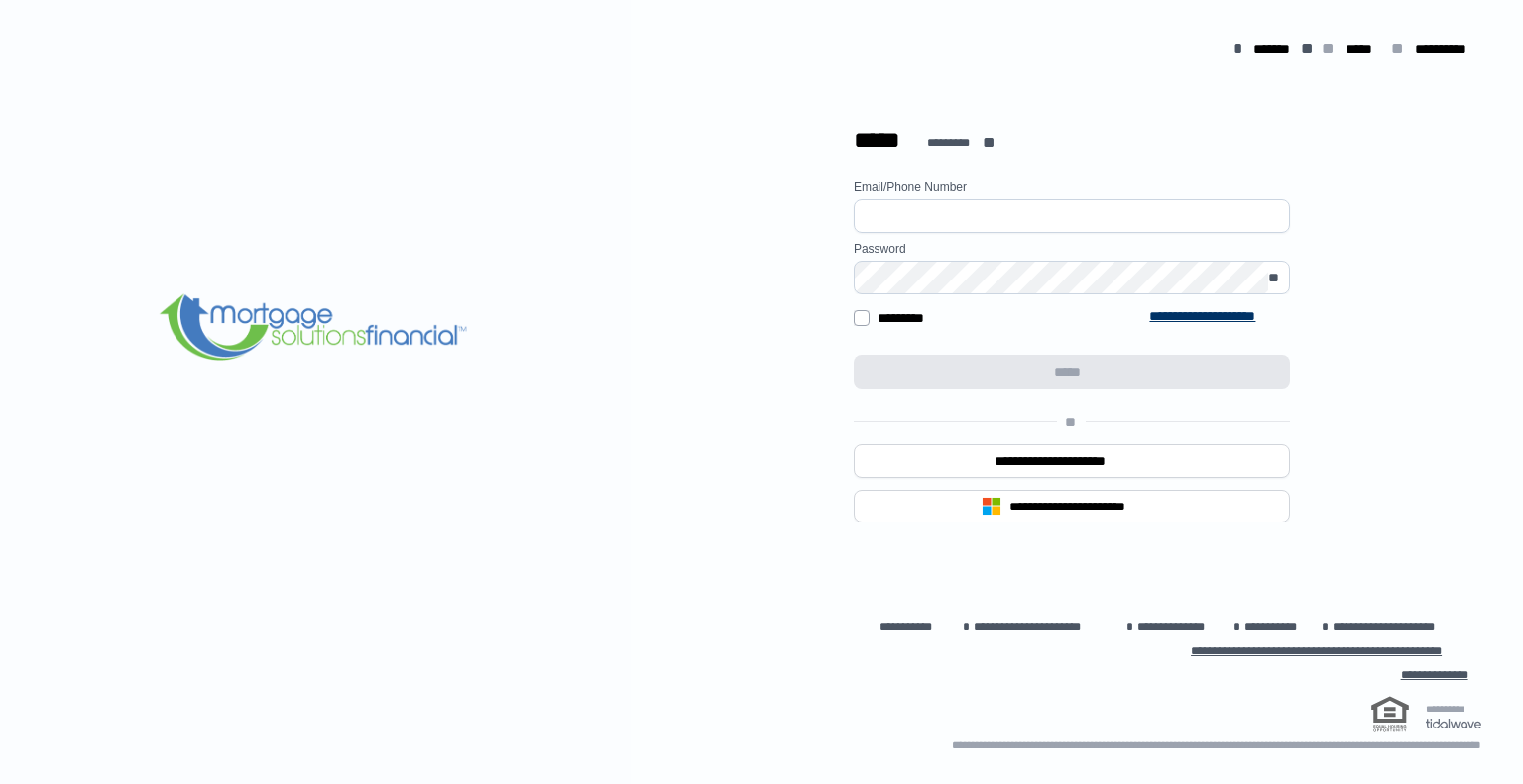 type on "**********" 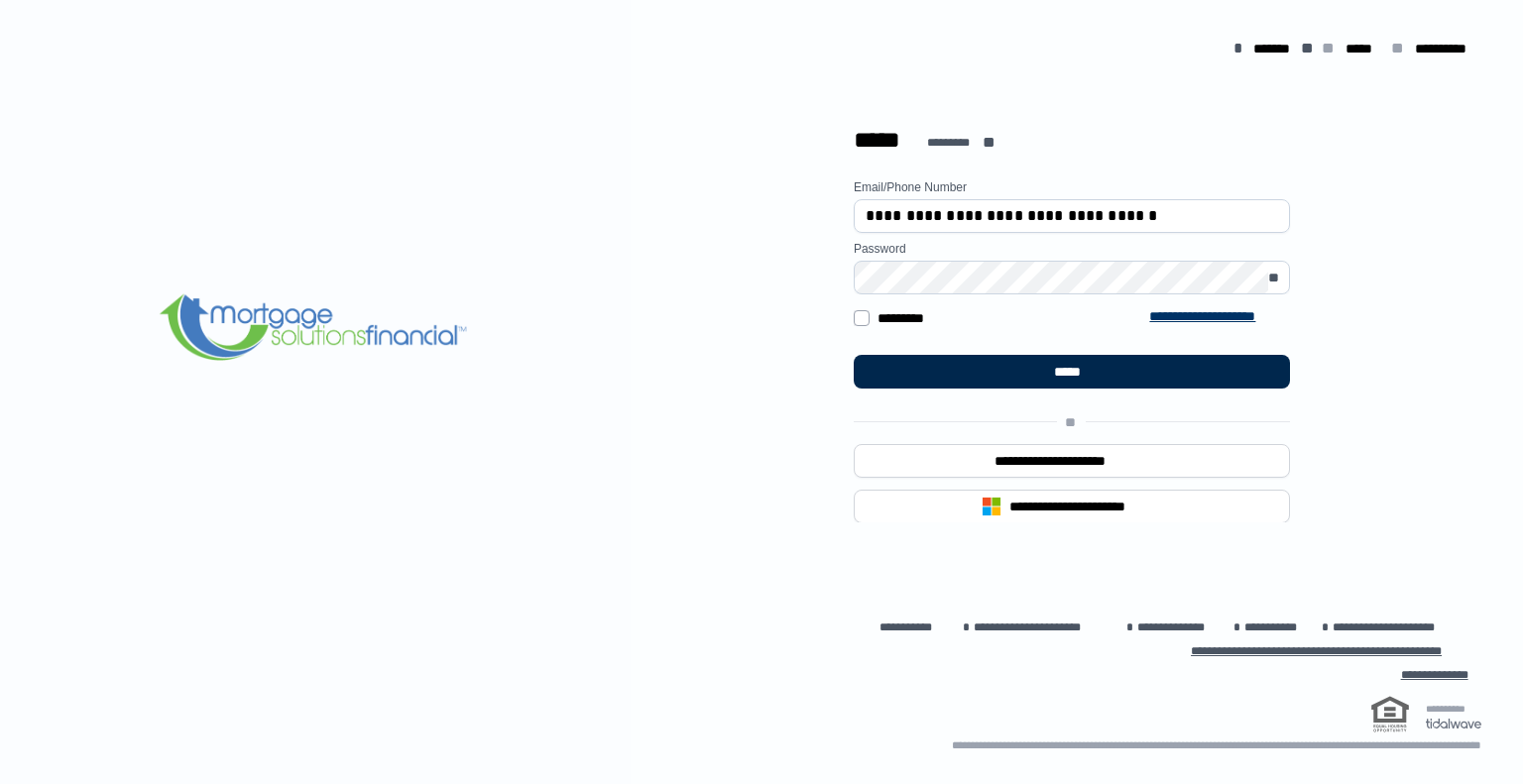 click on "*****" at bounding box center (1072, 372) 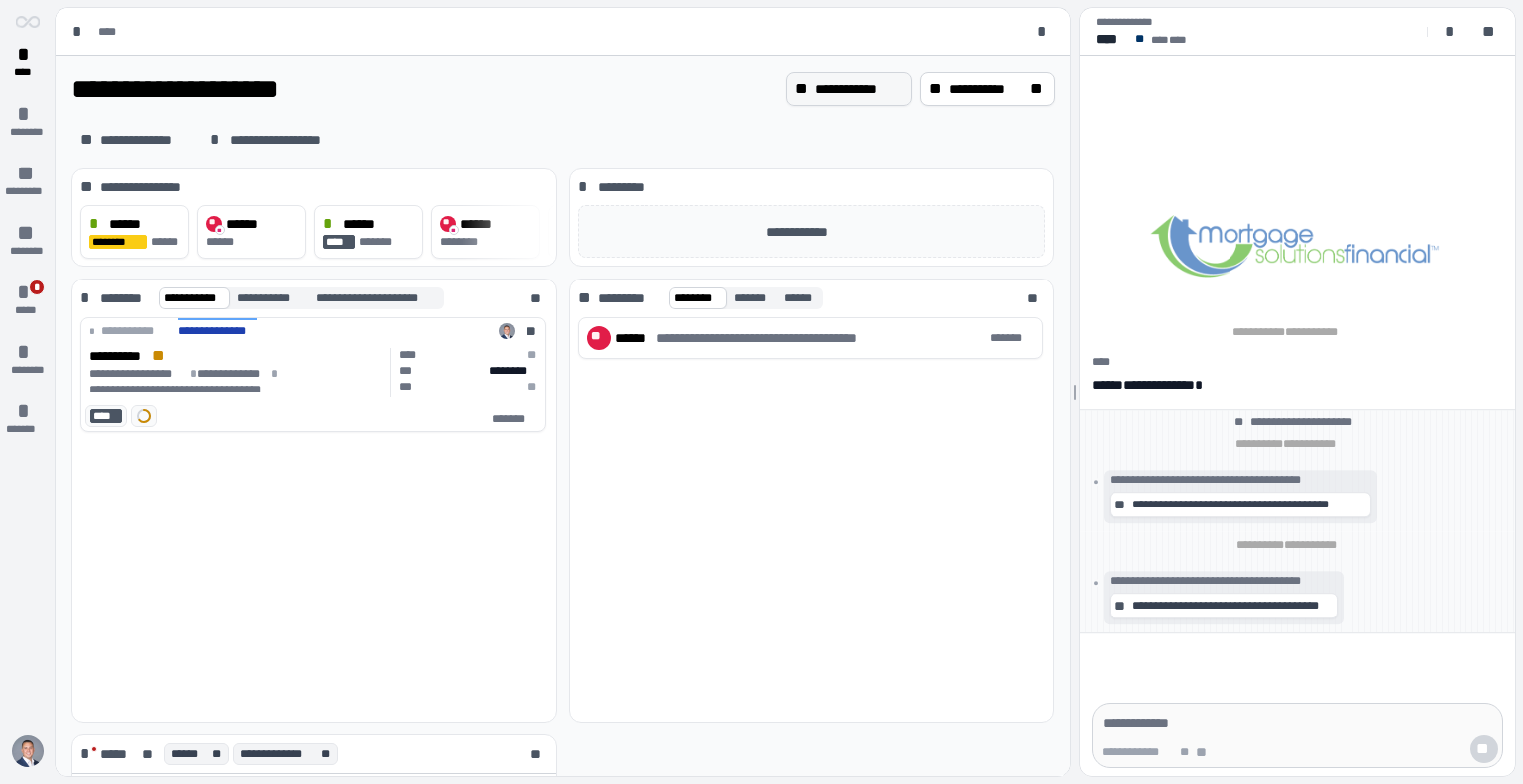 click on "**********" at bounding box center [859, 89] 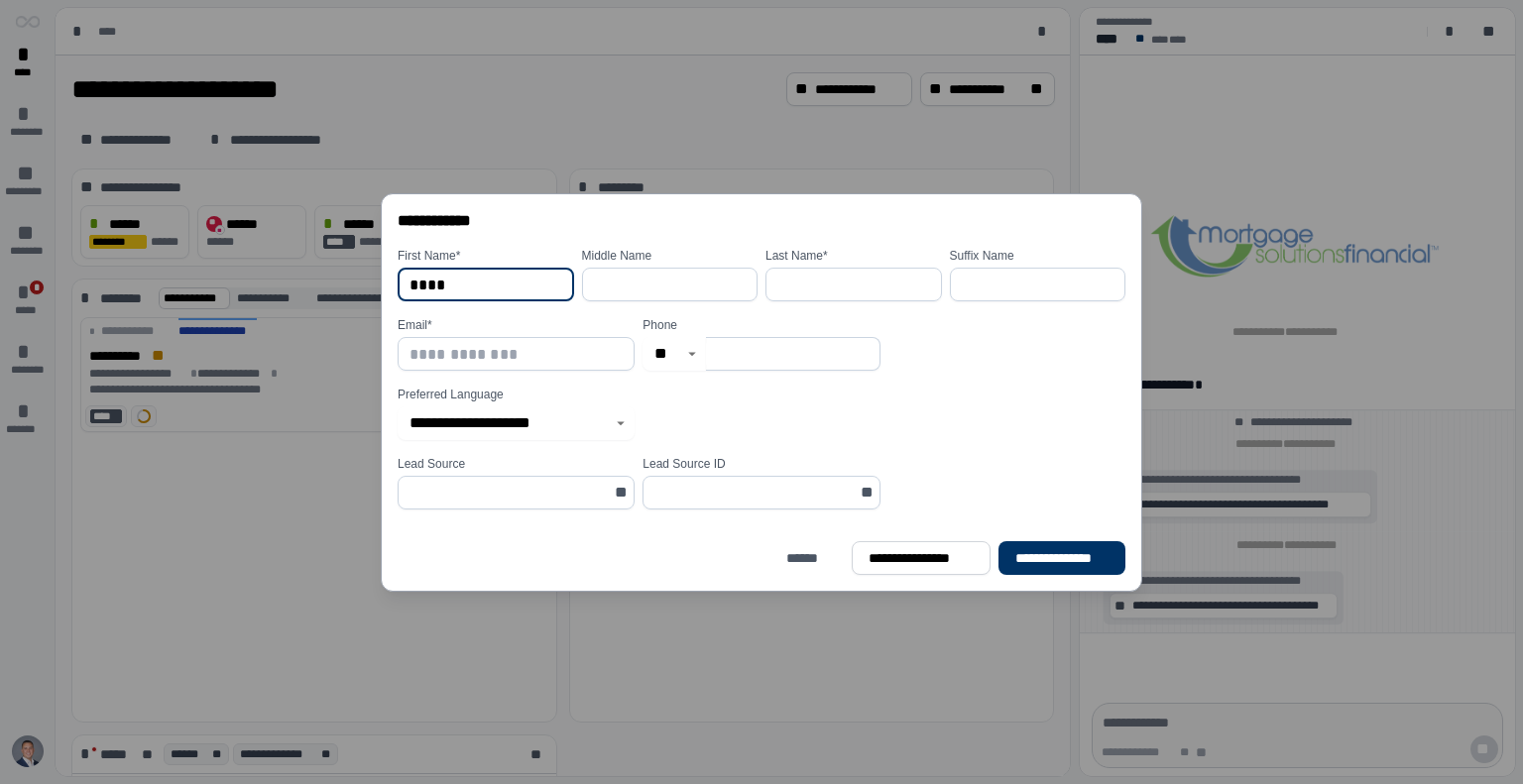 type on "****" 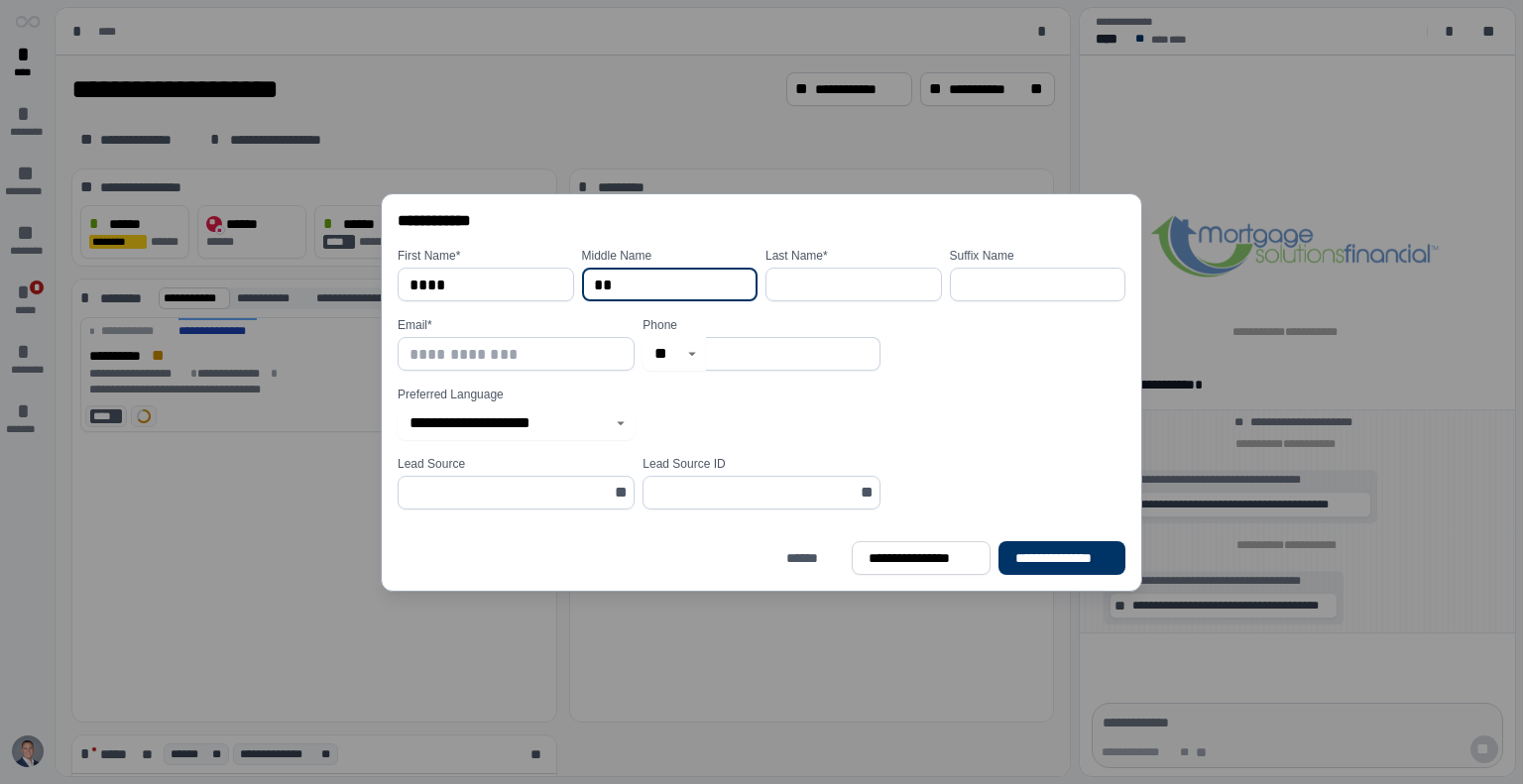 type on "*" 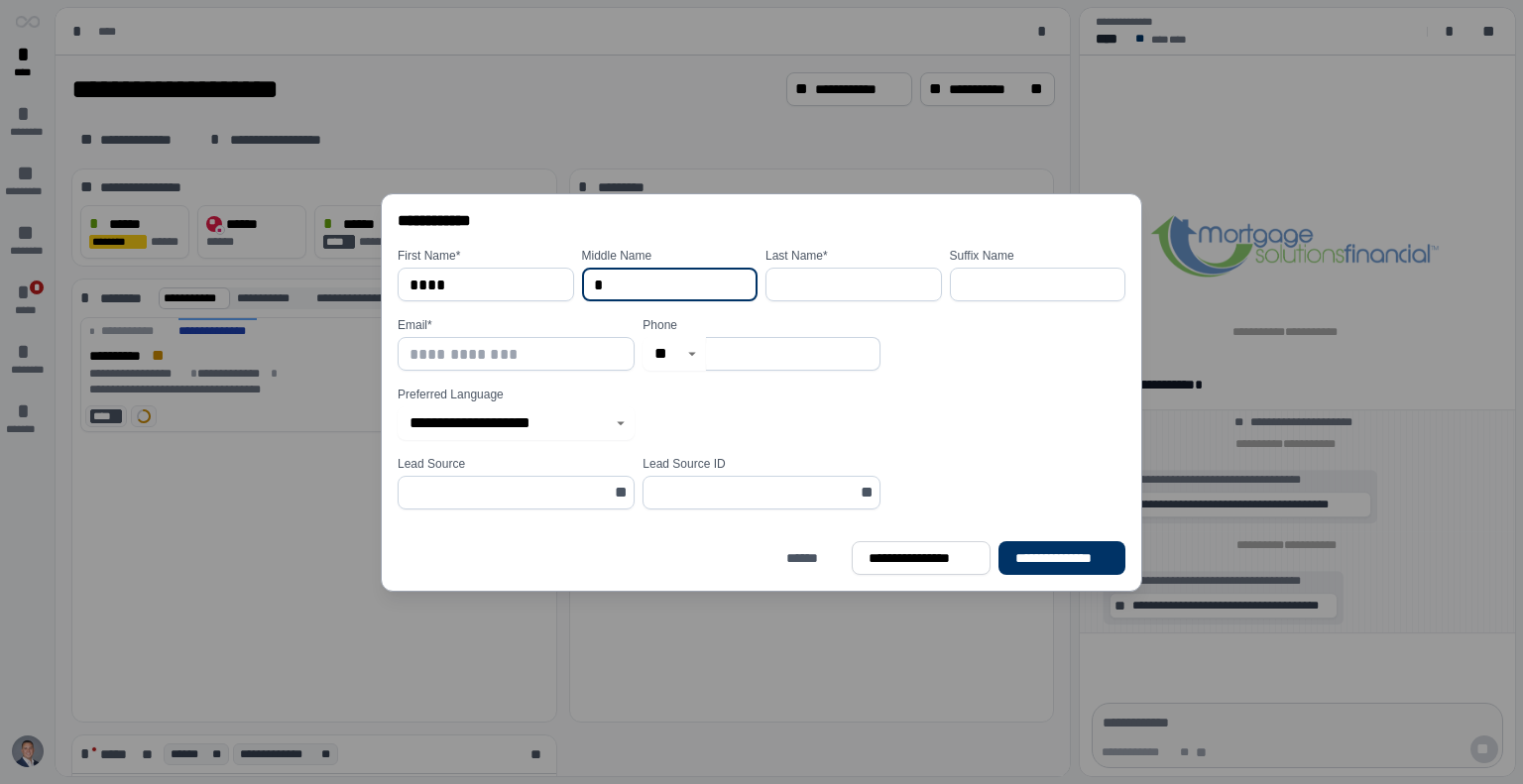 type 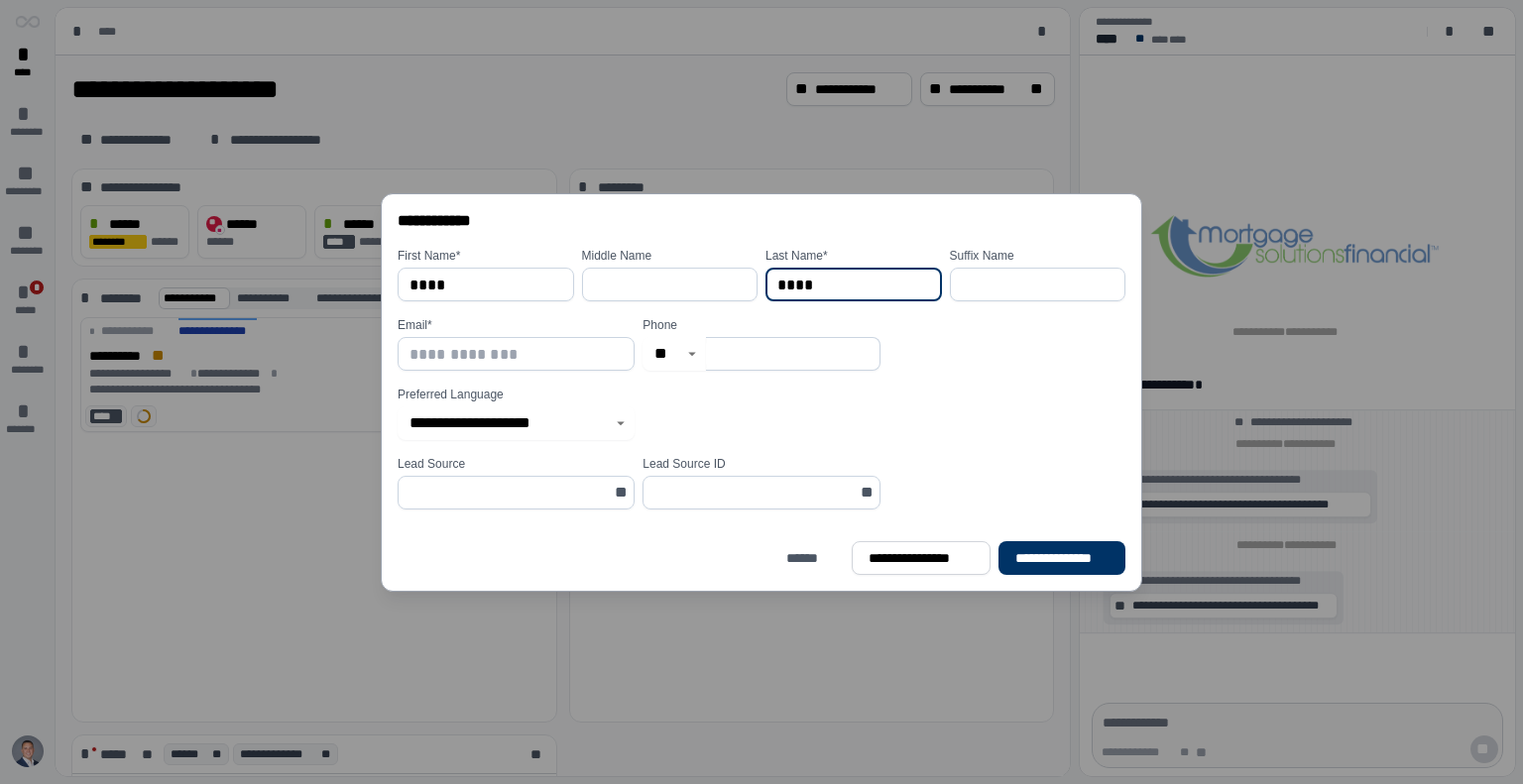 type on "*********" 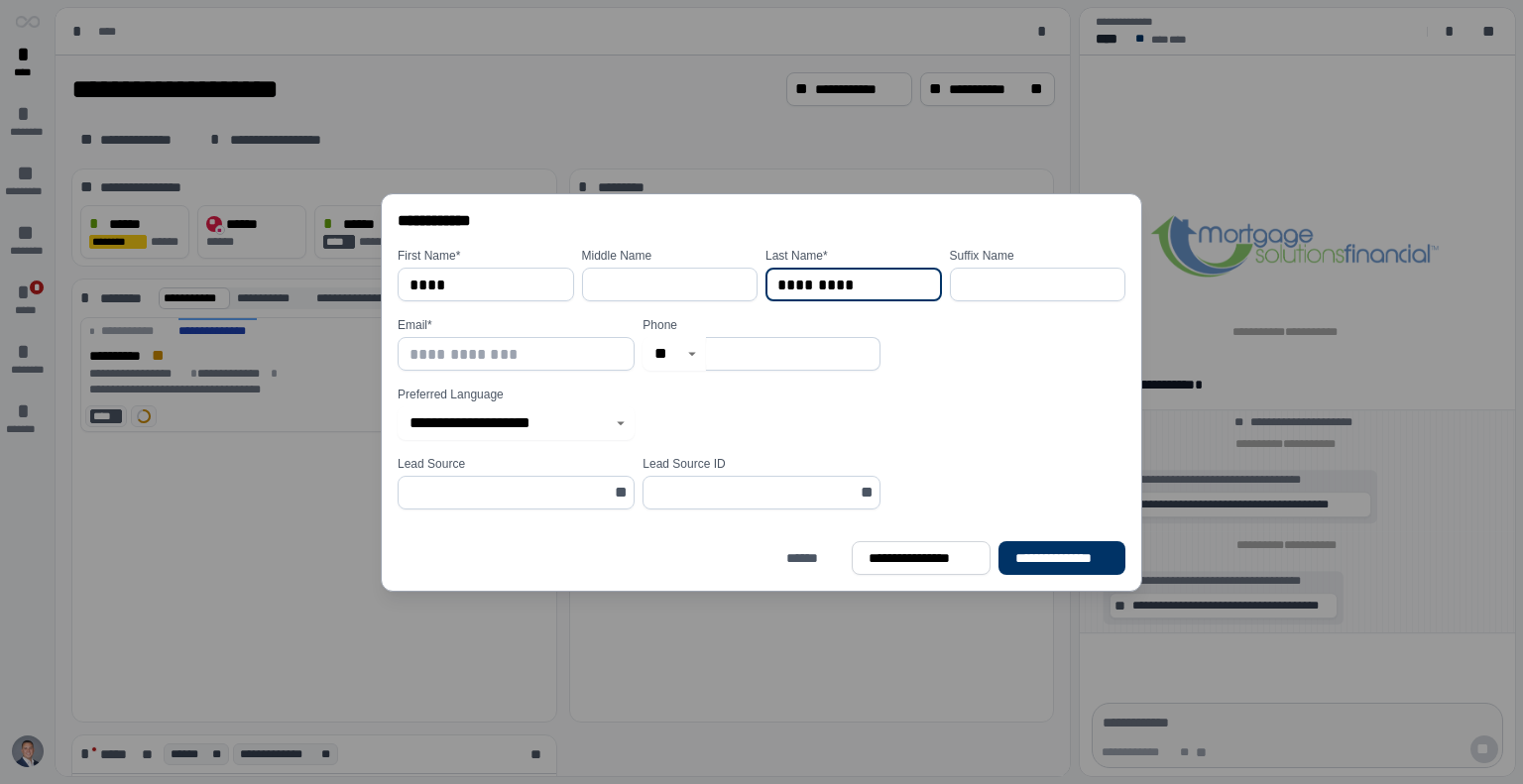 click at bounding box center [1038, 284] 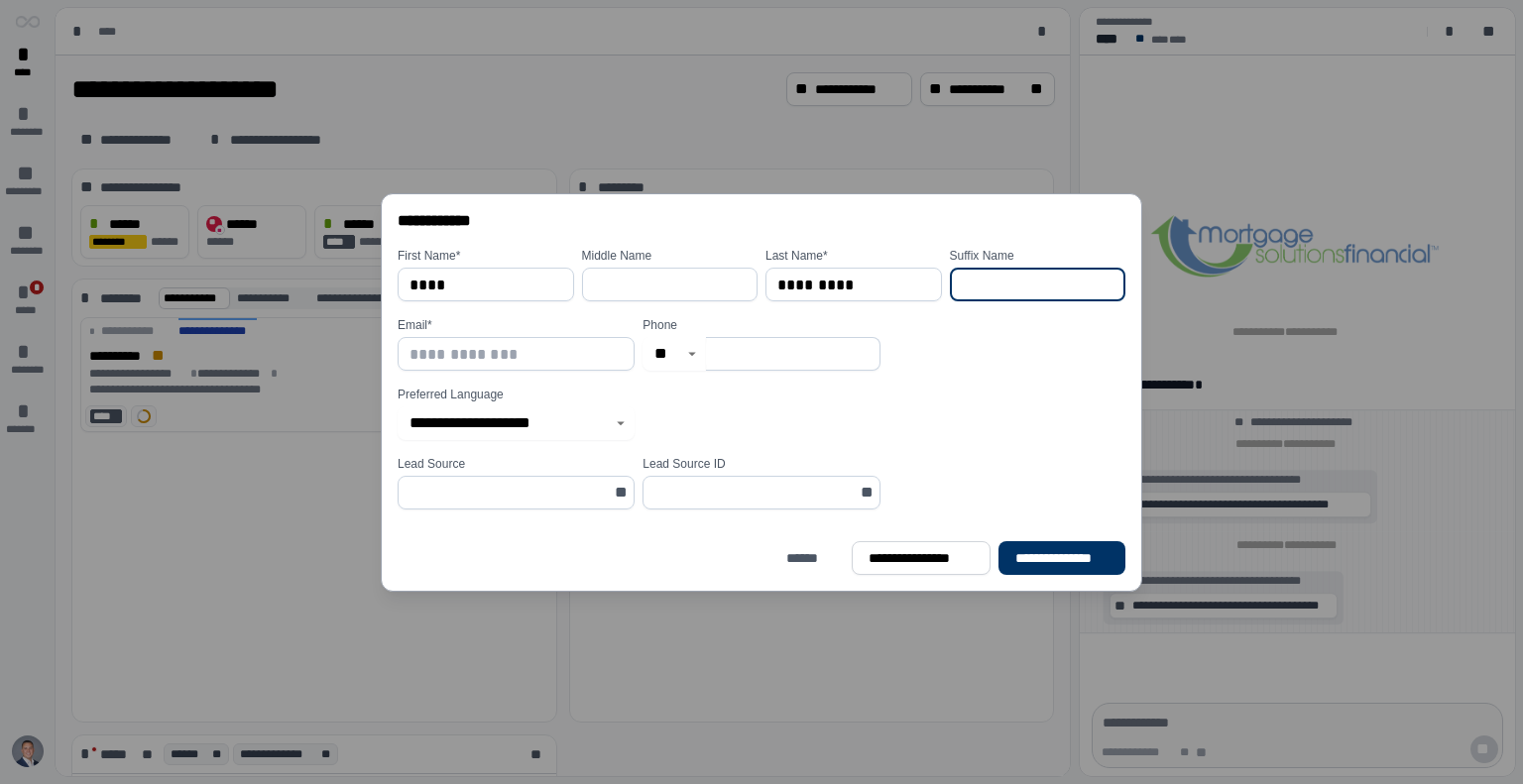 click at bounding box center [516, 354] 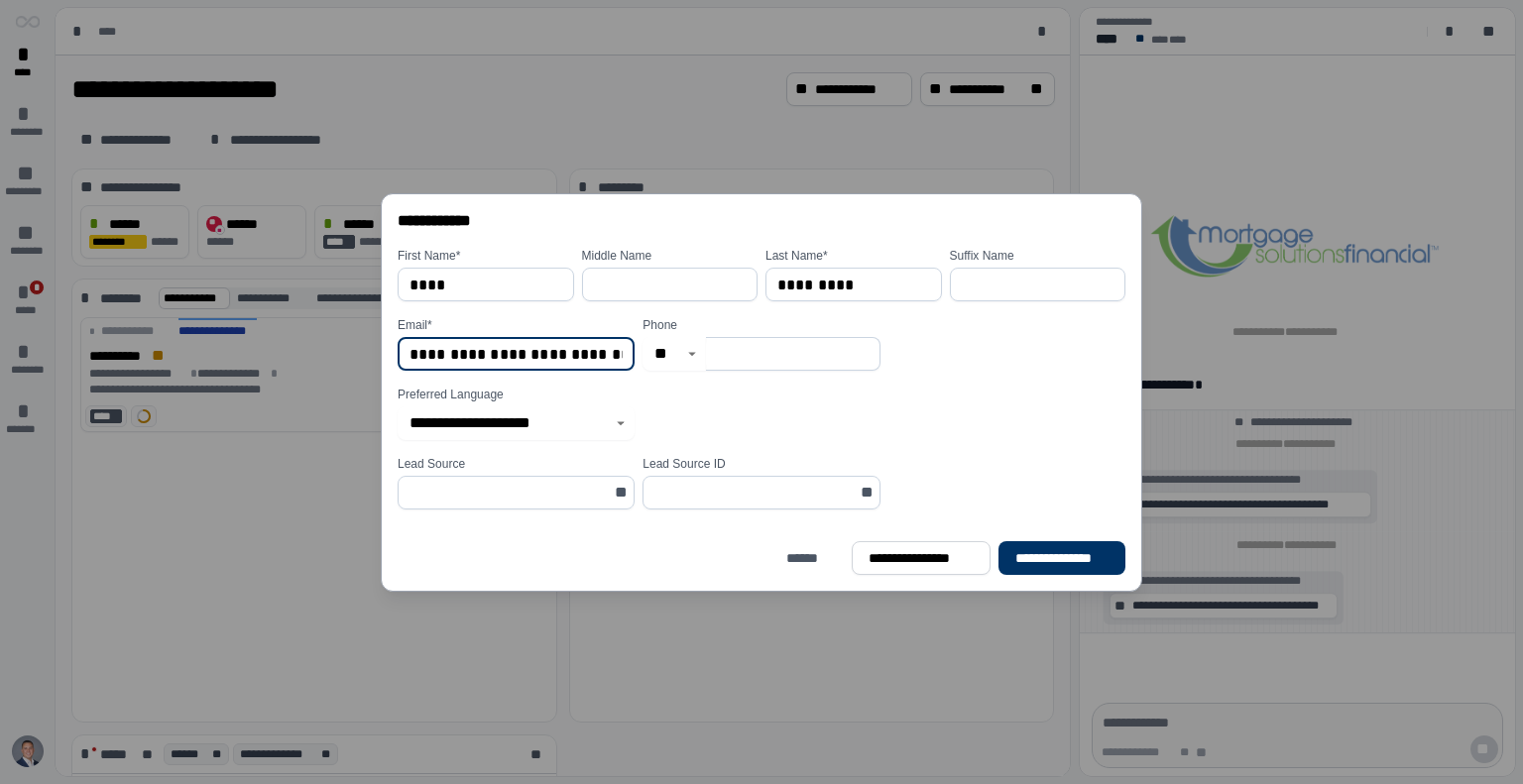 drag, startPoint x: 555, startPoint y: 356, endPoint x: 576, endPoint y: 357, distance: 21.023796 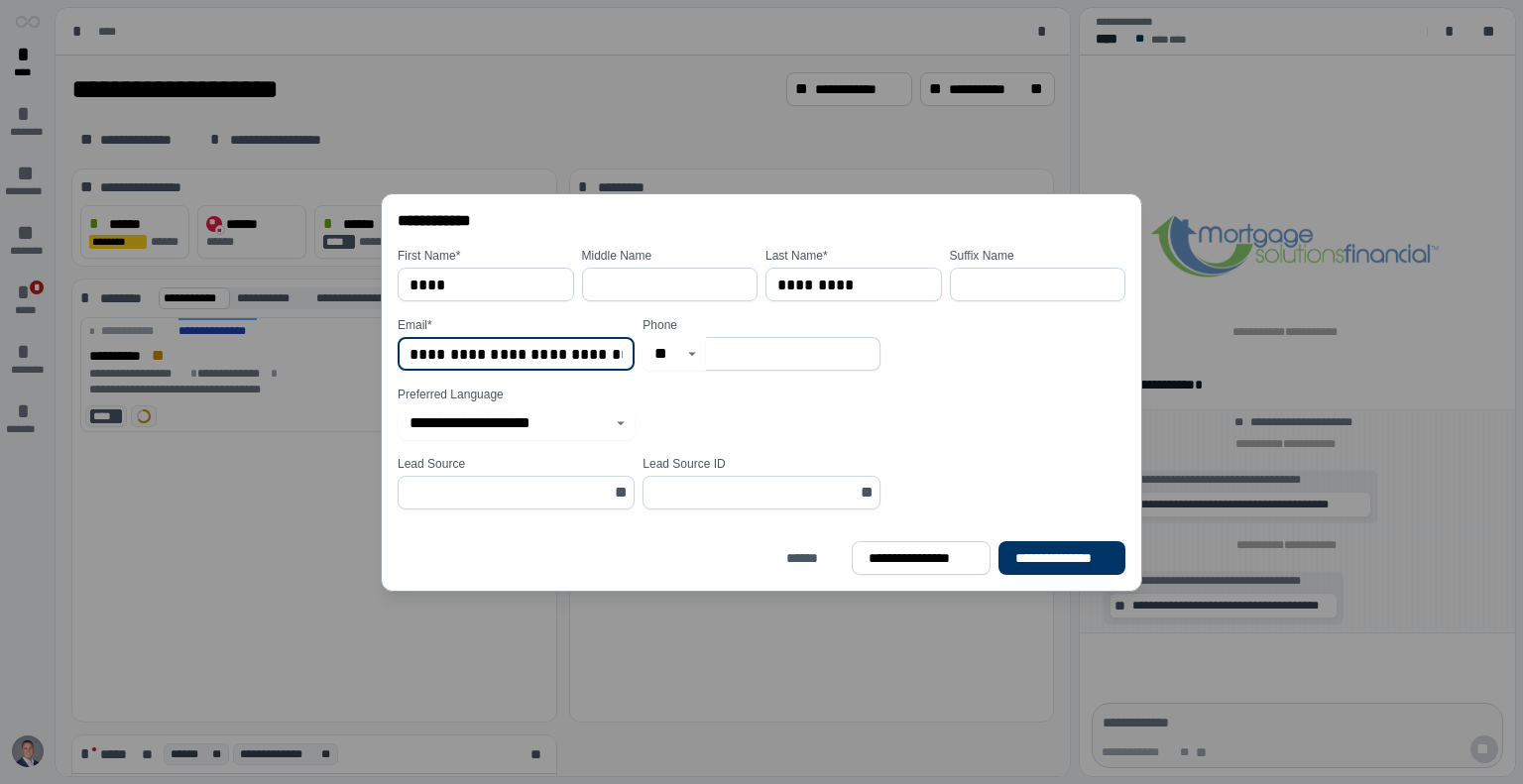 type on "**********" 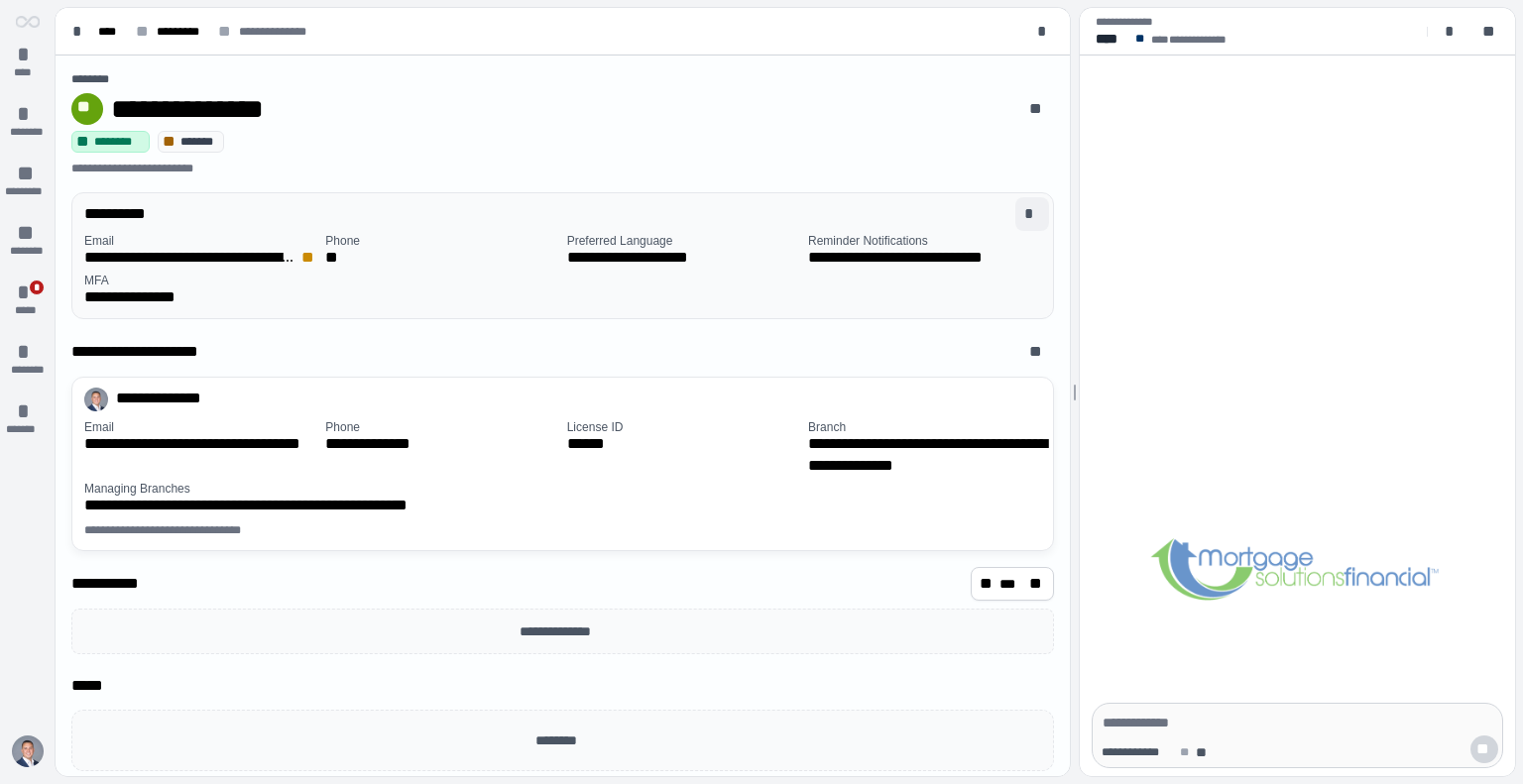 click on "*" at bounding box center (1032, 214) 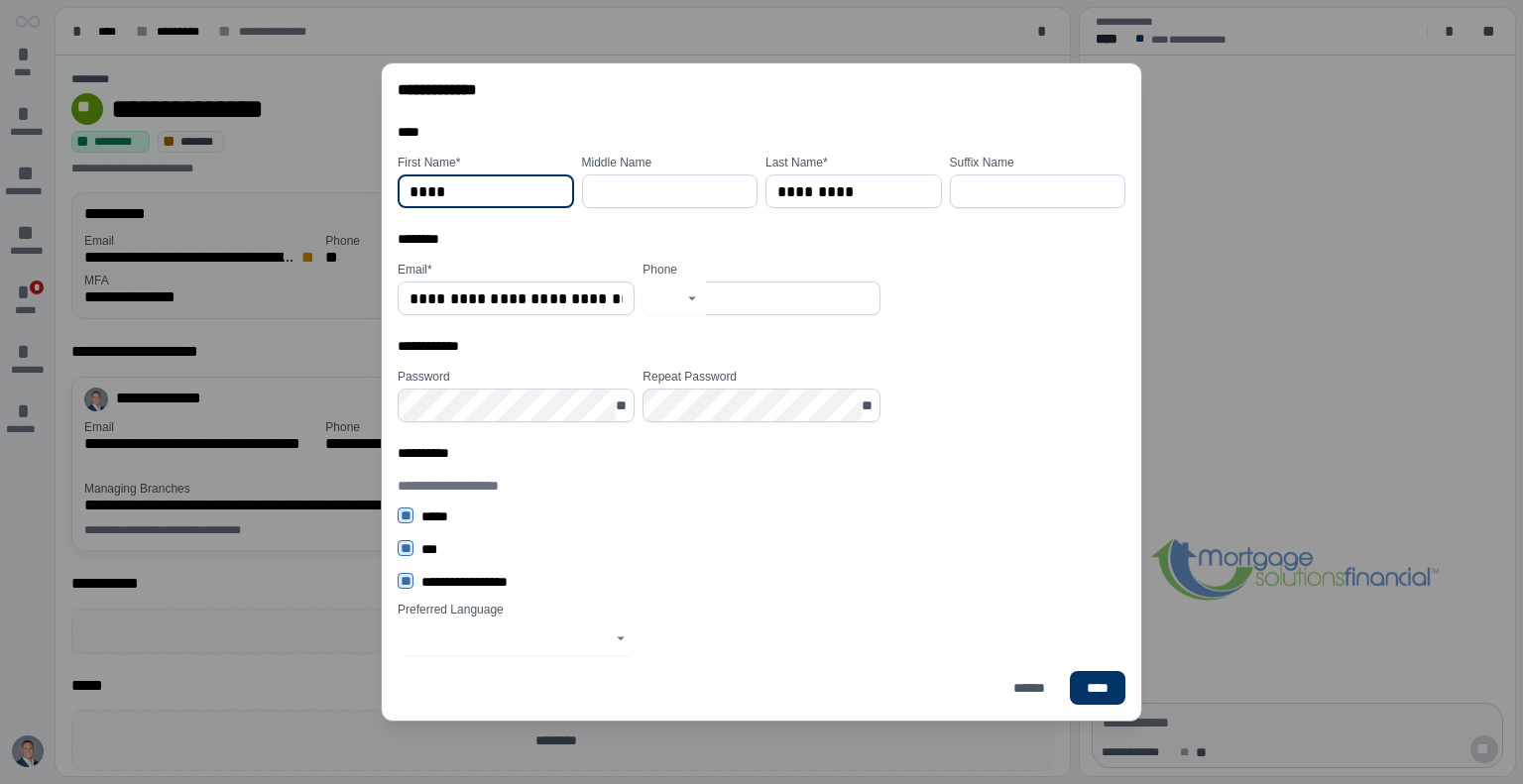 type on "**" 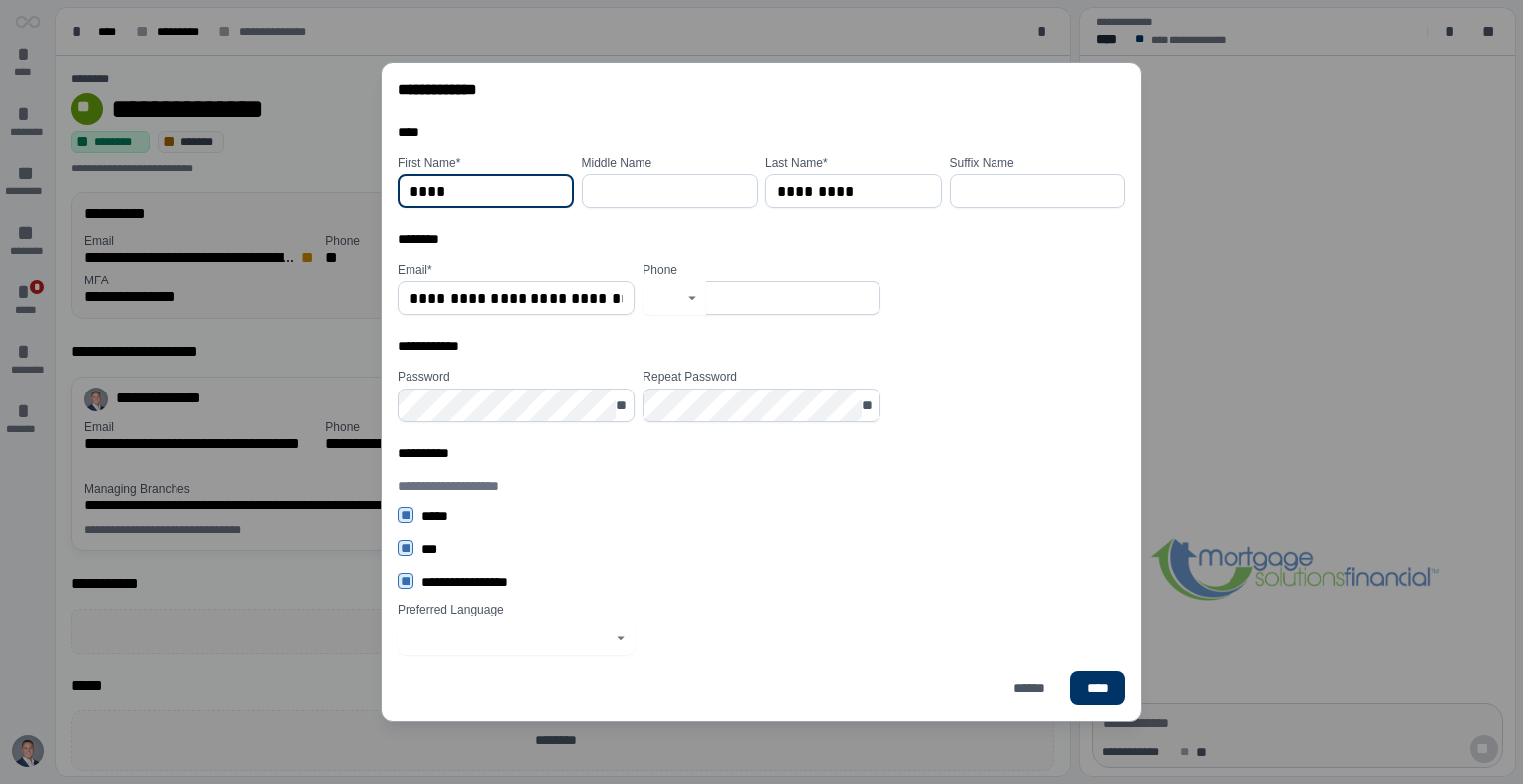 type on "**********" 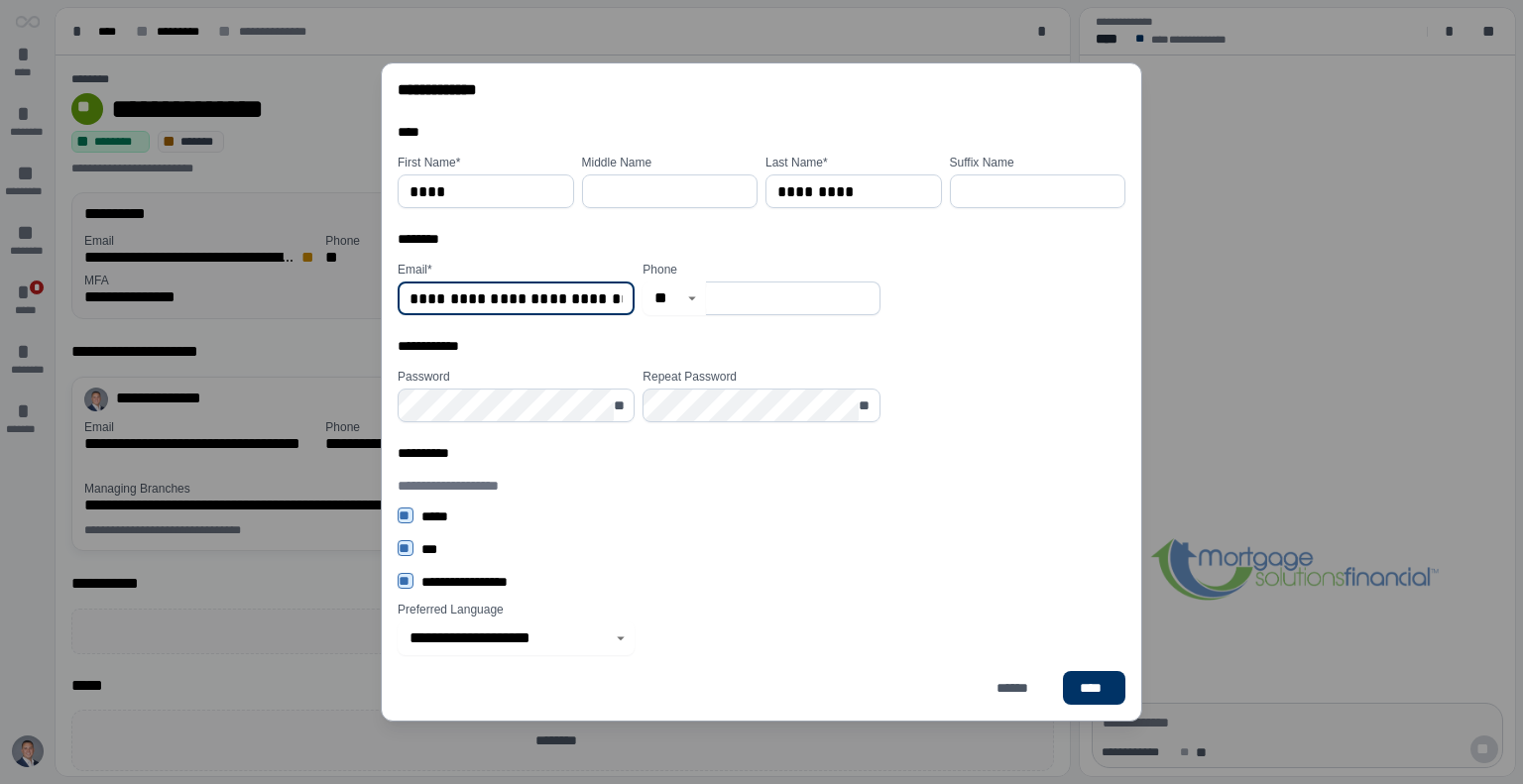 drag, startPoint x: 543, startPoint y: 297, endPoint x: 793, endPoint y: 335, distance: 252.87151 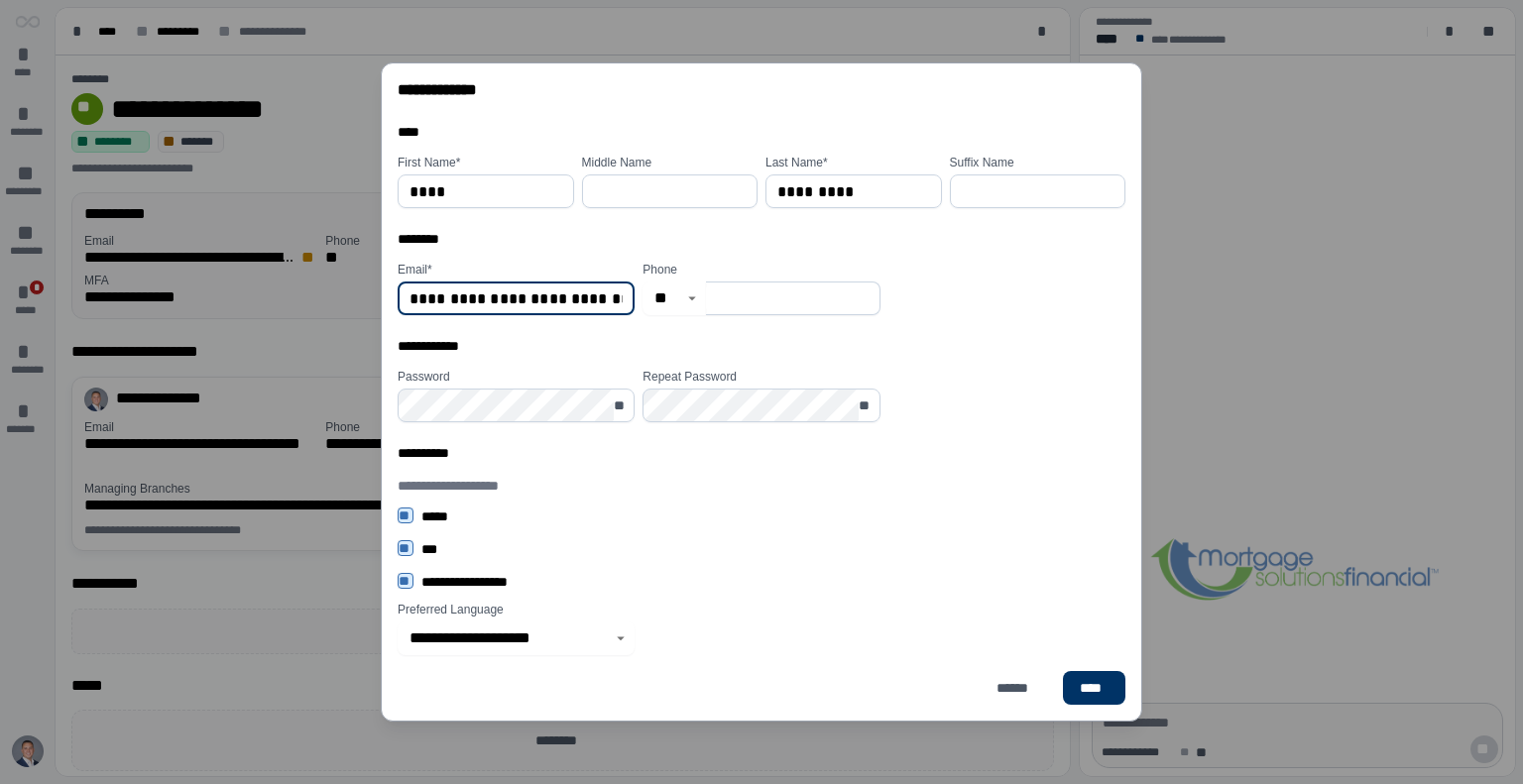 click on "**********" at bounding box center [516, 298] 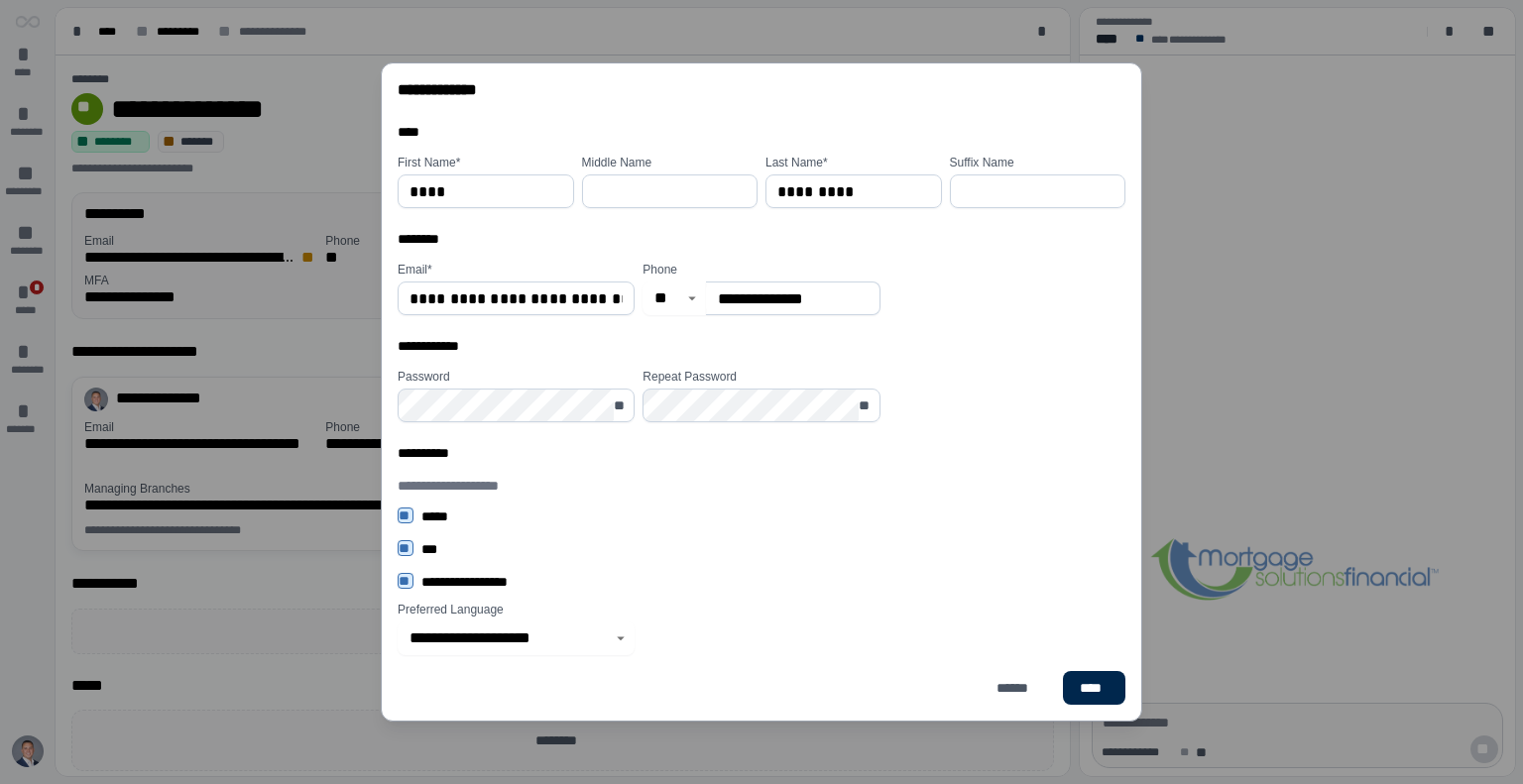 type on "**********" 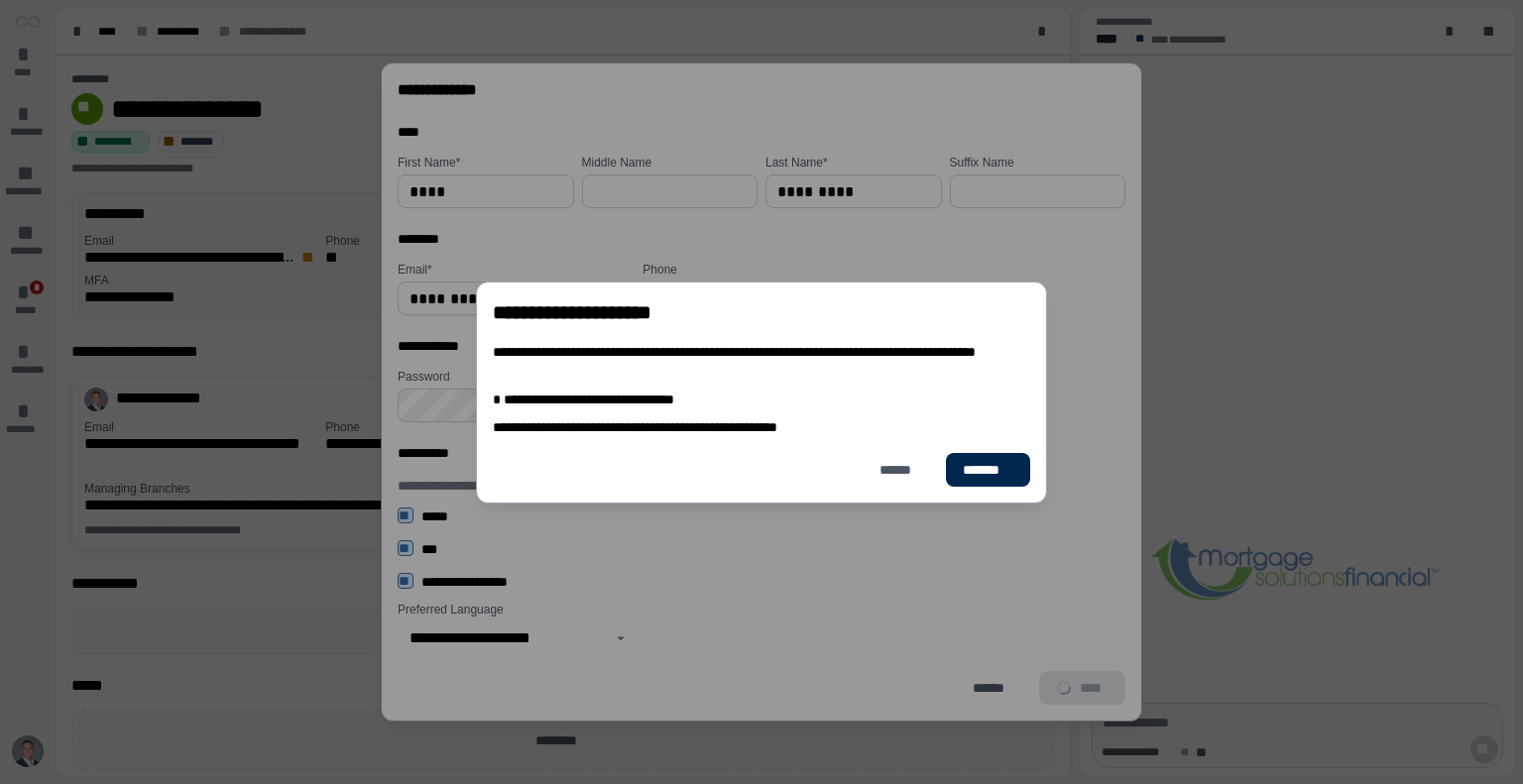 click on "*******" at bounding box center (988, 470) 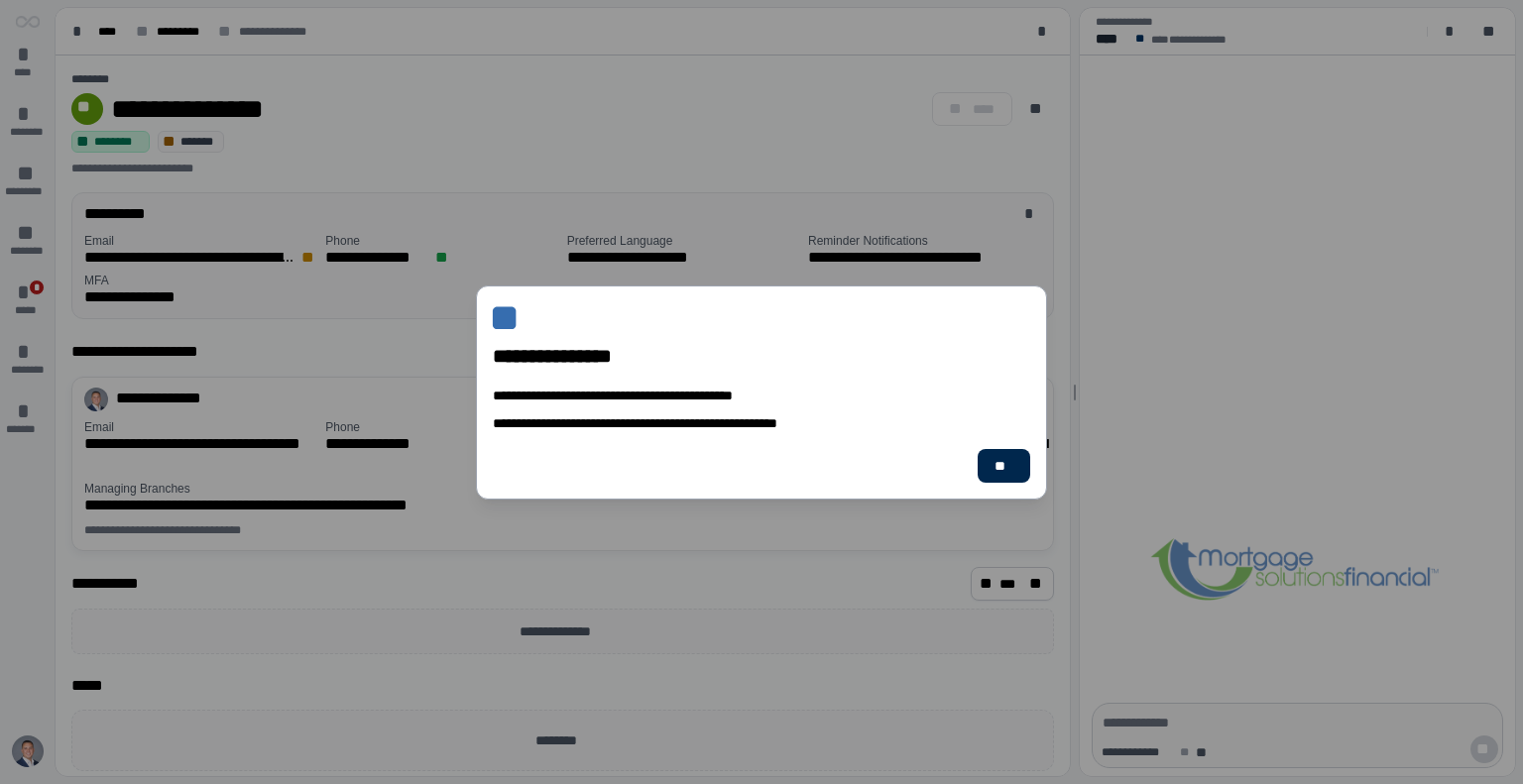 click on "**" at bounding box center [1003, 466] 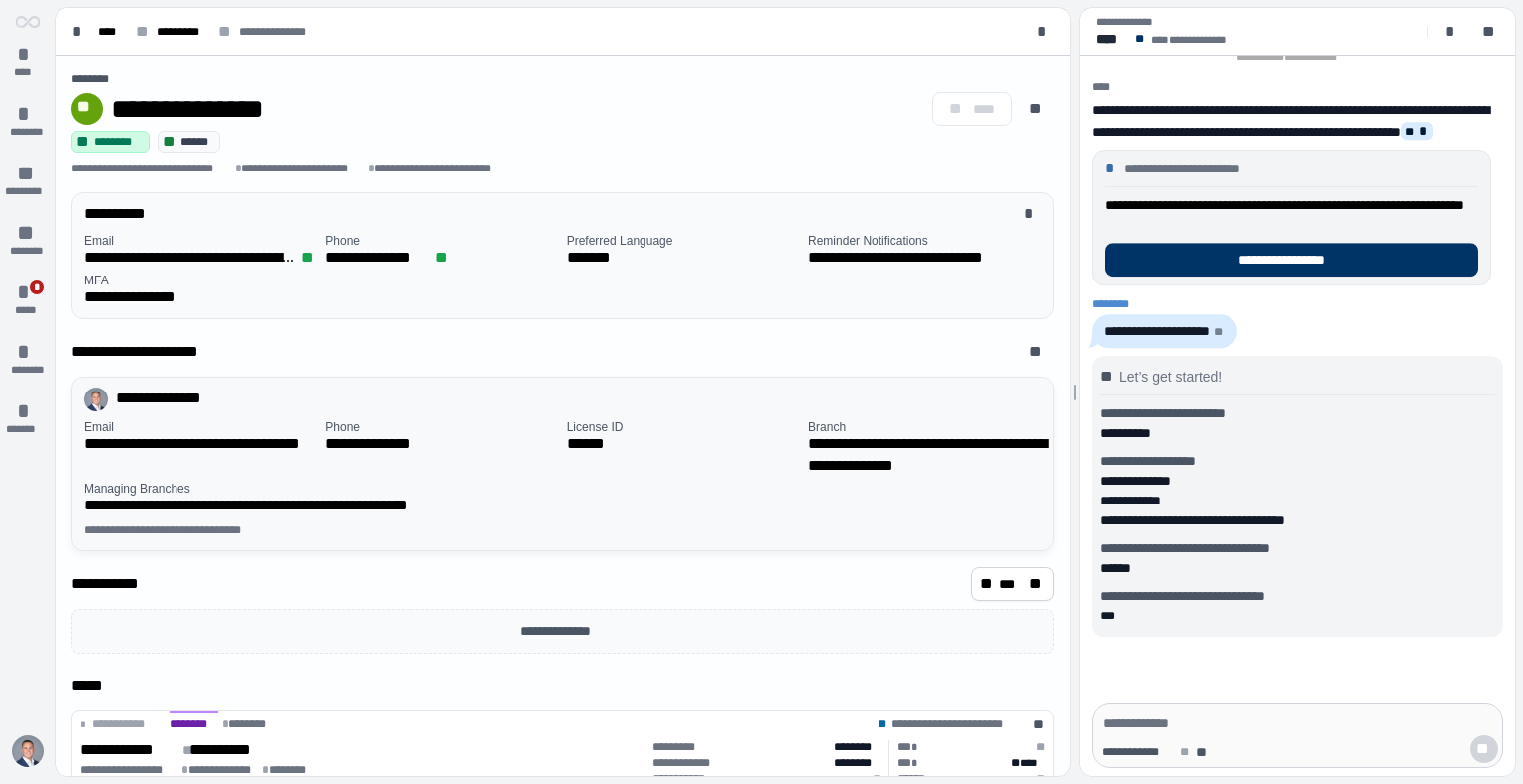 scroll, scrollTop: 57, scrollLeft: 0, axis: vertical 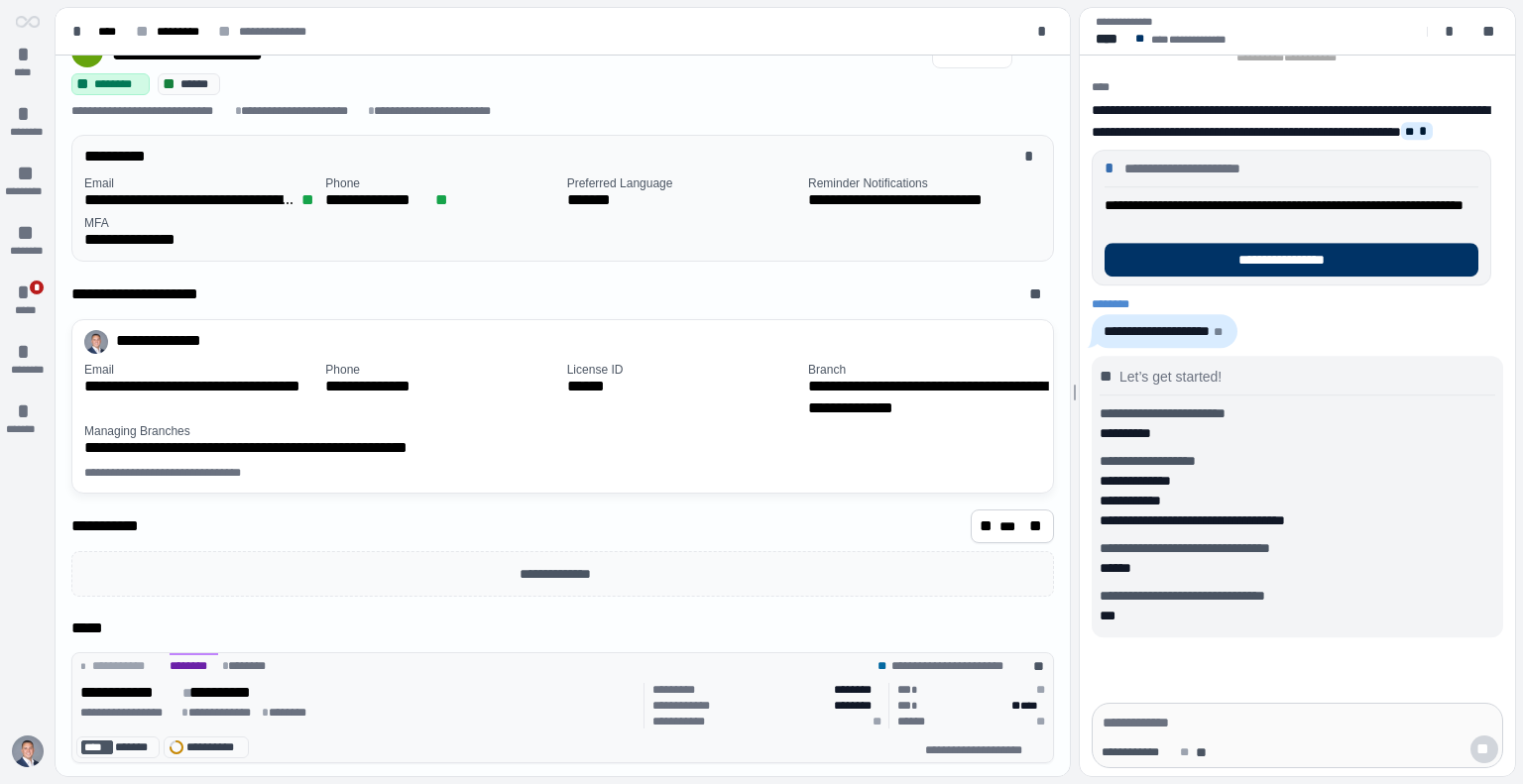 click on "**********" at bounding box center [358, 713] 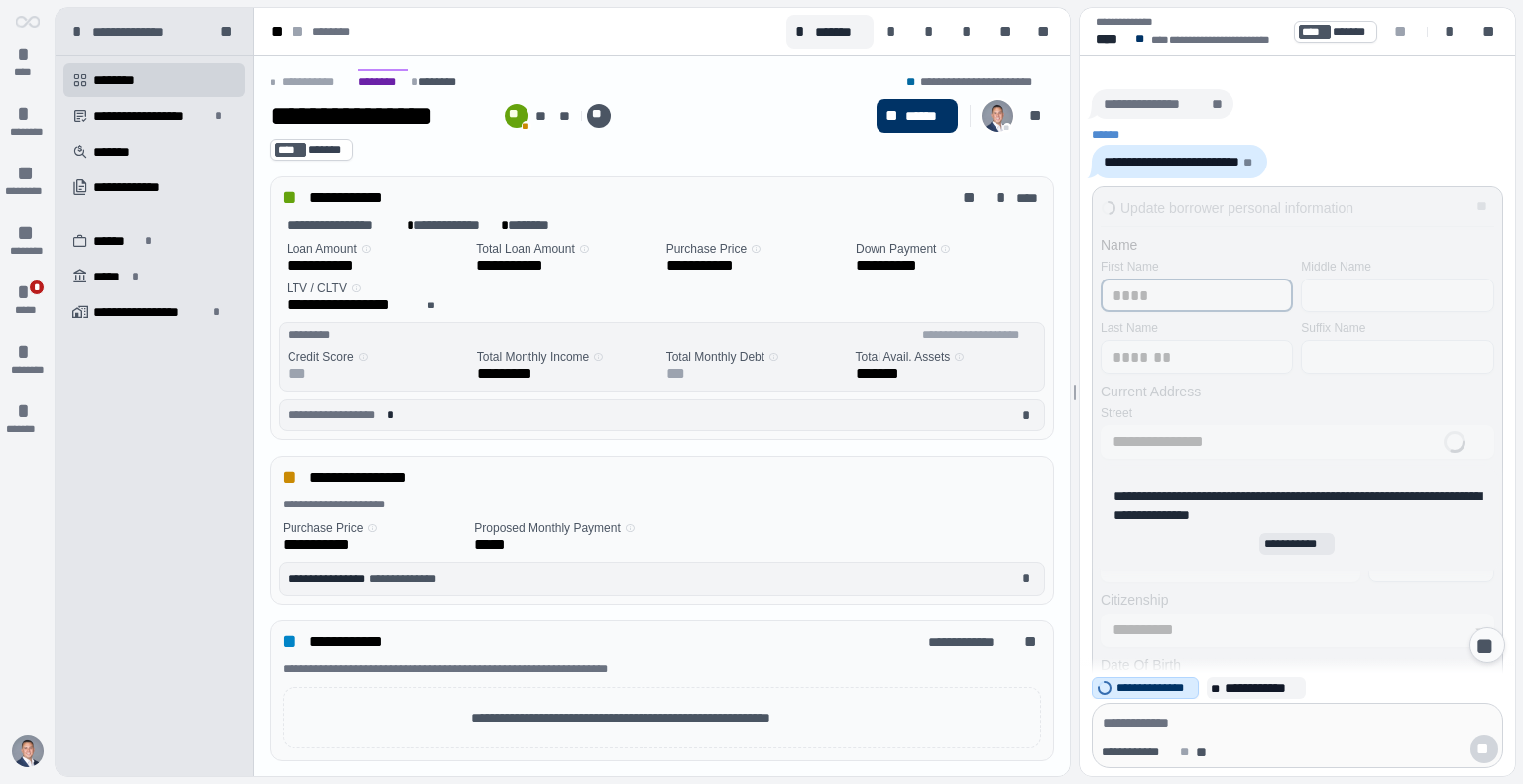 scroll, scrollTop: 1548, scrollLeft: 0, axis: vertical 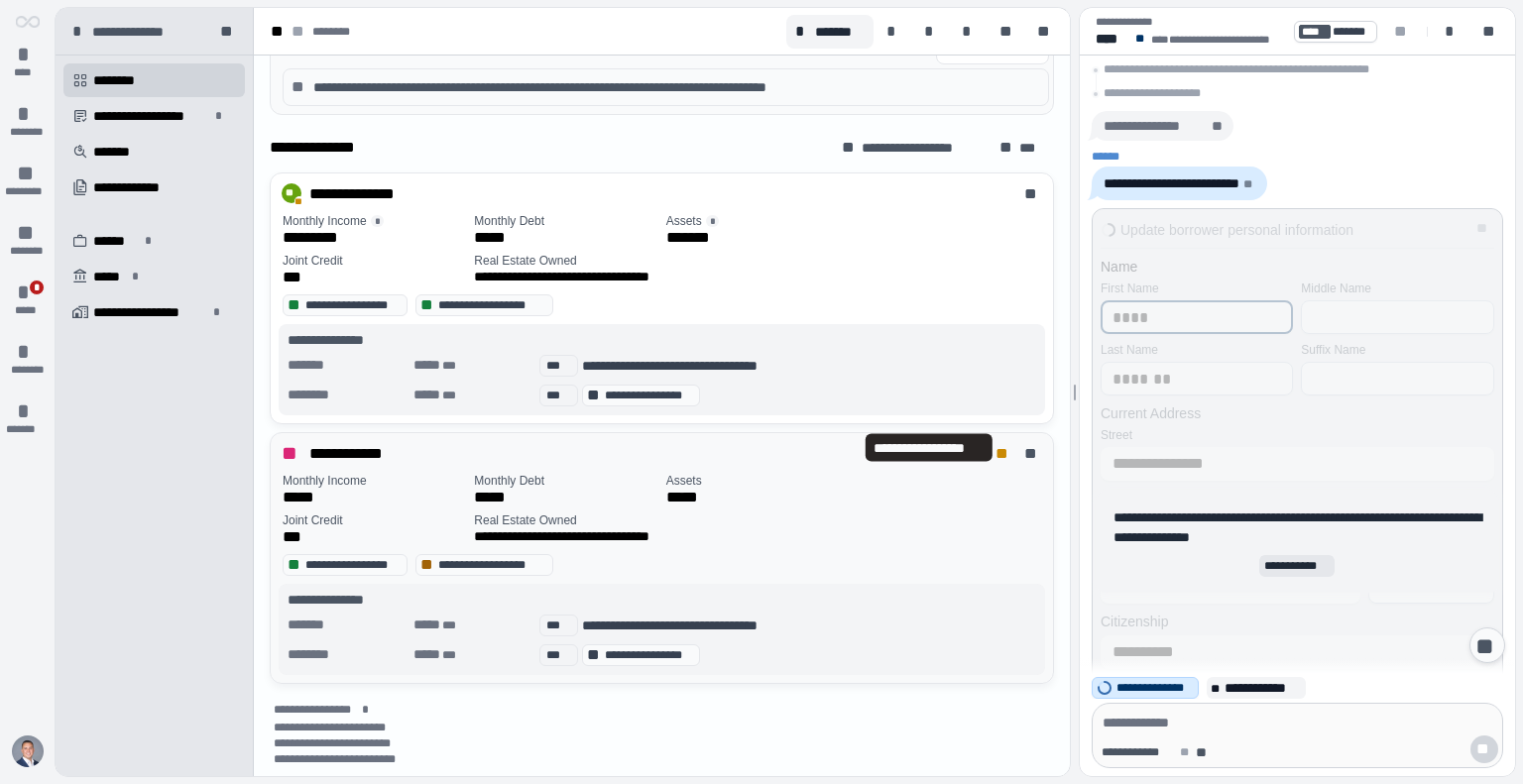 click on "**" at bounding box center [1003, 454] 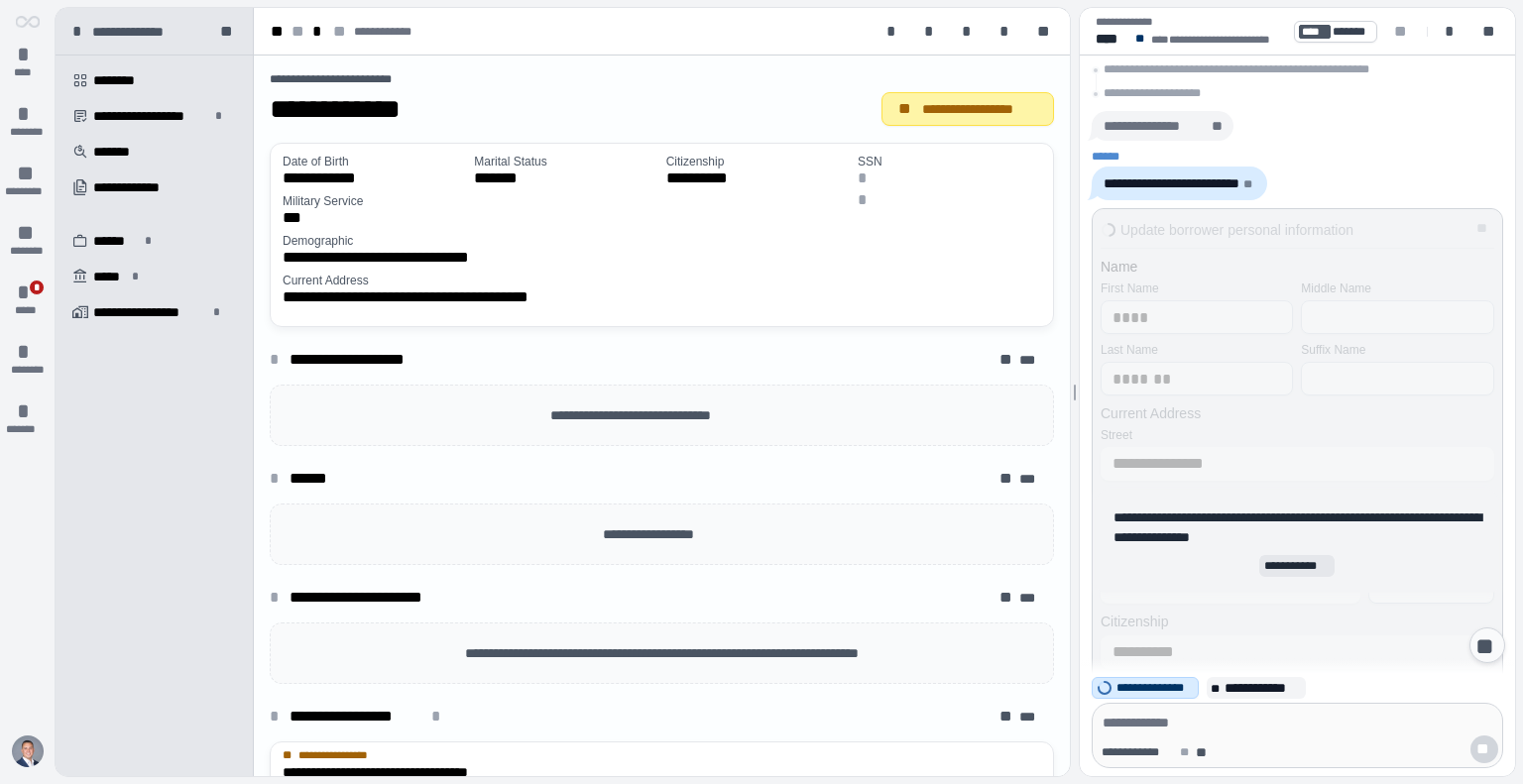 click on "**********" at bounding box center [980, 109] 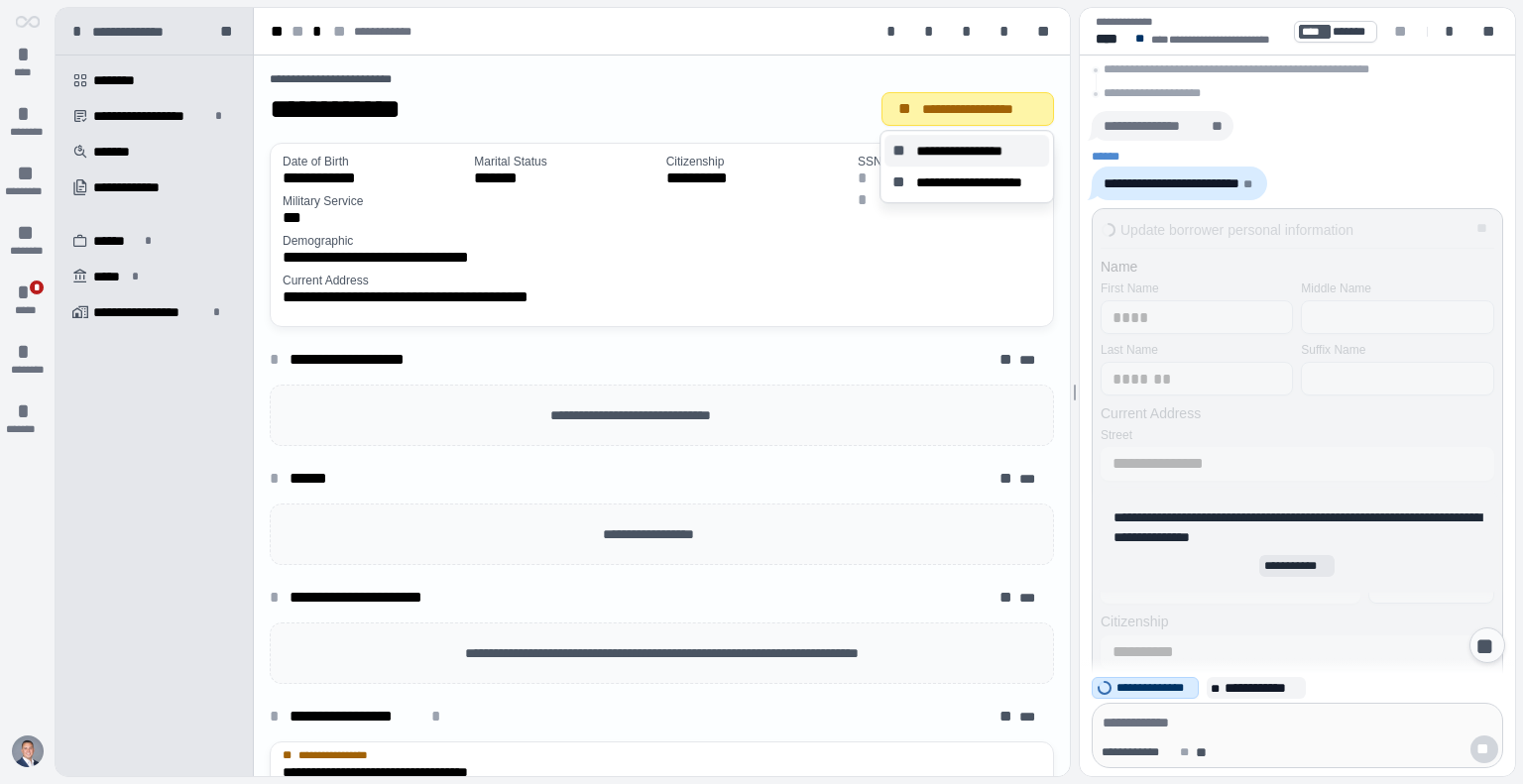 click on "**********" at bounding box center (969, 151) 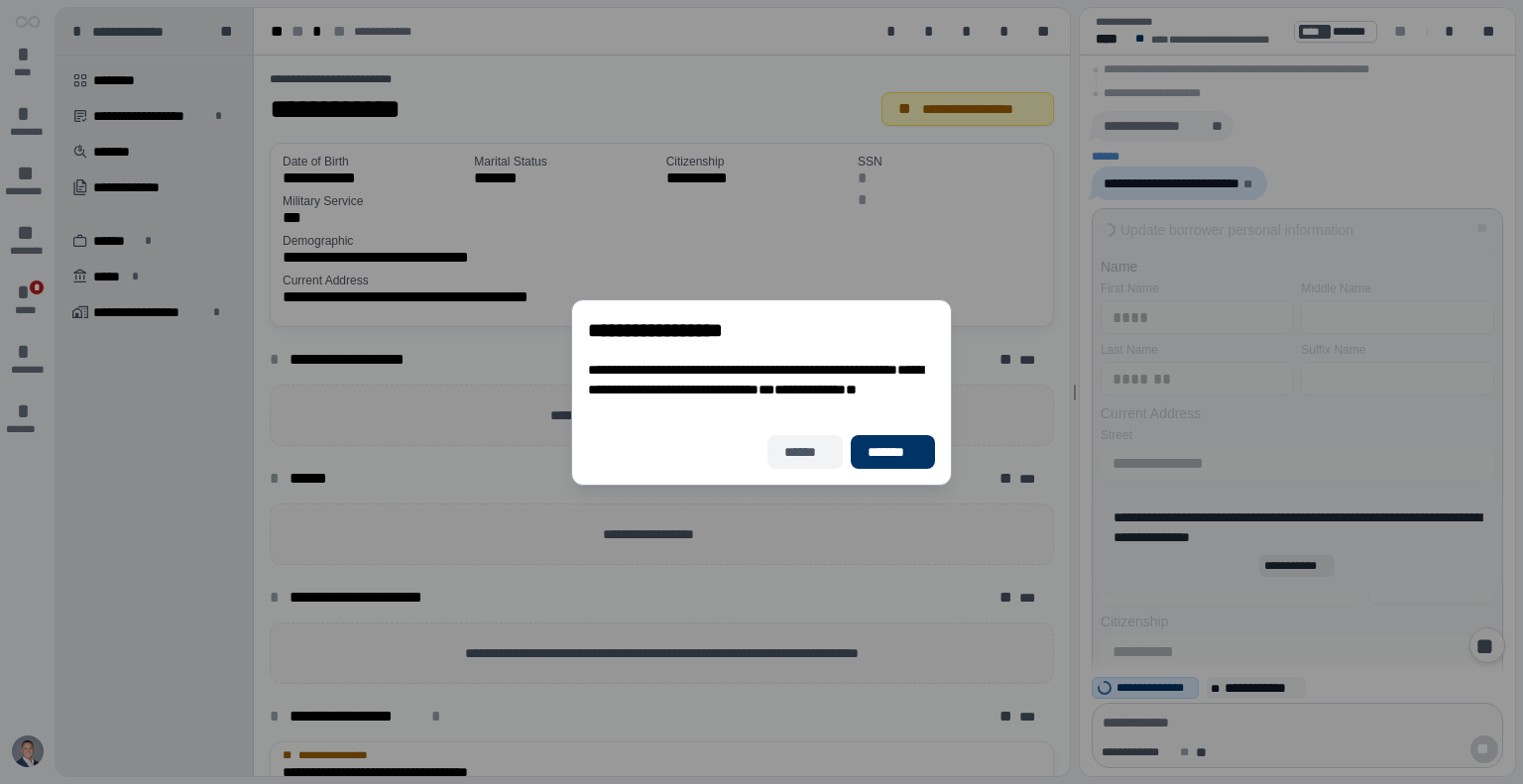 click on "******" at bounding box center [805, 452] 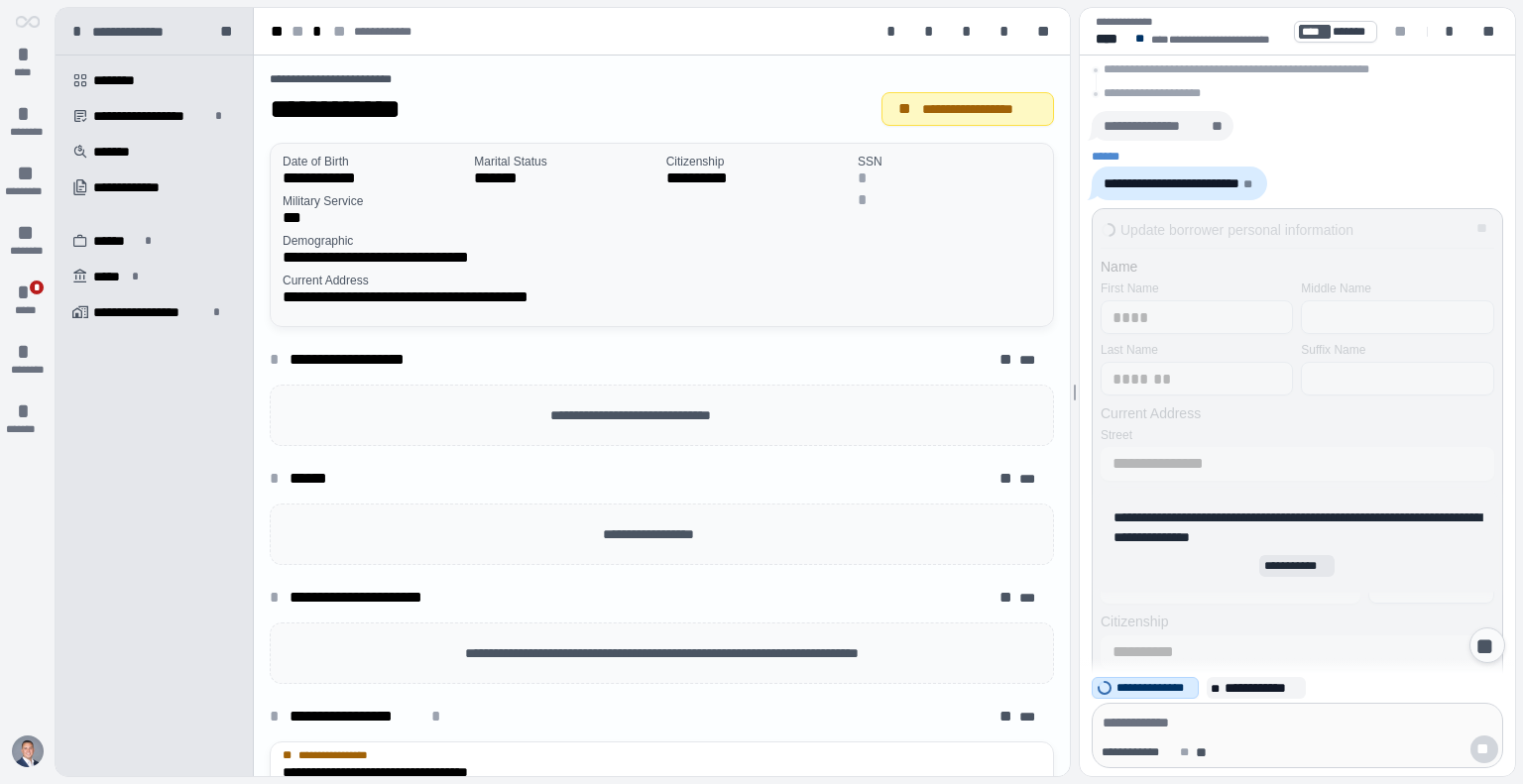 click on "***" at bounding box center (661, 218) 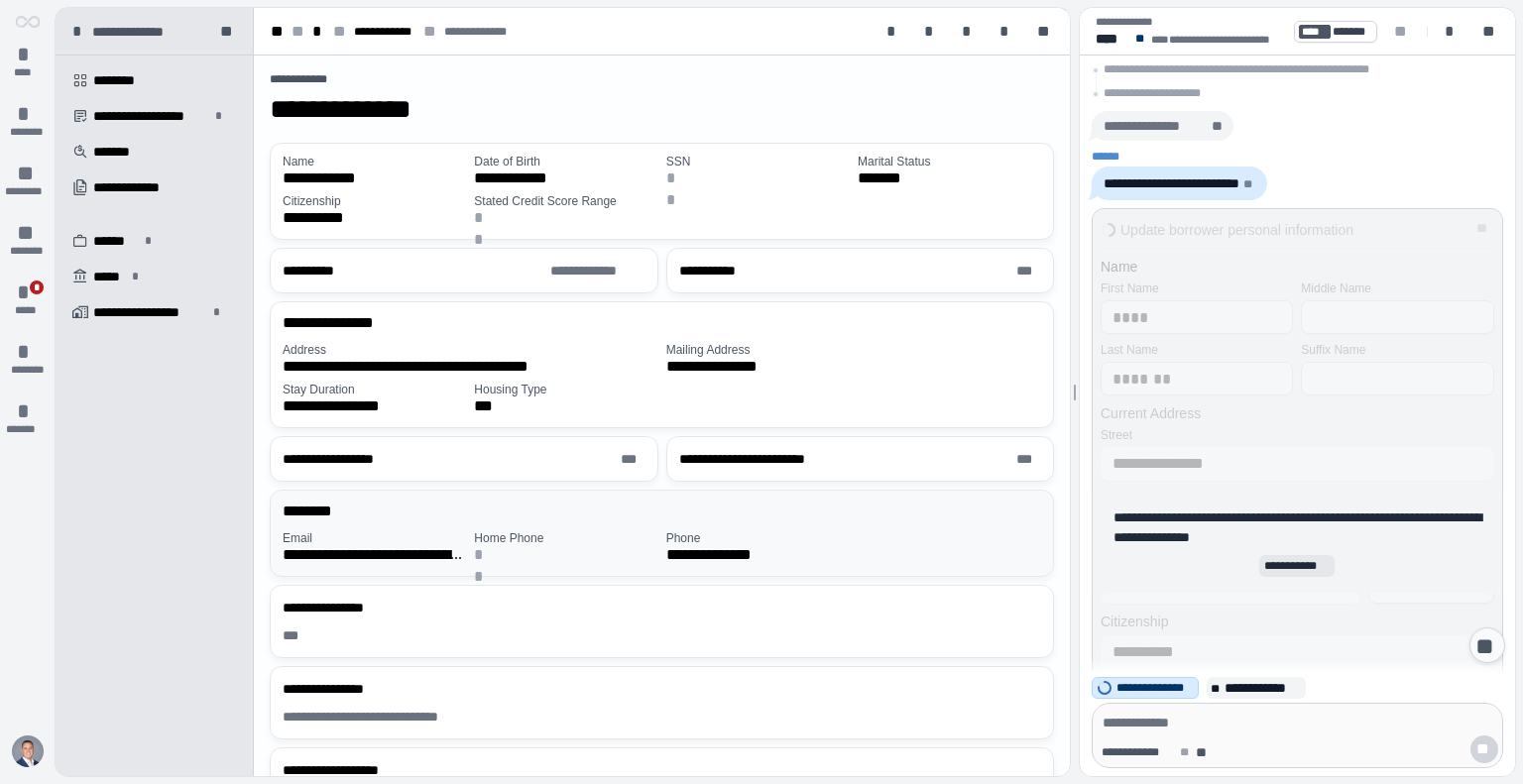 click on "********" at bounding box center [665, 511] 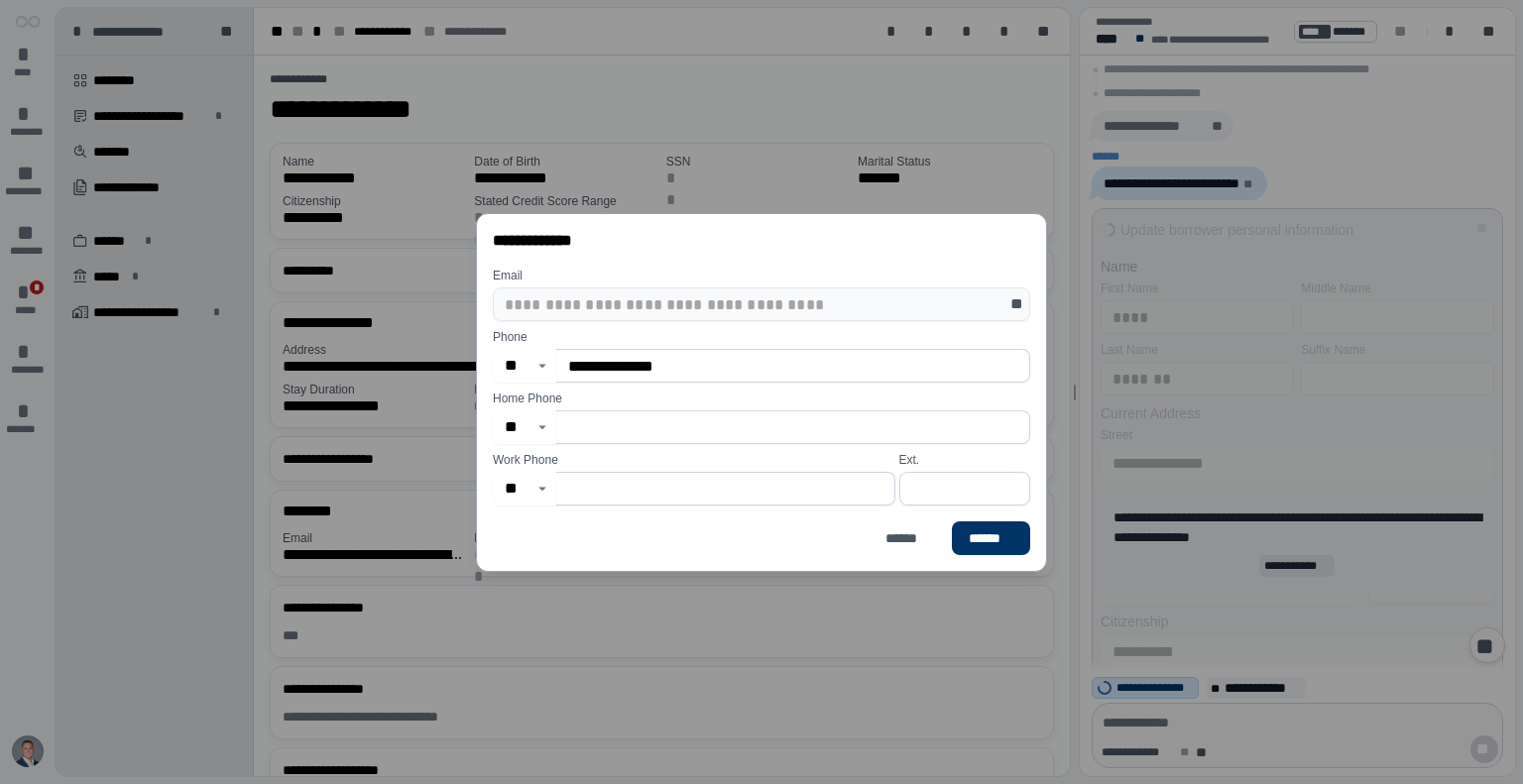 drag, startPoint x: 661, startPoint y: 302, endPoint x: 650, endPoint y: 302, distance: 11 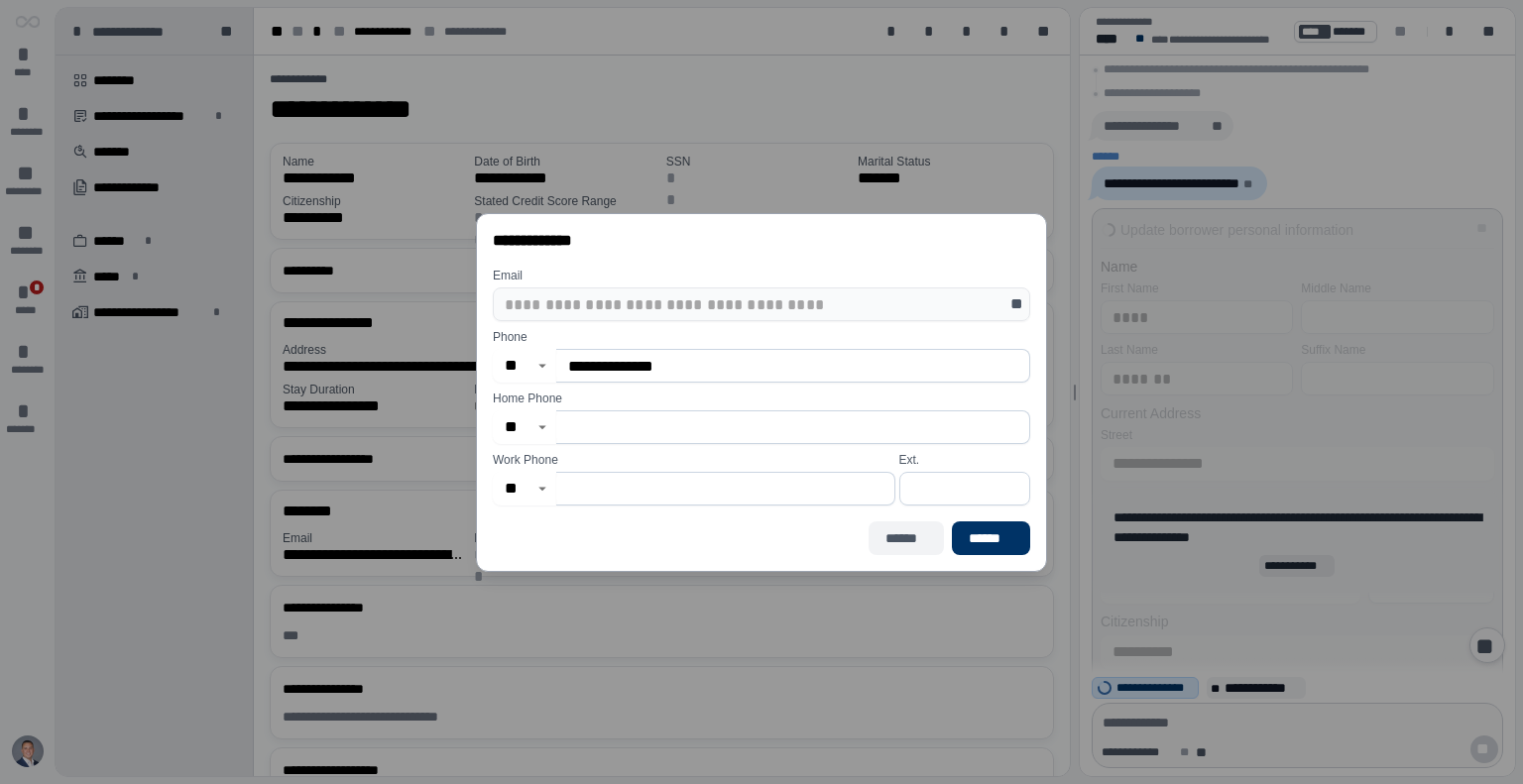 click on "******" at bounding box center (906, 538) 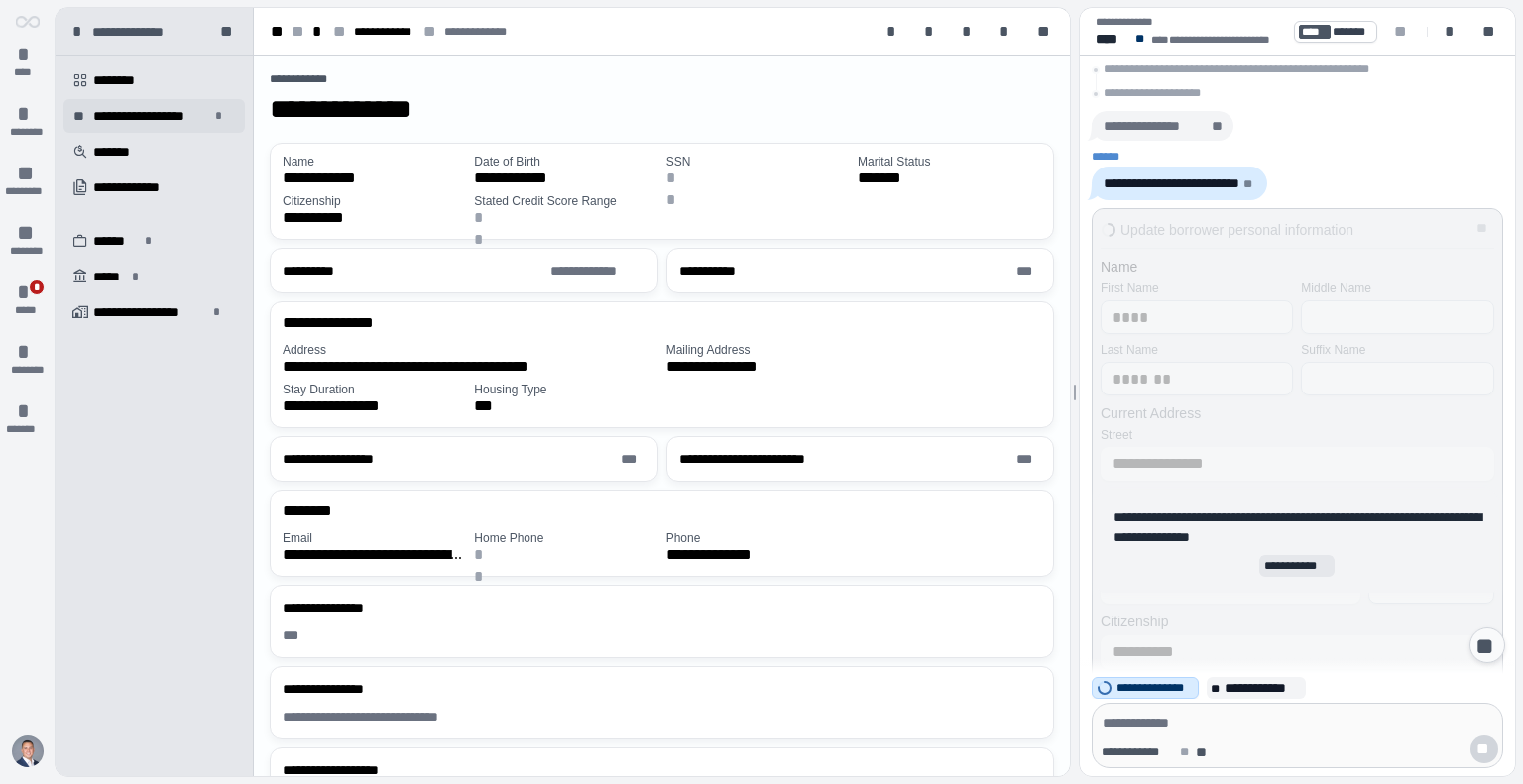 click on "**********" at bounding box center (151, 116) 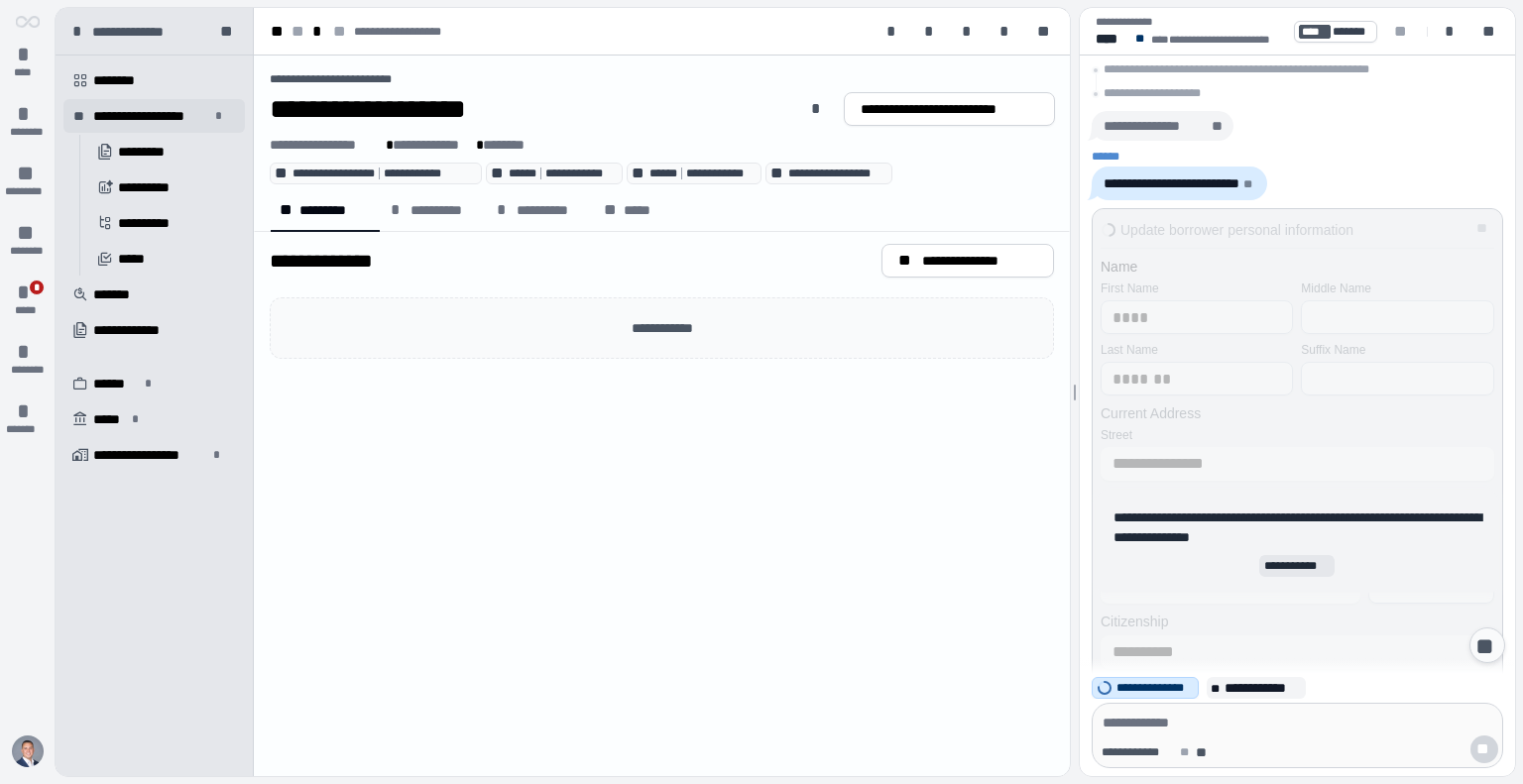 click on "**********" at bounding box center (151, 116) 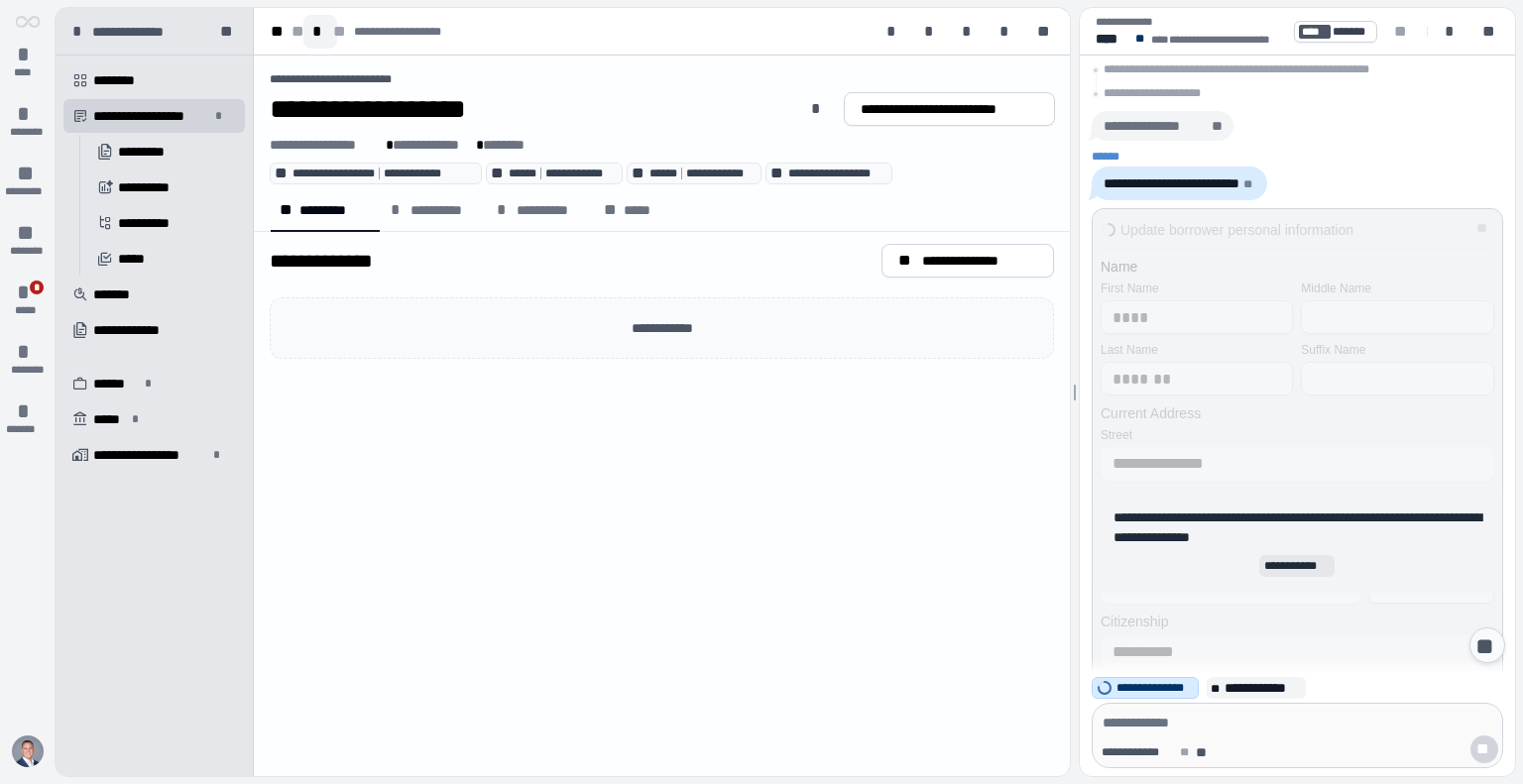 click on "*" at bounding box center [320, 32] 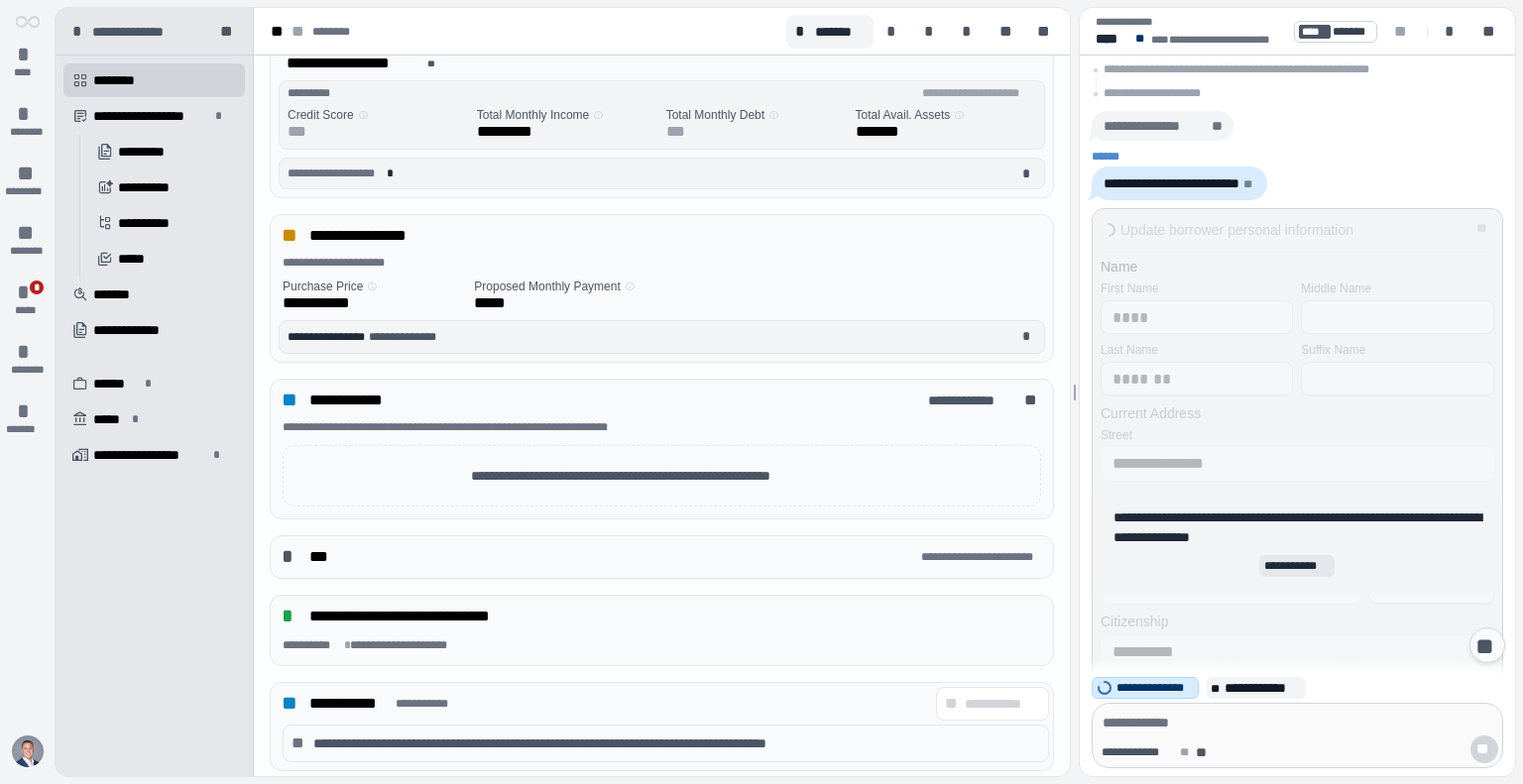 scroll, scrollTop: 242, scrollLeft: 0, axis: vertical 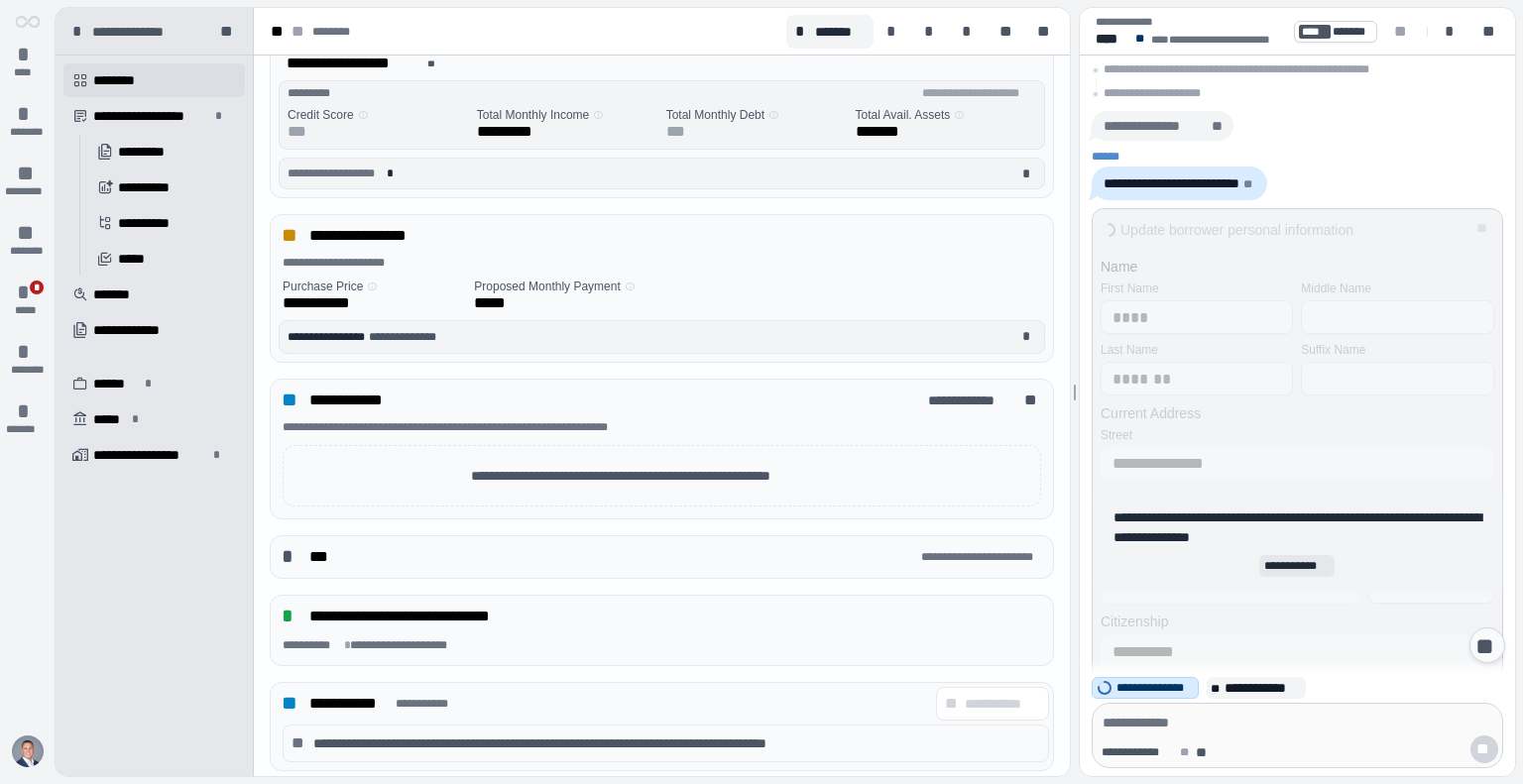 click on "********" at bounding box center (121, 80) 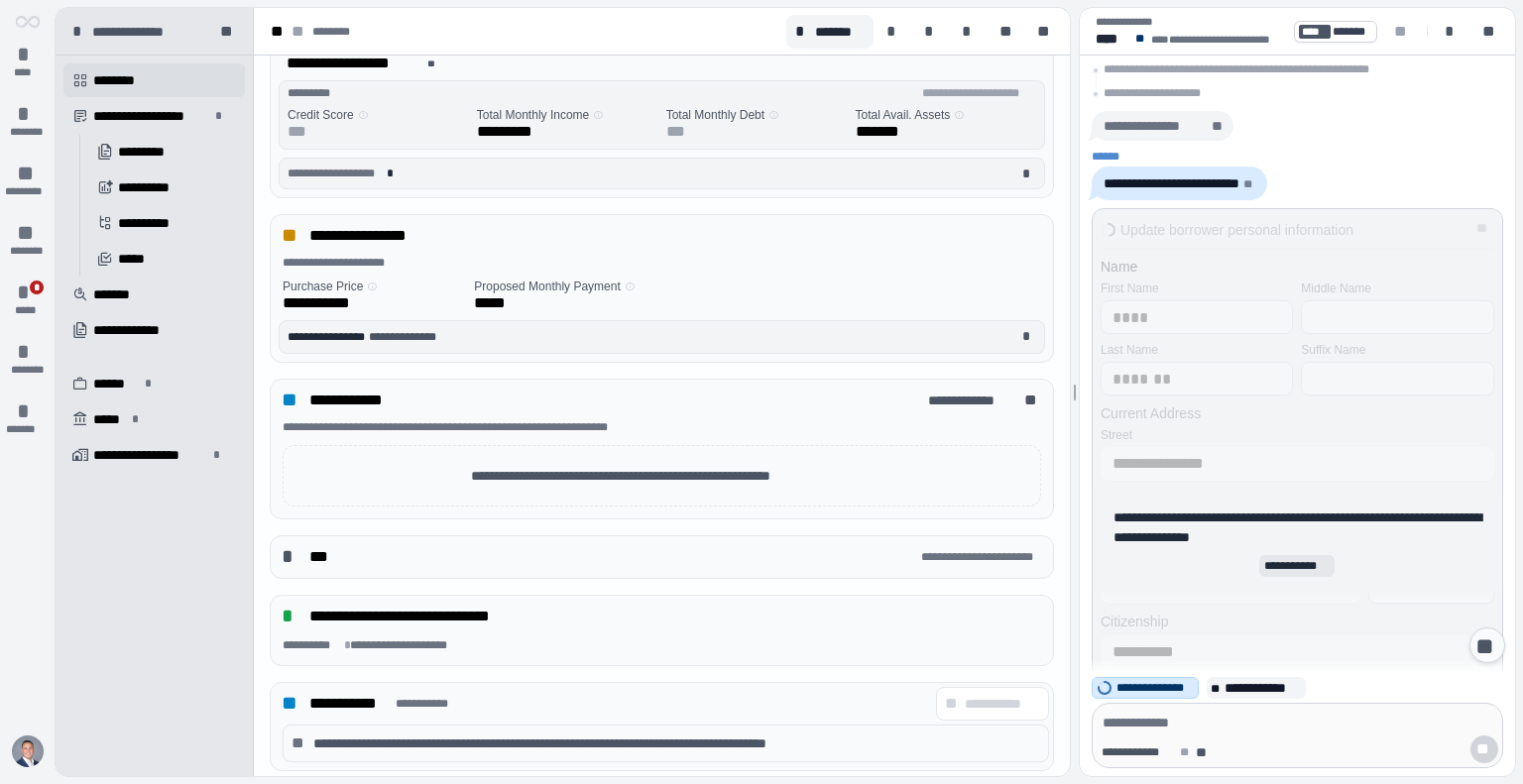 click on "" at bounding box center (80, 80) 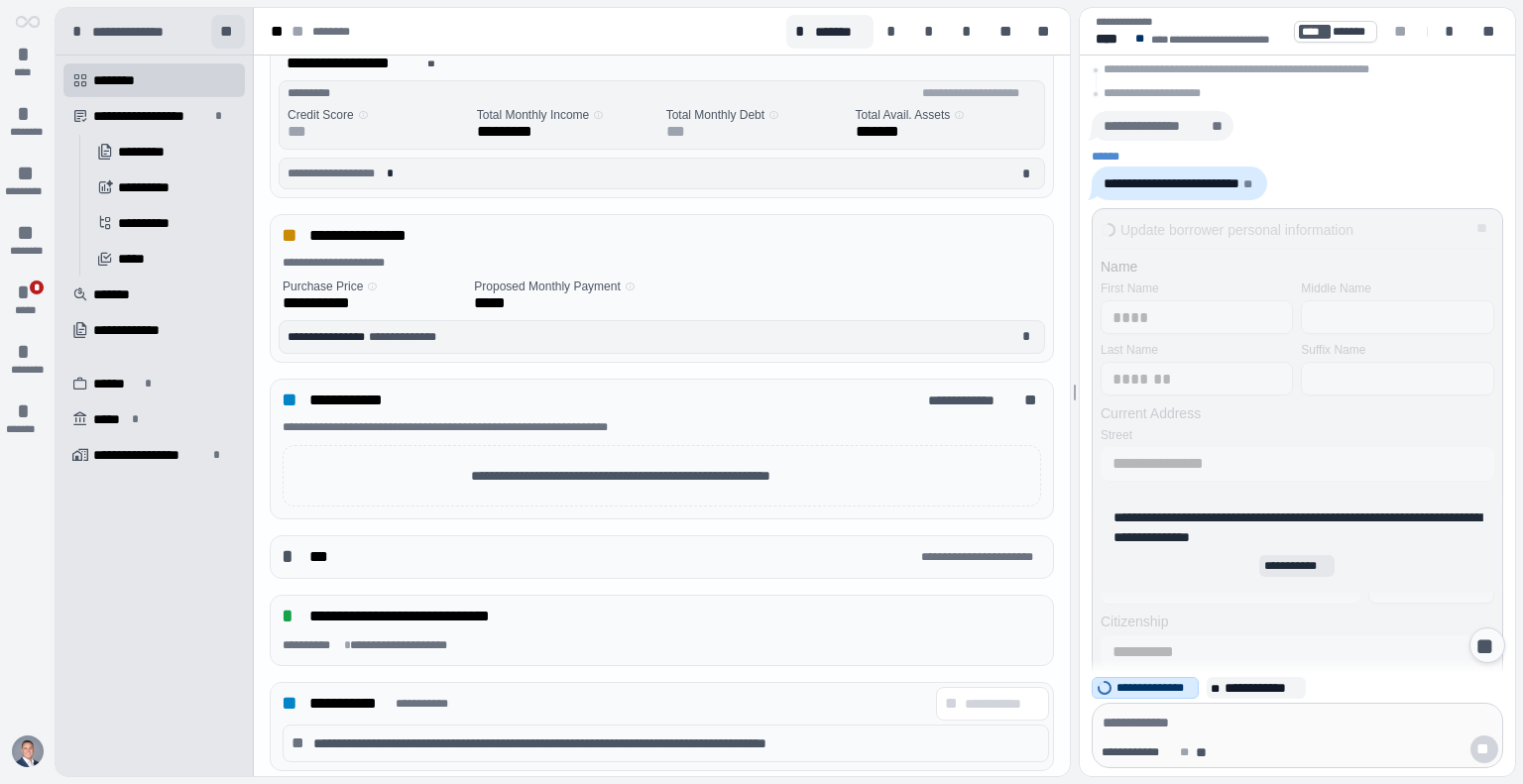 click on "**" at bounding box center (228, 32) 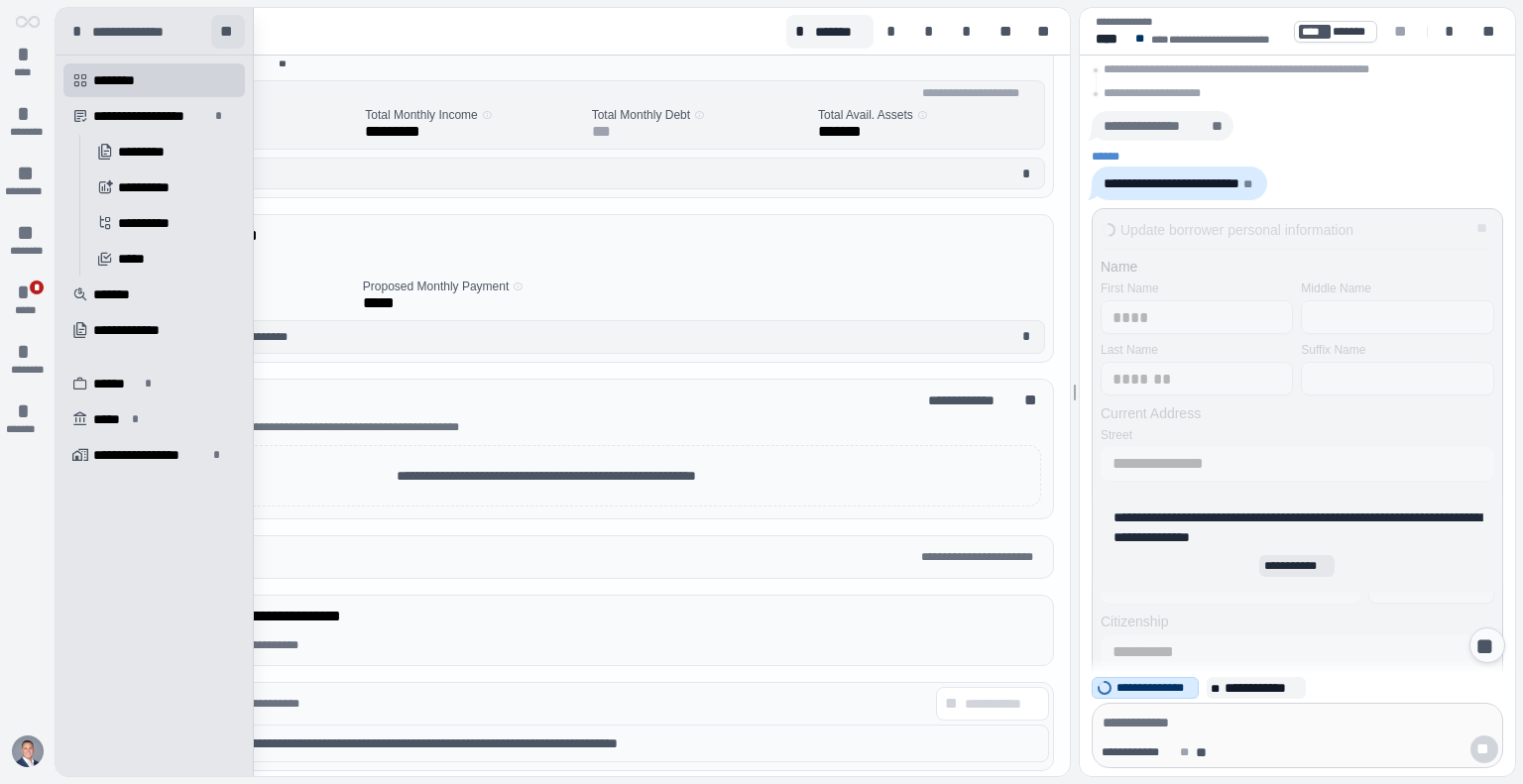 click on "**" at bounding box center [228, 32] 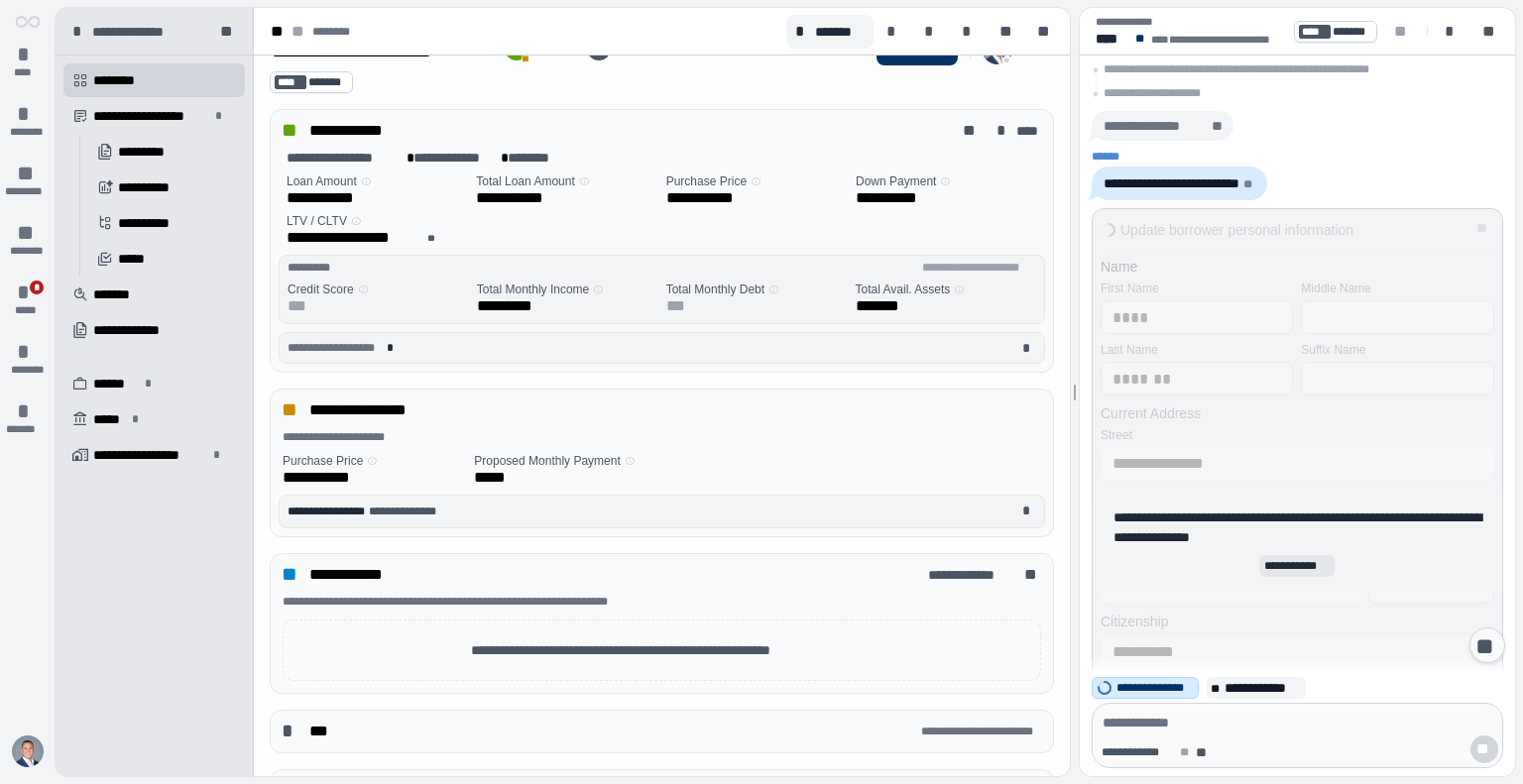 scroll, scrollTop: 0, scrollLeft: 0, axis: both 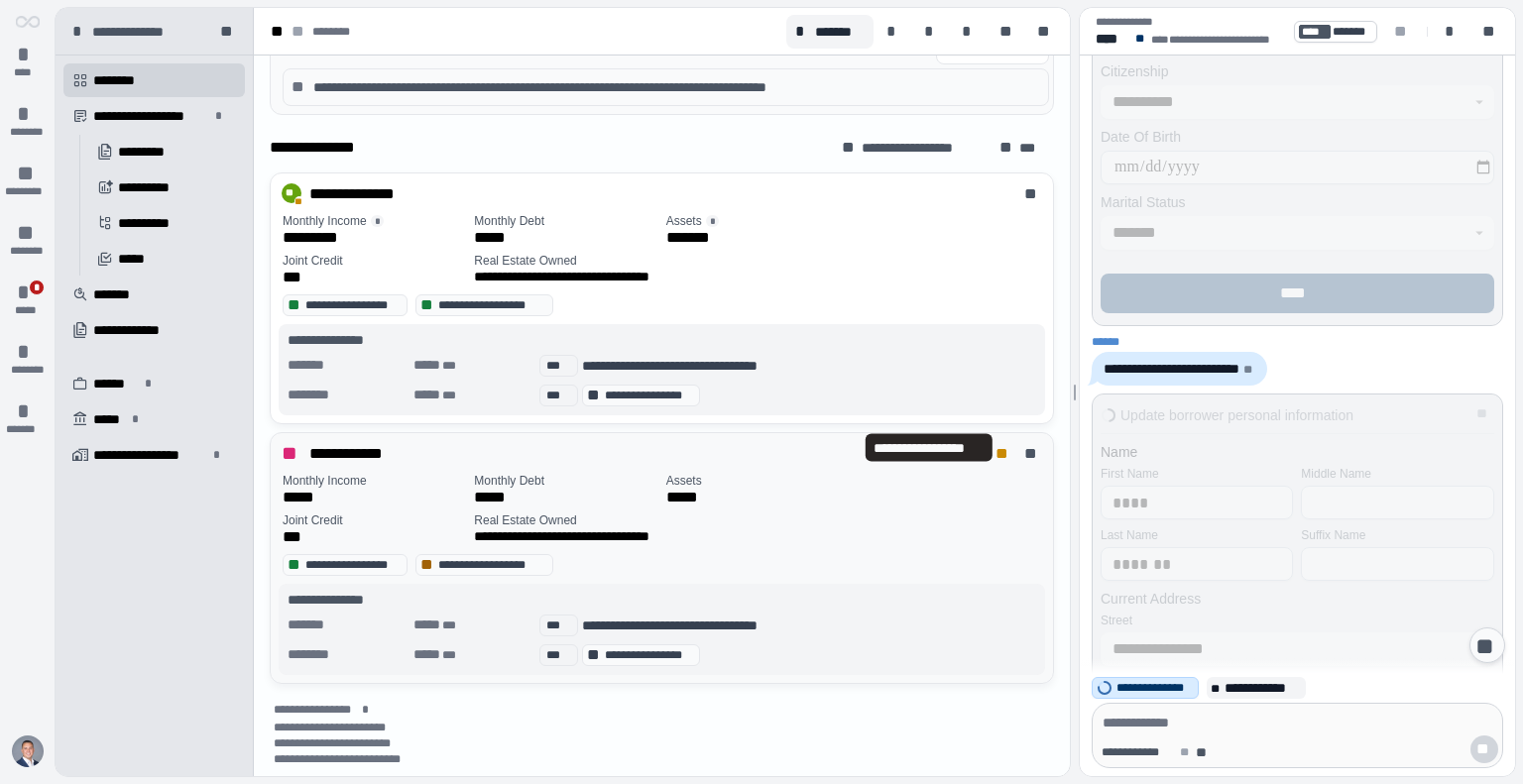 click on "**" at bounding box center (1003, 454) 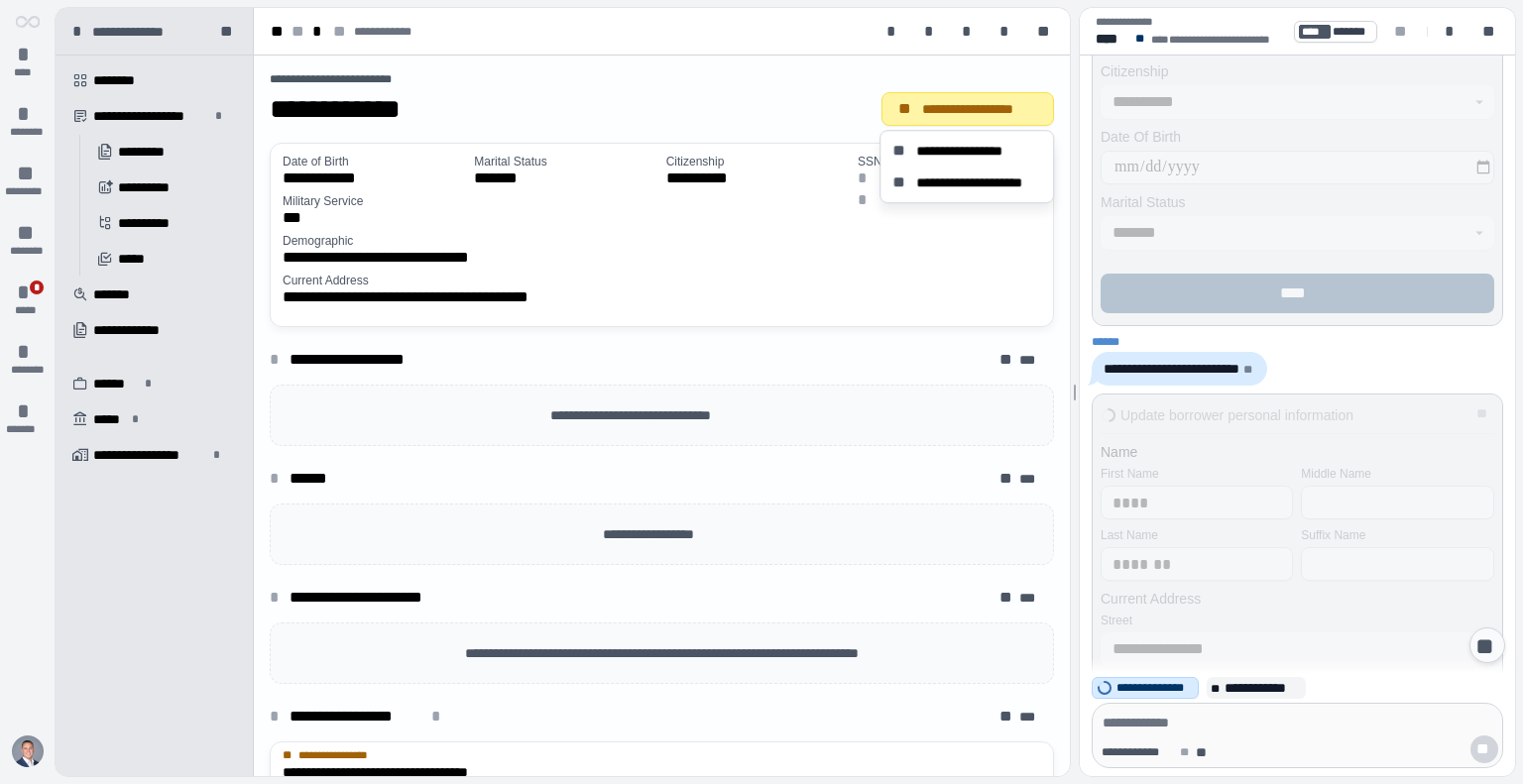 click on "**********" at bounding box center (980, 109) 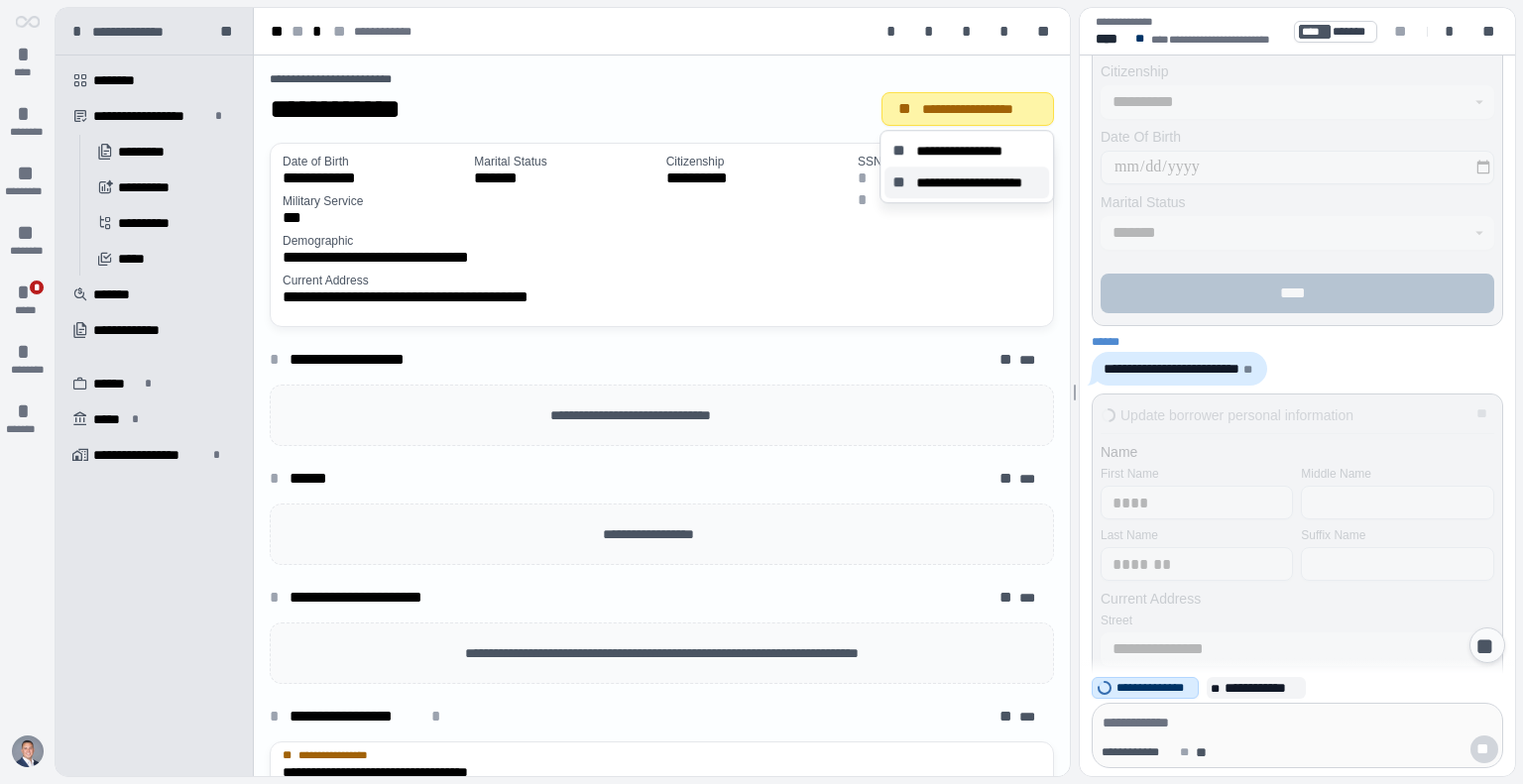 click on "**********" at bounding box center (979, 182) 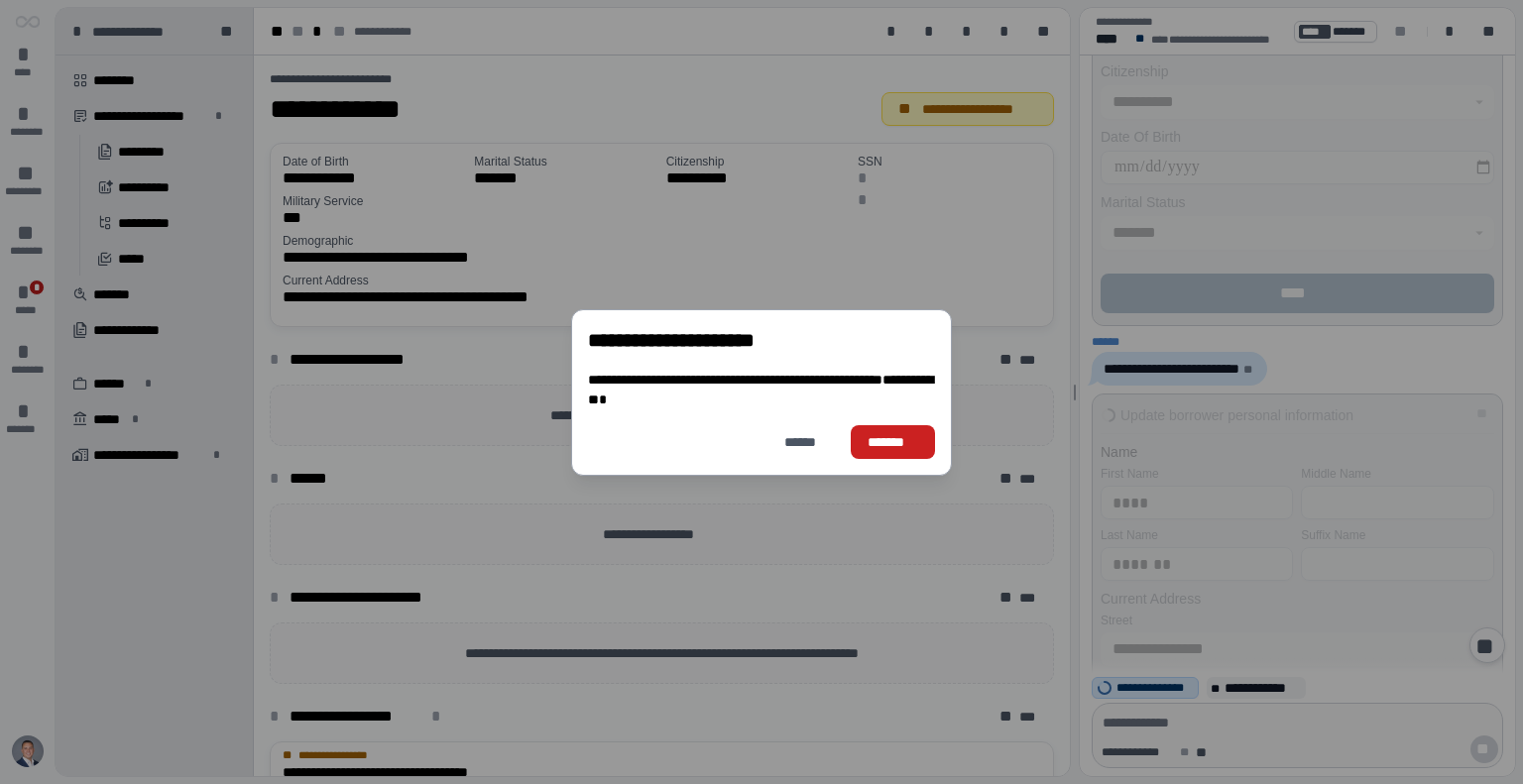 click on "*******" at bounding box center [892, 442] 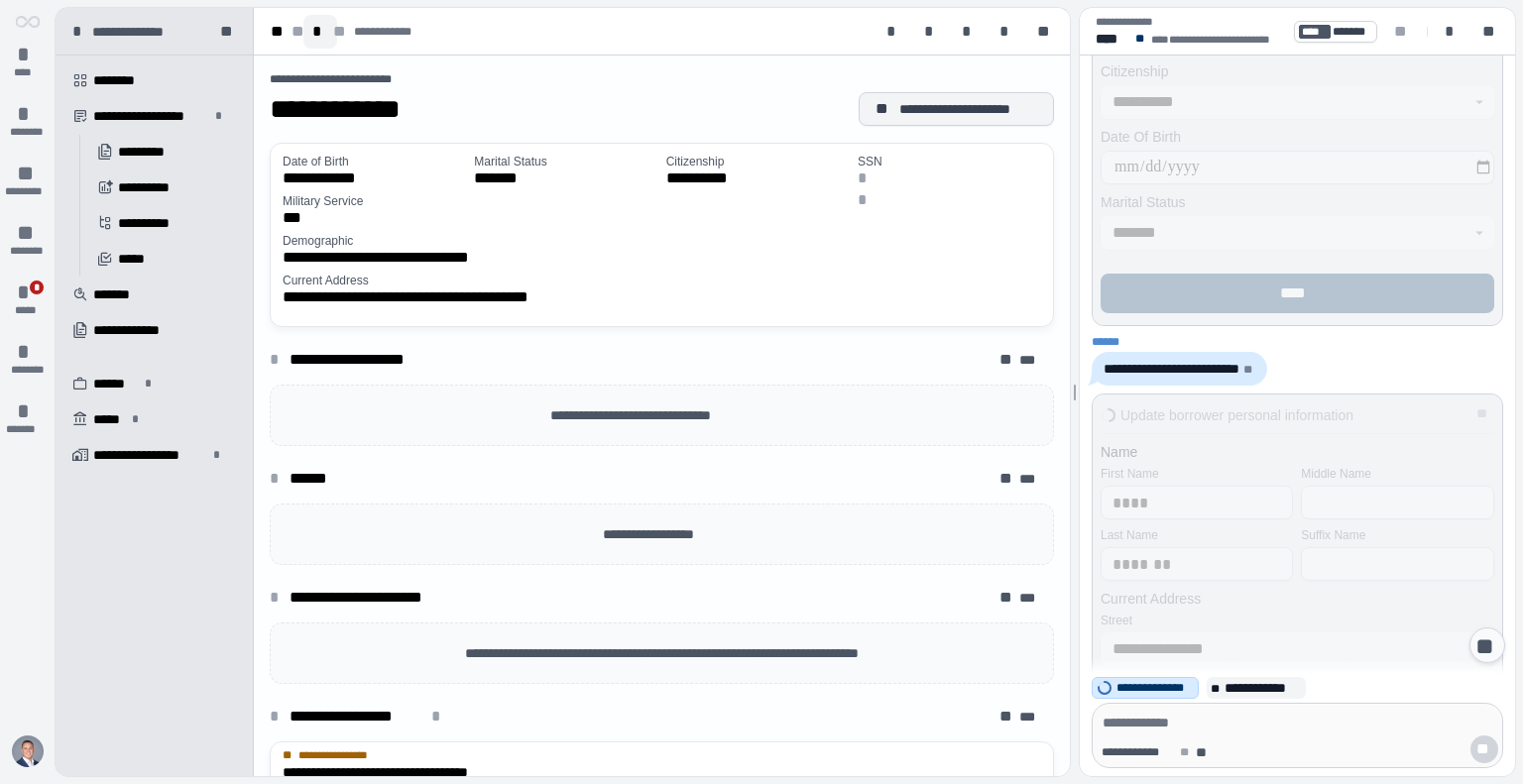 click on "*" at bounding box center (320, 32) 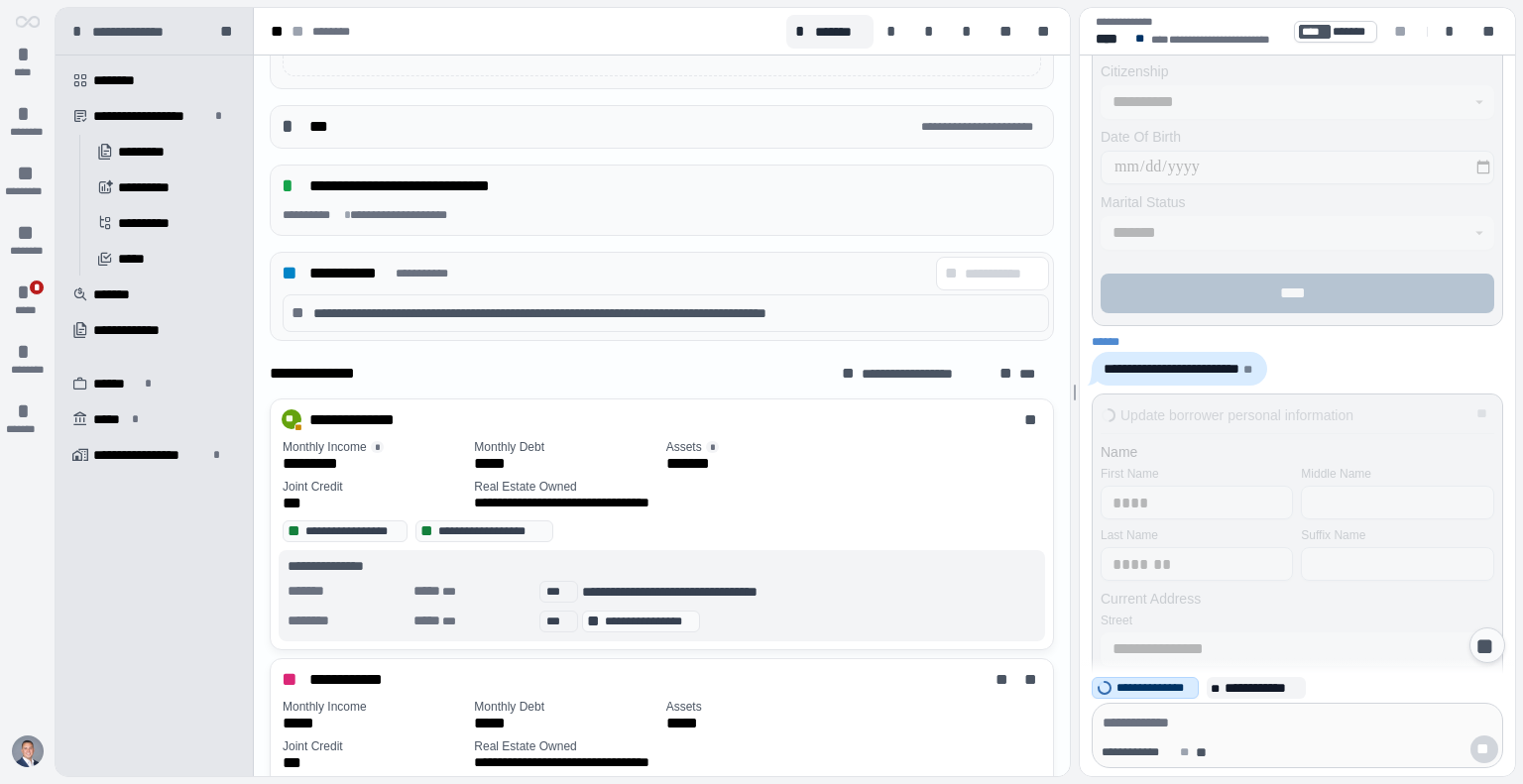 scroll, scrollTop: 898, scrollLeft: 0, axis: vertical 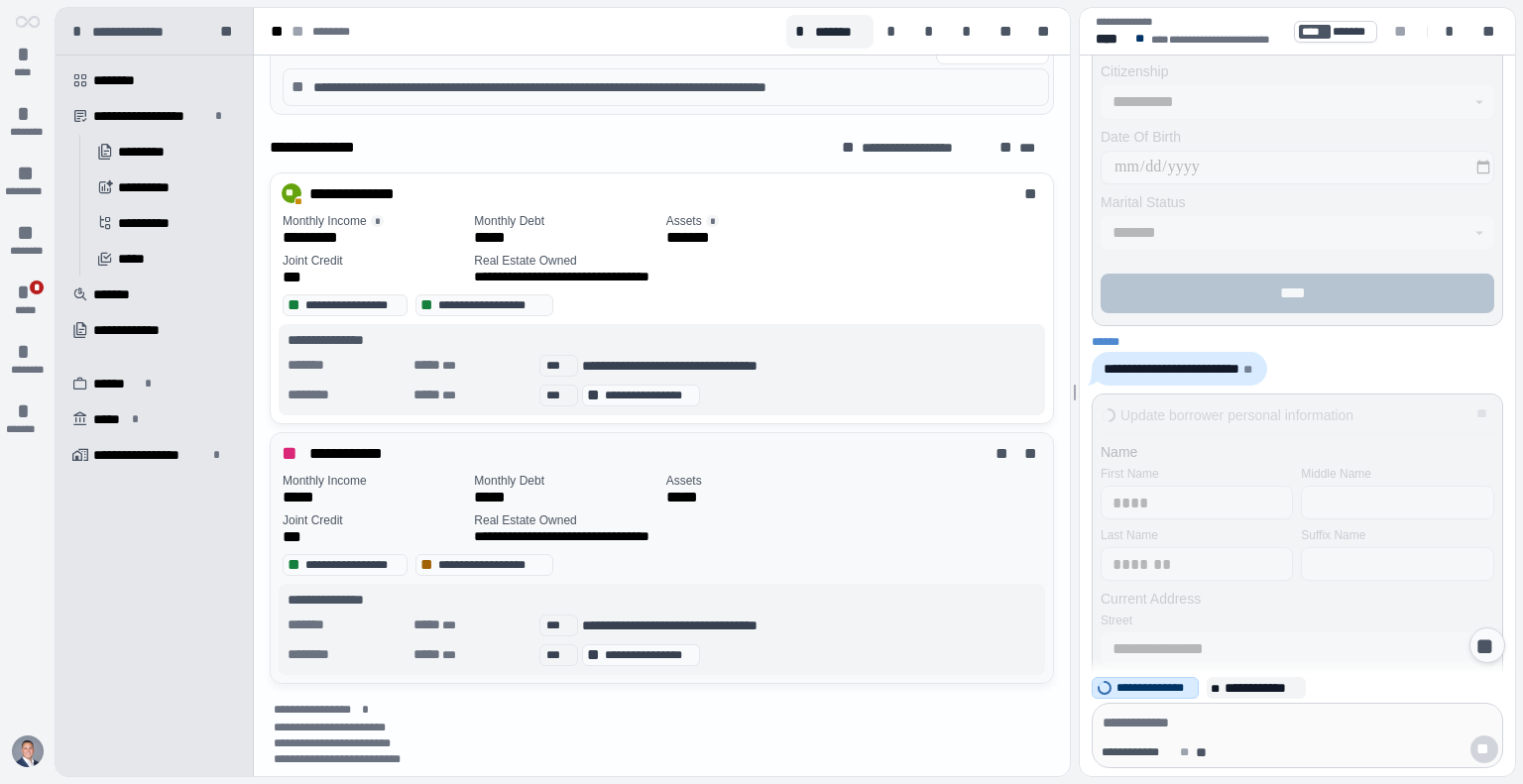click on "Real Estate Owned" at bounding box center (661, 520) 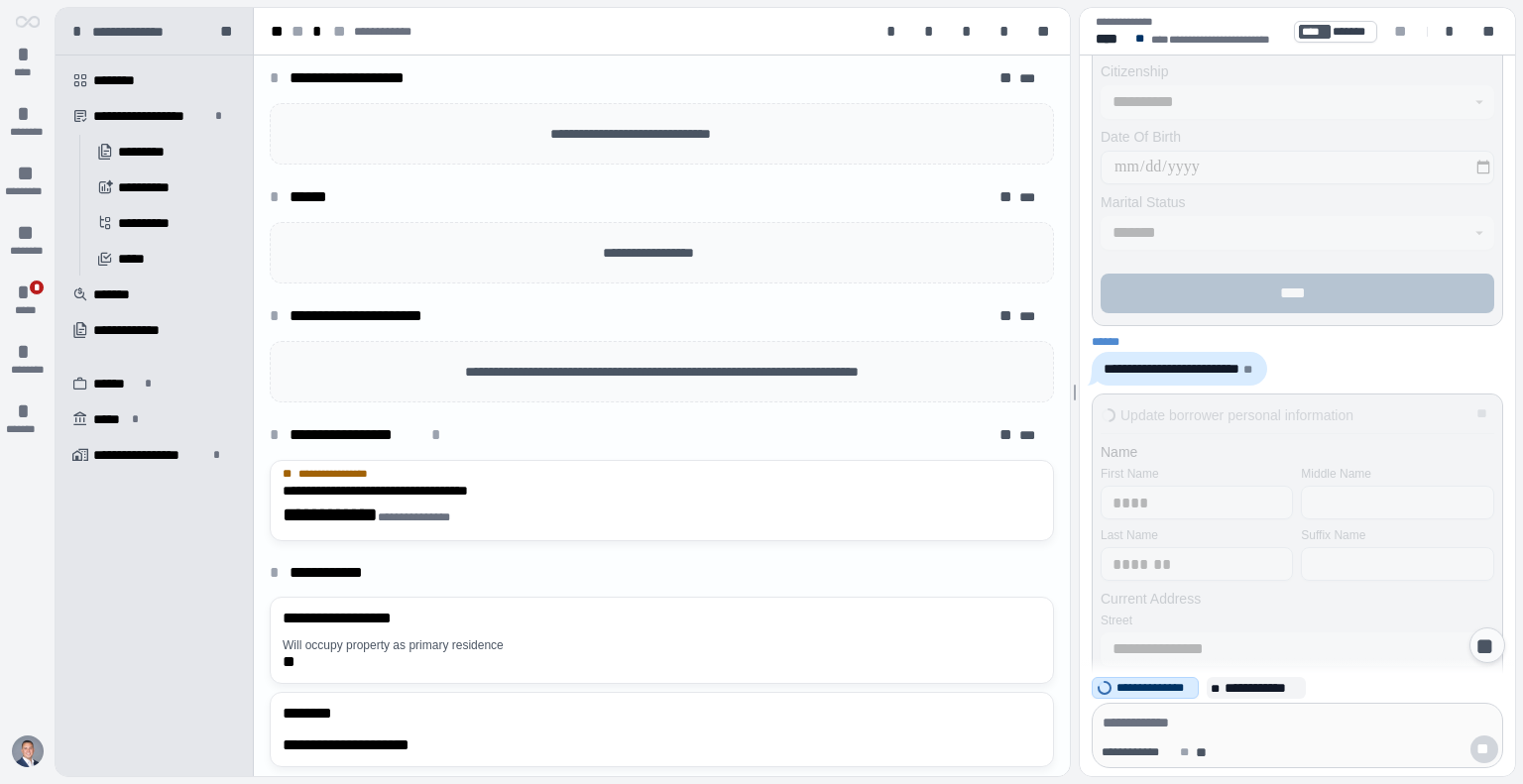 scroll, scrollTop: 283, scrollLeft: 0, axis: vertical 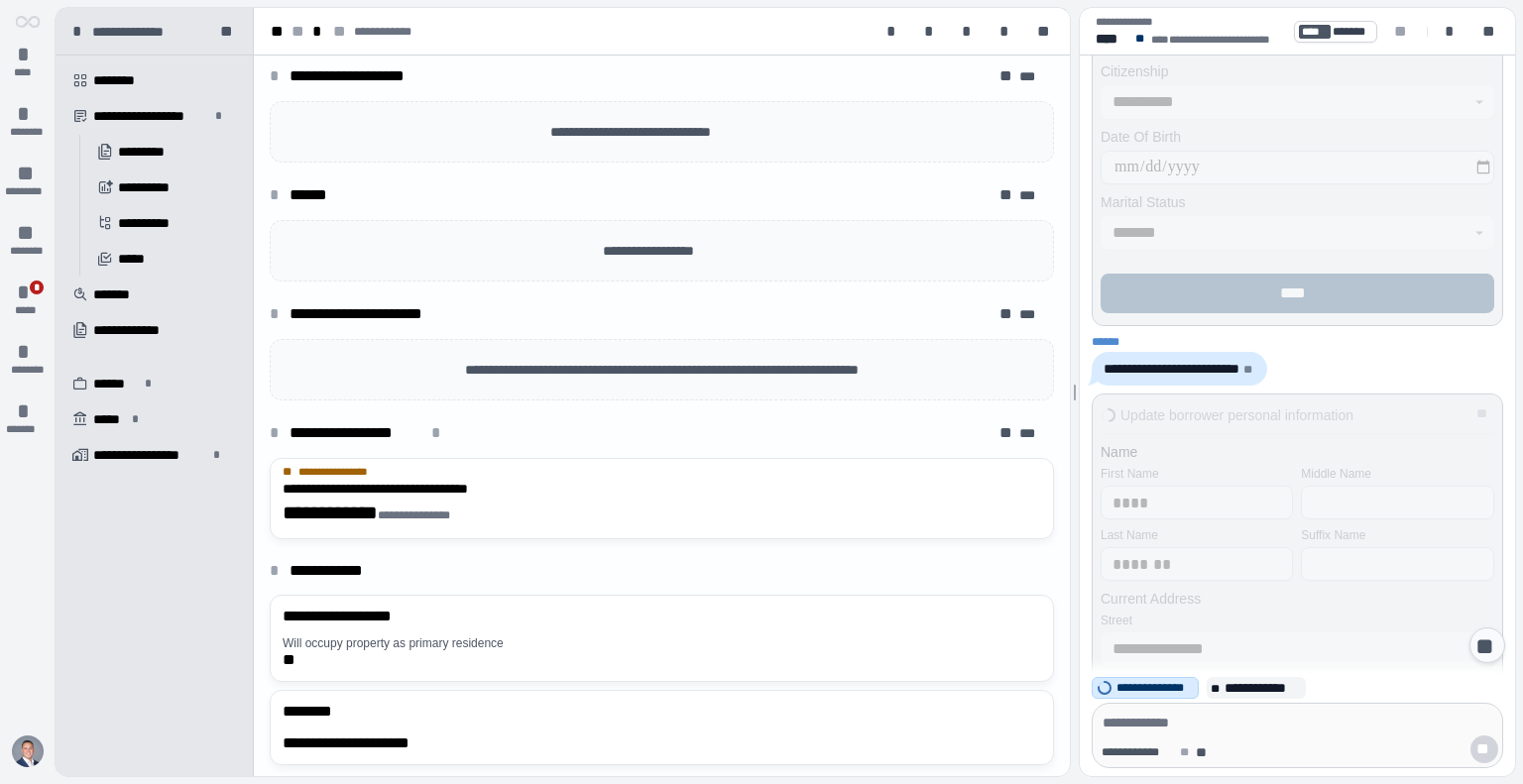 click on "**********" at bounding box center (154, 277) 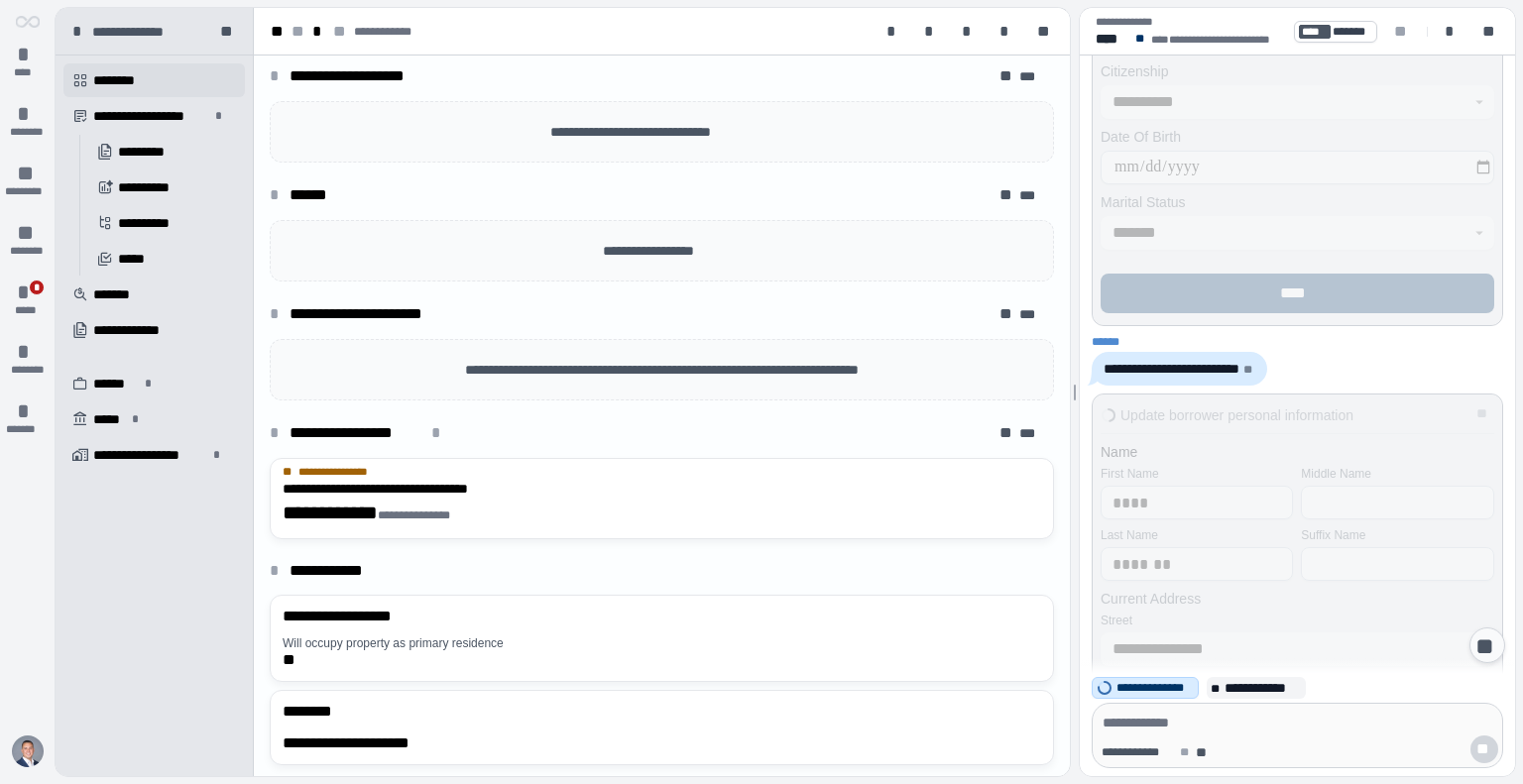 click on "********" at bounding box center [121, 80] 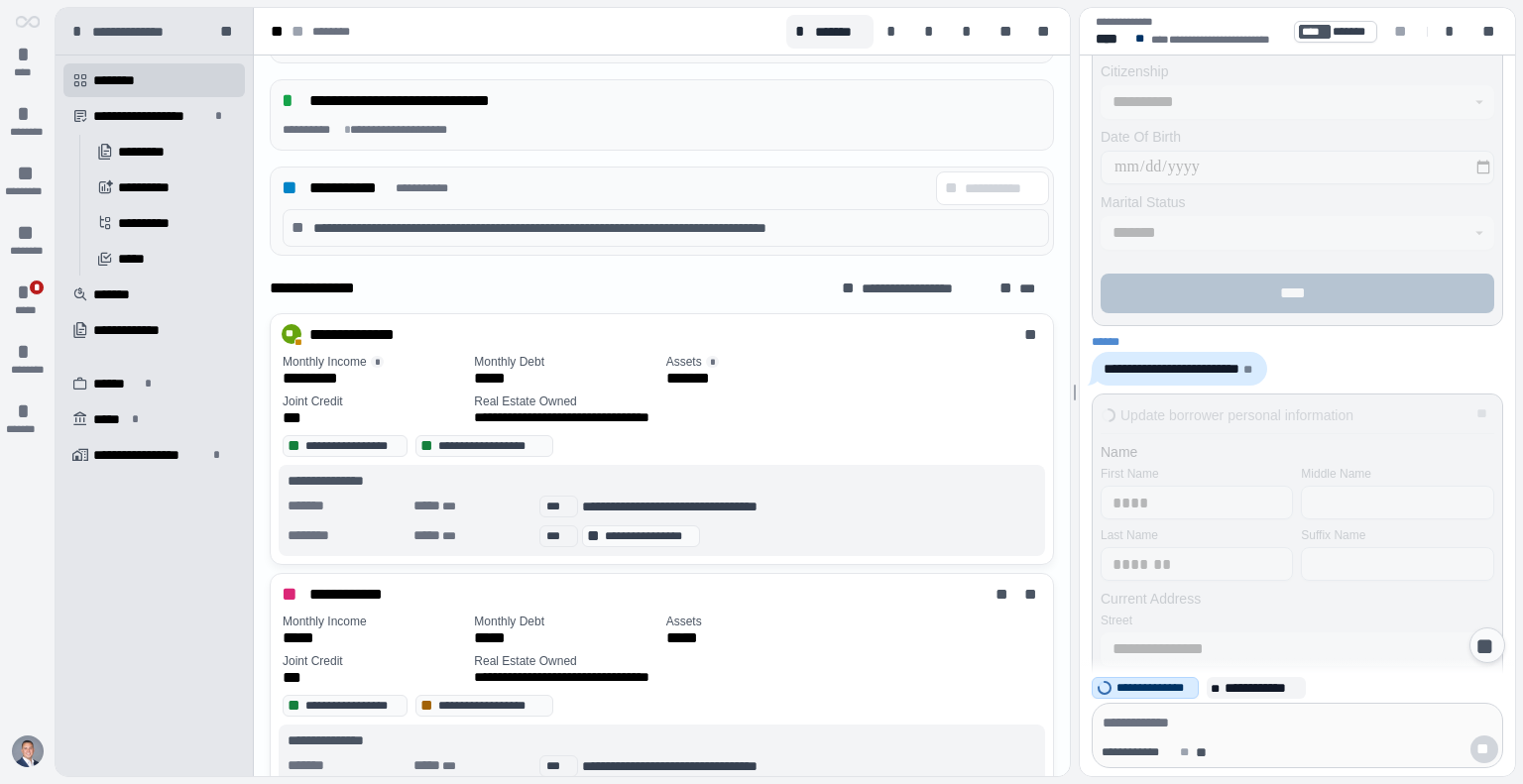 scroll, scrollTop: 898, scrollLeft: 0, axis: vertical 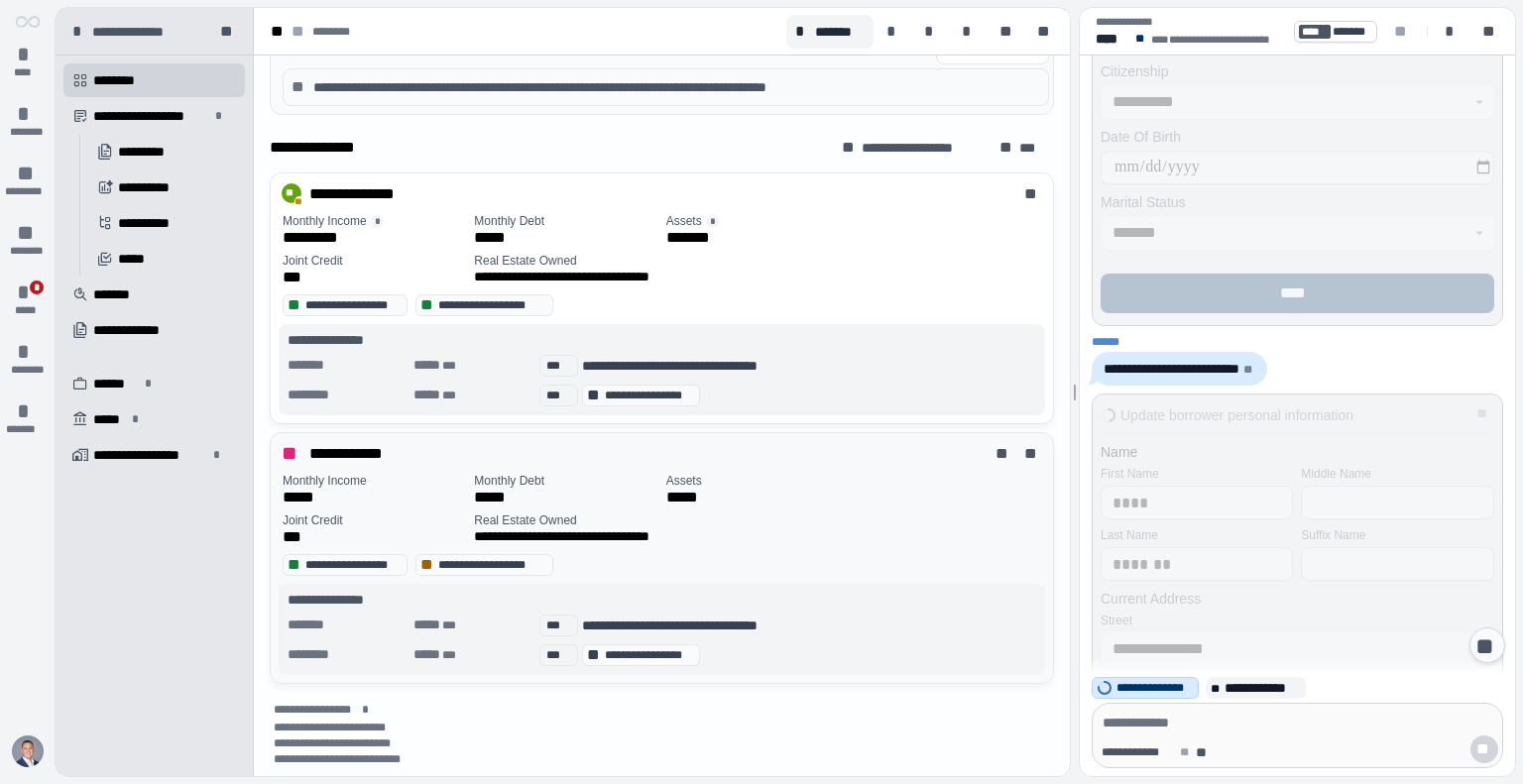 click on "*****" at bounding box center [374, 498] 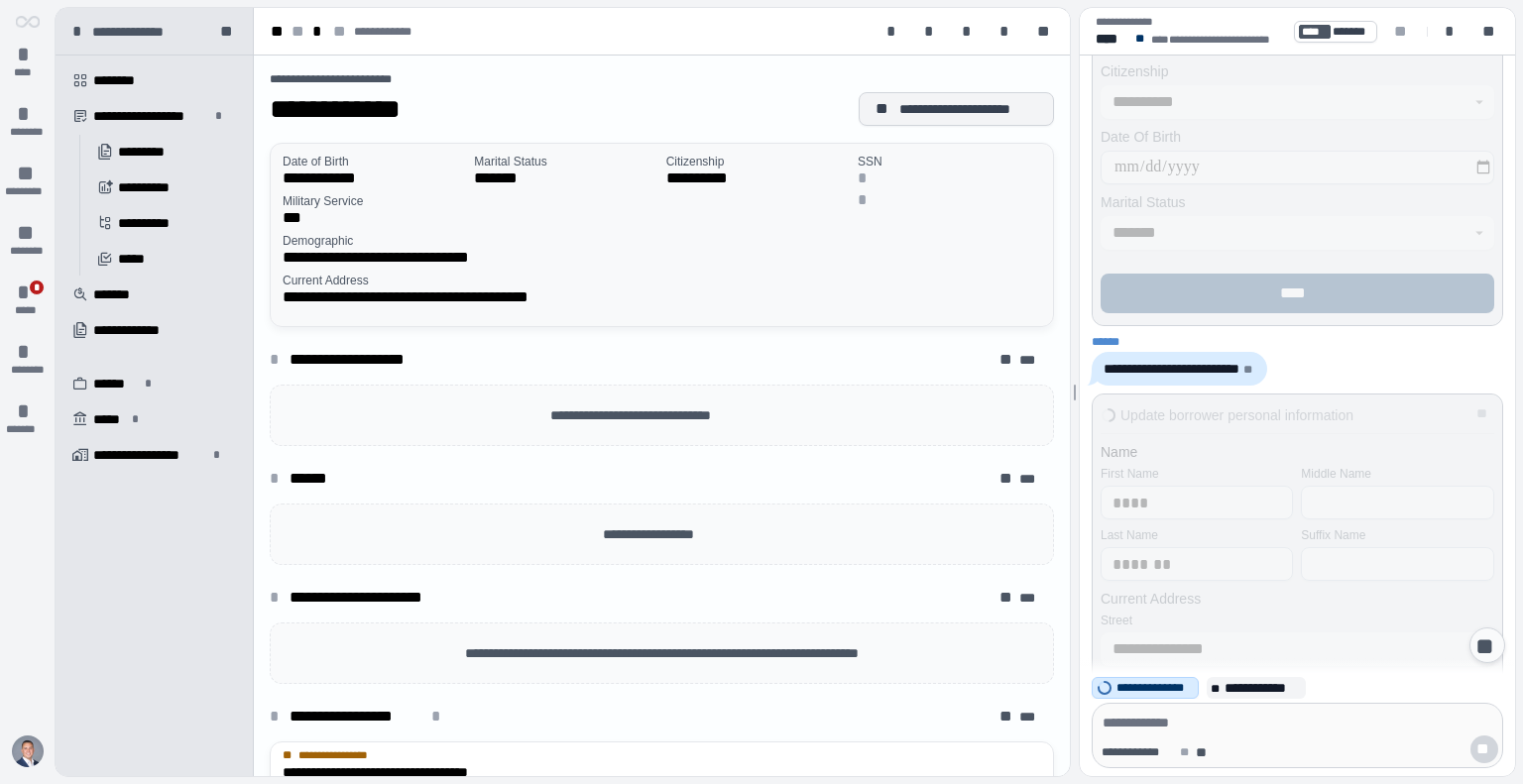 click on "Demographic" at bounding box center [661, 241] 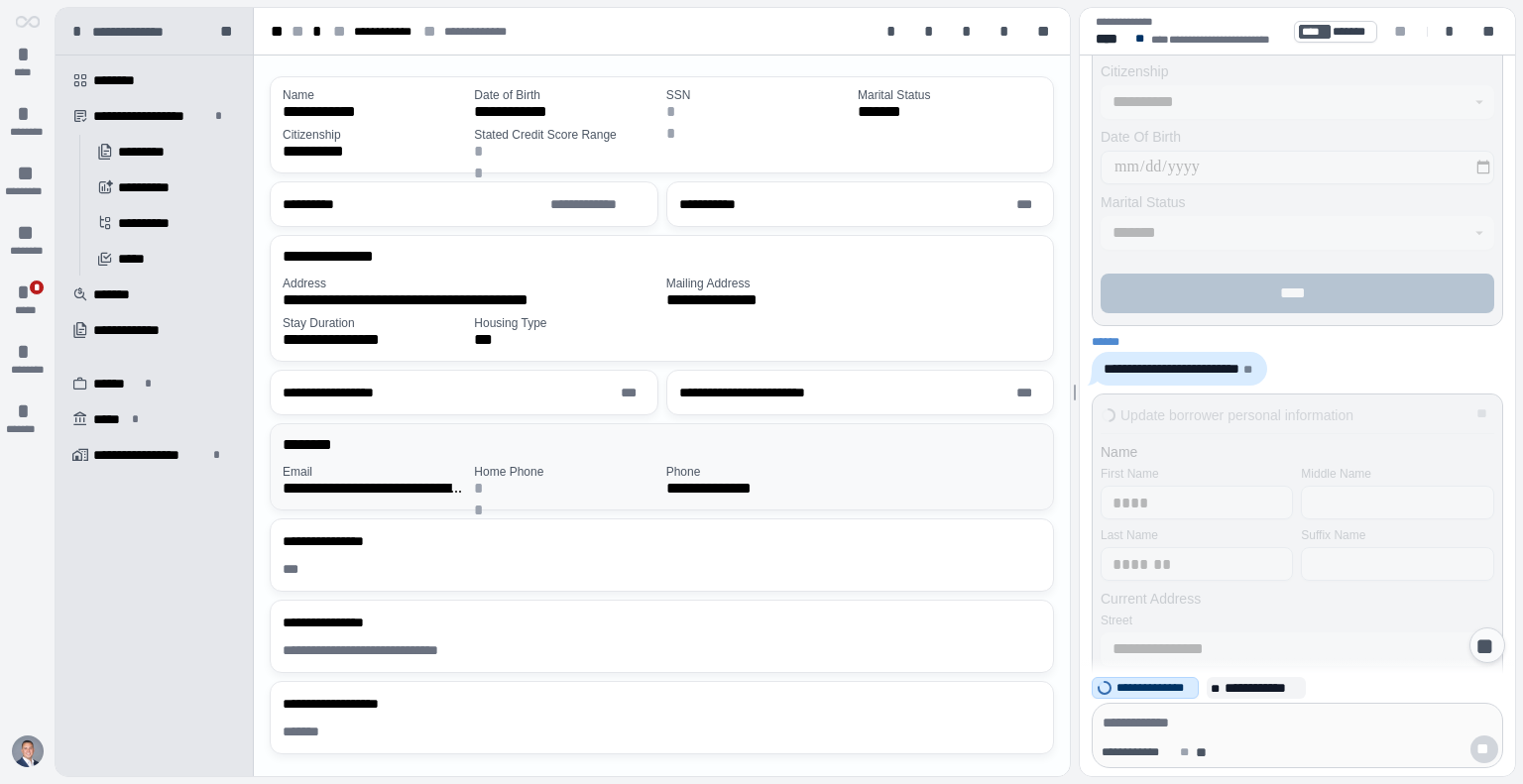 scroll, scrollTop: 73, scrollLeft: 0, axis: vertical 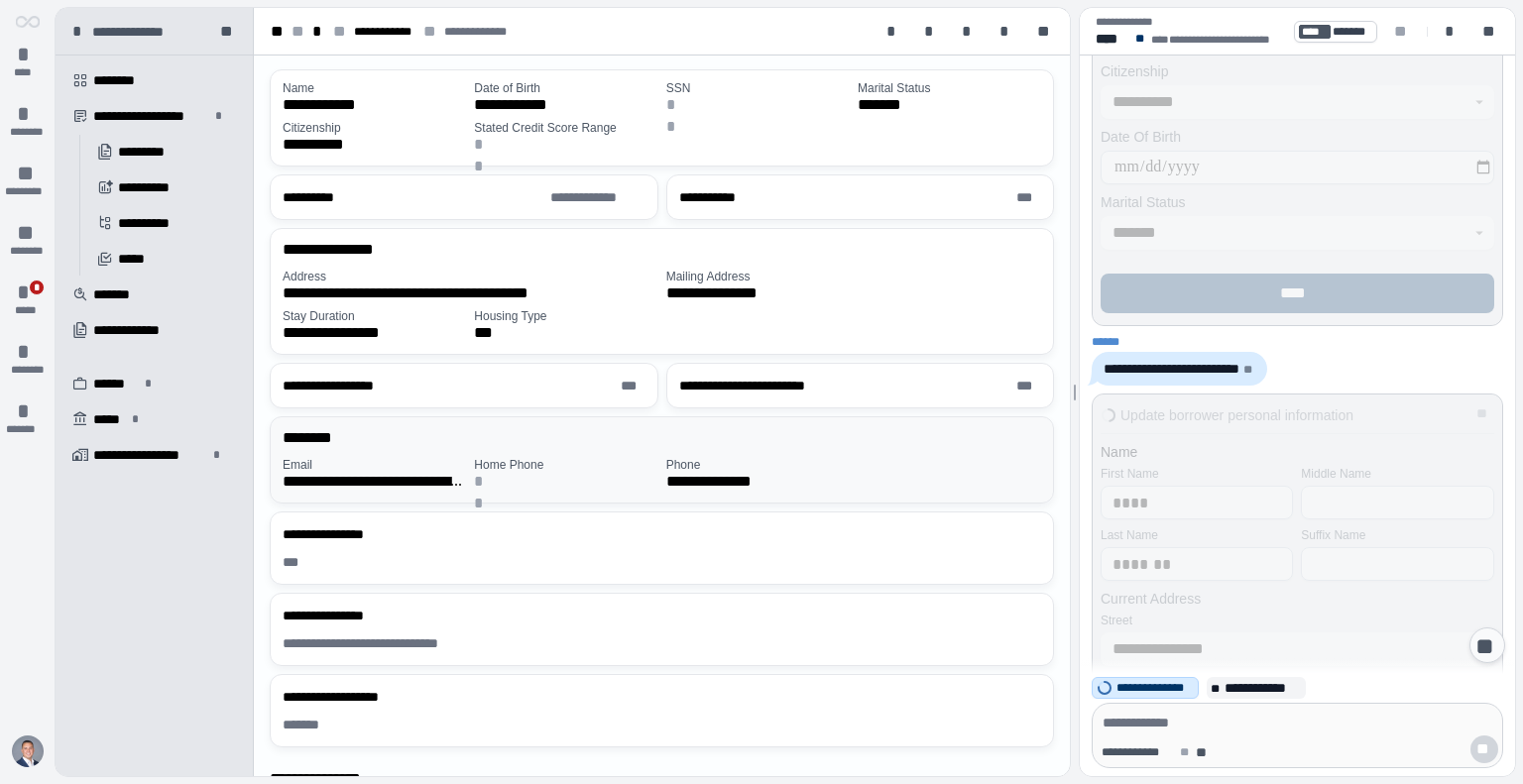 click on "Home Phone" at bounding box center [565, 465] 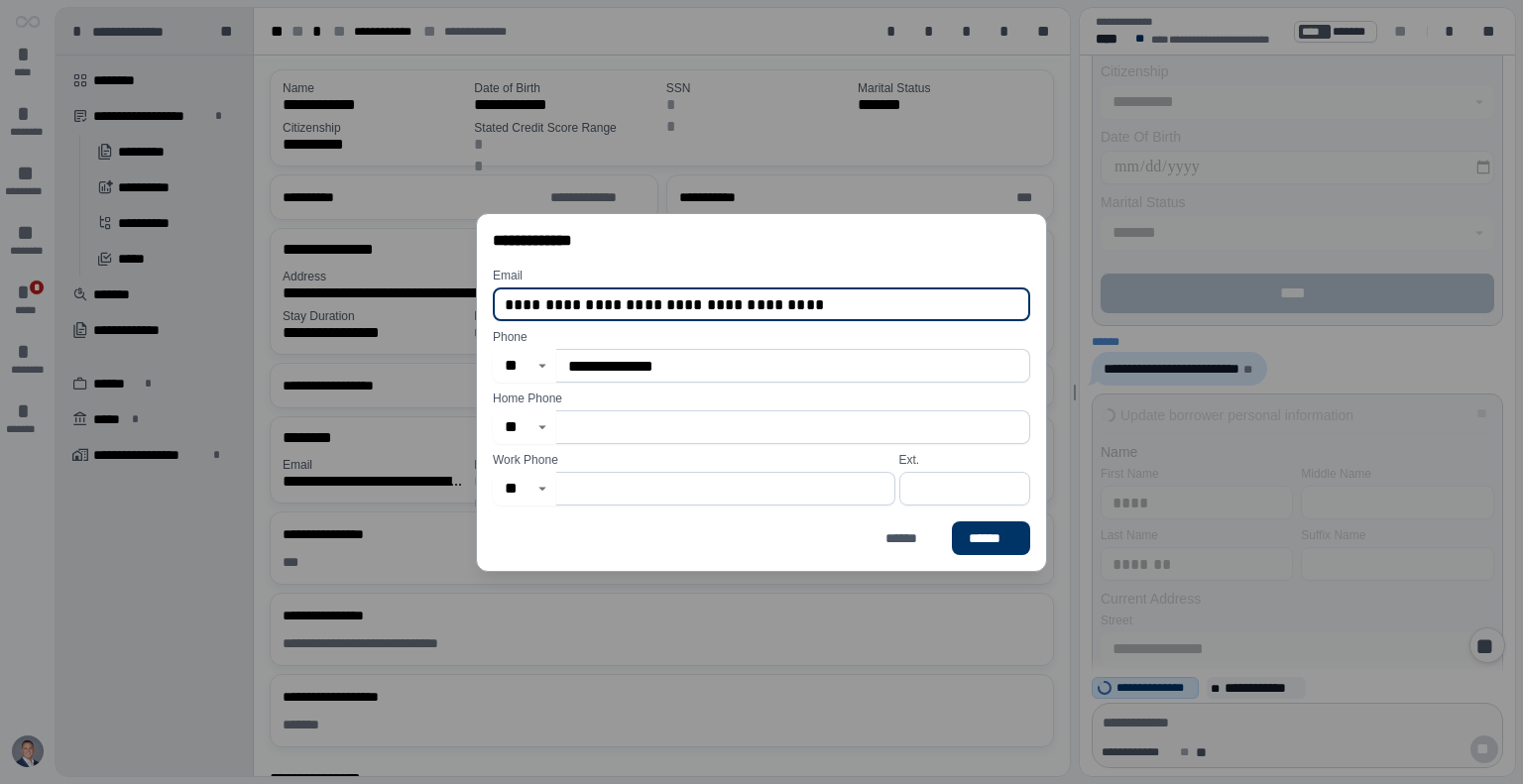 click on "**********" at bounding box center [762, 304] 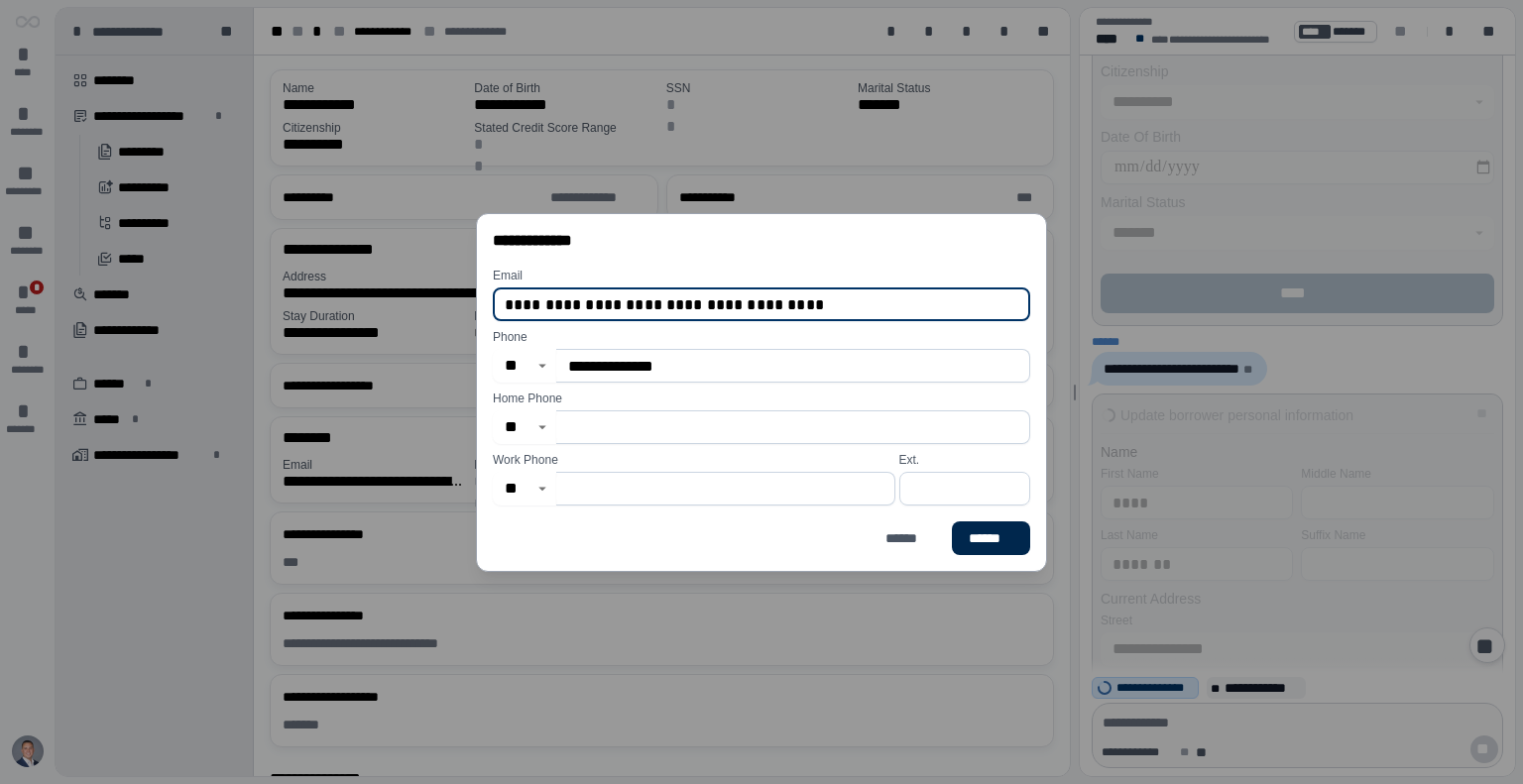 type on "**********" 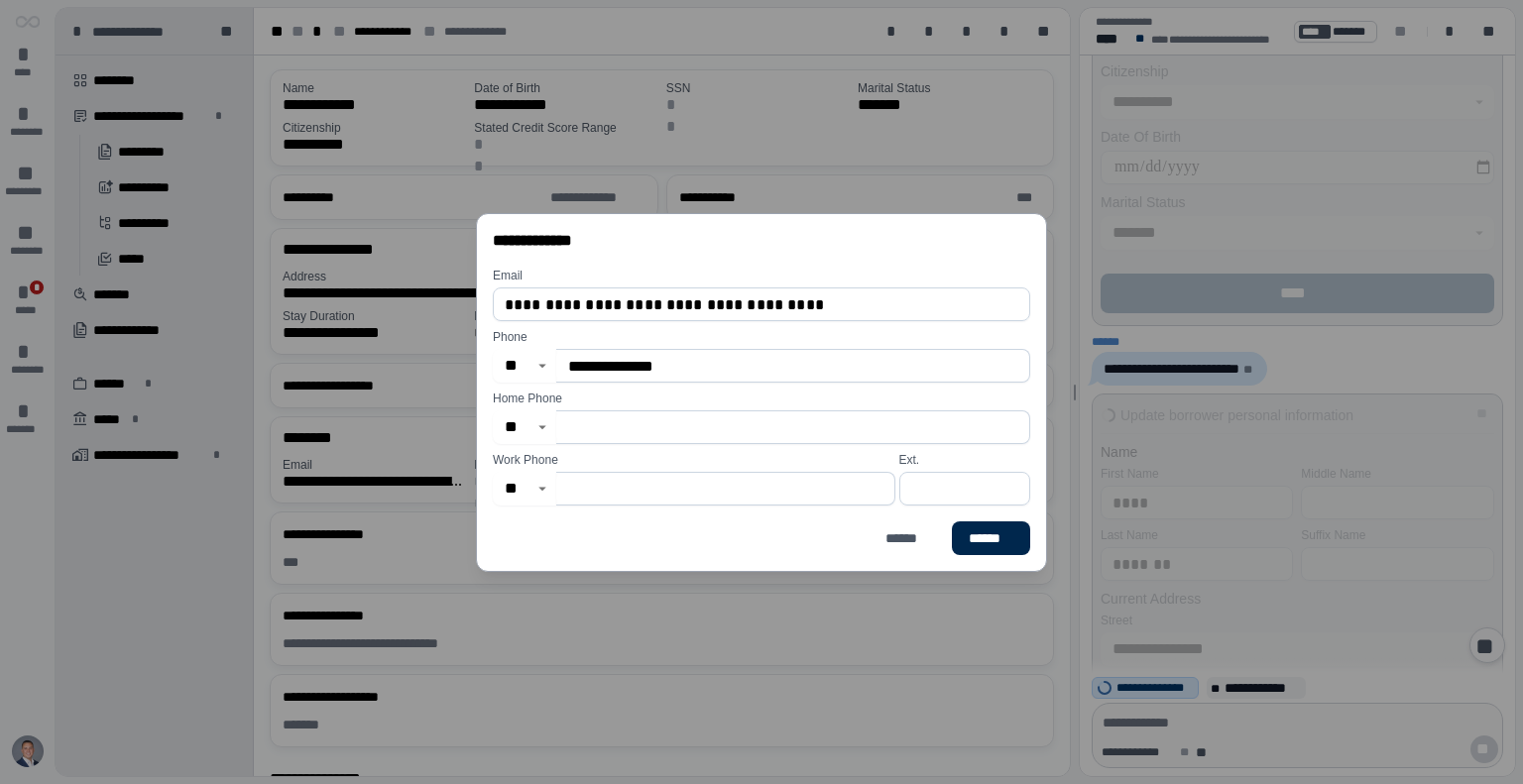 click on "******" at bounding box center (991, 538) 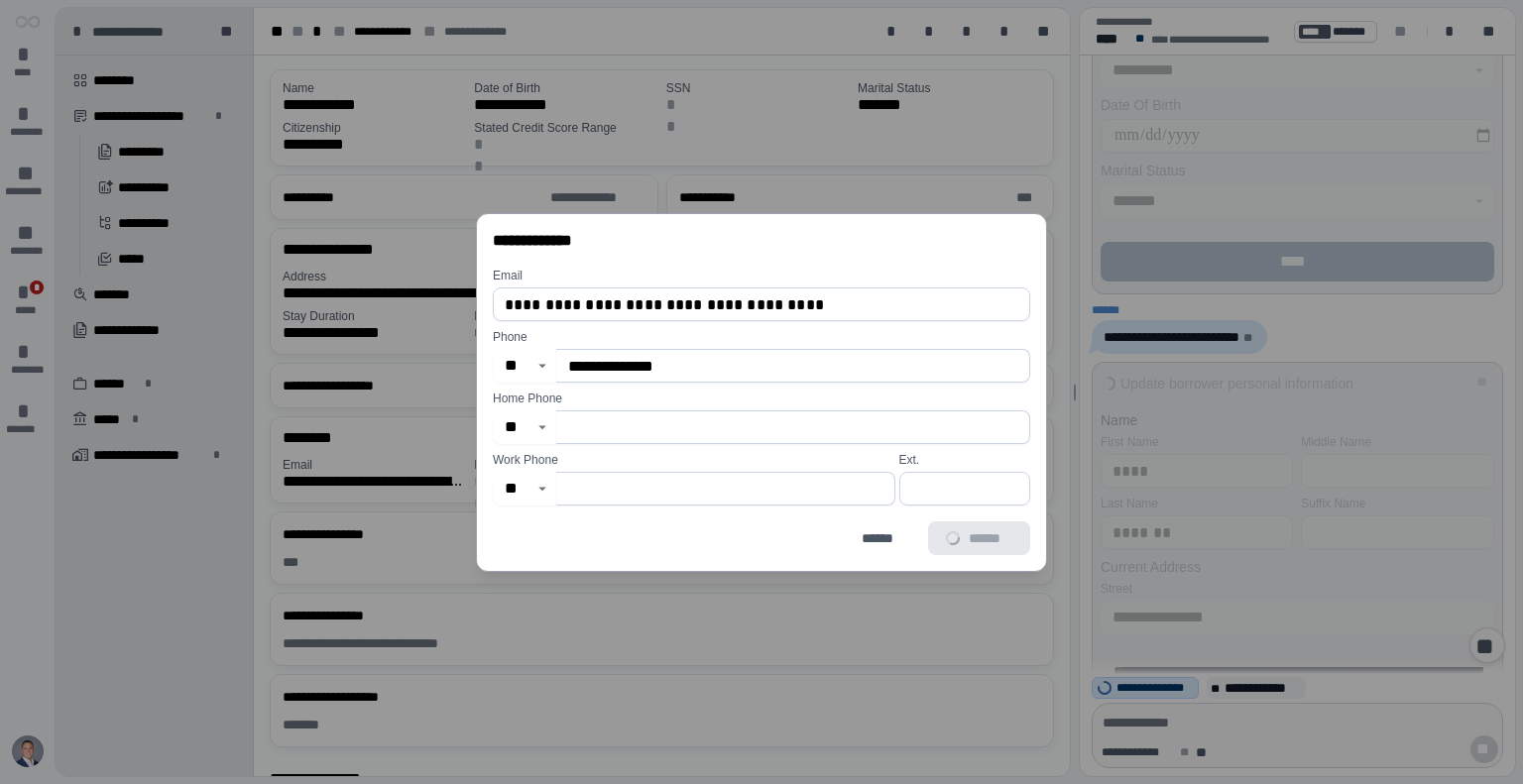 scroll, scrollTop: 1032, scrollLeft: 0, axis: vertical 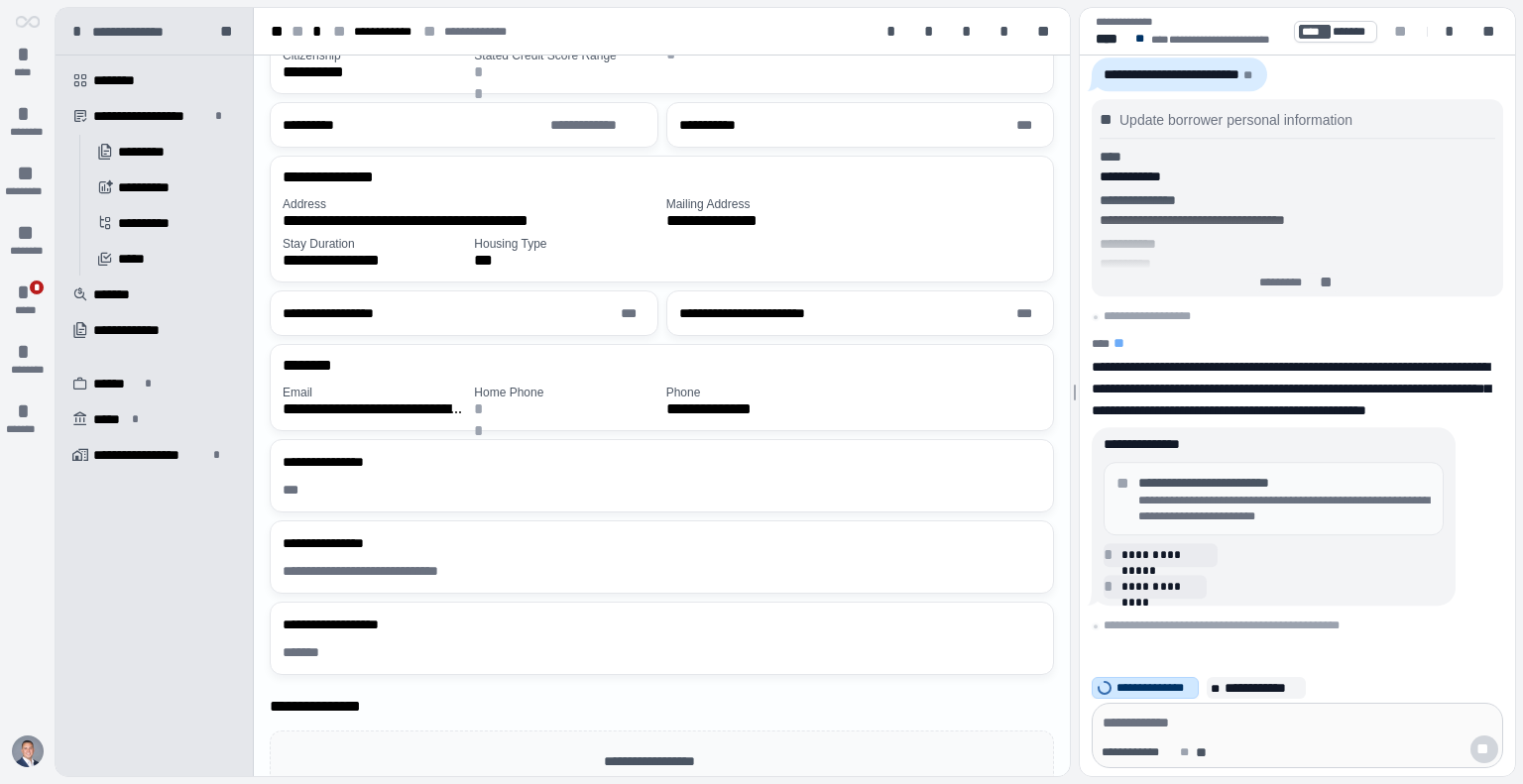 click on "**********" at bounding box center (1155, 688) 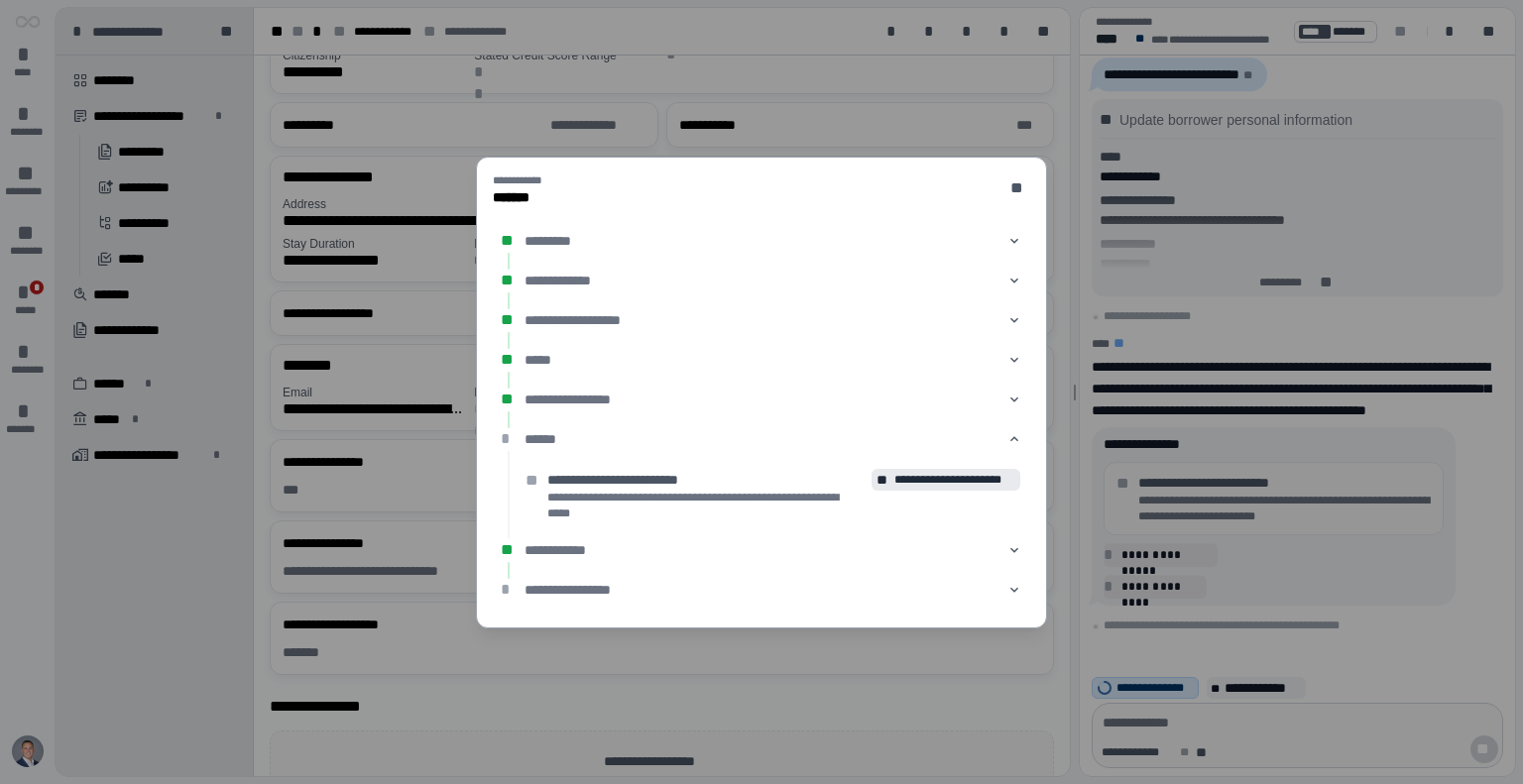 click on "**********" at bounding box center (955, 480) 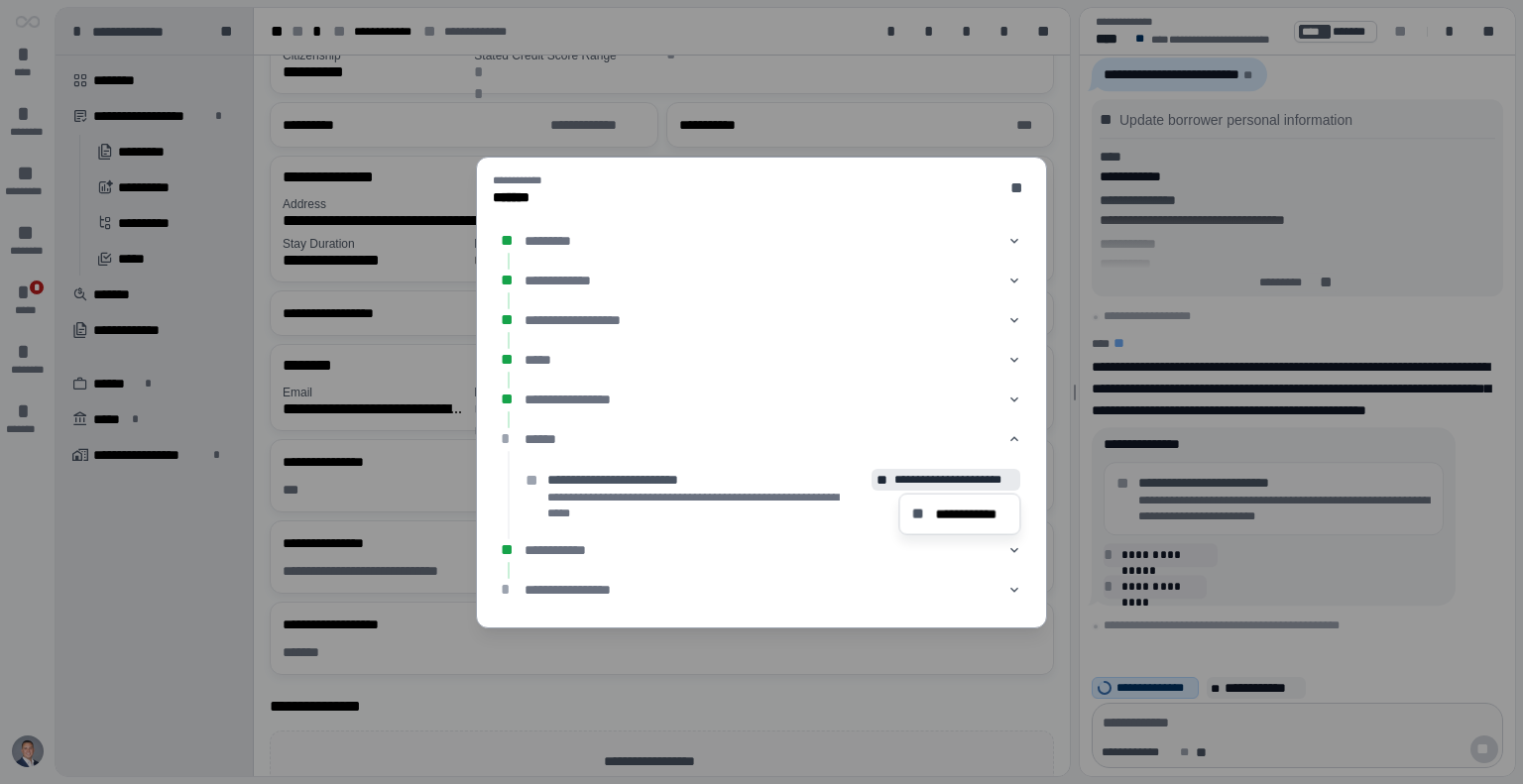 click on "**********" at bounding box center (971, 514) 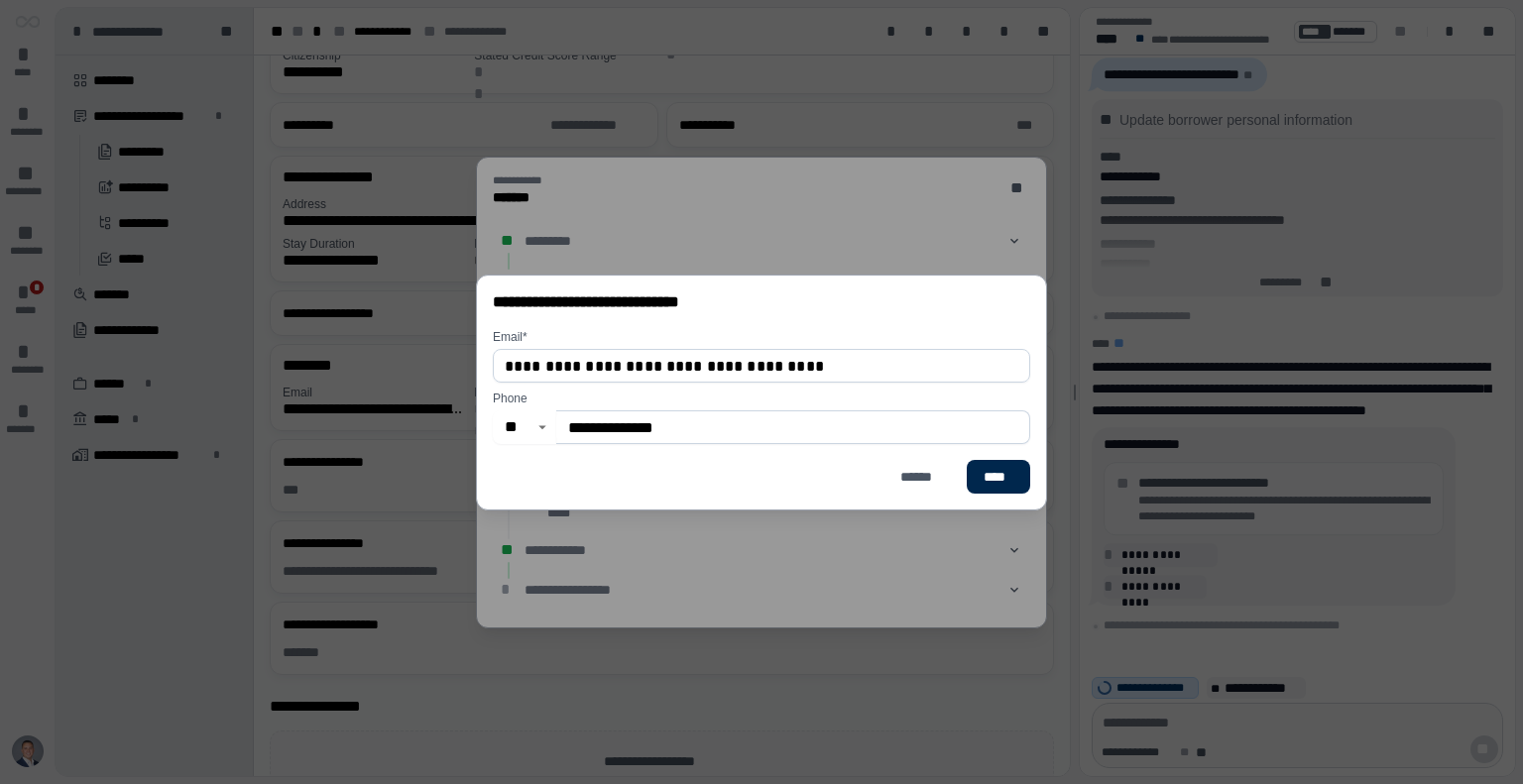 click on "****" at bounding box center (998, 477) 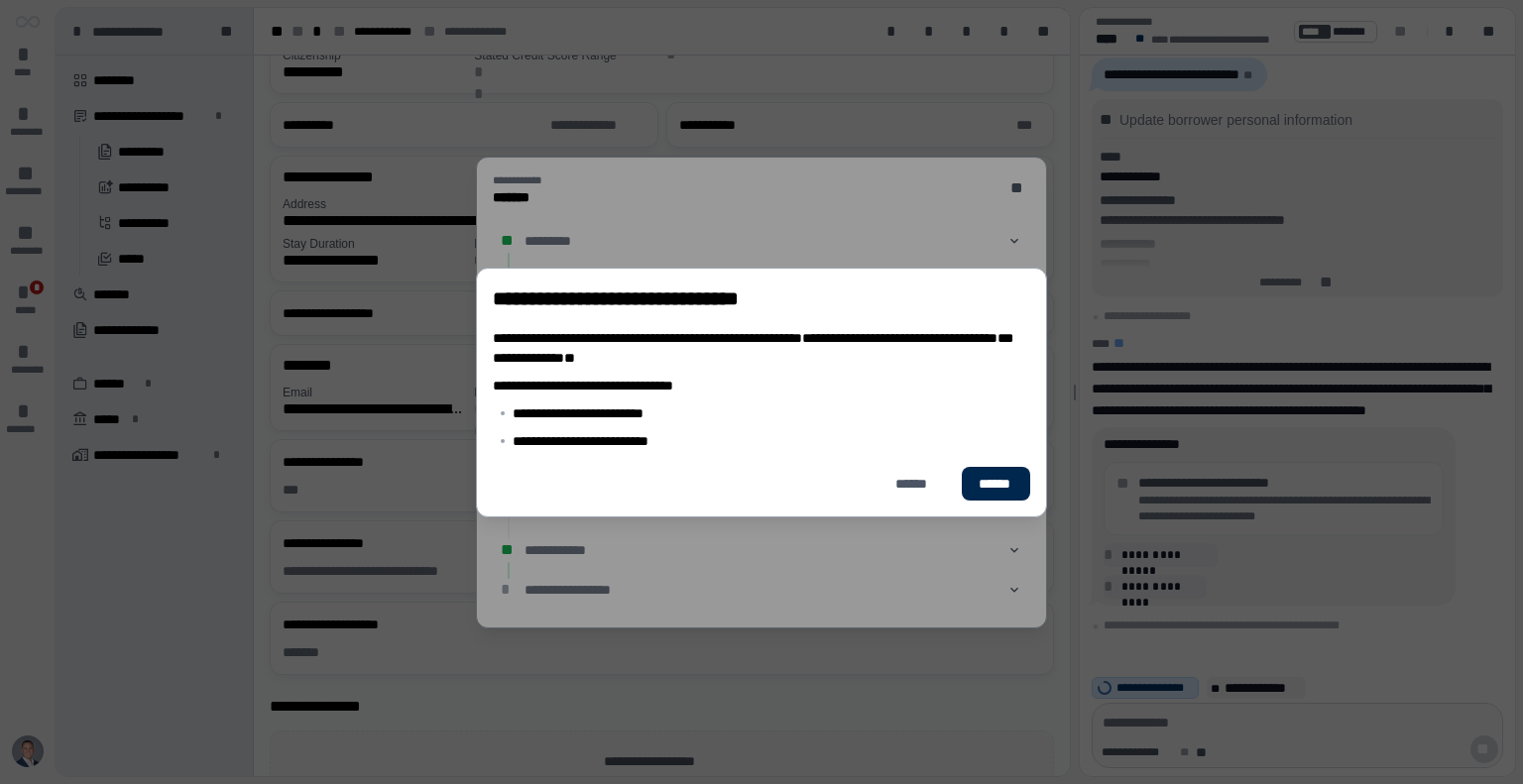 click on "******" at bounding box center [996, 484] 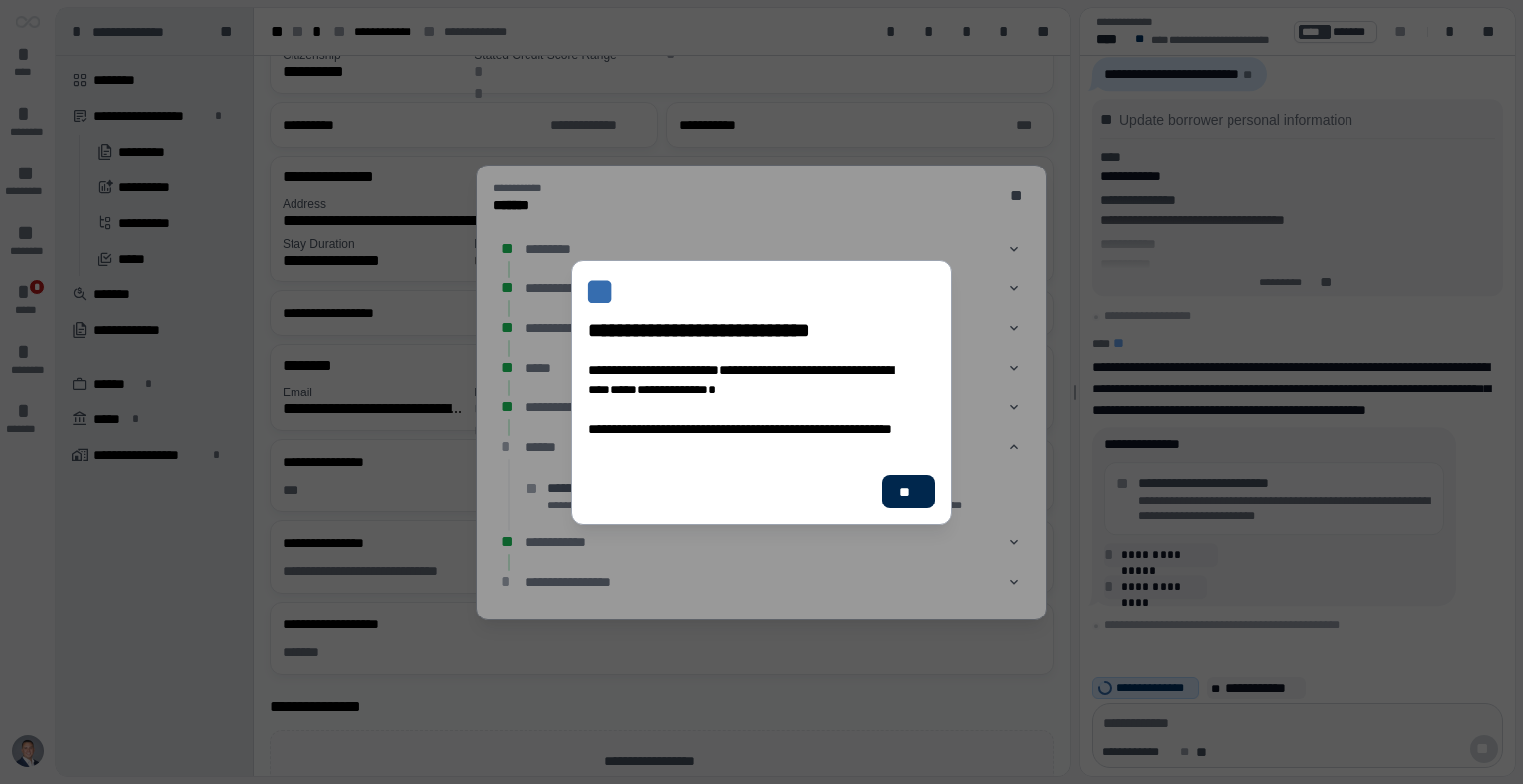 click on "**" at bounding box center [908, 492] 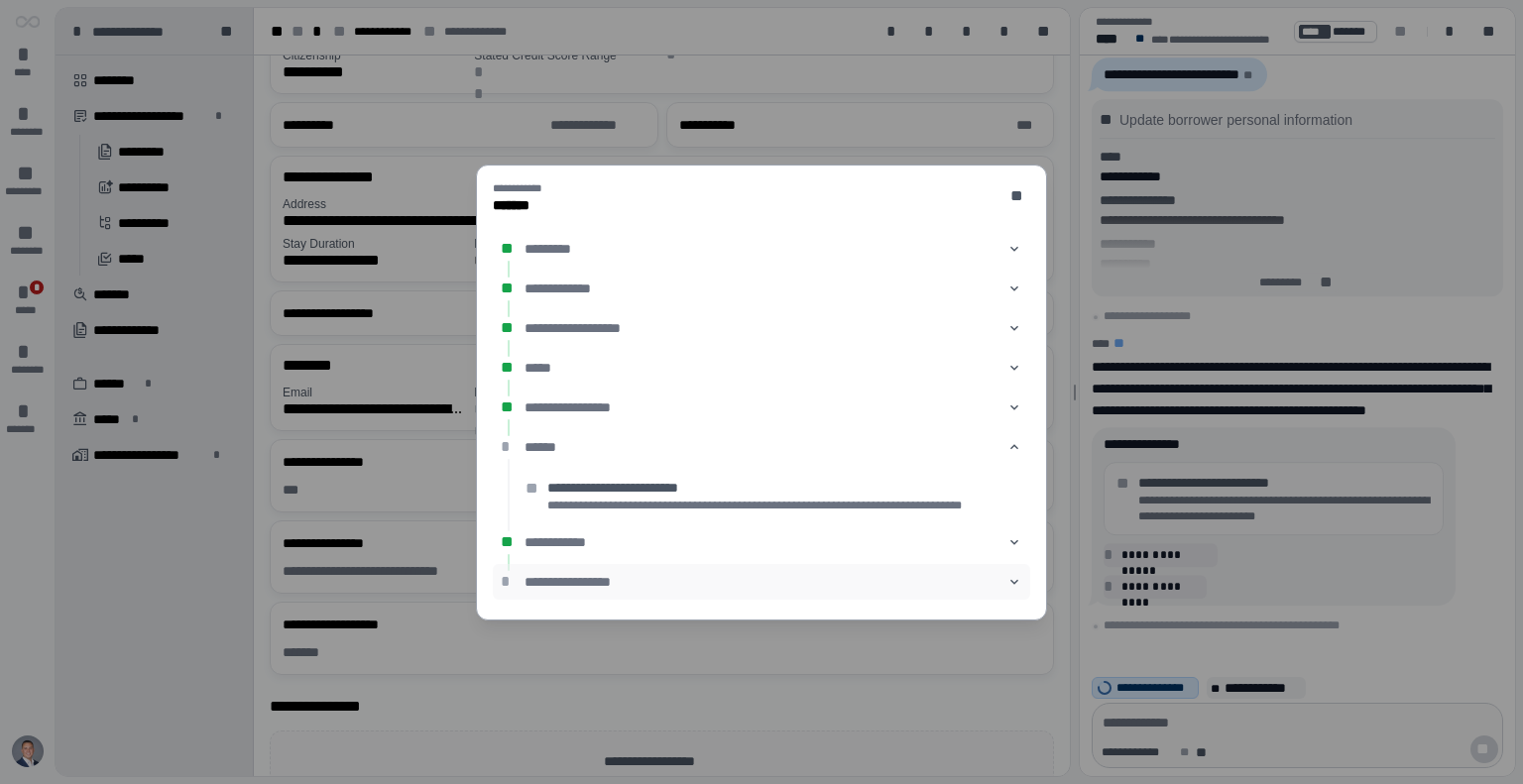 click on "**********" at bounding box center [762, 582] 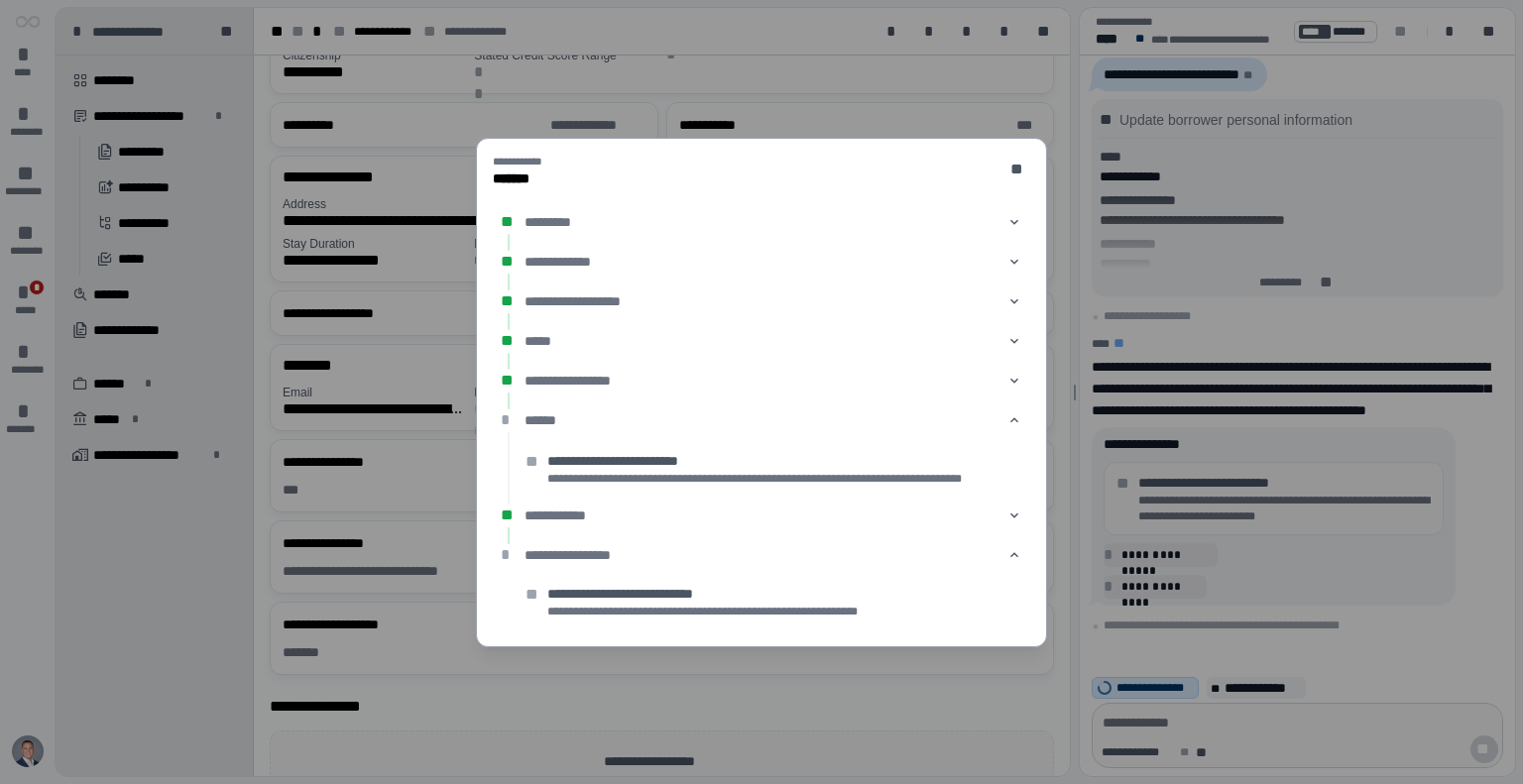 click on "**********" at bounding box center [782, 594] 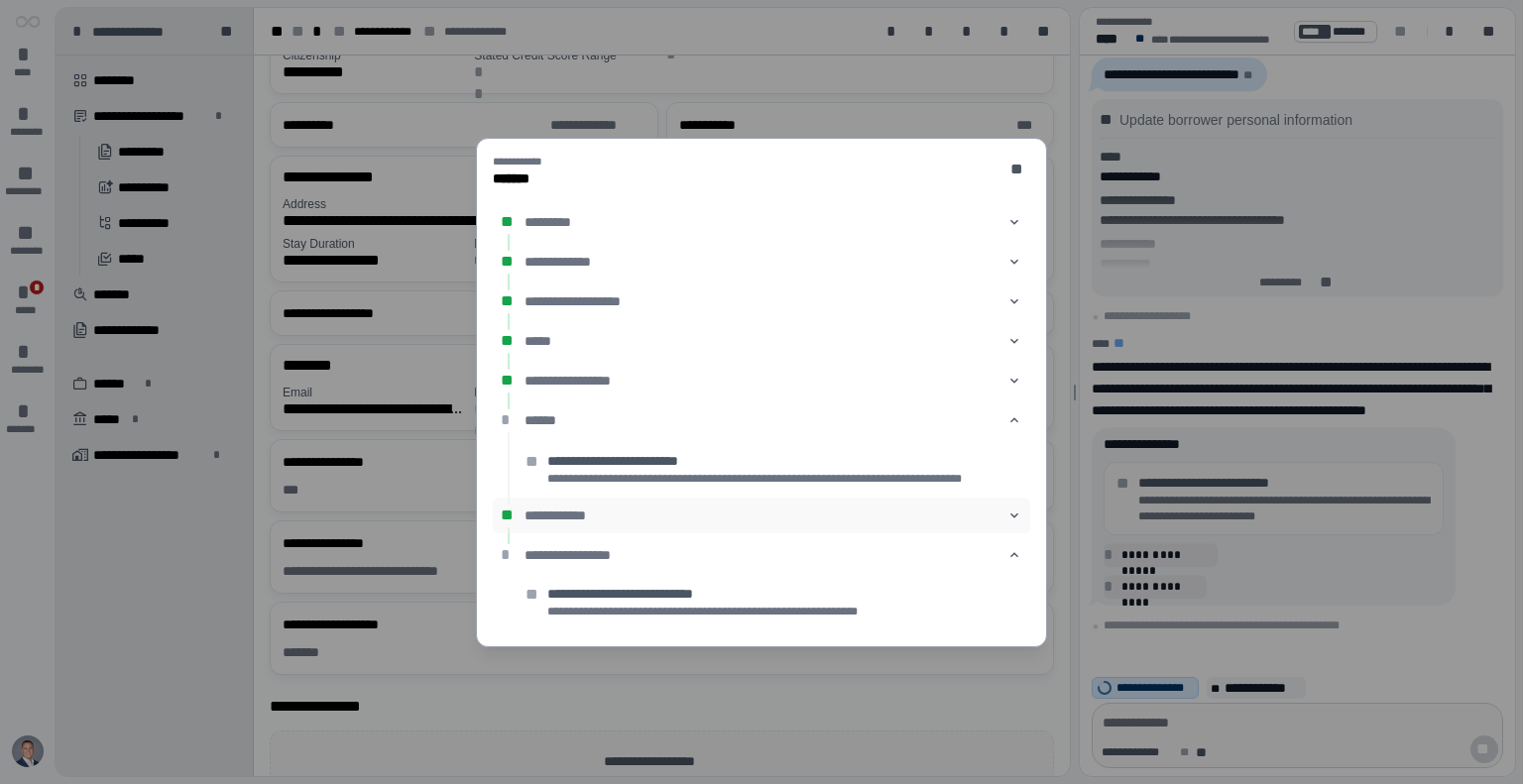 click on "**********" at bounding box center [762, 515] 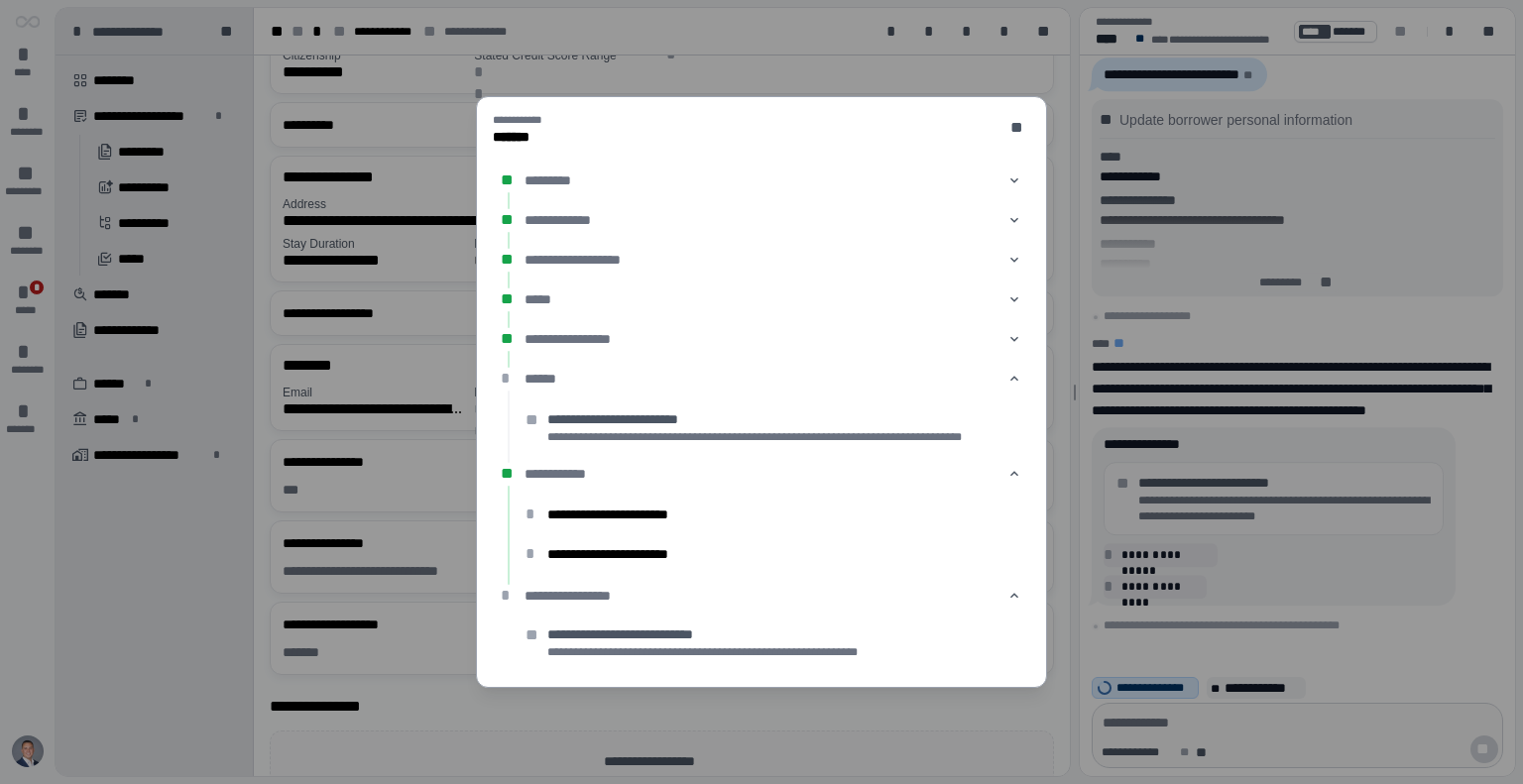 click on "**********" at bounding box center [782, 437] 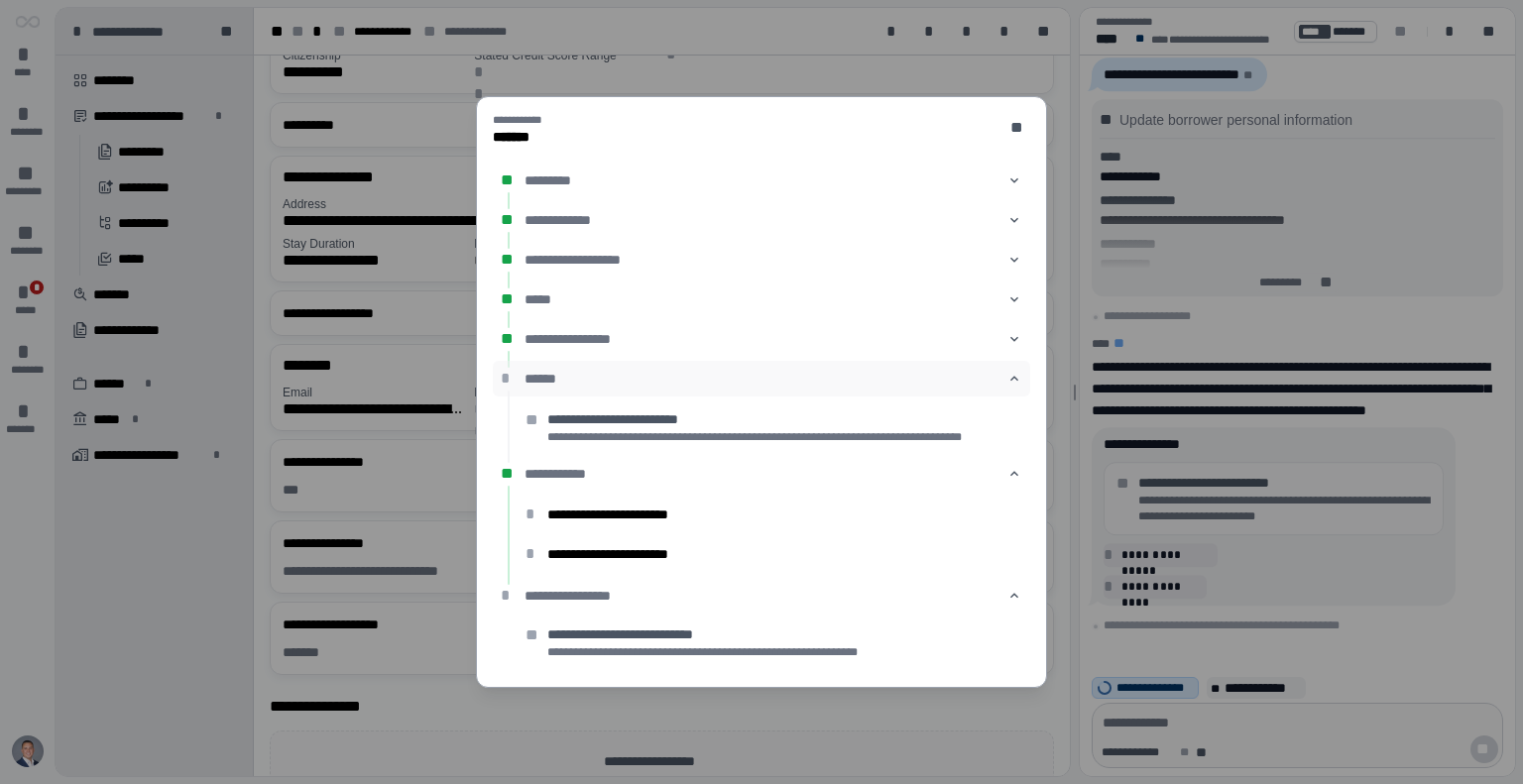 click on "******" at bounding box center (762, 379) 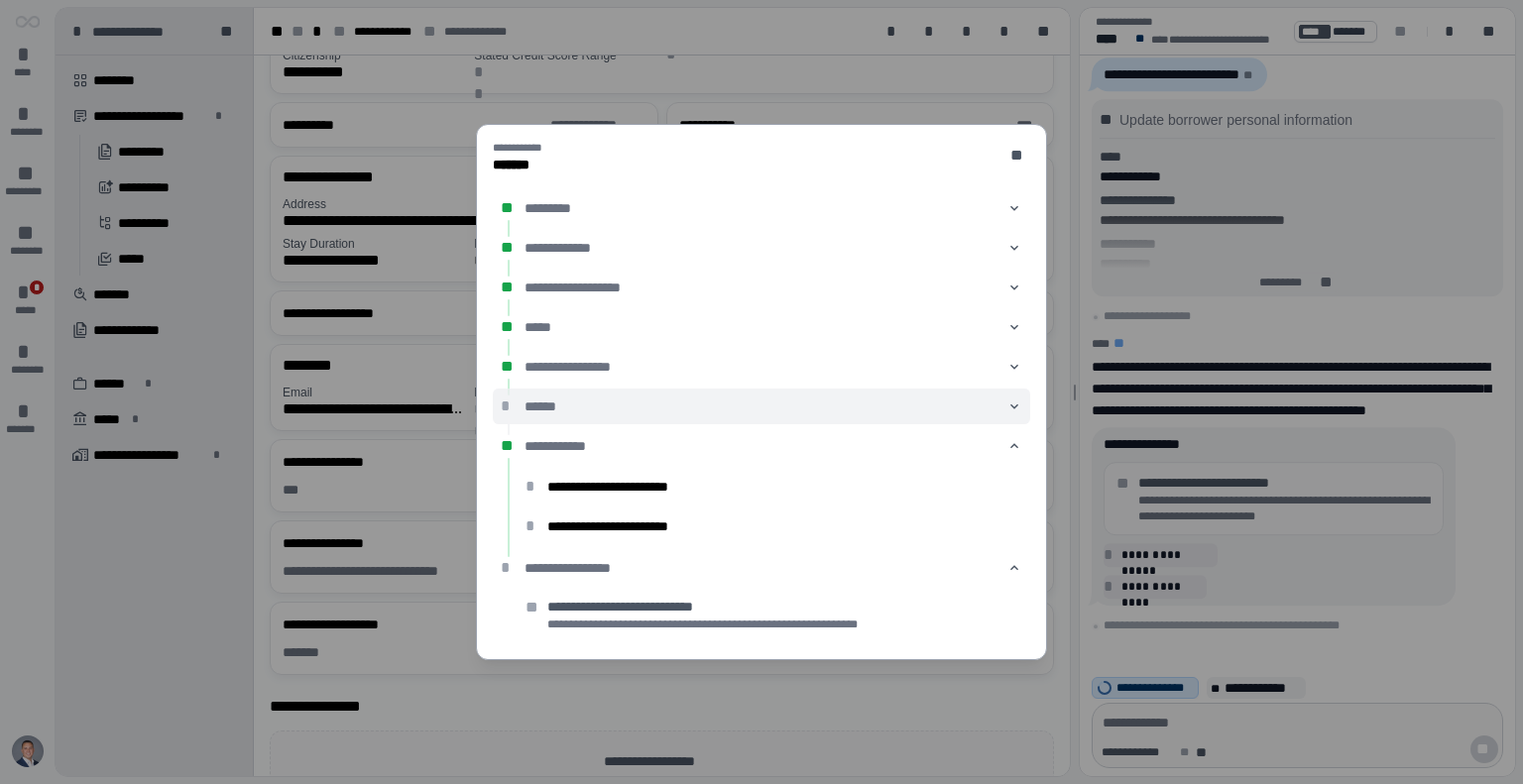 click on "******" at bounding box center [762, 406] 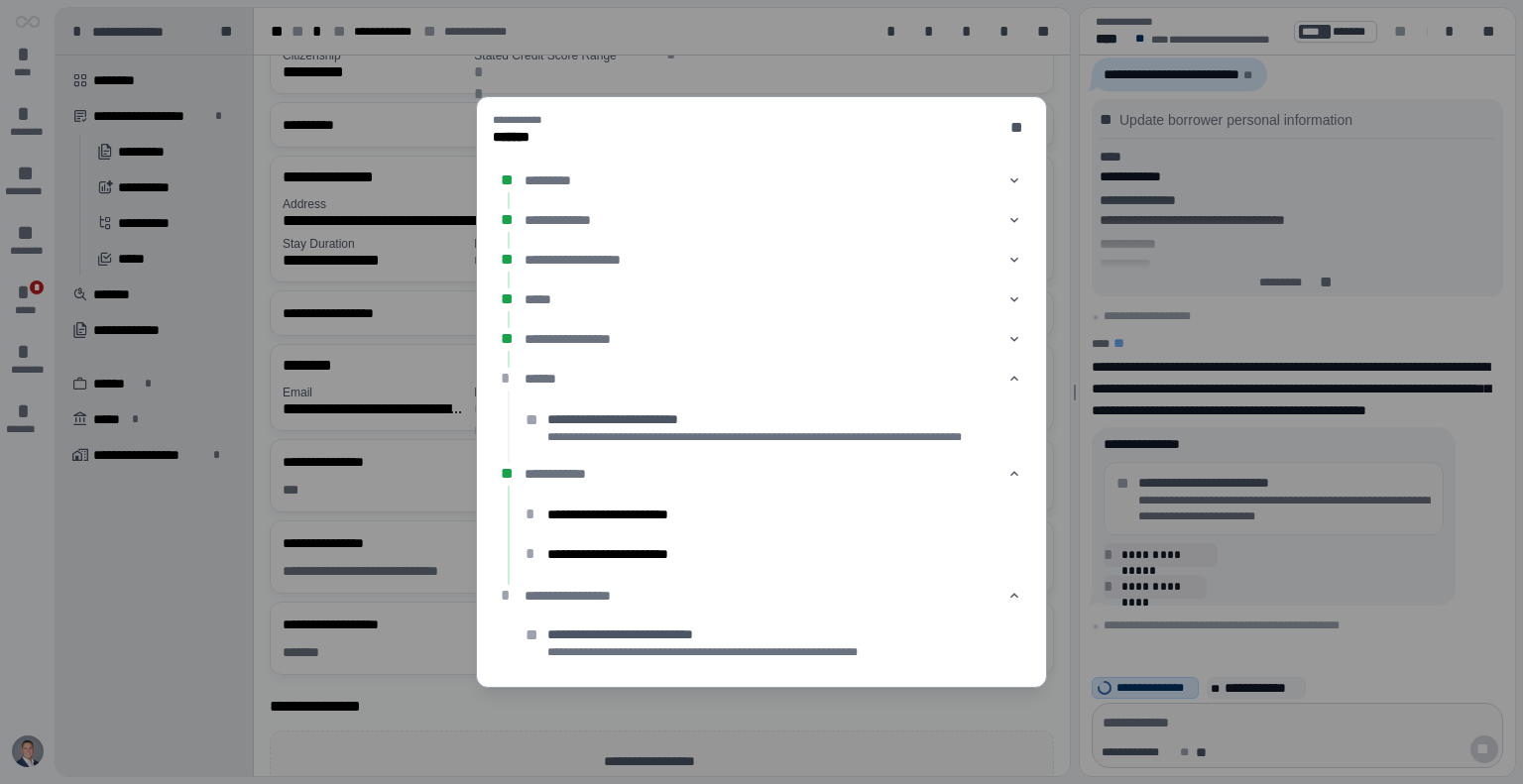 click on "**********" at bounding box center (771, 427) 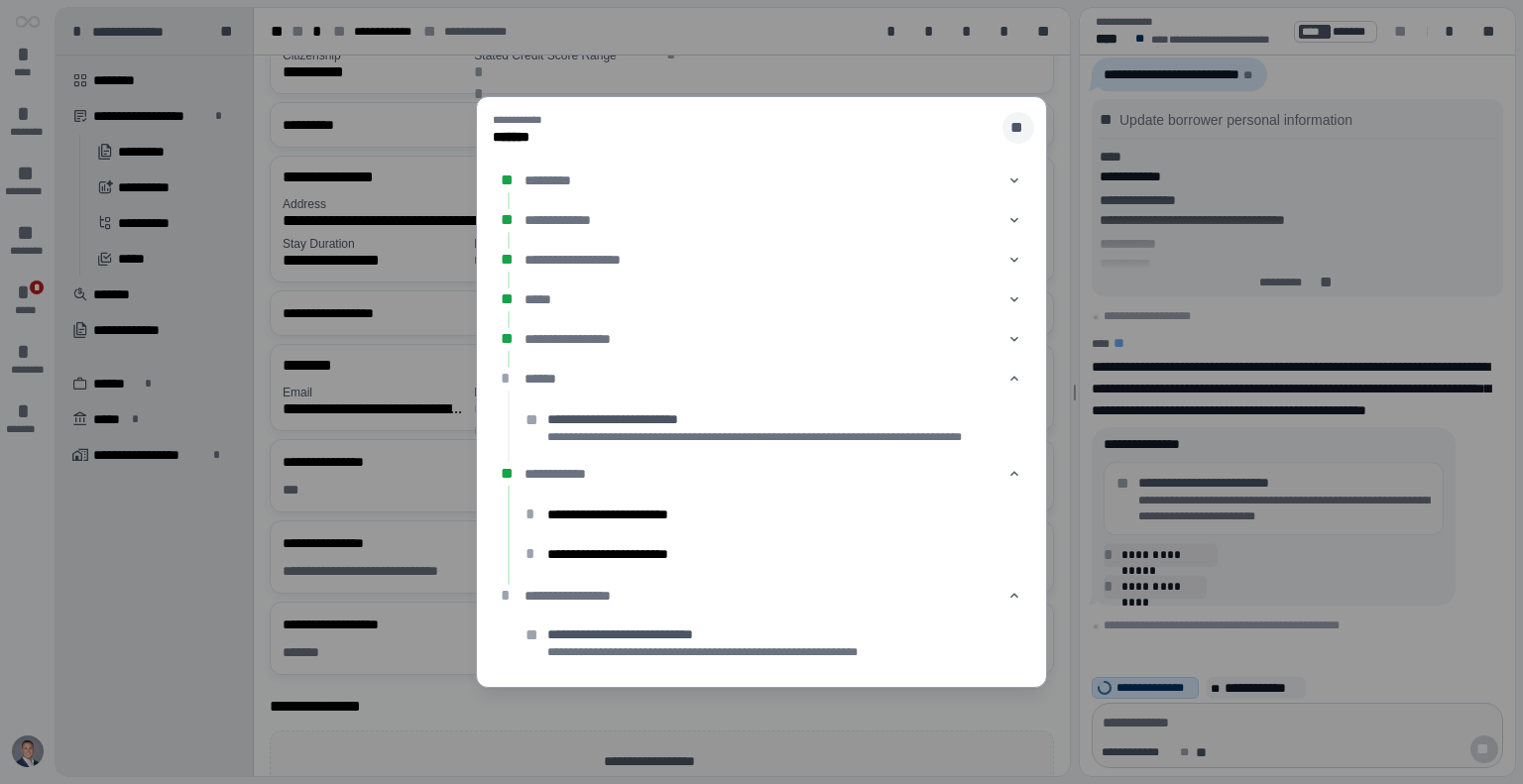 click on "**" at bounding box center (1018, 128) 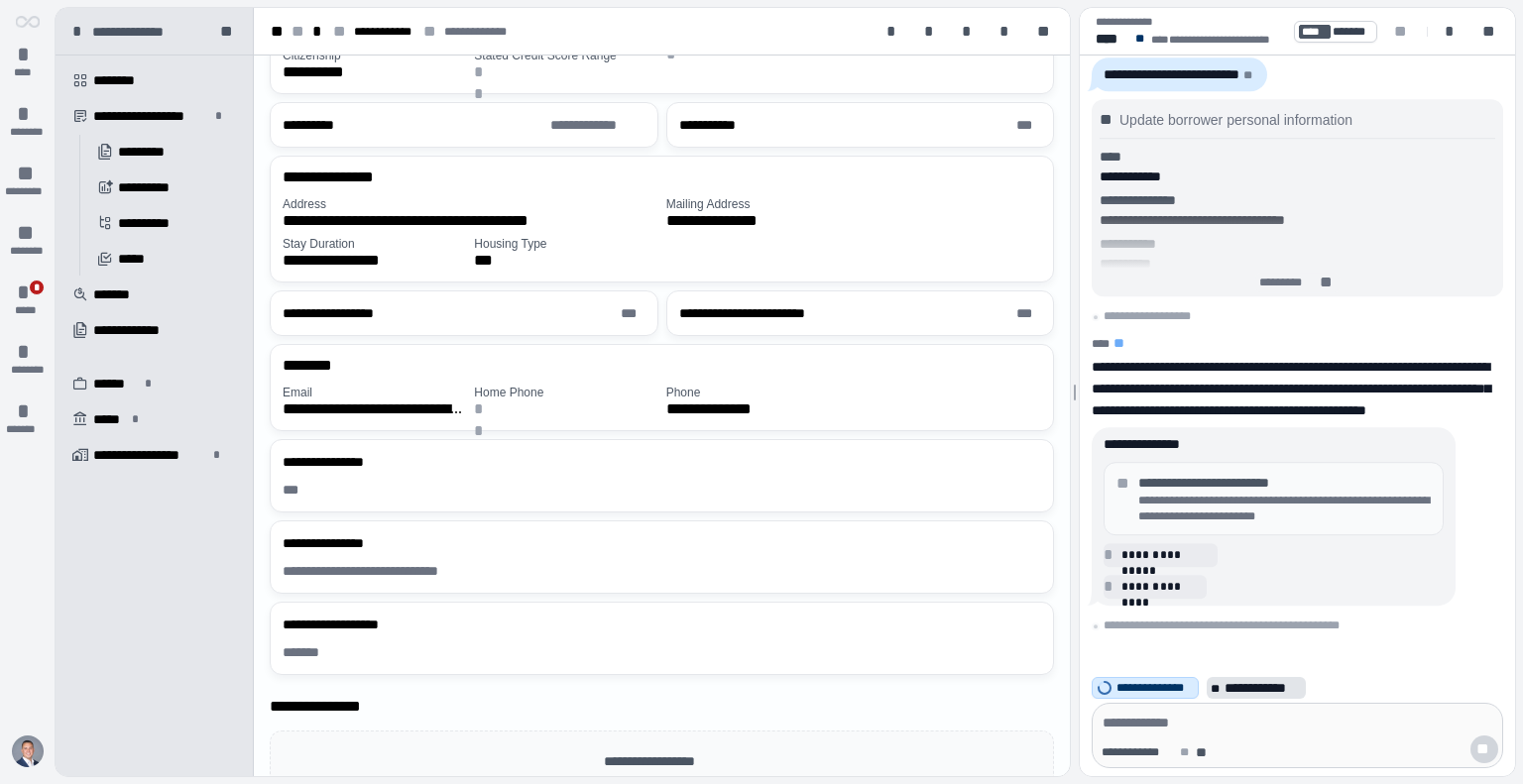 click on "**********" at bounding box center [1263, 688] 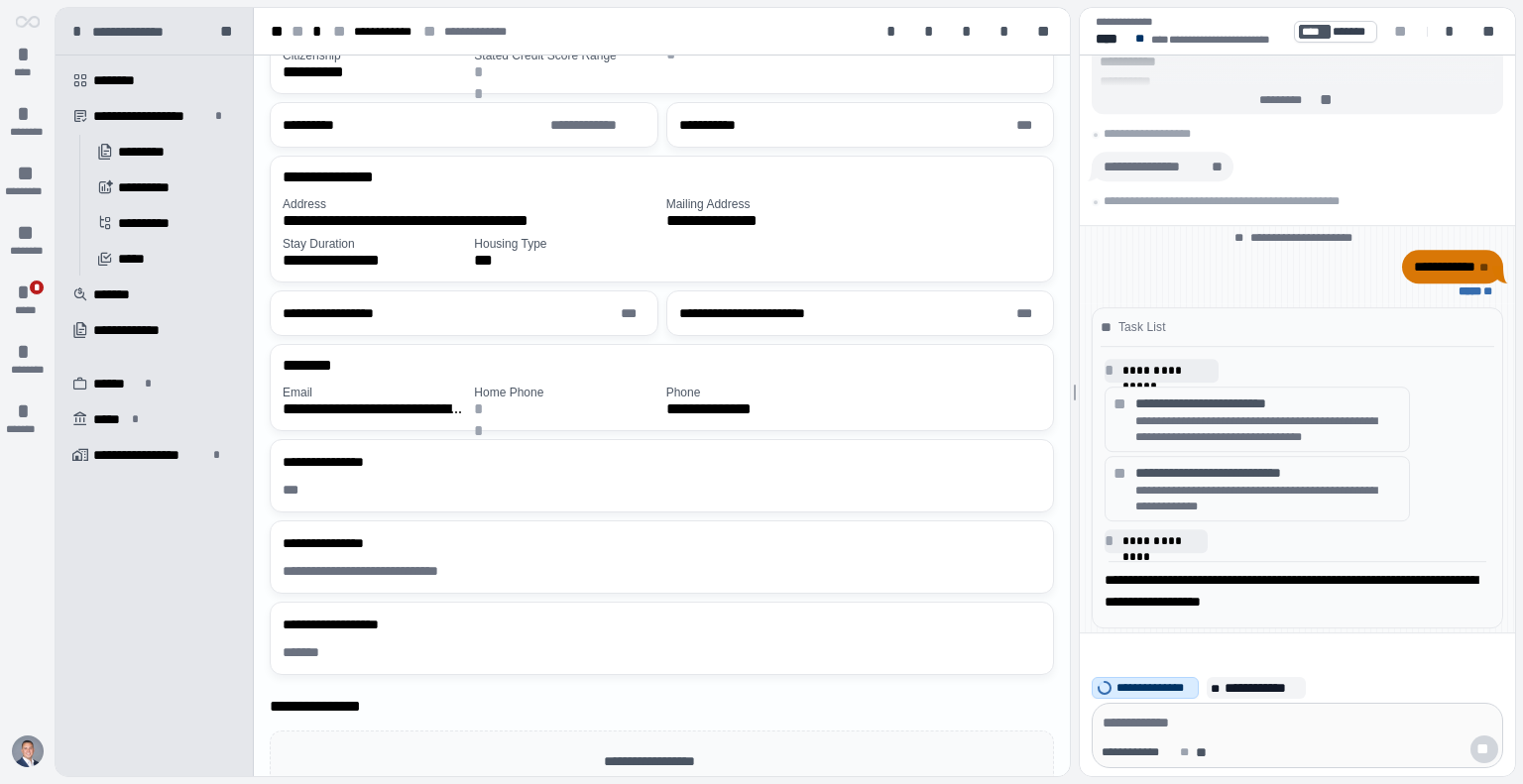 click on "**********" at bounding box center (1268, 429) 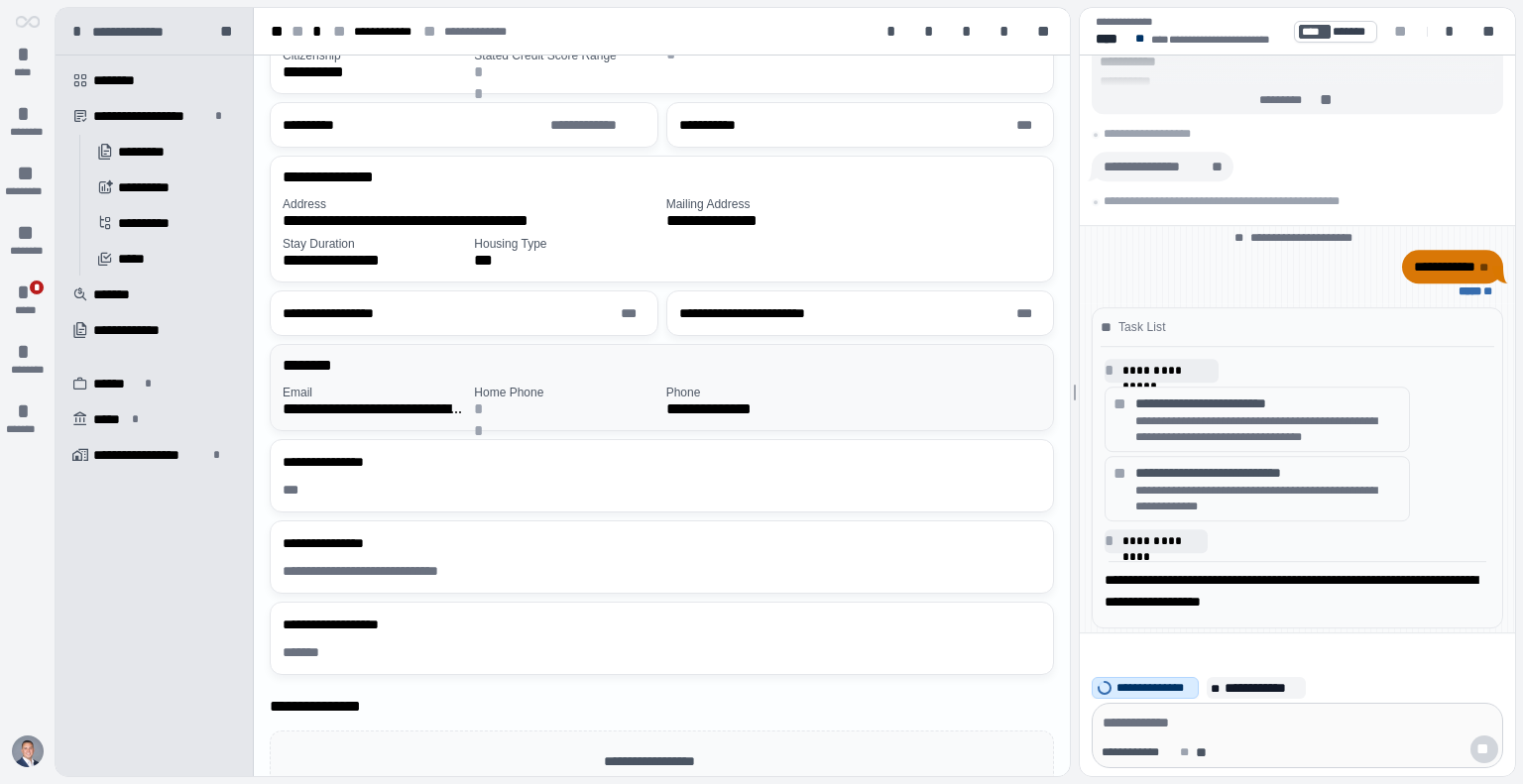 scroll, scrollTop: 0, scrollLeft: 0, axis: both 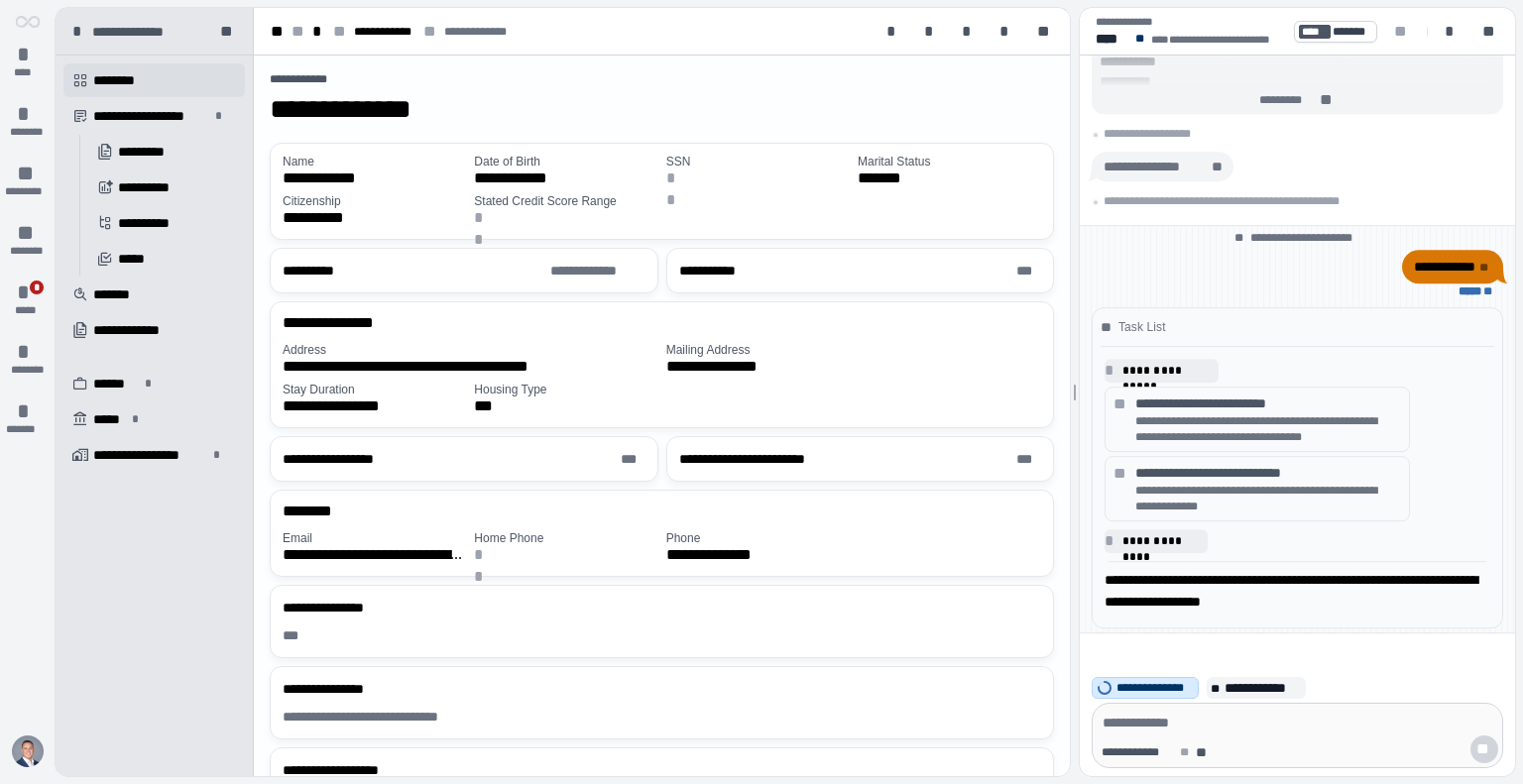 click on "********" at bounding box center [121, 80] 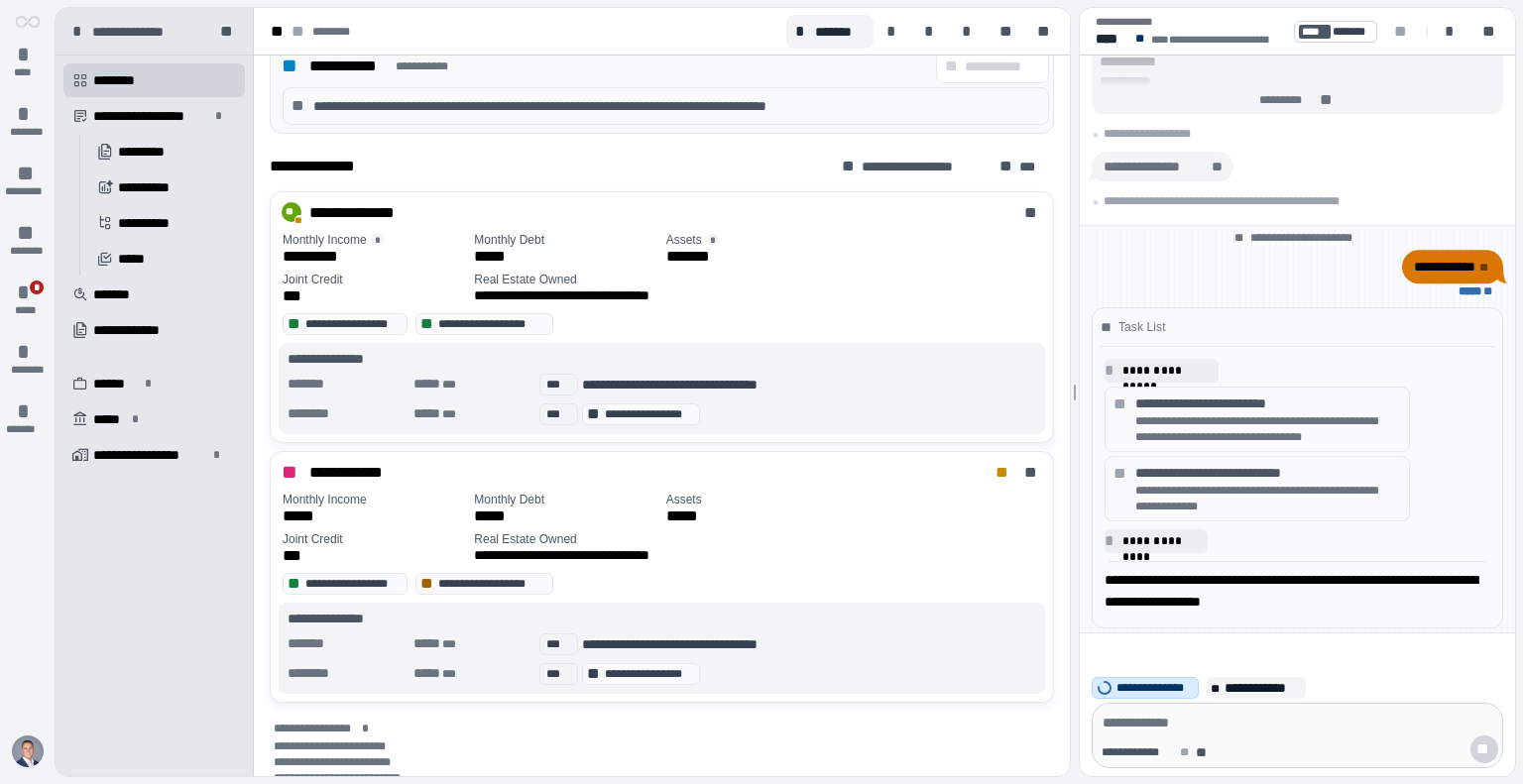 scroll, scrollTop: 898, scrollLeft: 0, axis: vertical 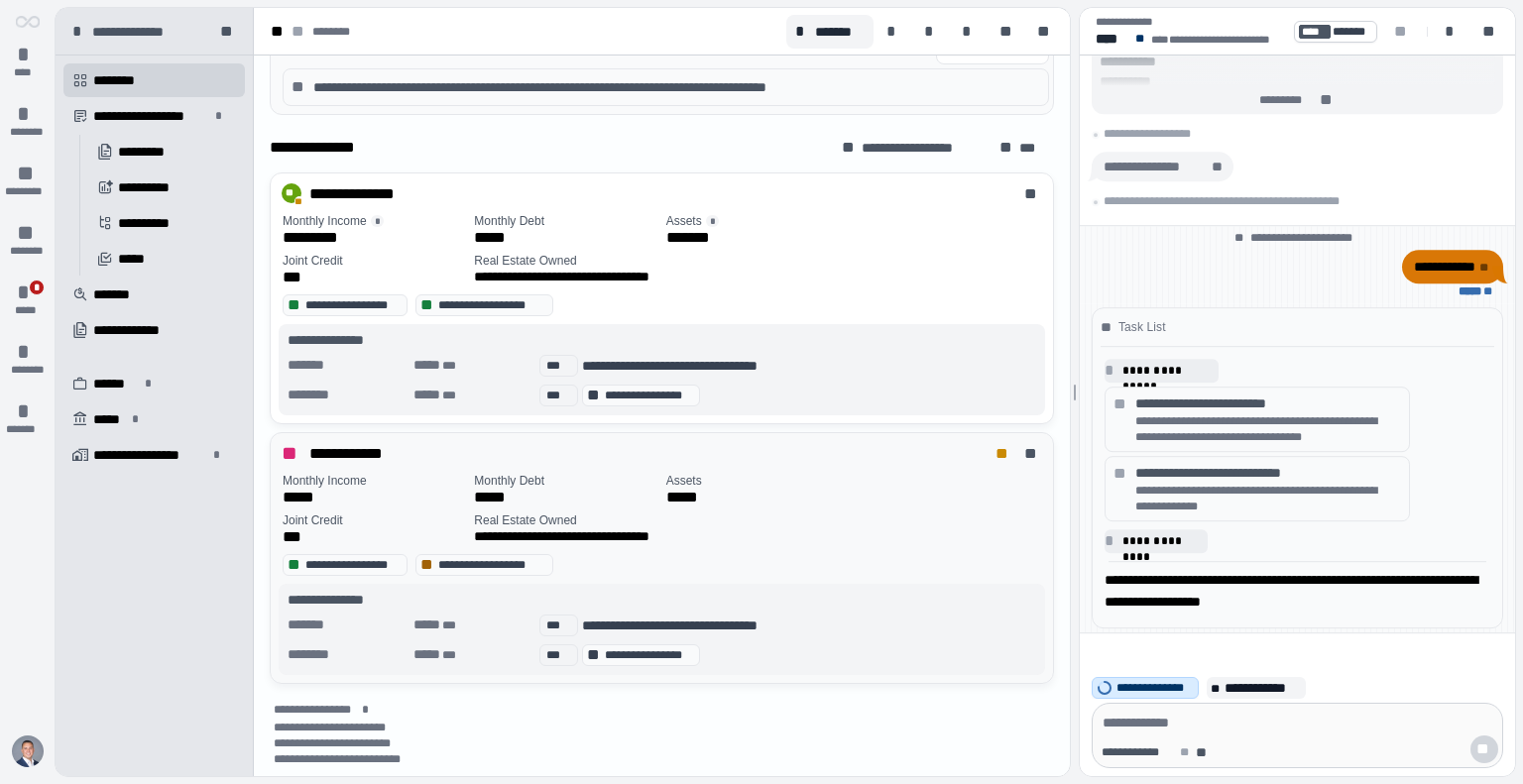 click on "*****" at bounding box center [374, 498] 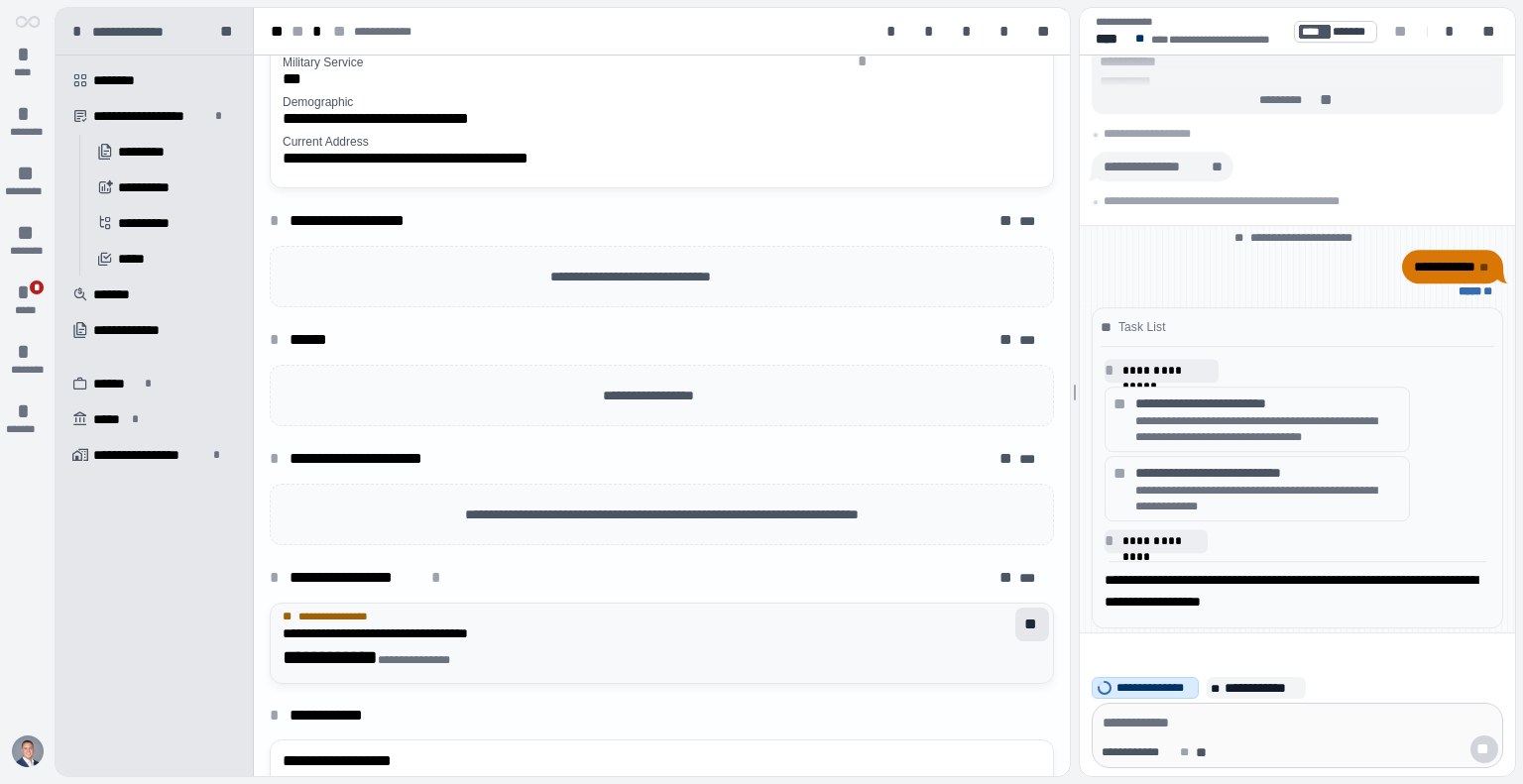 scroll, scrollTop: 0, scrollLeft: 0, axis: both 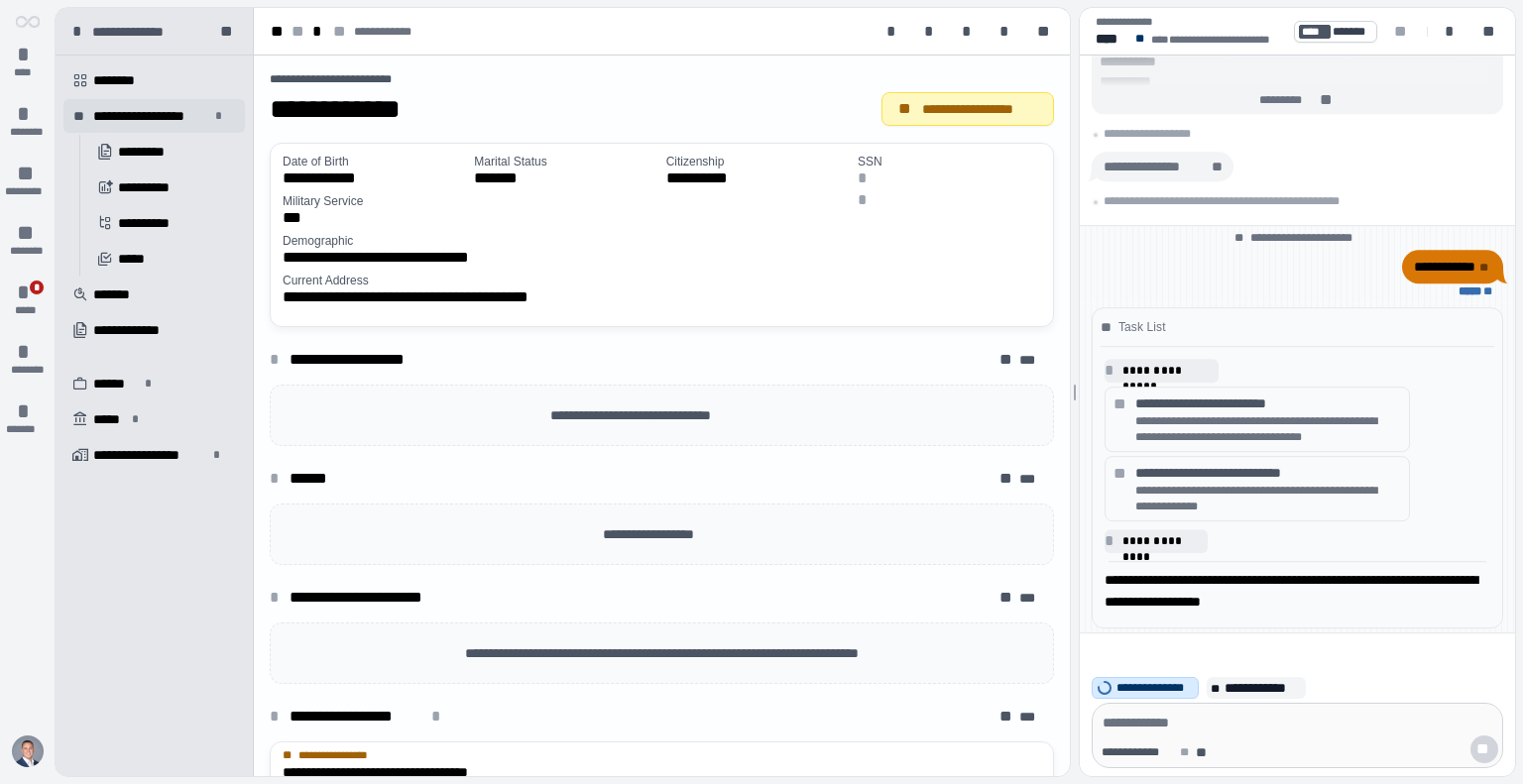 click on "**********" at bounding box center (151, 116) 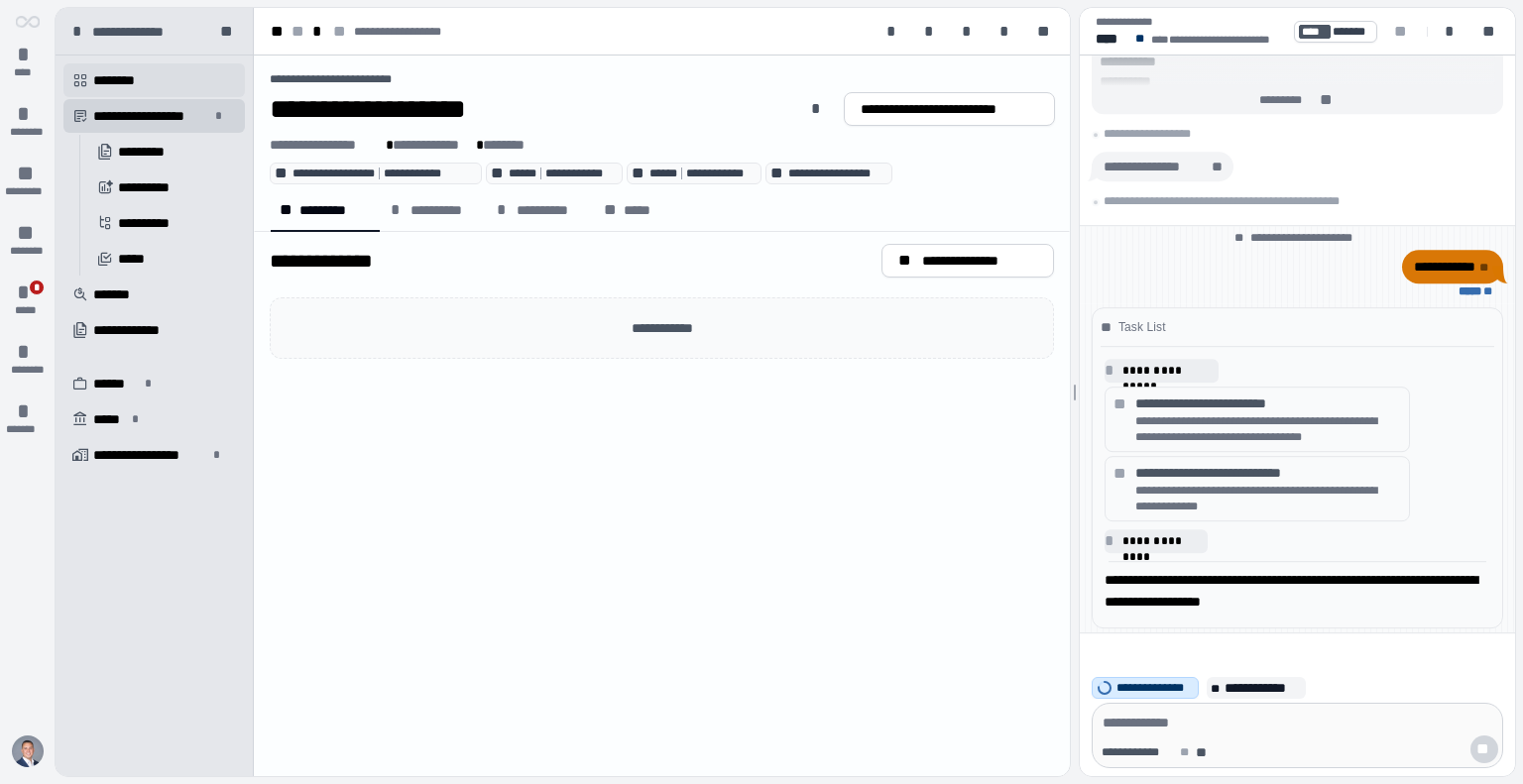 click on "********" at bounding box center [121, 80] 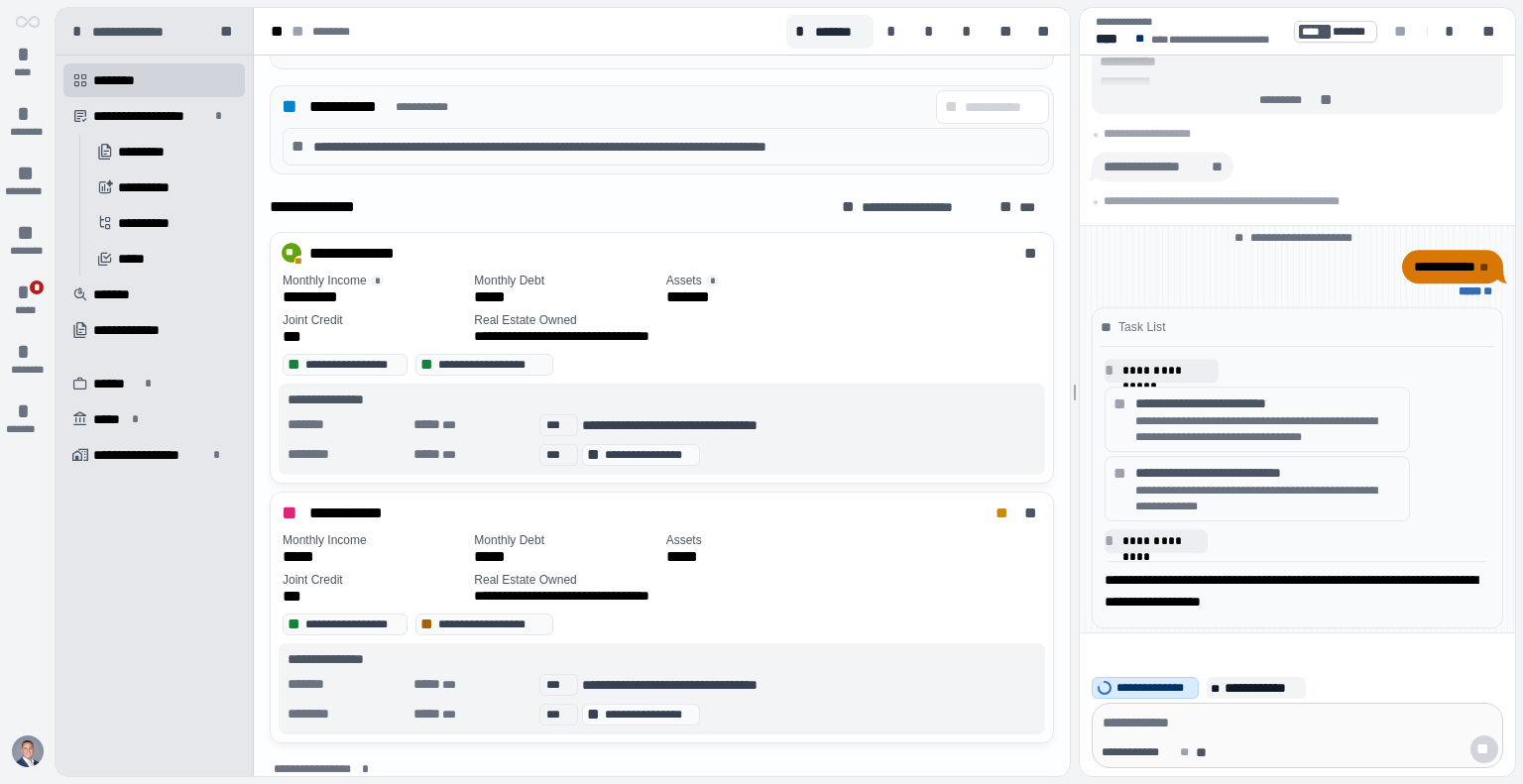 scroll, scrollTop: 898, scrollLeft: 0, axis: vertical 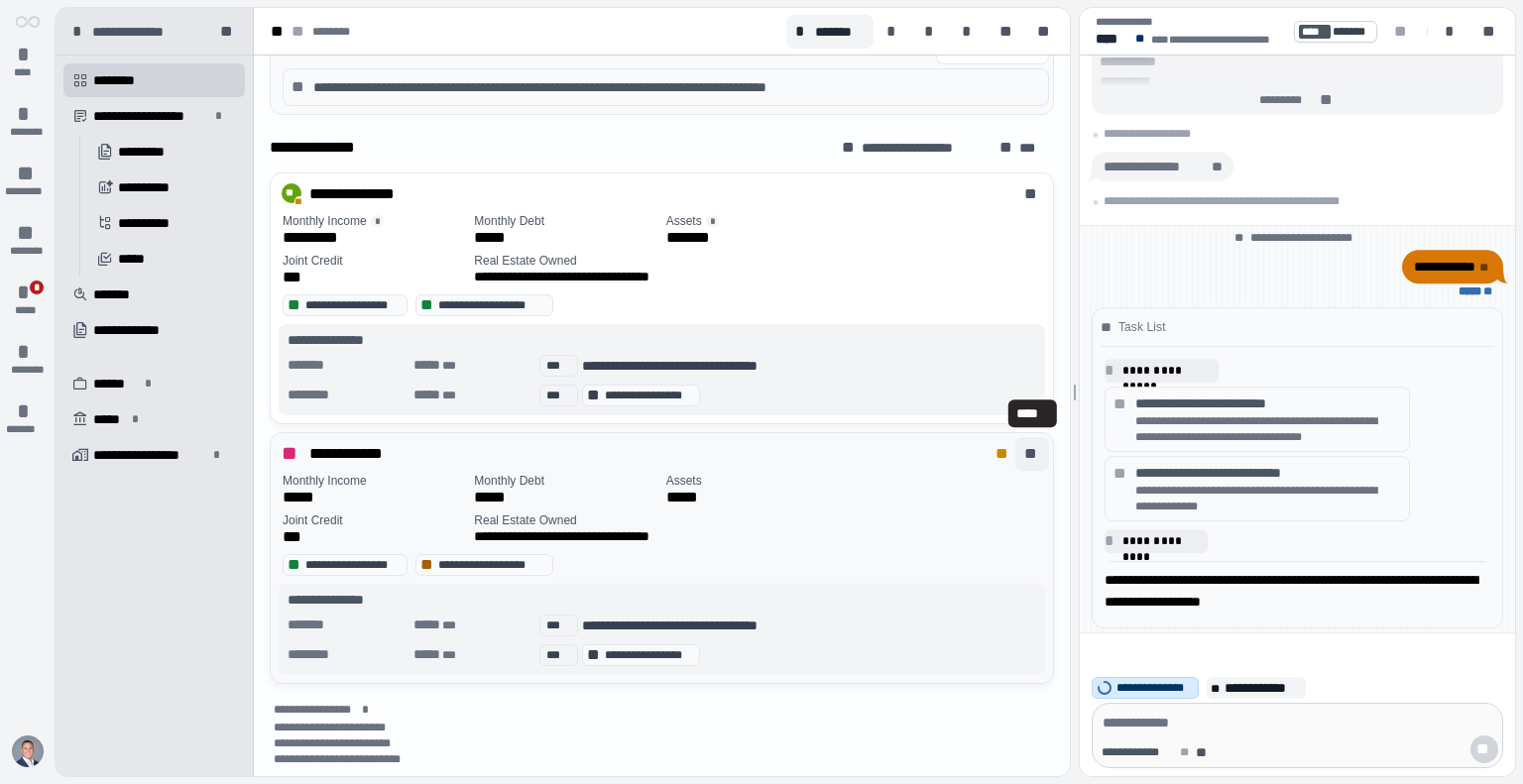 click on "**" at bounding box center (1032, 454) 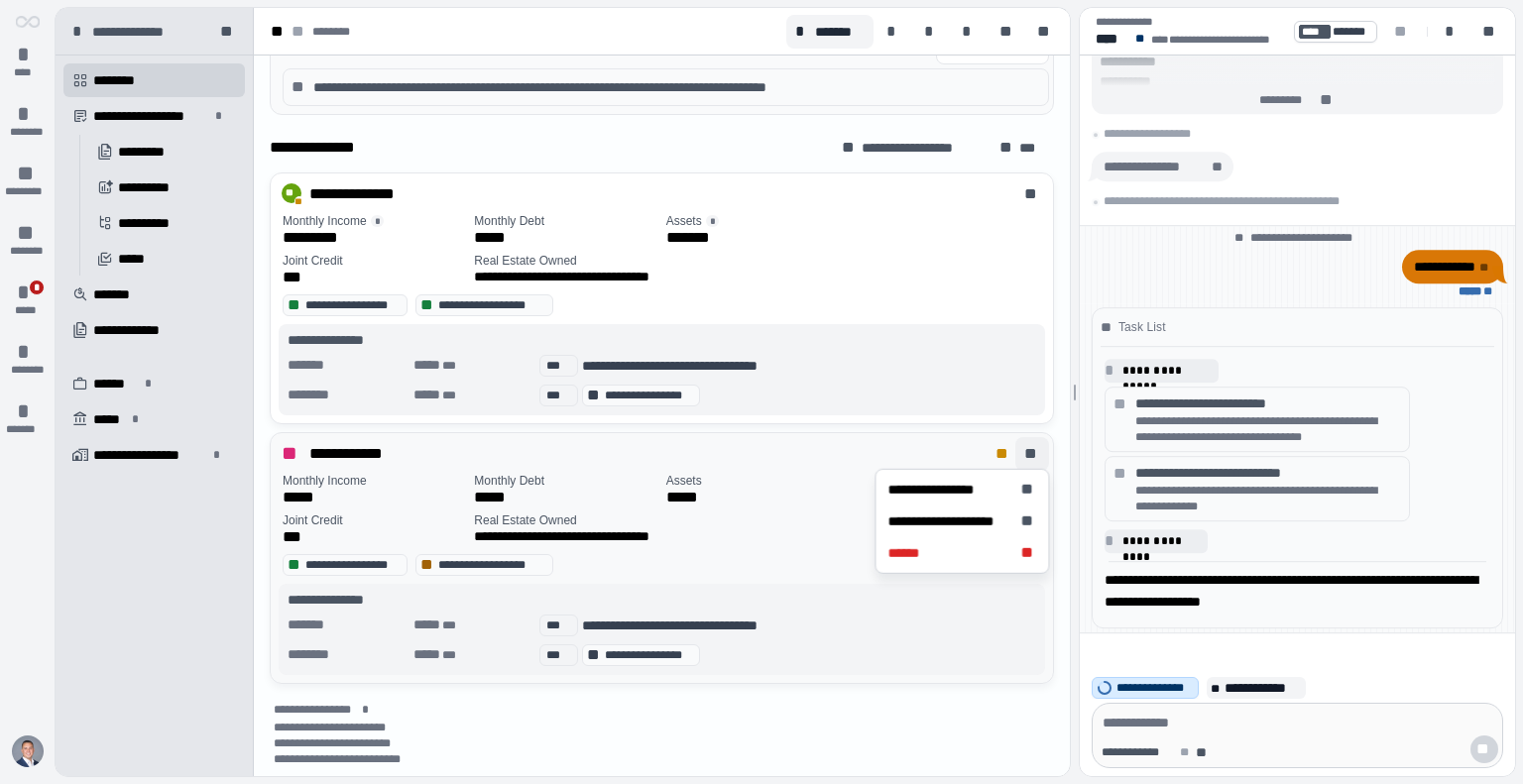 click on "**********" at bounding box center [665, 454] 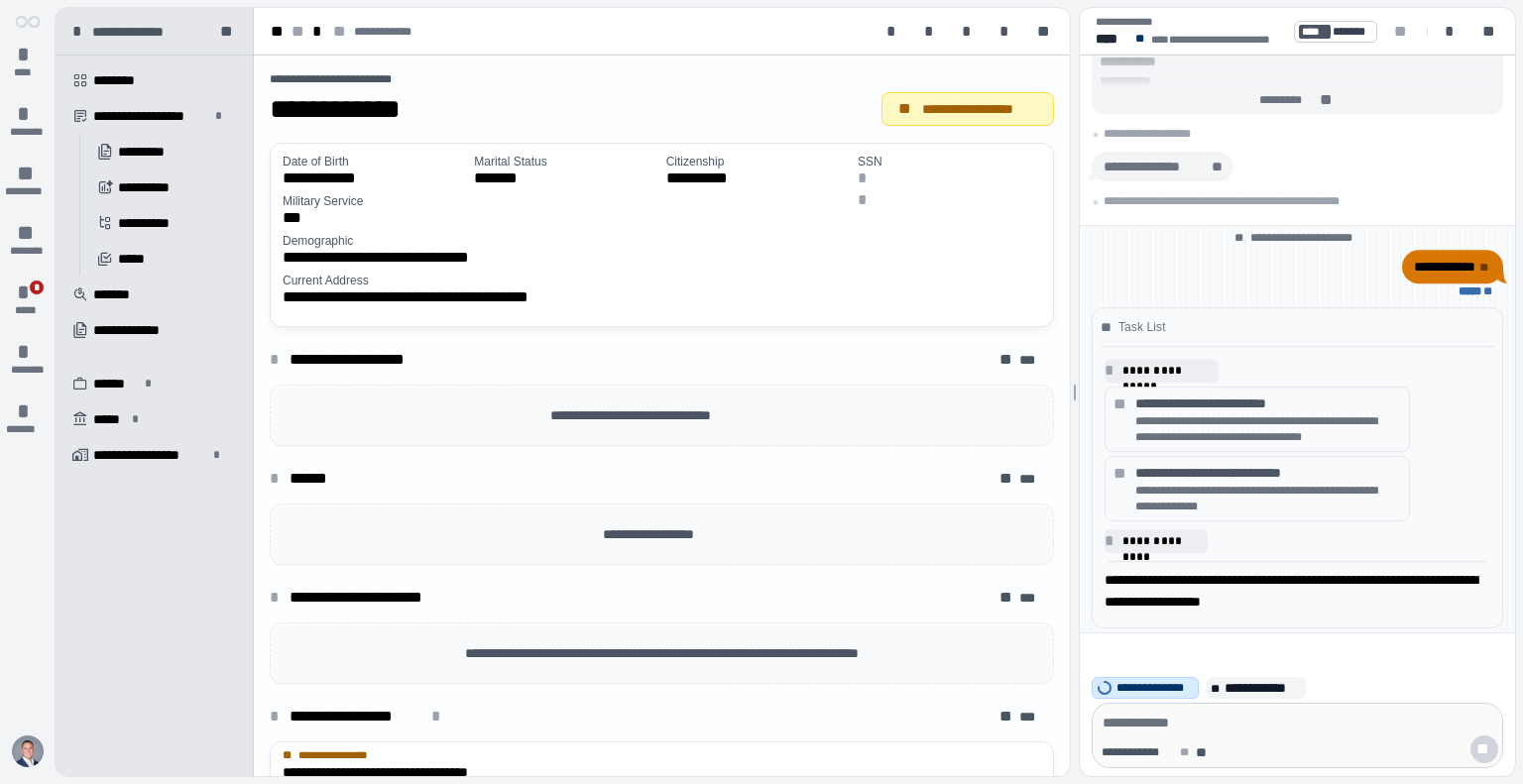 click on "**********" at bounding box center (1268, 403) 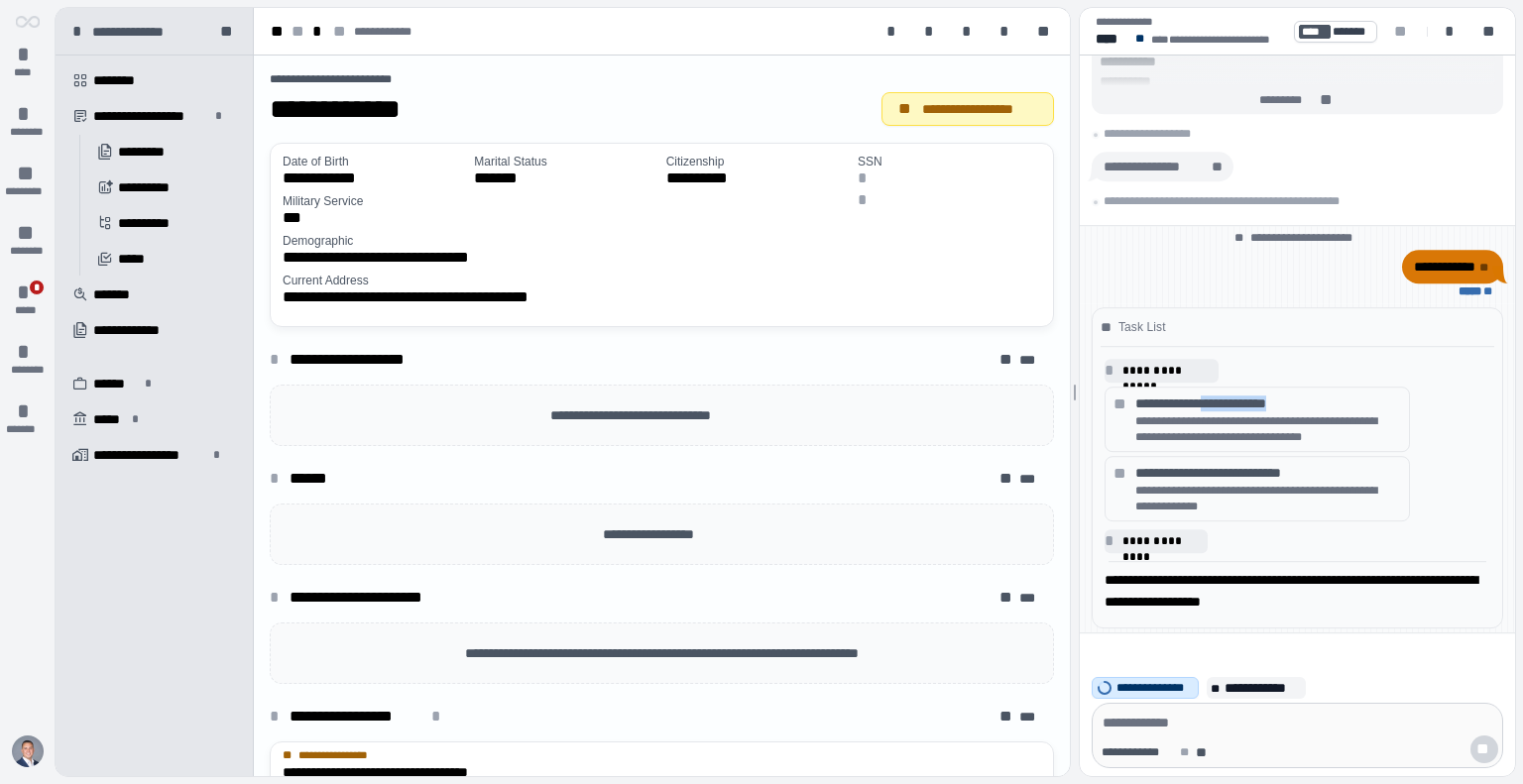 click on "**********" at bounding box center [1268, 403] 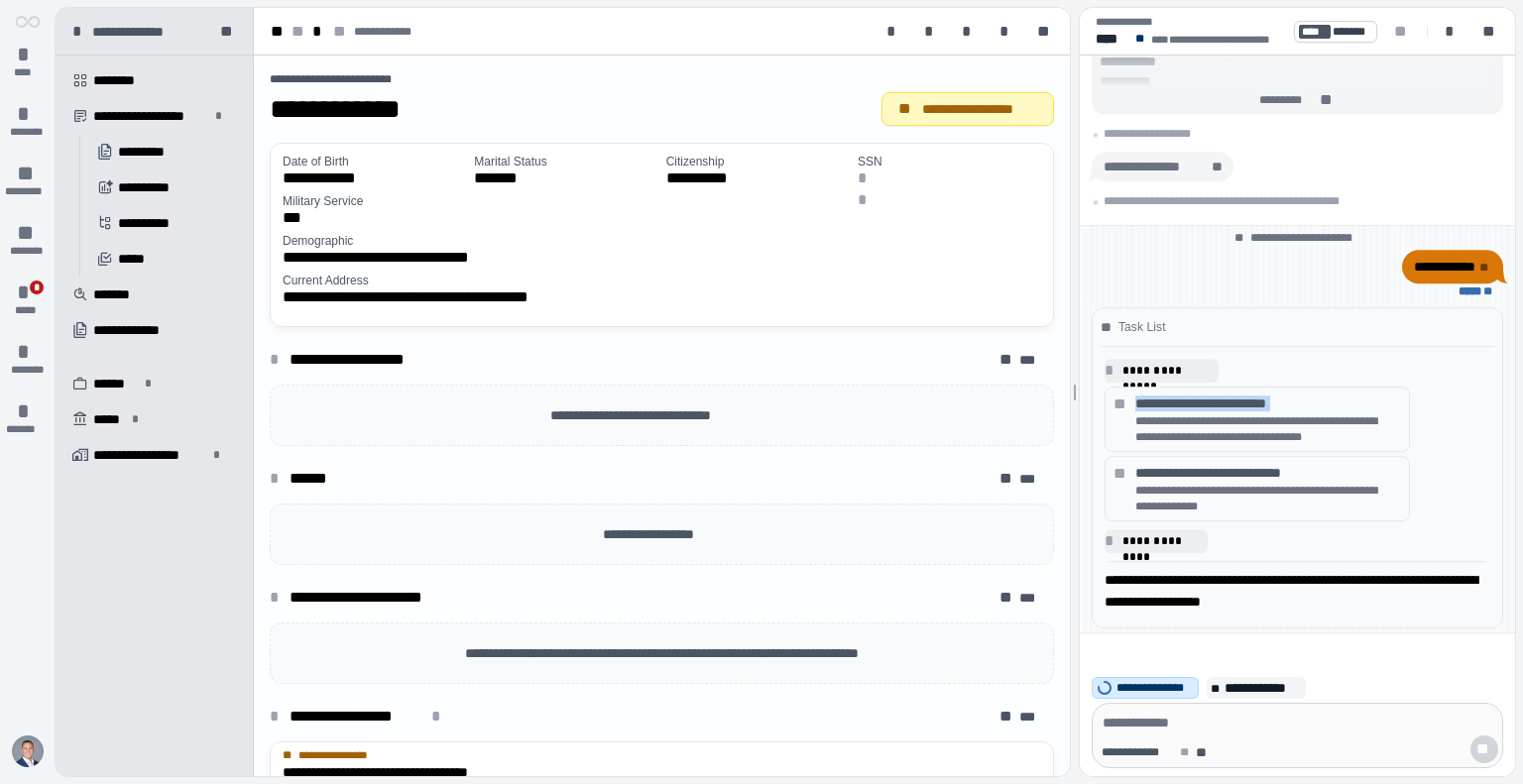 click on "**********" at bounding box center [1268, 403] 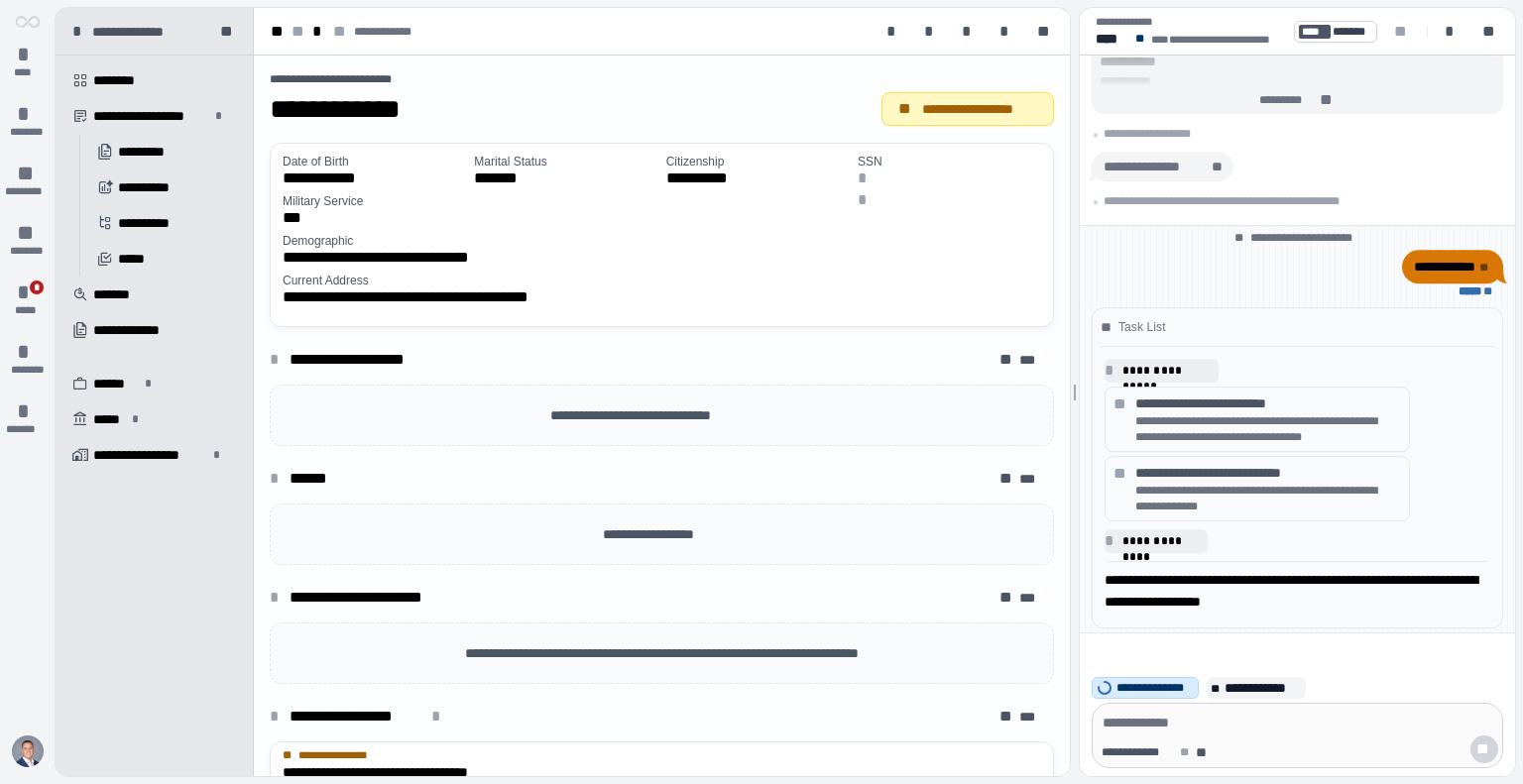 click on "**********" at bounding box center [1268, 429] 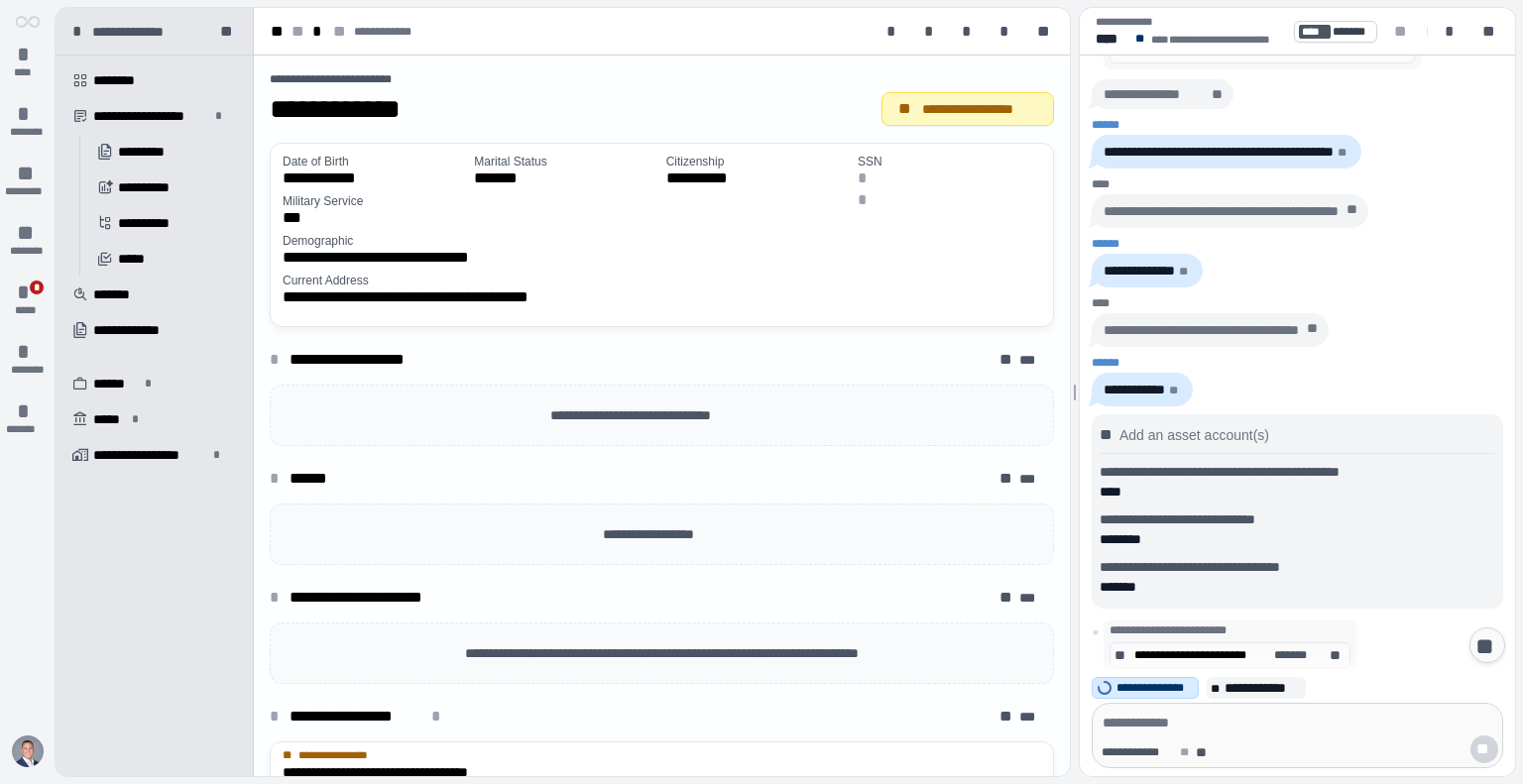 scroll, scrollTop: 1811, scrollLeft: 0, axis: vertical 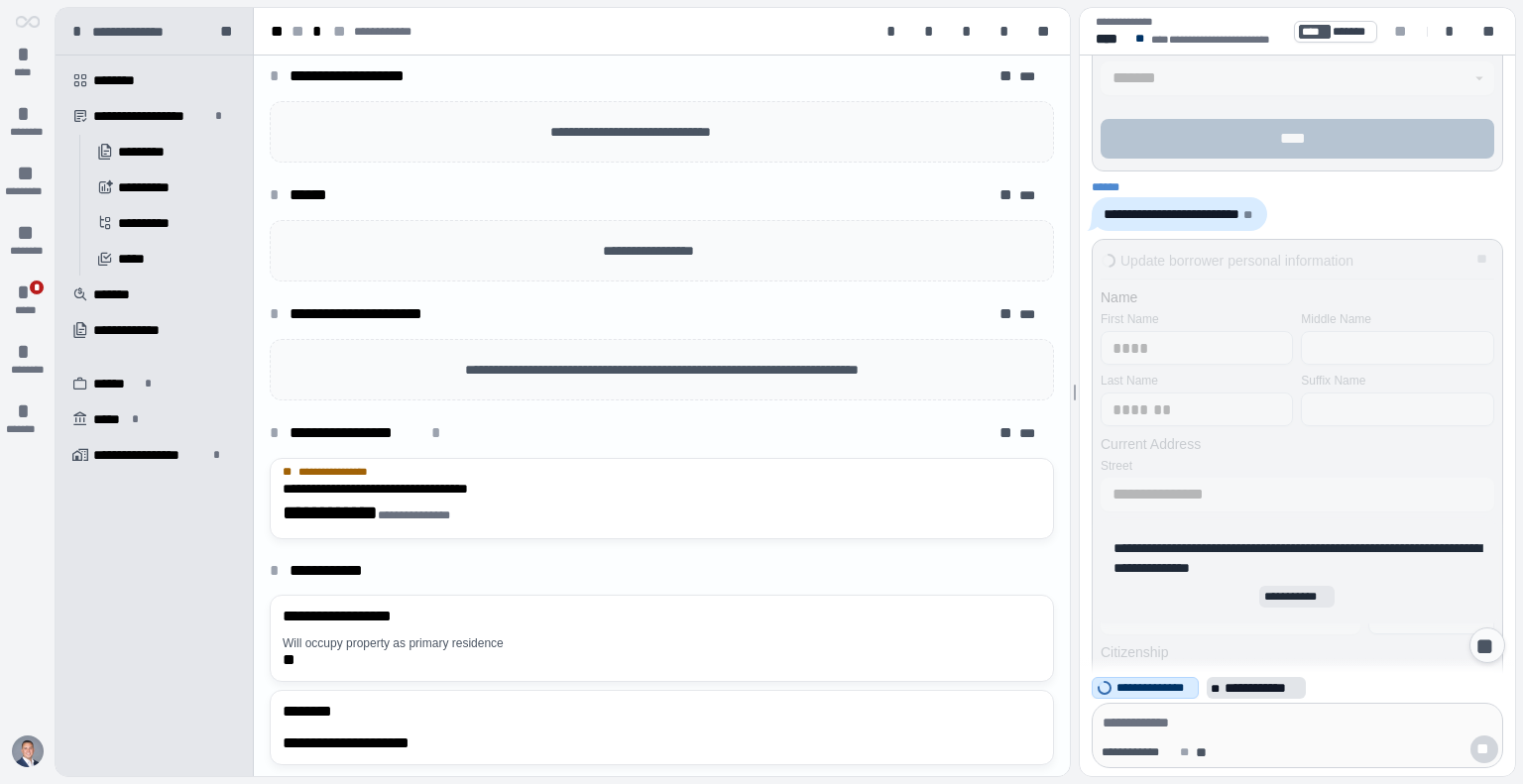 click on "**********" at bounding box center (1263, 688) 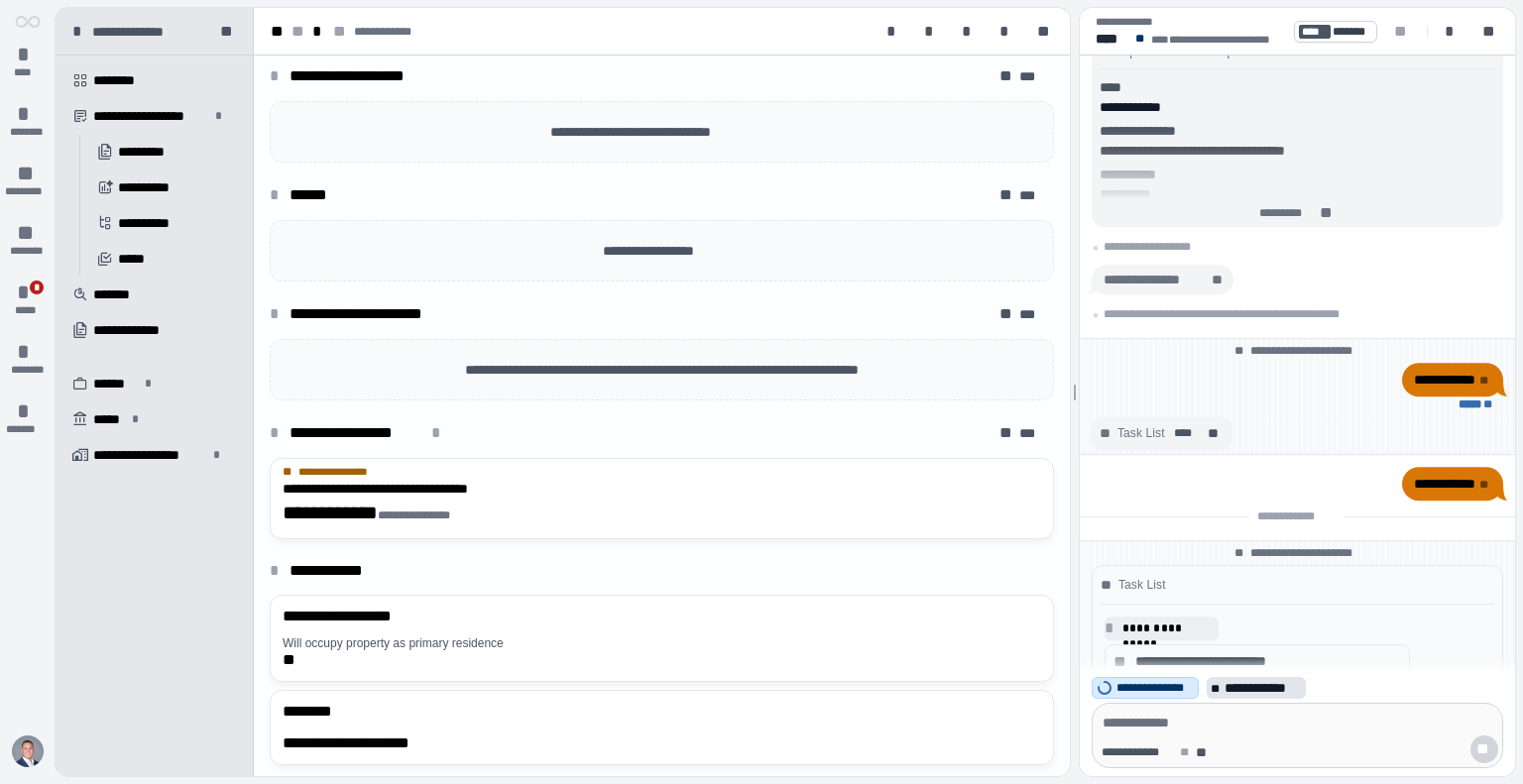 scroll, scrollTop: 0, scrollLeft: 0, axis: both 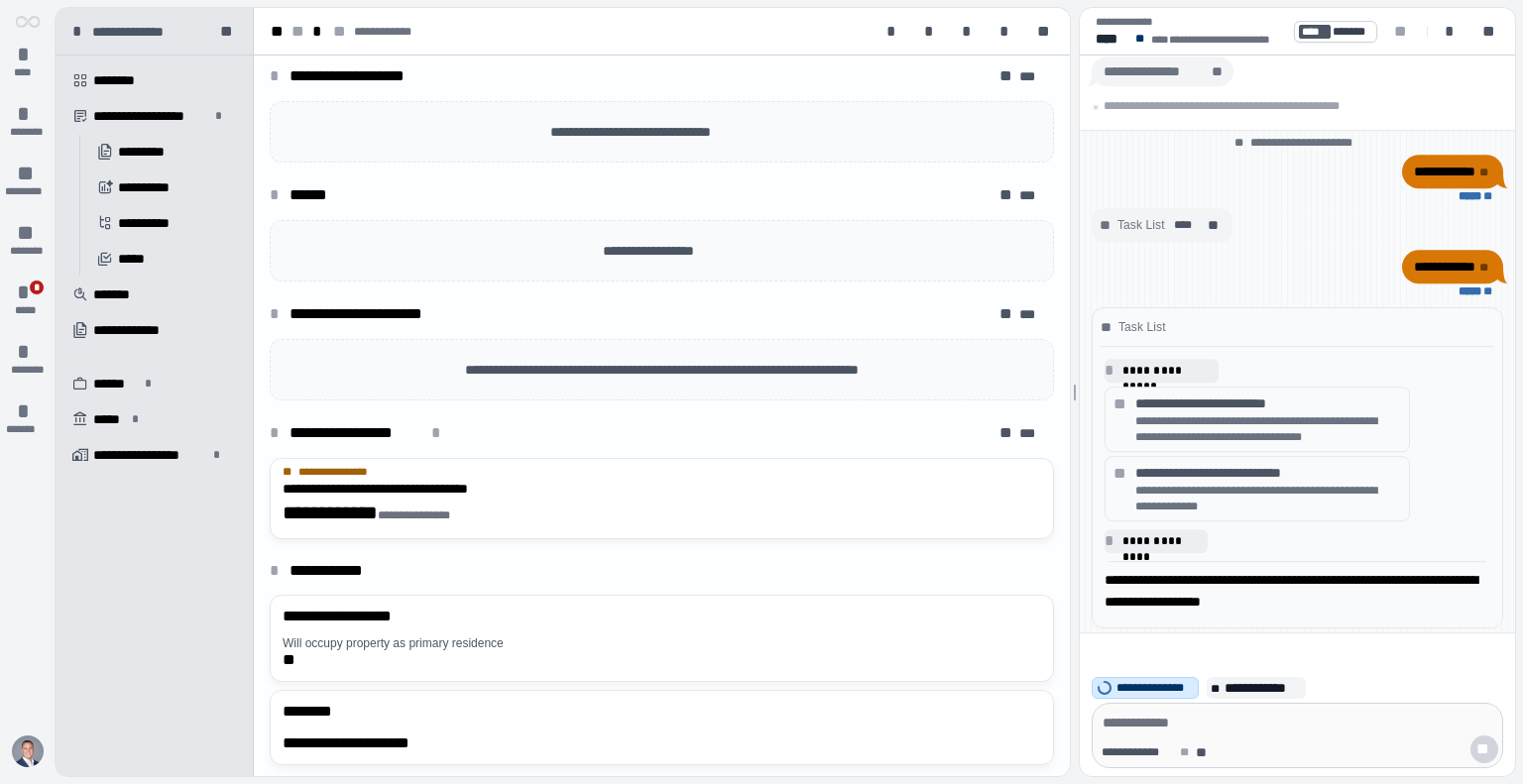 click on "**********" at bounding box center [1268, 429] 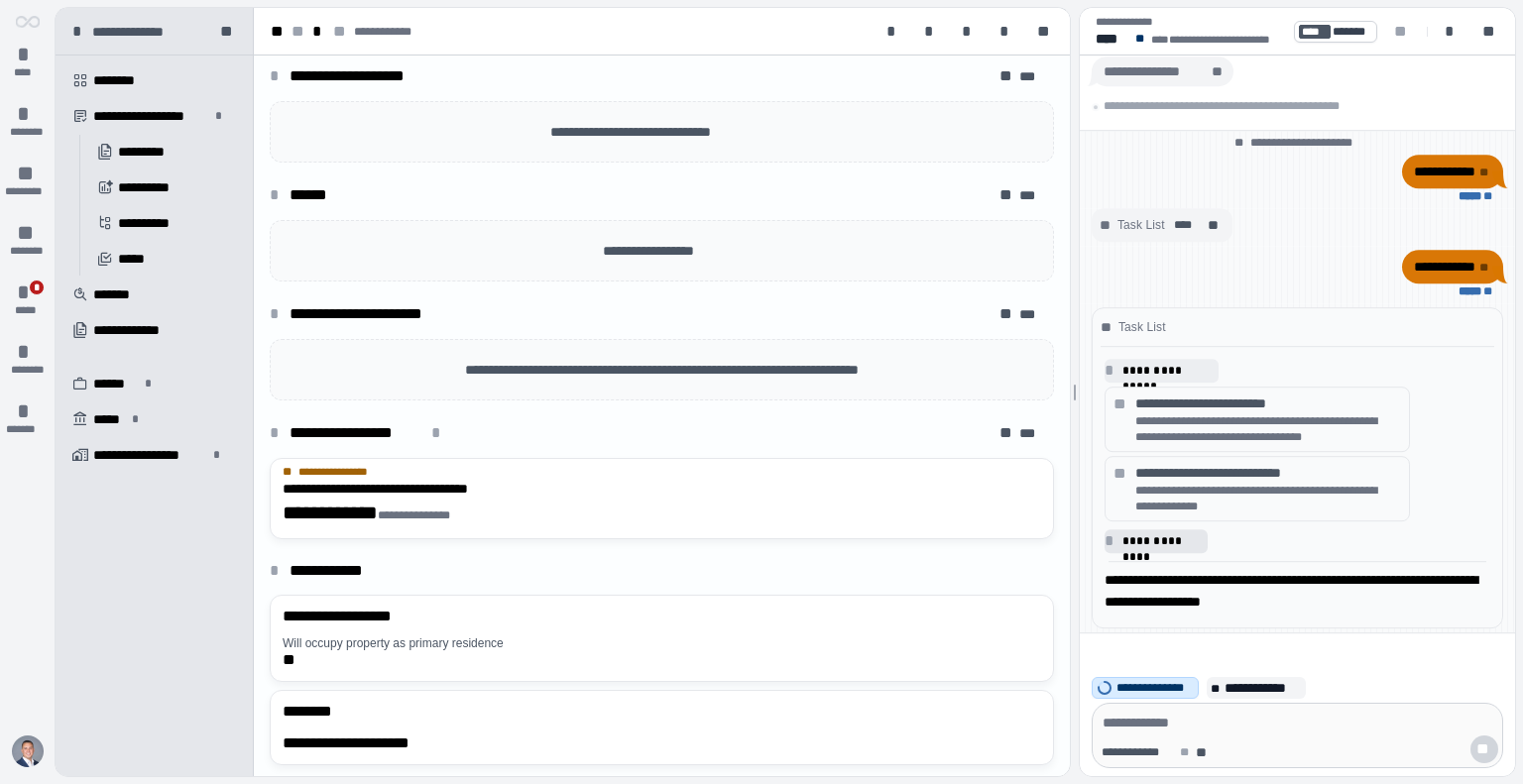 click on "**********" at bounding box center [1162, 541] 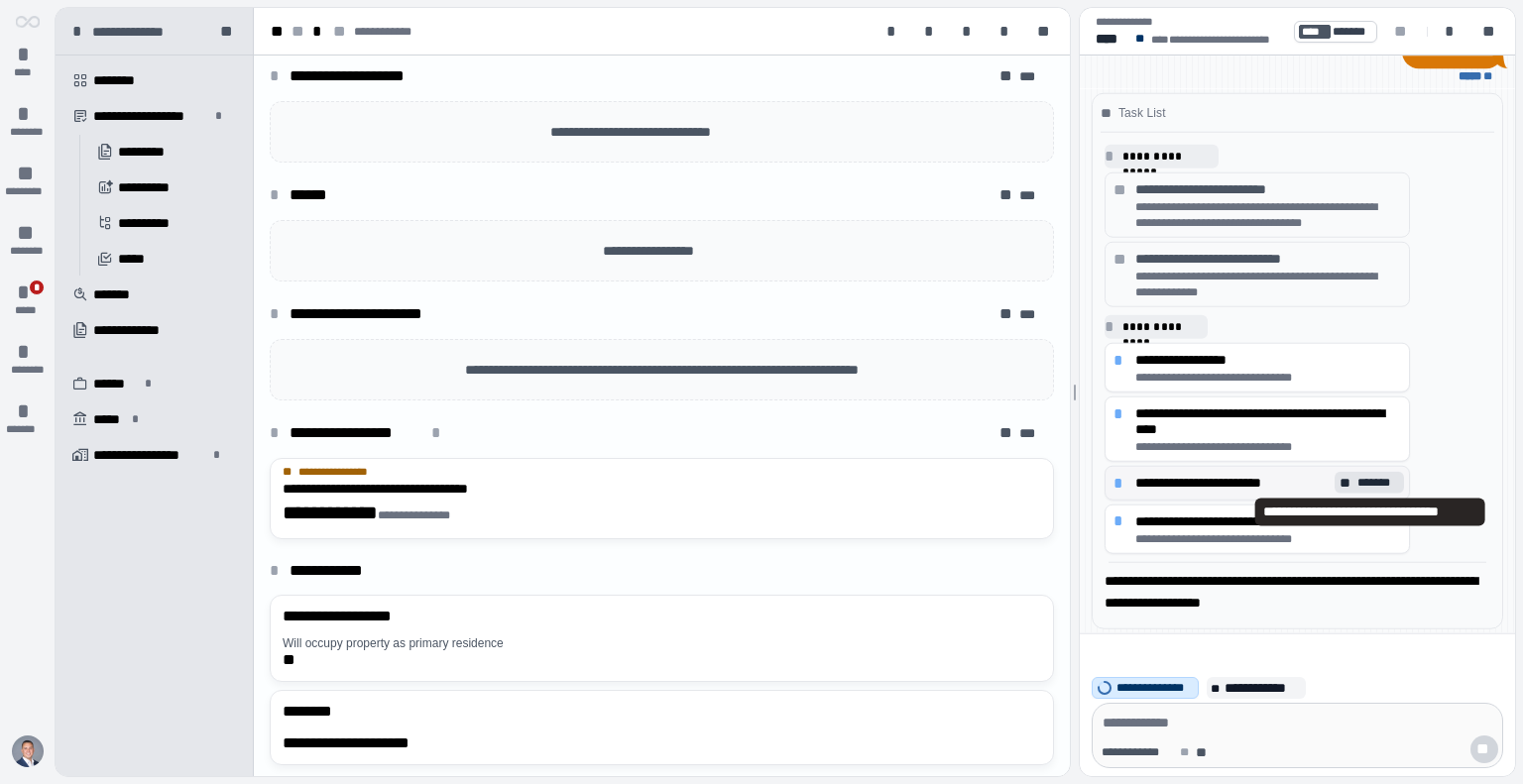 click on "*******" at bounding box center (1379, 483) 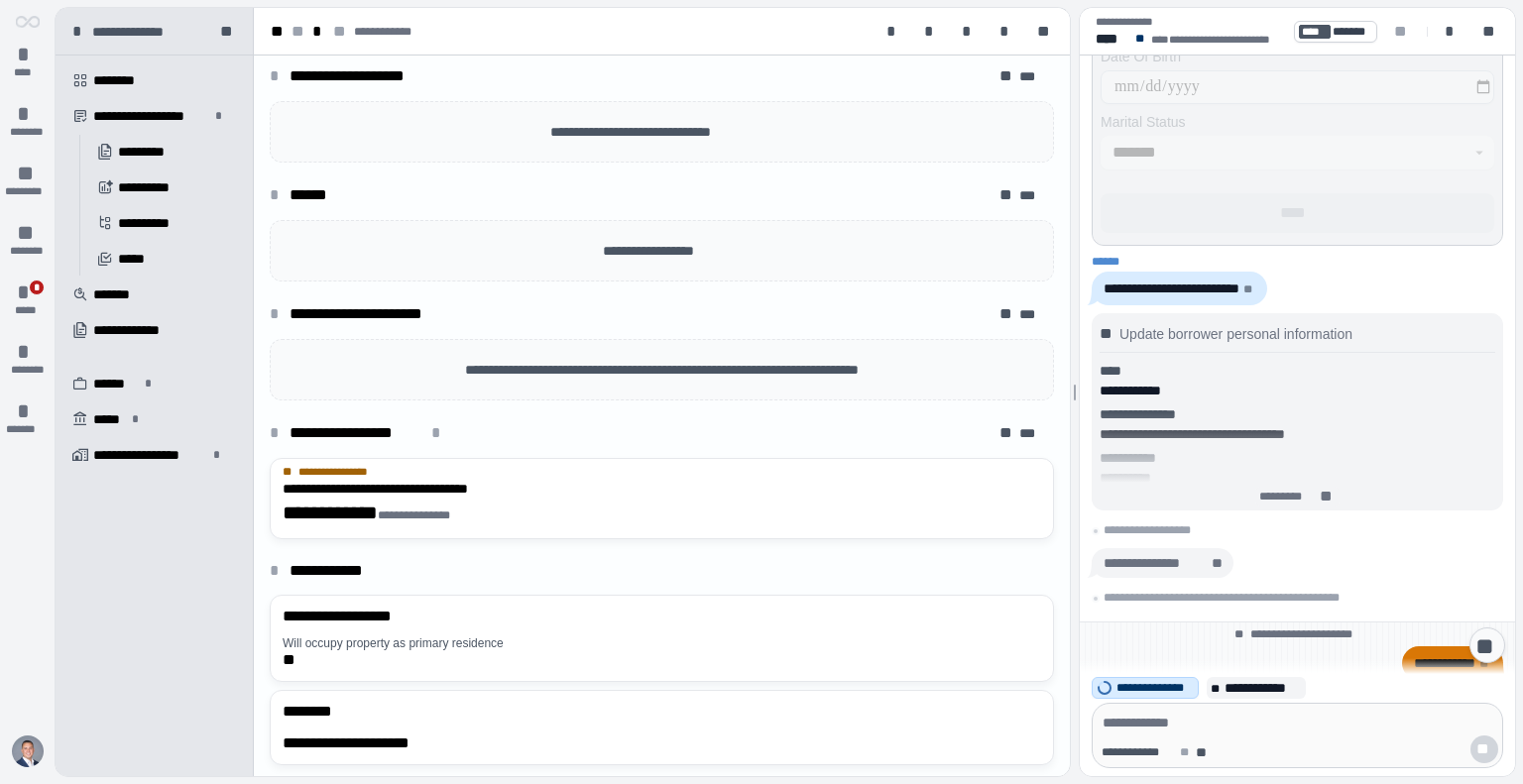 scroll, scrollTop: 0, scrollLeft: 0, axis: both 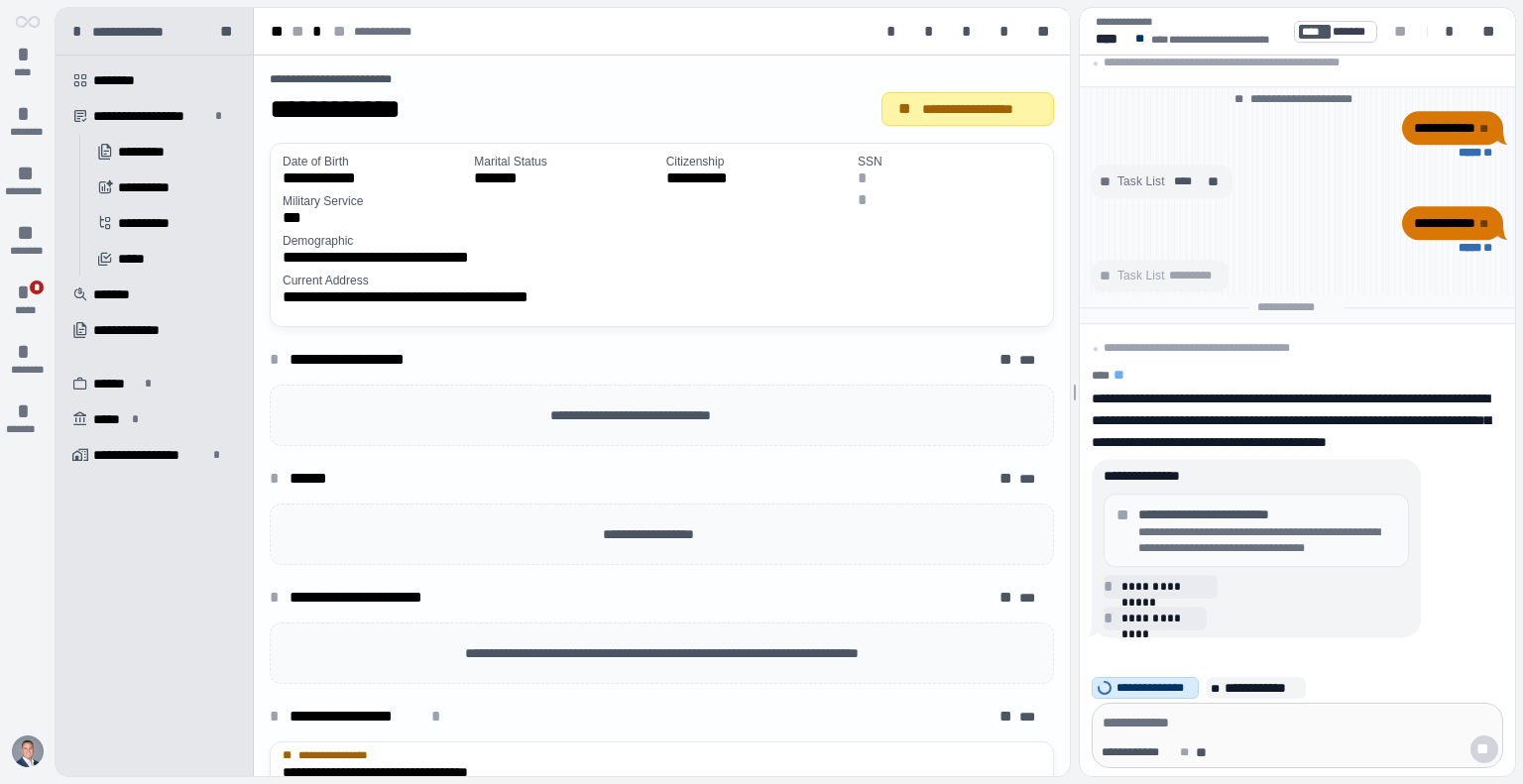 click on "**********" at bounding box center (980, 109) 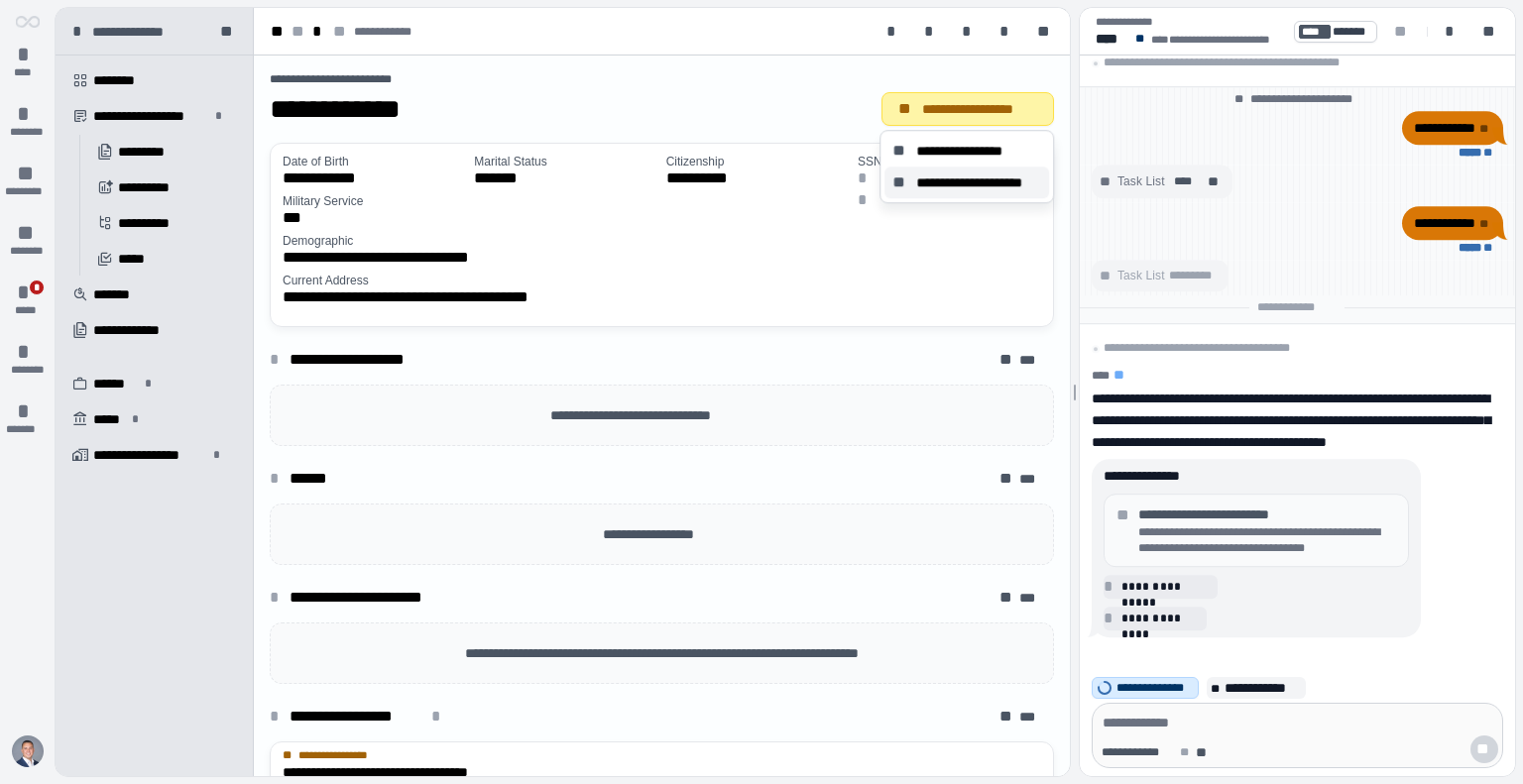 click on "**********" at bounding box center [979, 182] 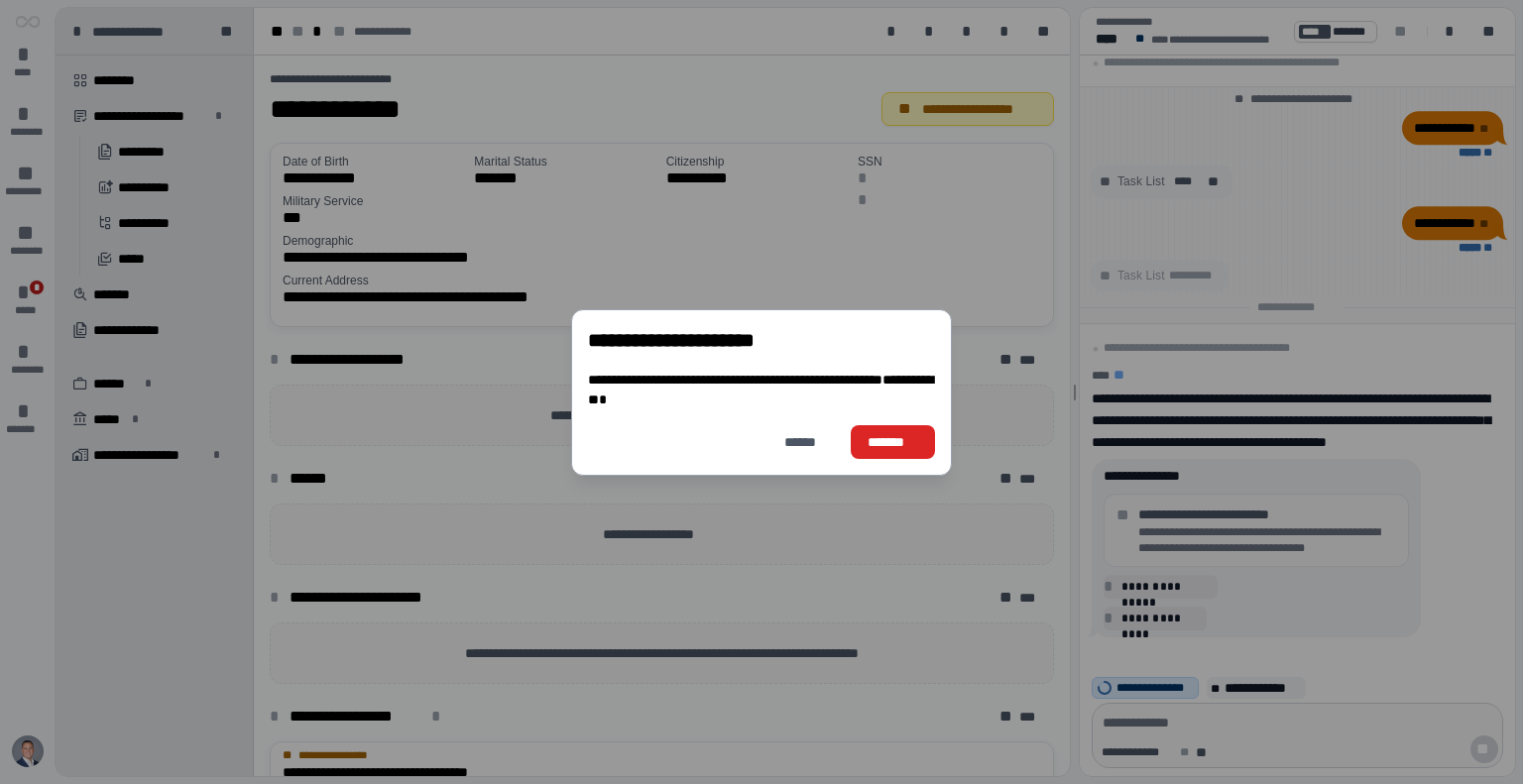 click on "**********" at bounding box center [762, 392] 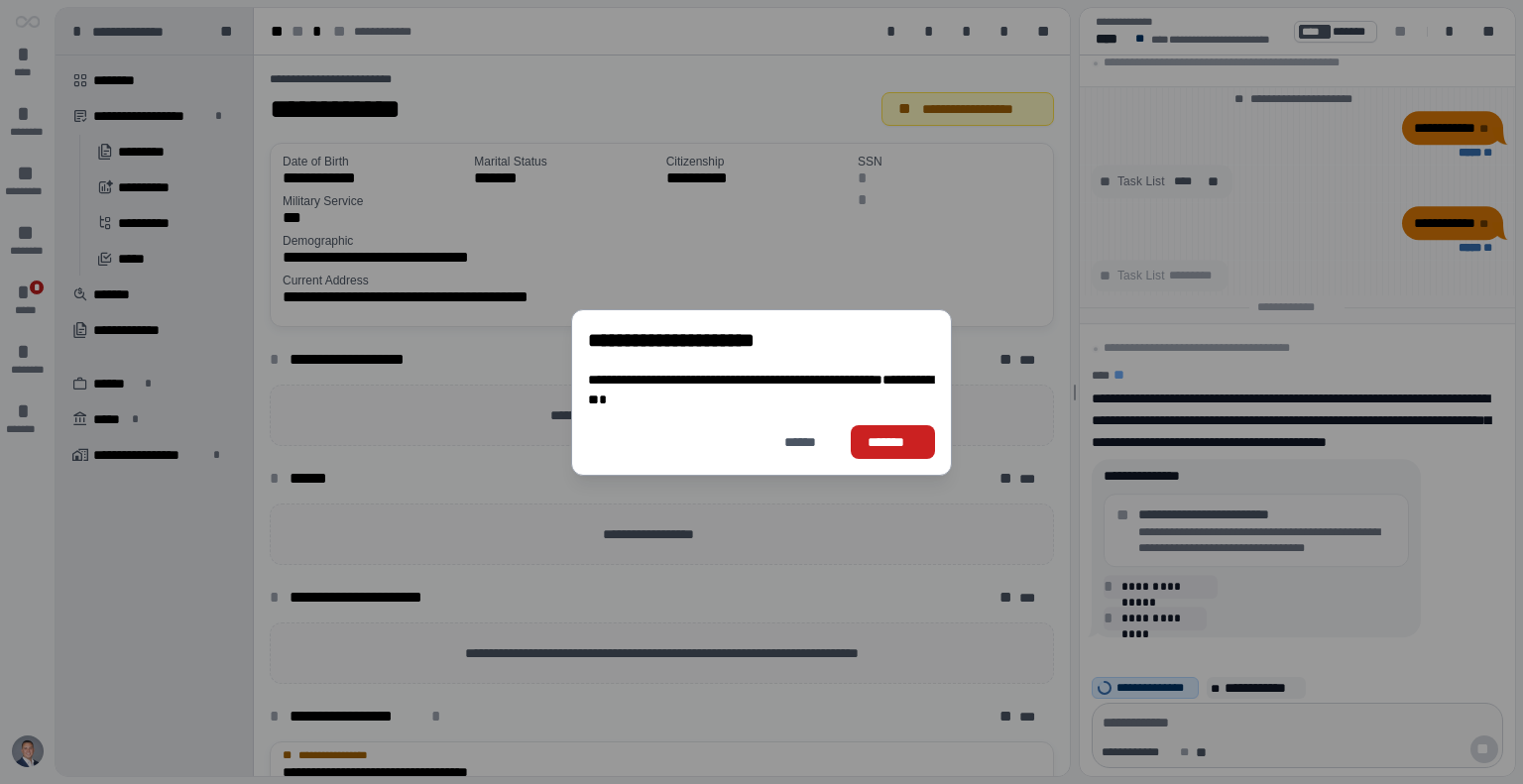 click on "*******" at bounding box center (892, 442) 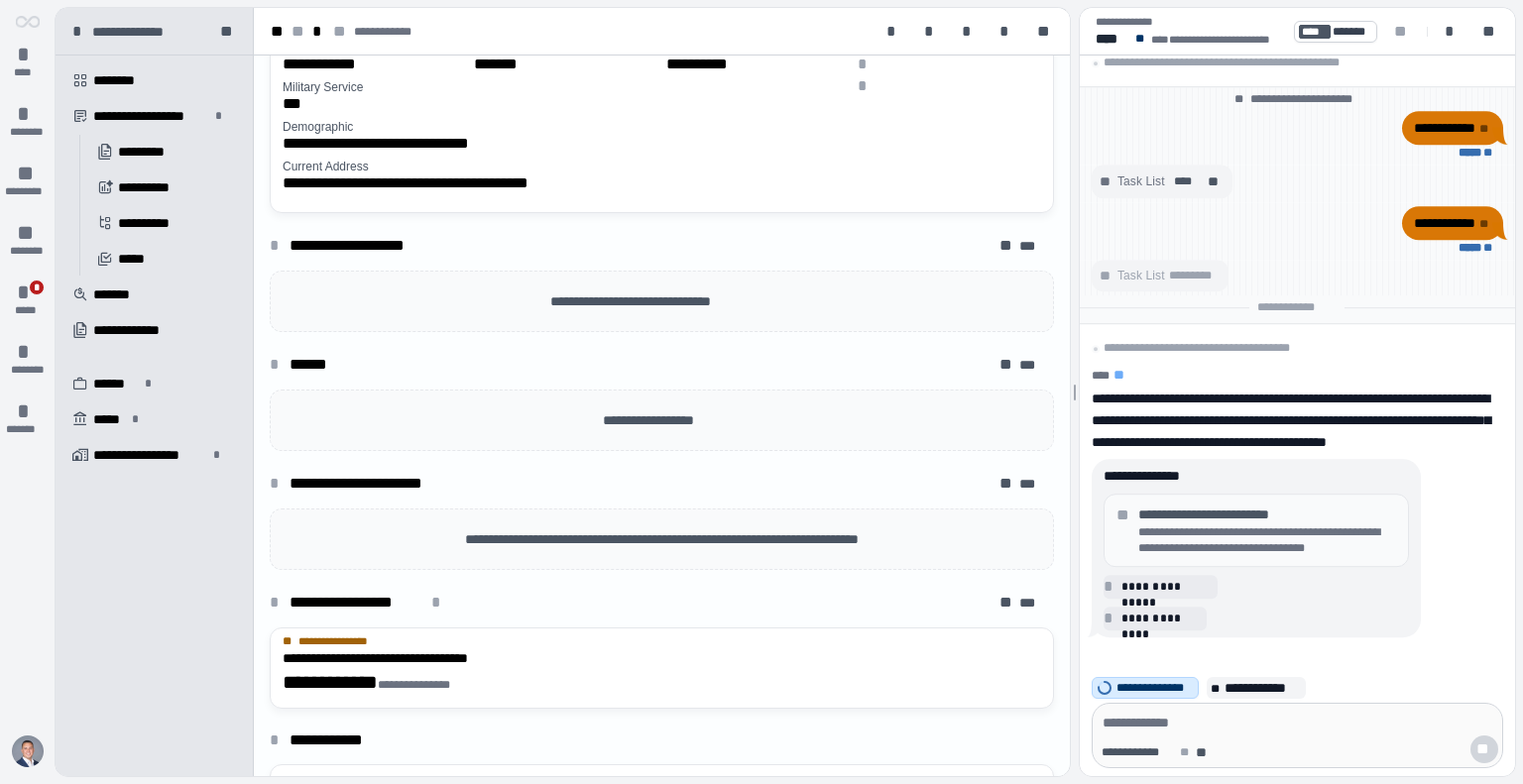scroll, scrollTop: 0, scrollLeft: 0, axis: both 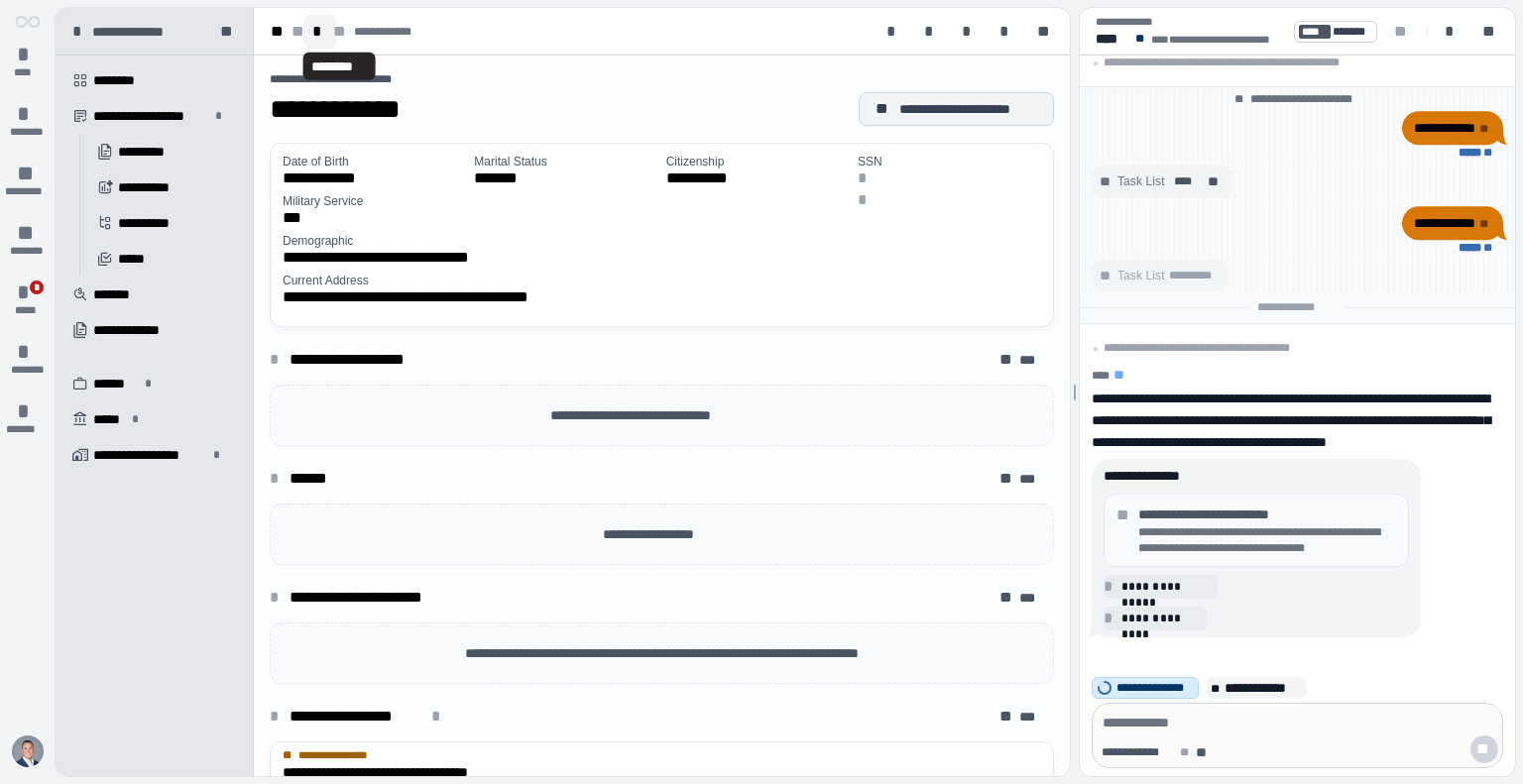 click on "*" at bounding box center [320, 32] 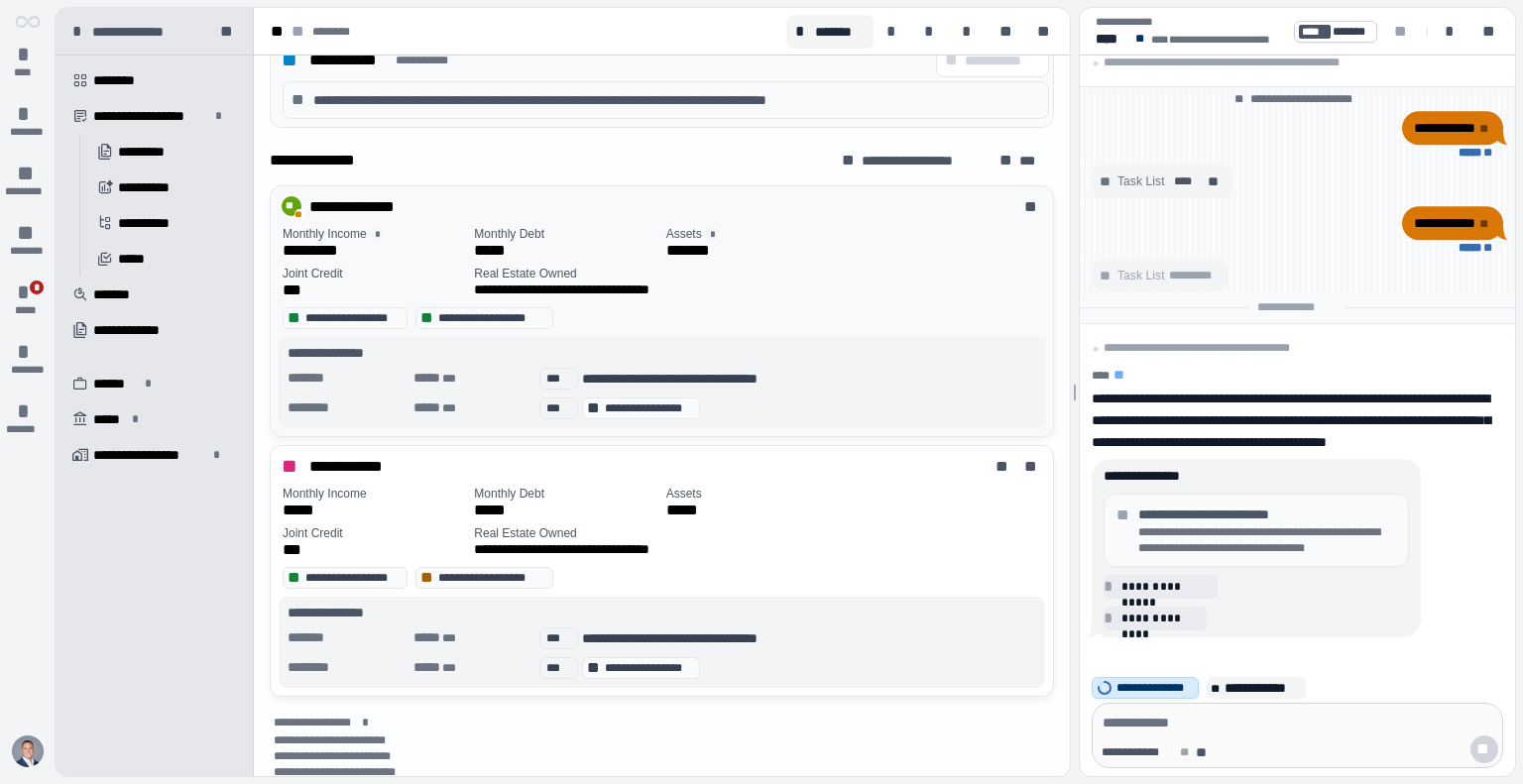 scroll, scrollTop: 898, scrollLeft: 0, axis: vertical 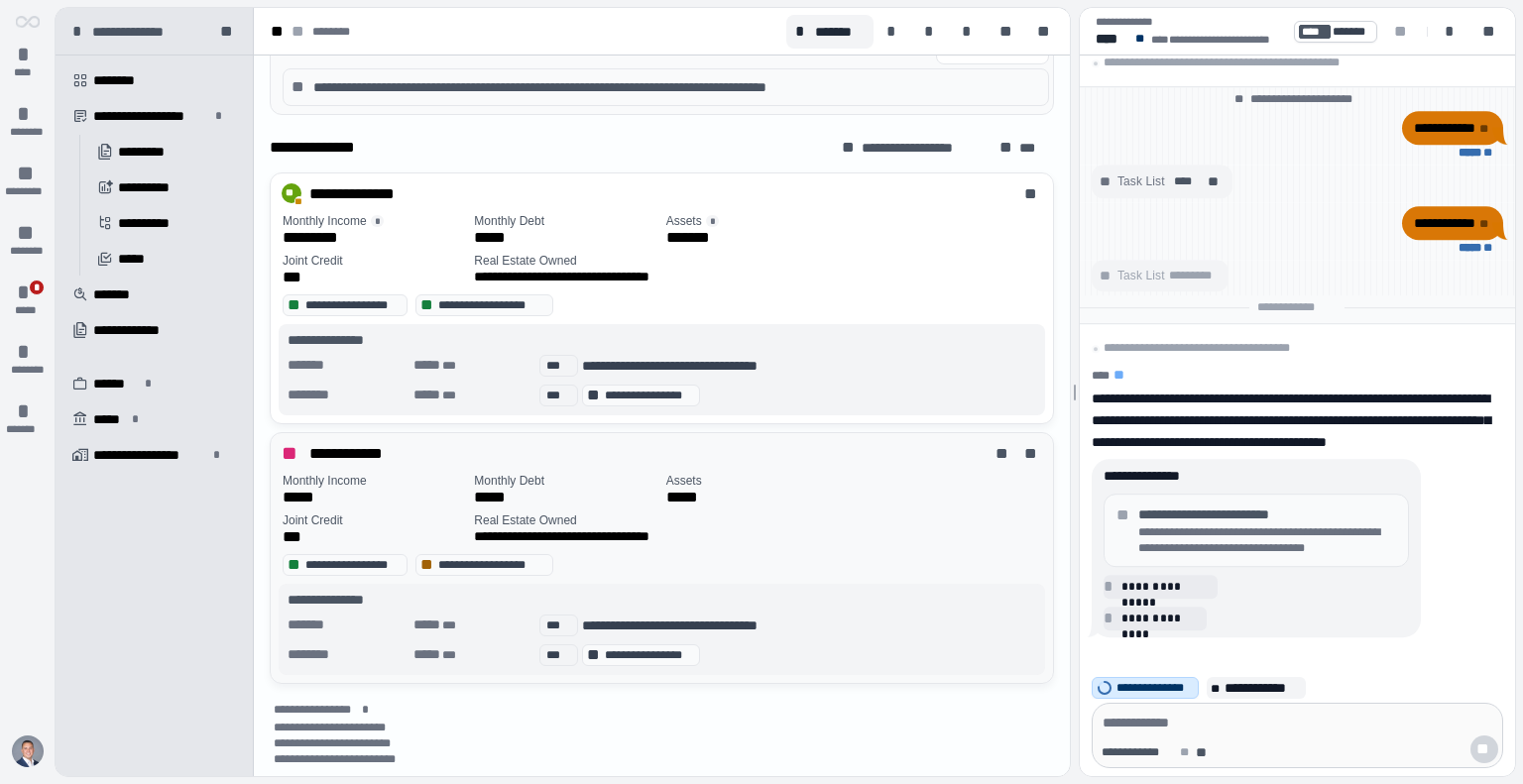 click on "*****" at bounding box center [854, 498] 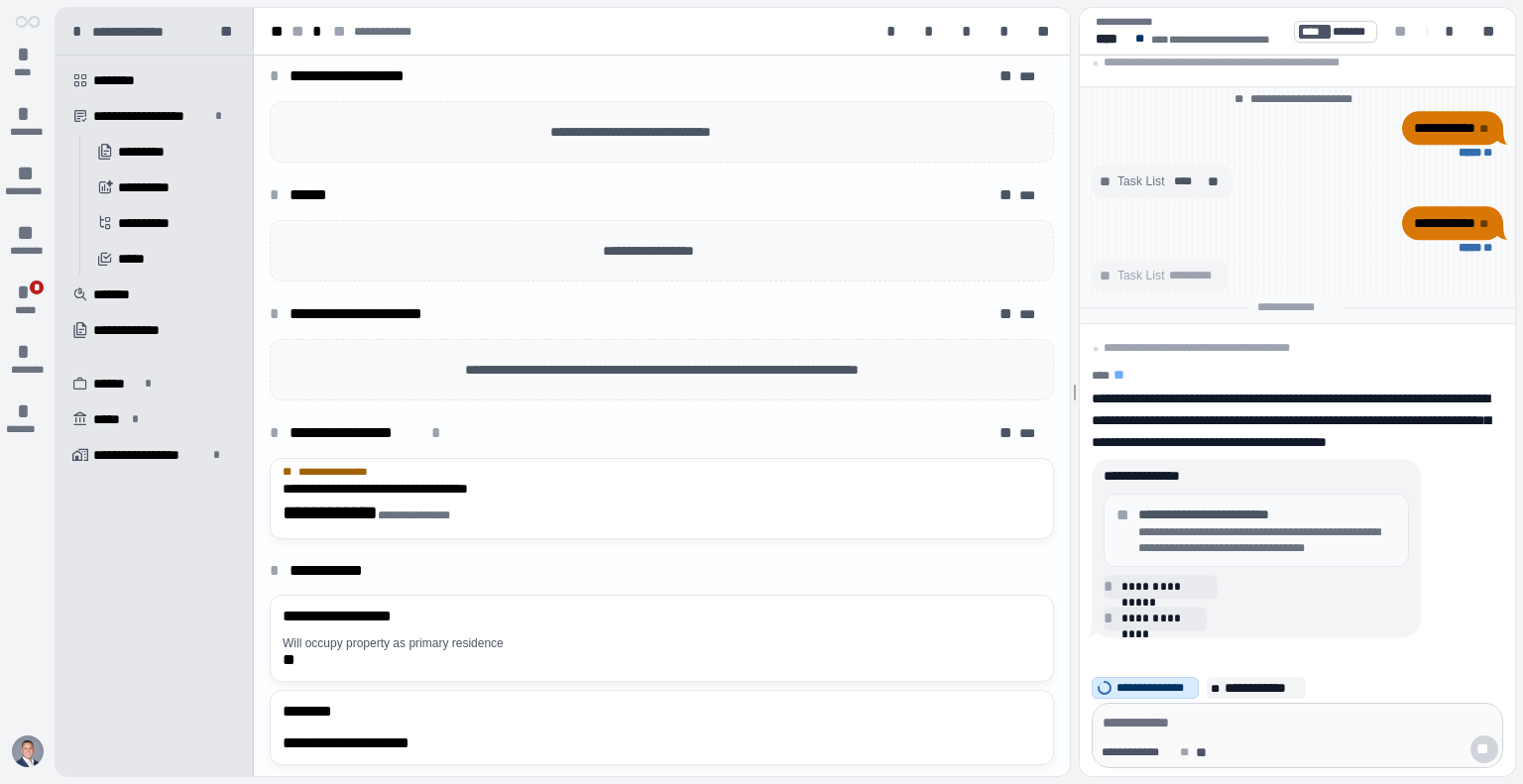 scroll, scrollTop: 0, scrollLeft: 0, axis: both 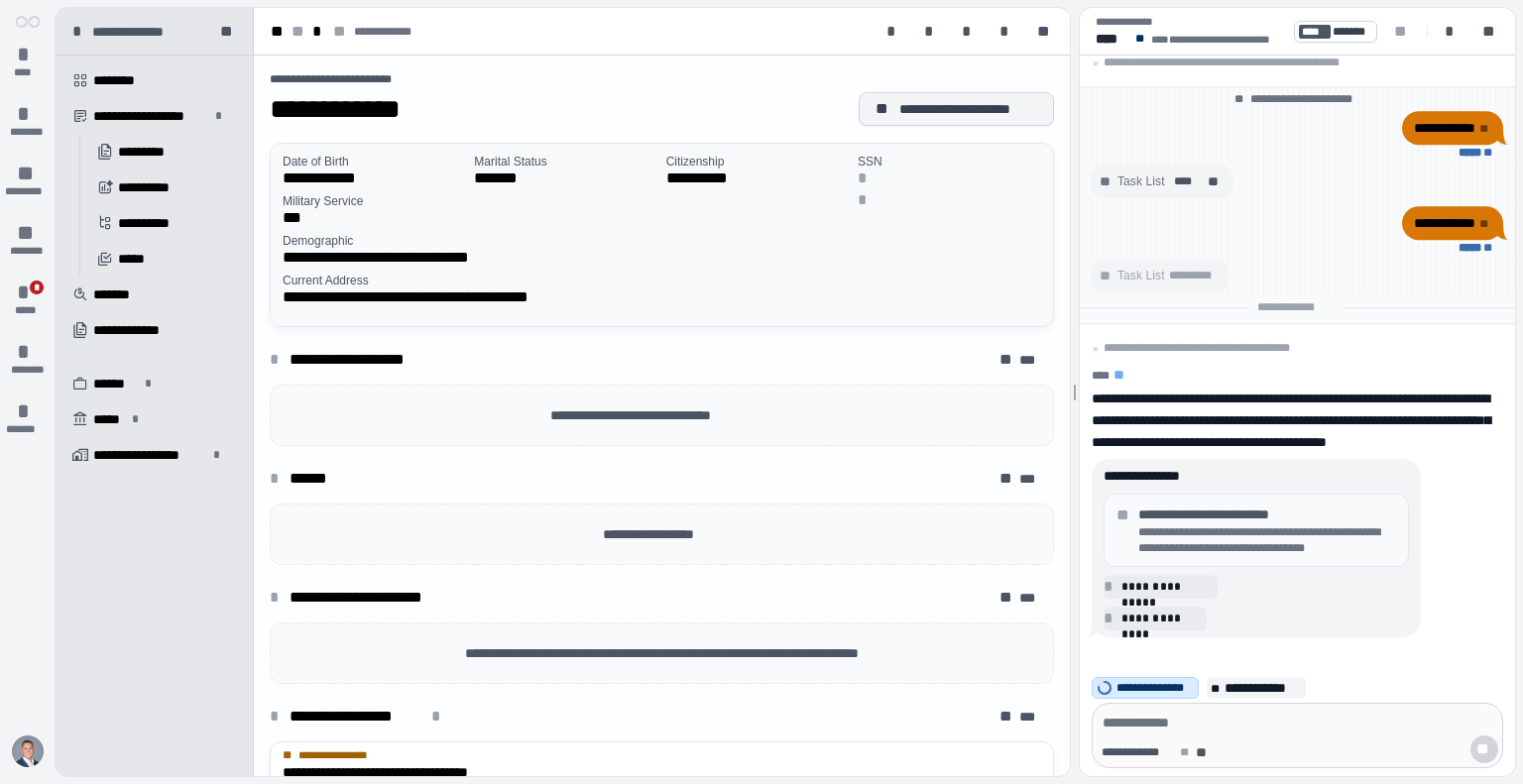 click on "***" at bounding box center (661, 218) 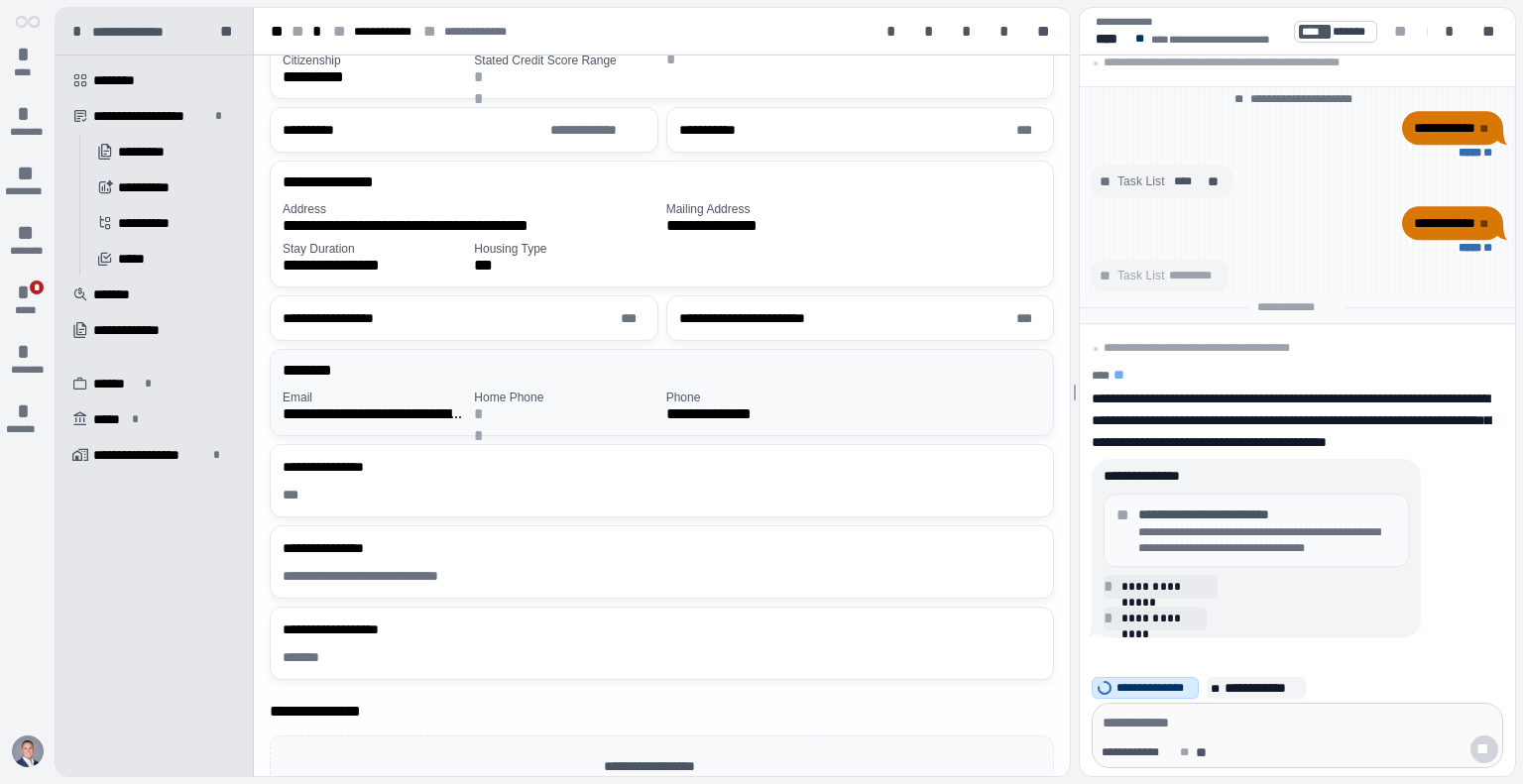 scroll, scrollTop: 190, scrollLeft: 0, axis: vertical 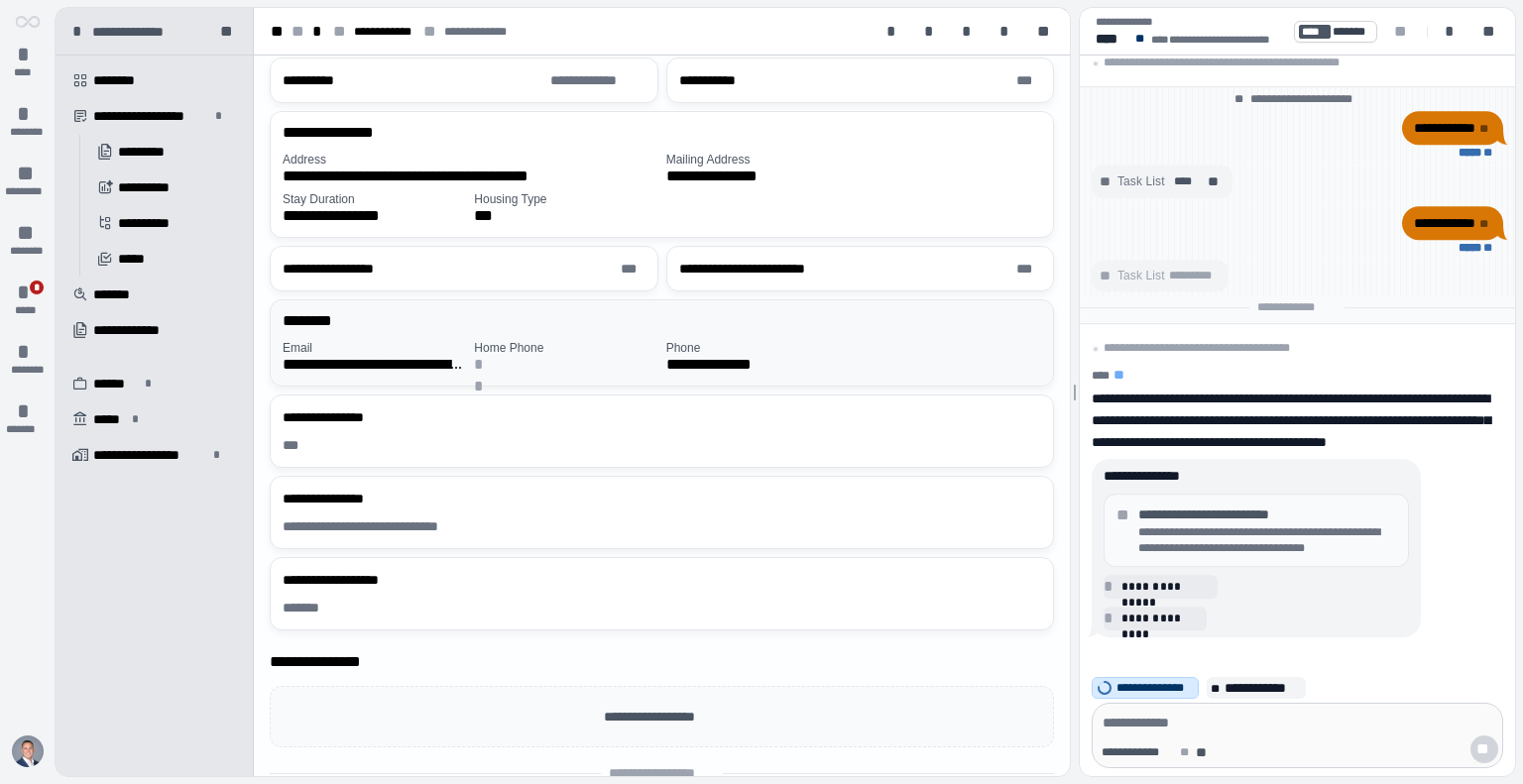 click on "**********" at bounding box center (374, 365) 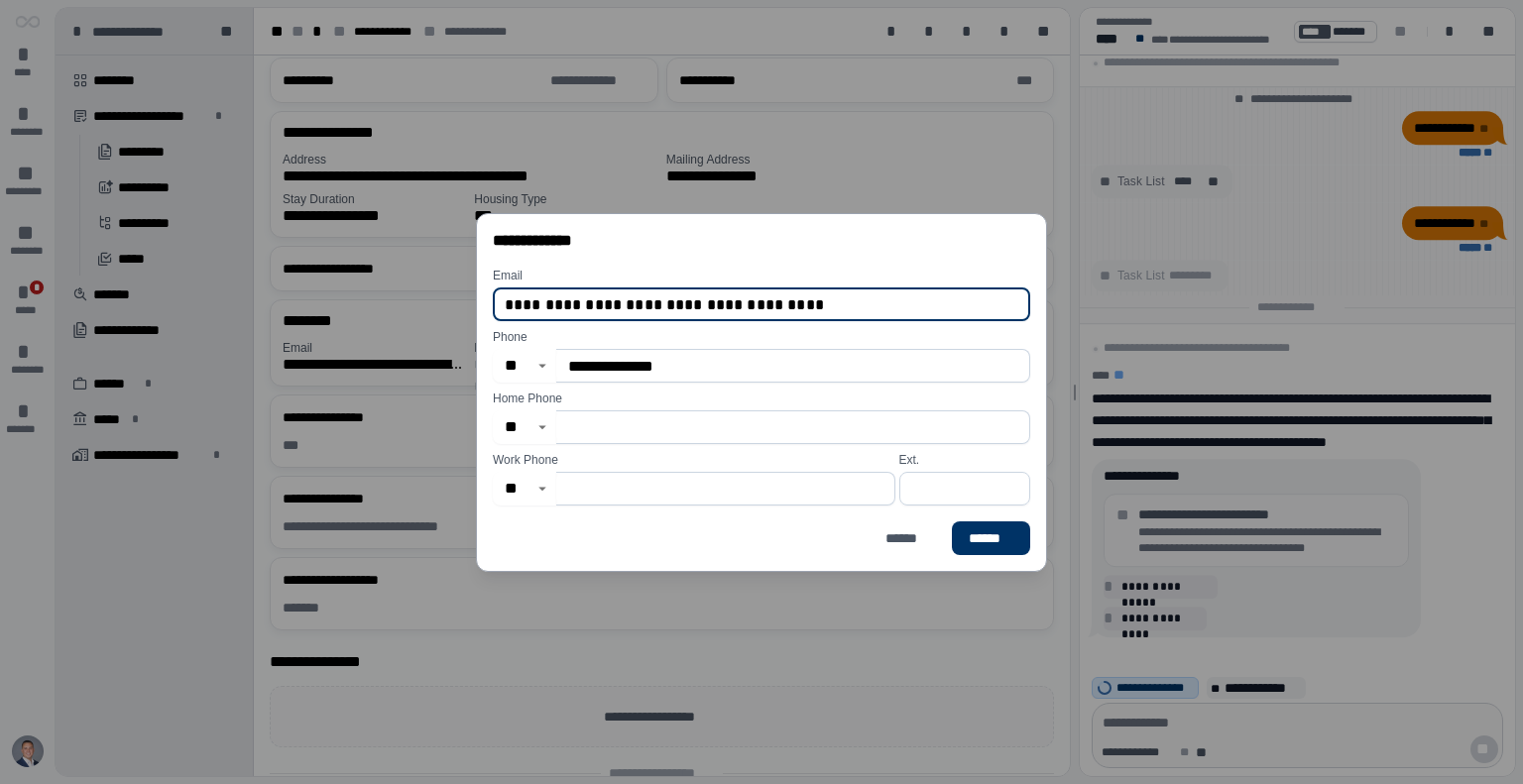 drag, startPoint x: 646, startPoint y: 304, endPoint x: 692, endPoint y: 321, distance: 49.0408 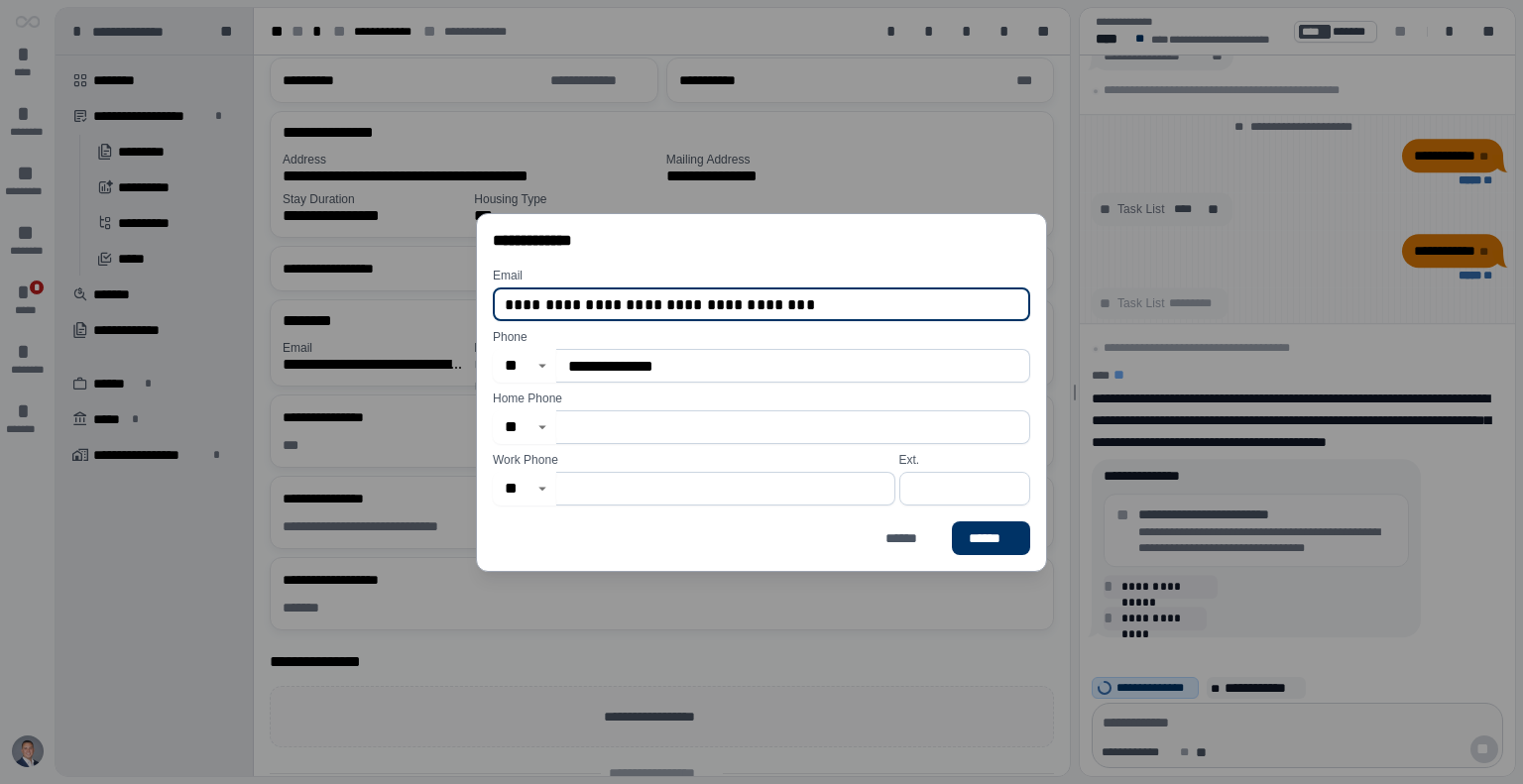 type on "**********" 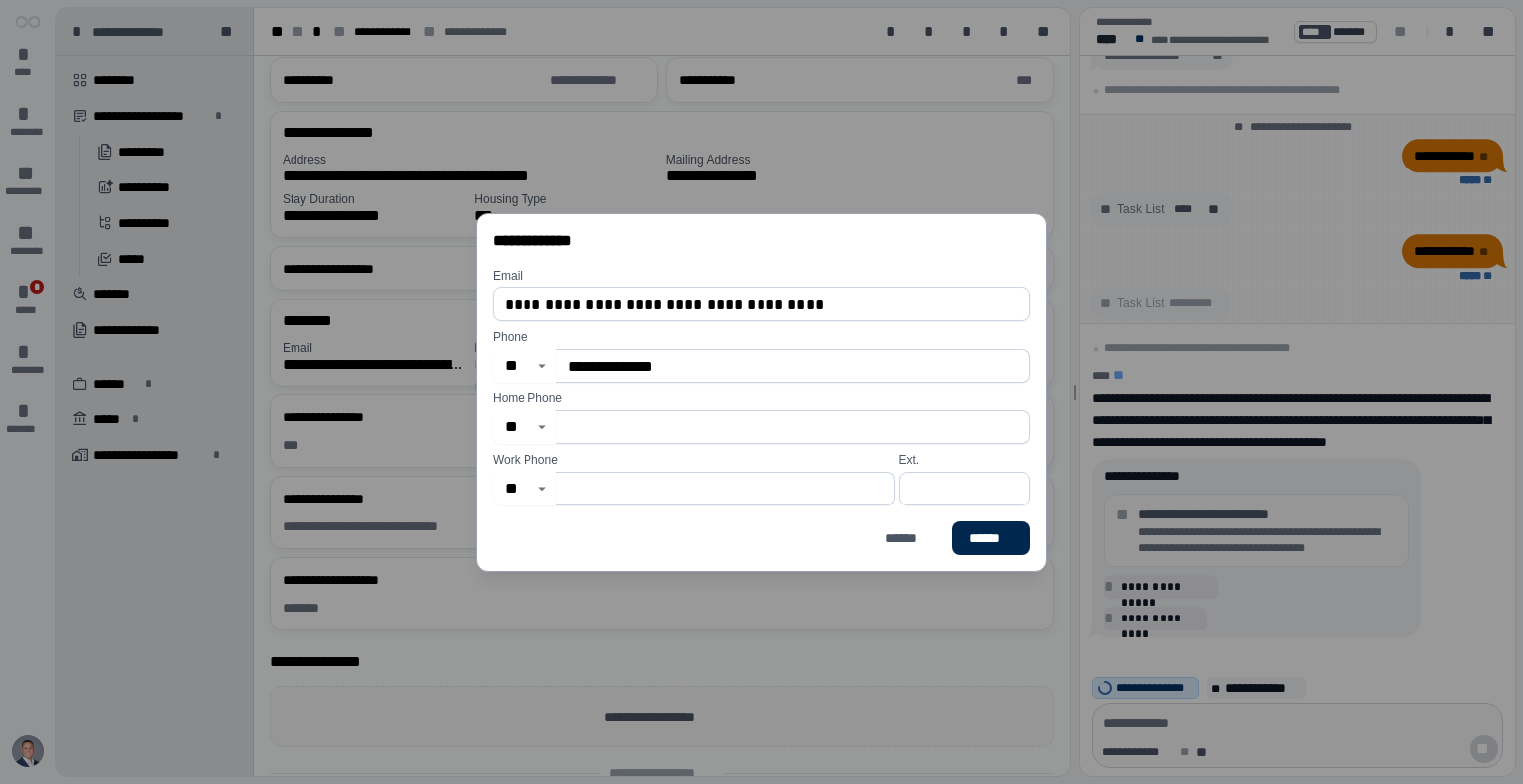 click on "******" at bounding box center (991, 538) 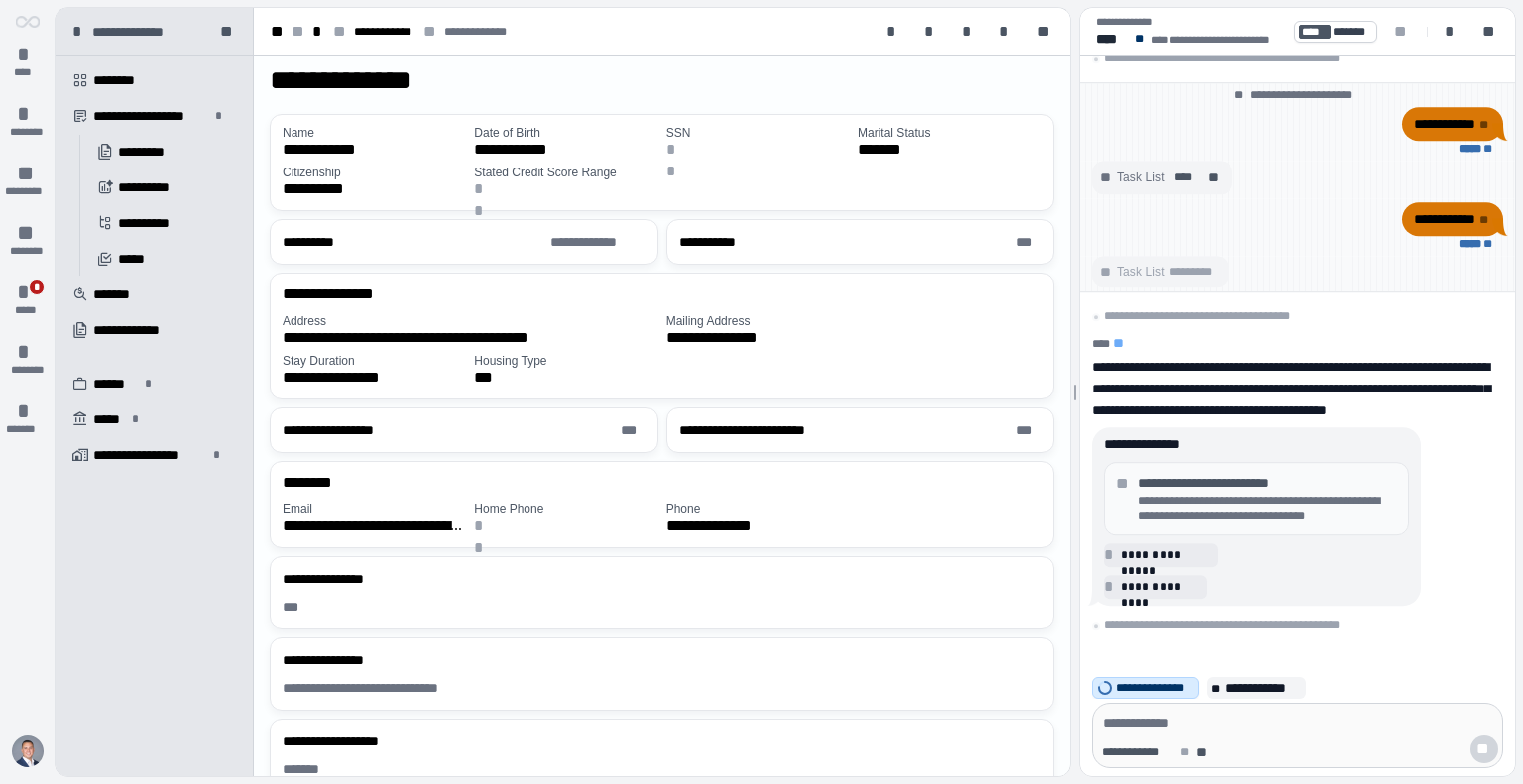 scroll, scrollTop: 0, scrollLeft: 0, axis: both 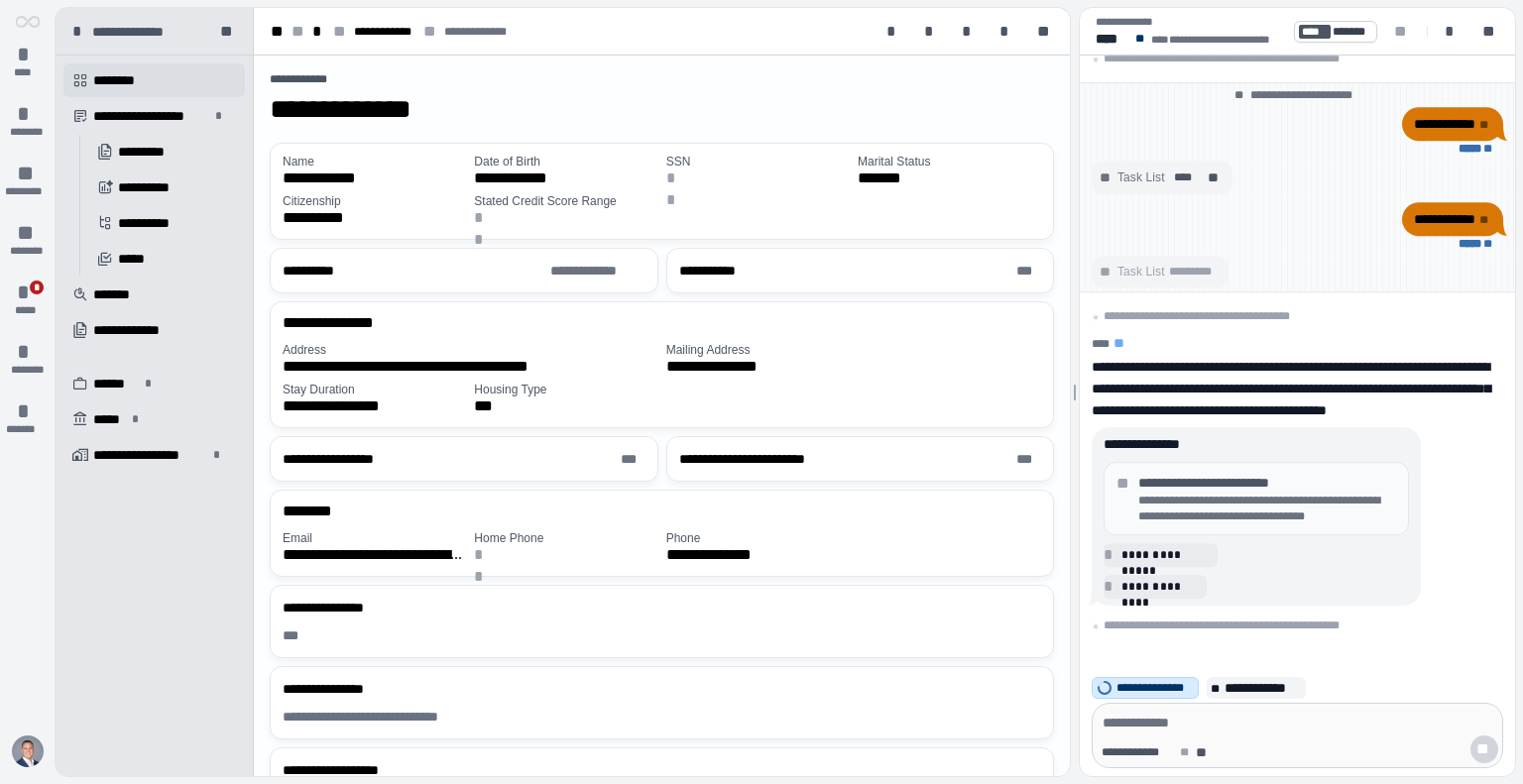 click on "********" at bounding box center [121, 80] 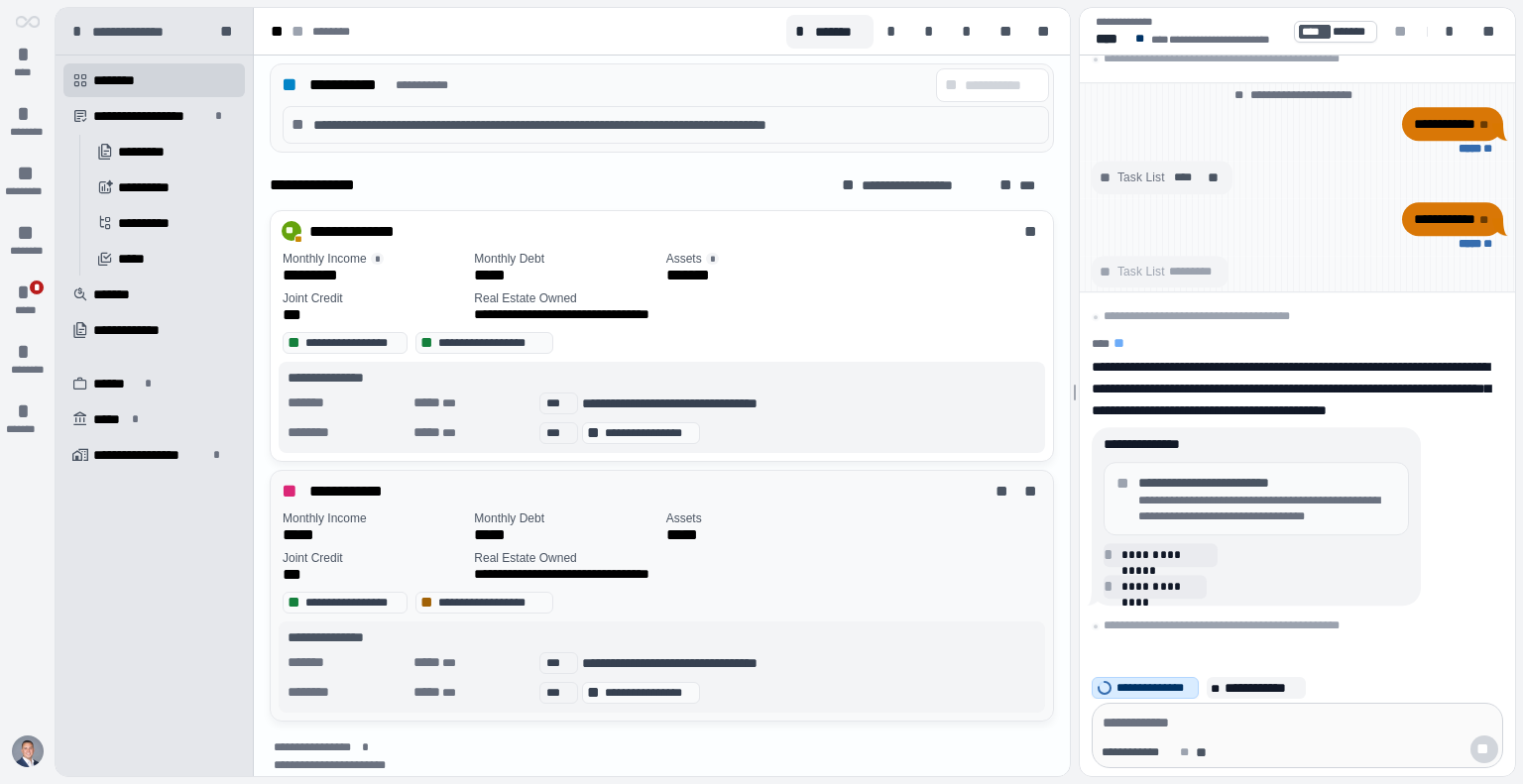 scroll, scrollTop: 876, scrollLeft: 0, axis: vertical 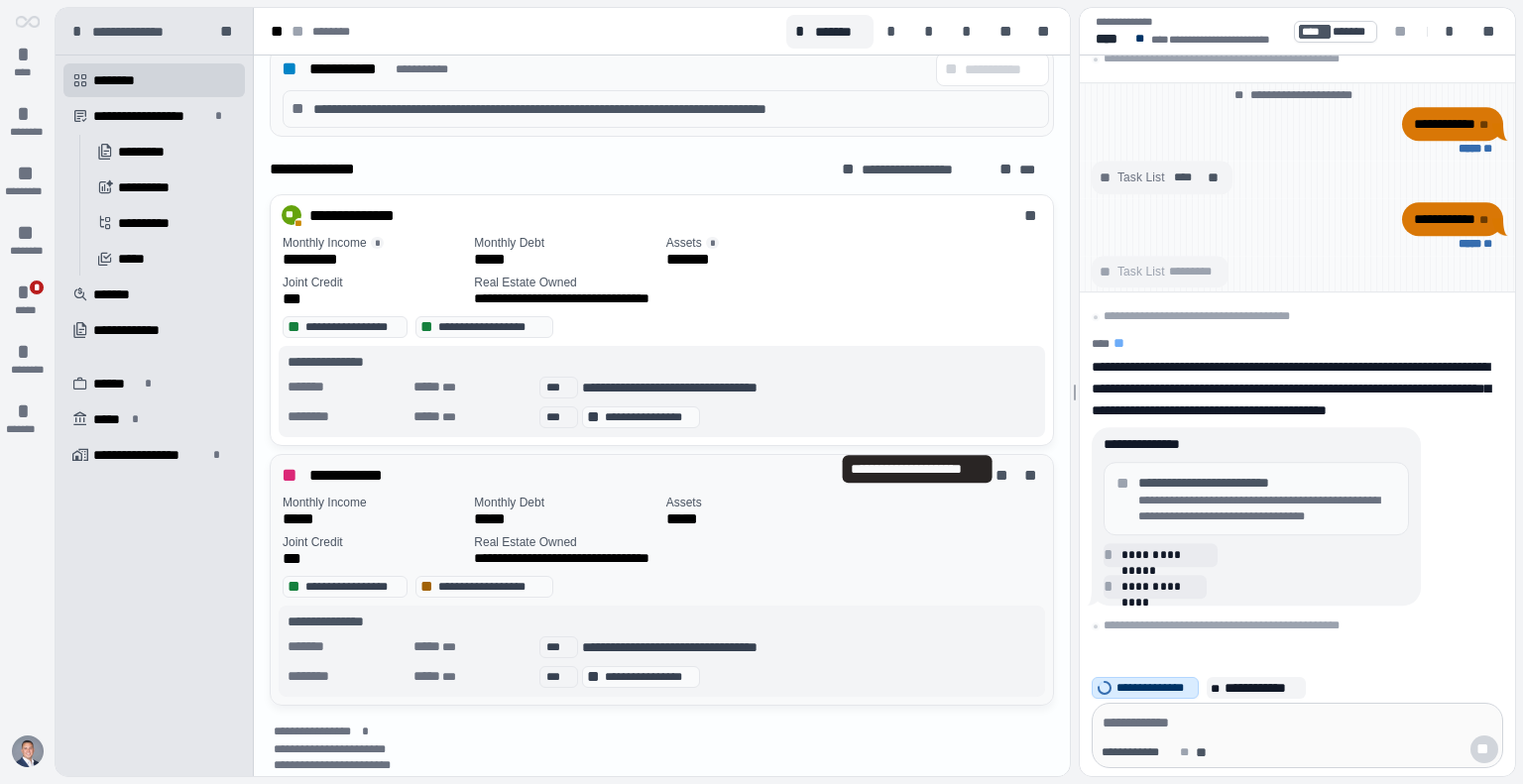 click on "**" at bounding box center (1003, 476) 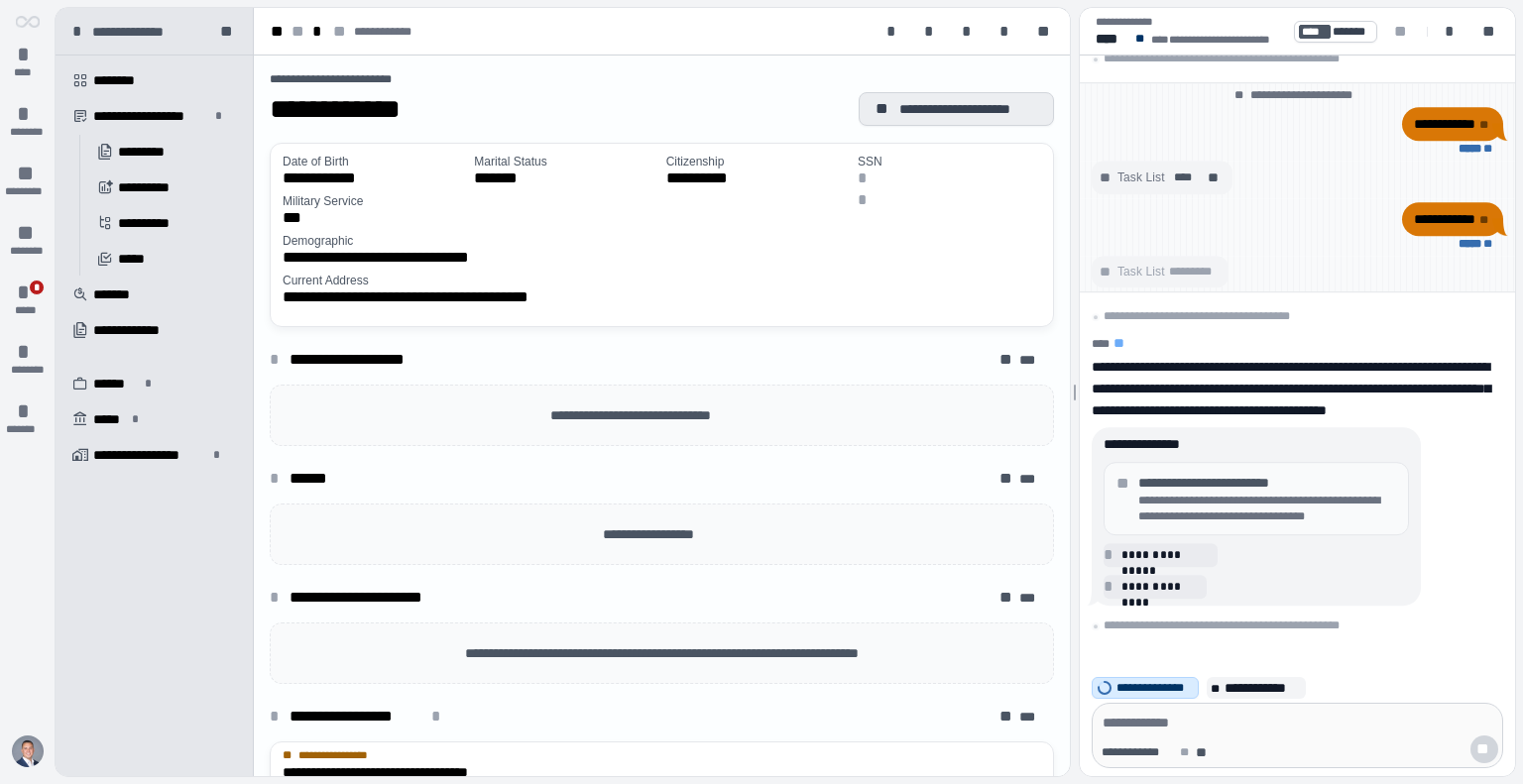 click on "**********" at bounding box center (969, 109) 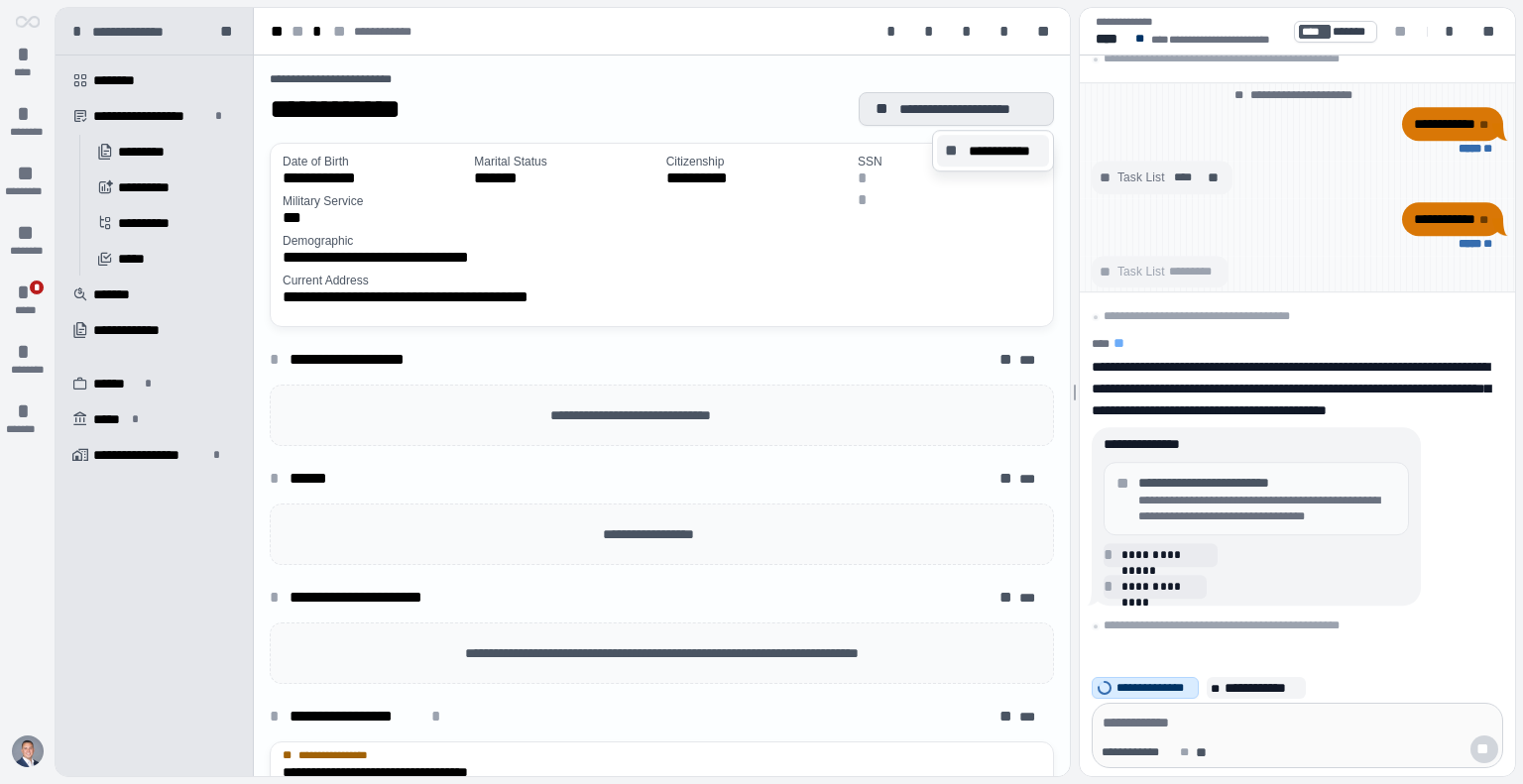 click on "**********" at bounding box center (1004, 151) 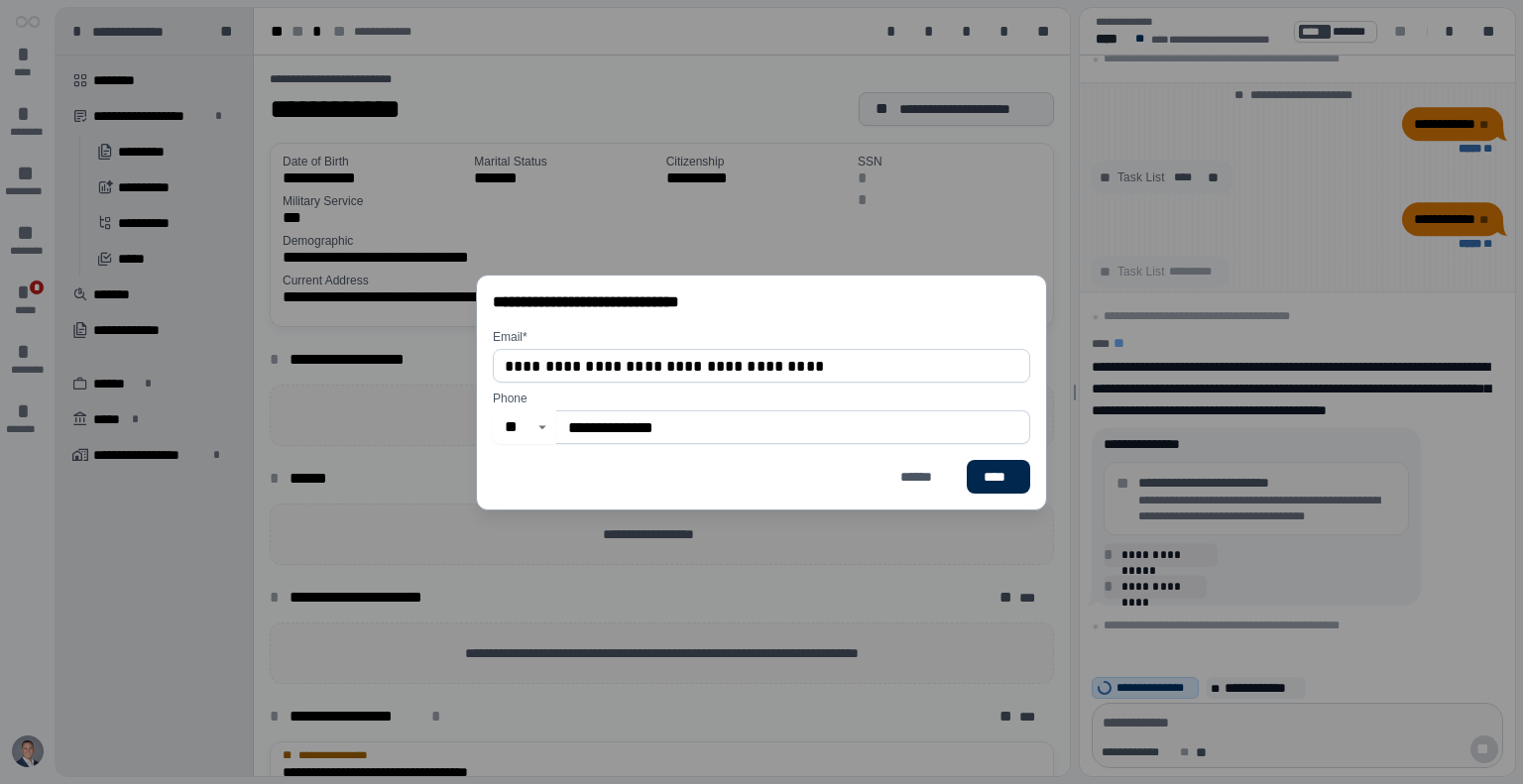 click on "****" at bounding box center [998, 477] 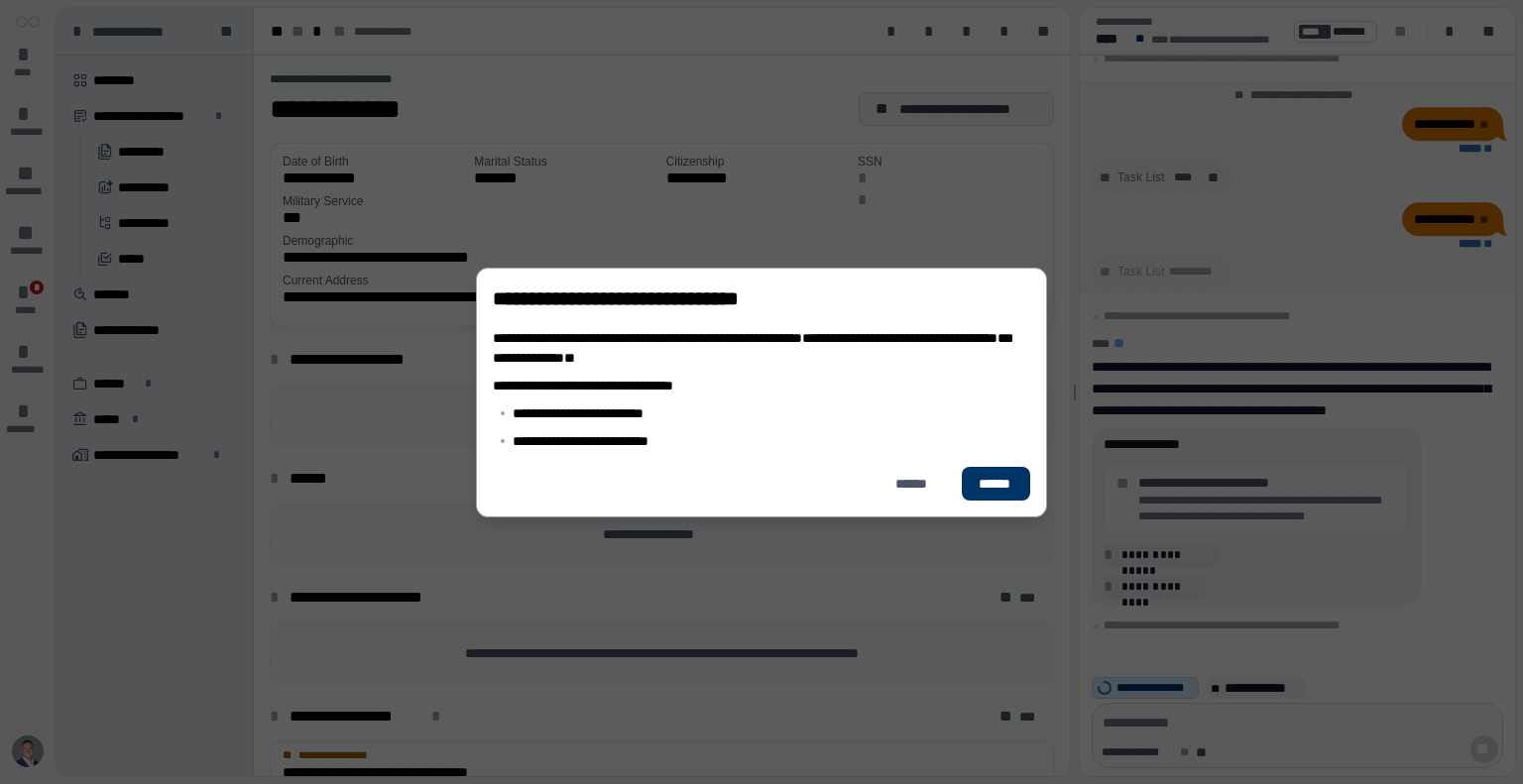 click on "******" at bounding box center [996, 484] 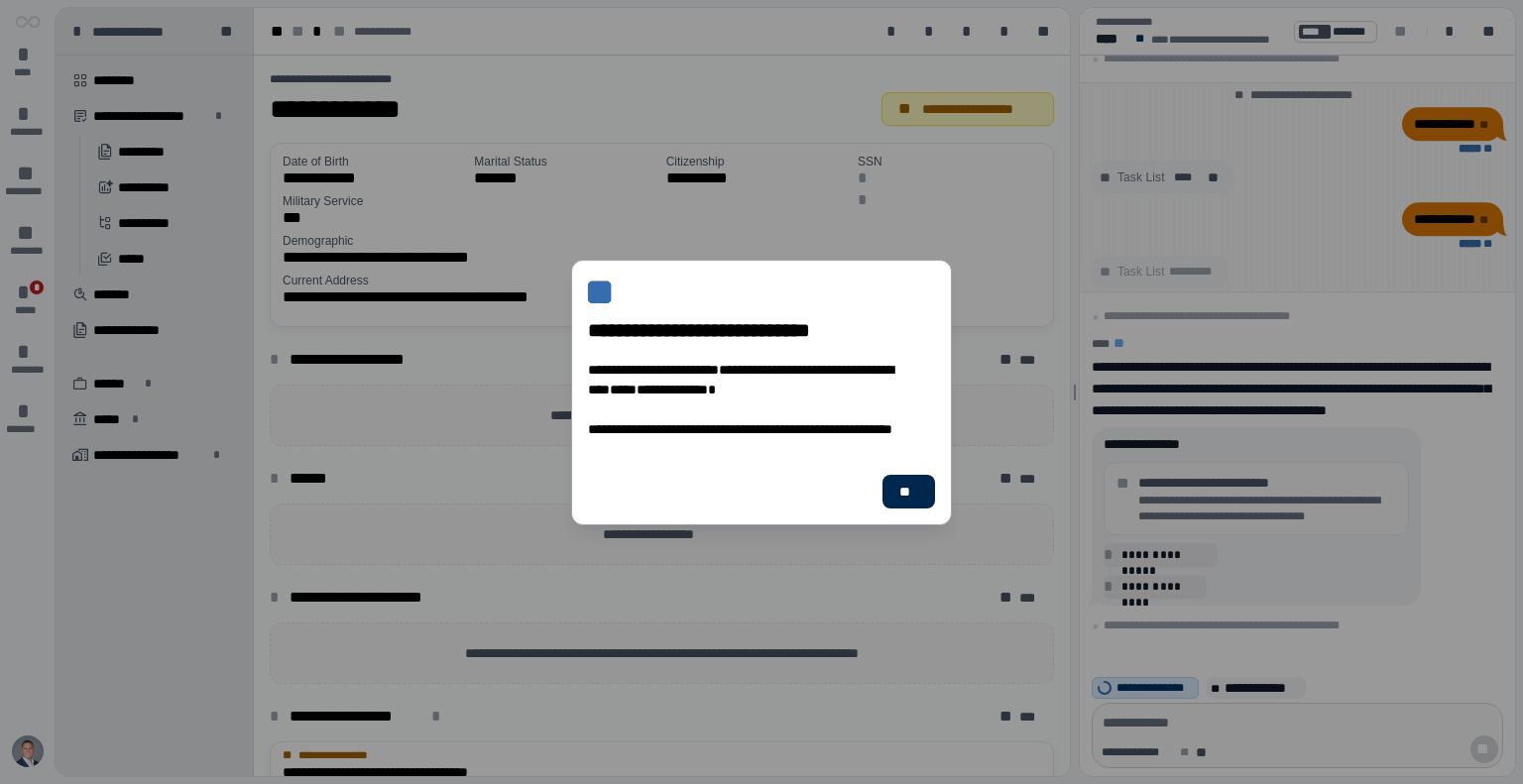 click on "**" at bounding box center [908, 492] 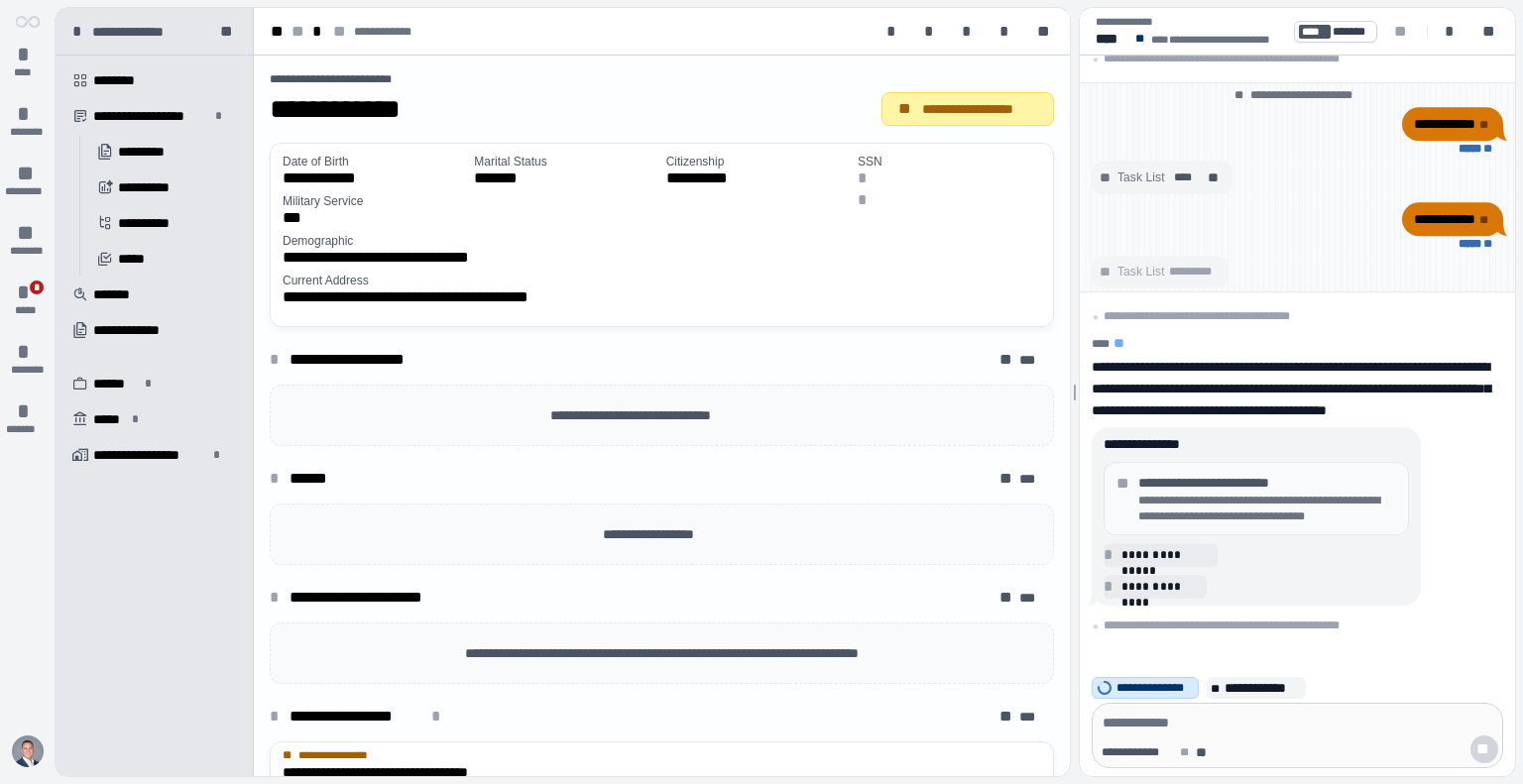 click on "**********" at bounding box center [980, 109] 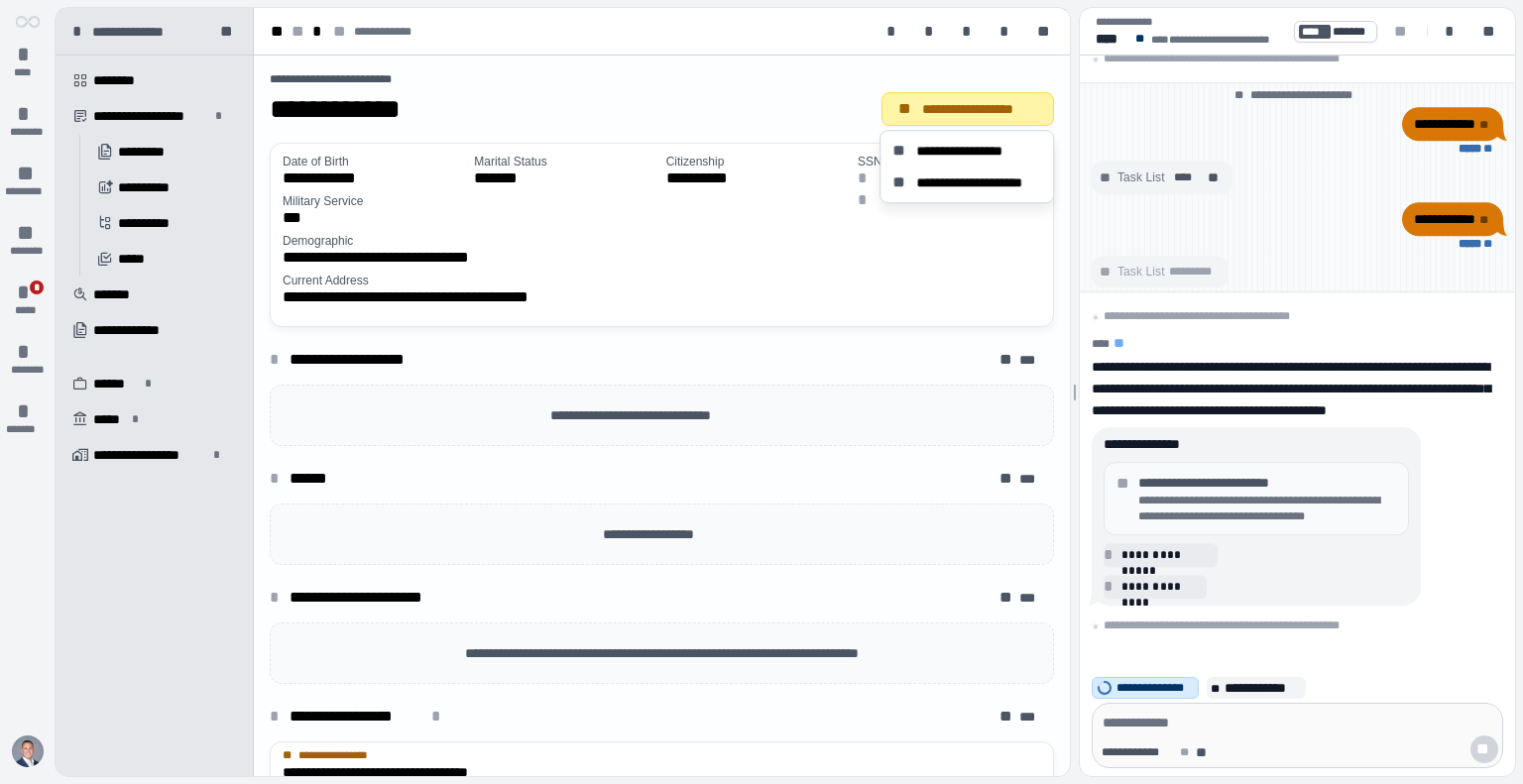 click on "**********" at bounding box center [661, 364] 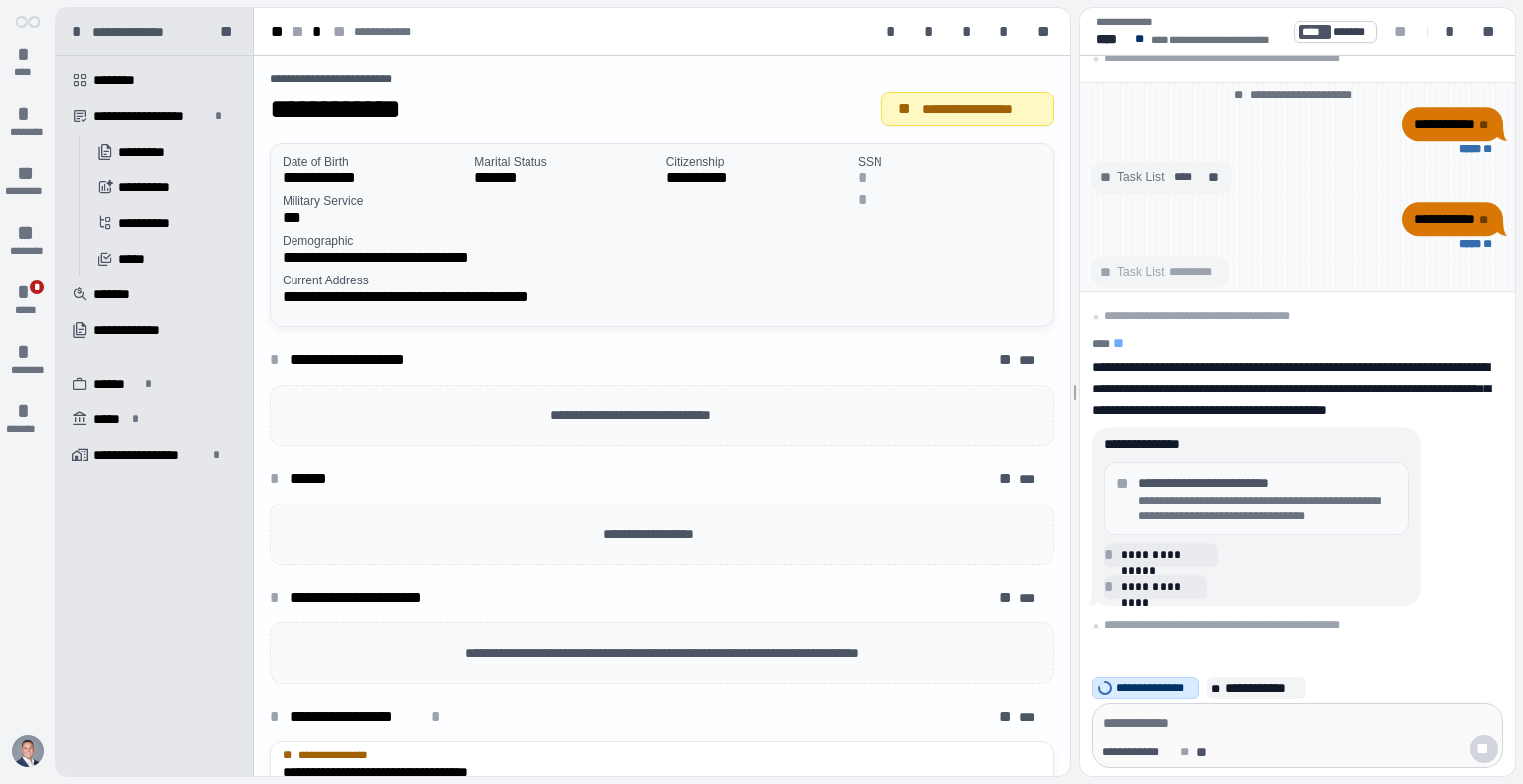click on "**********" at bounding box center (661, 258) 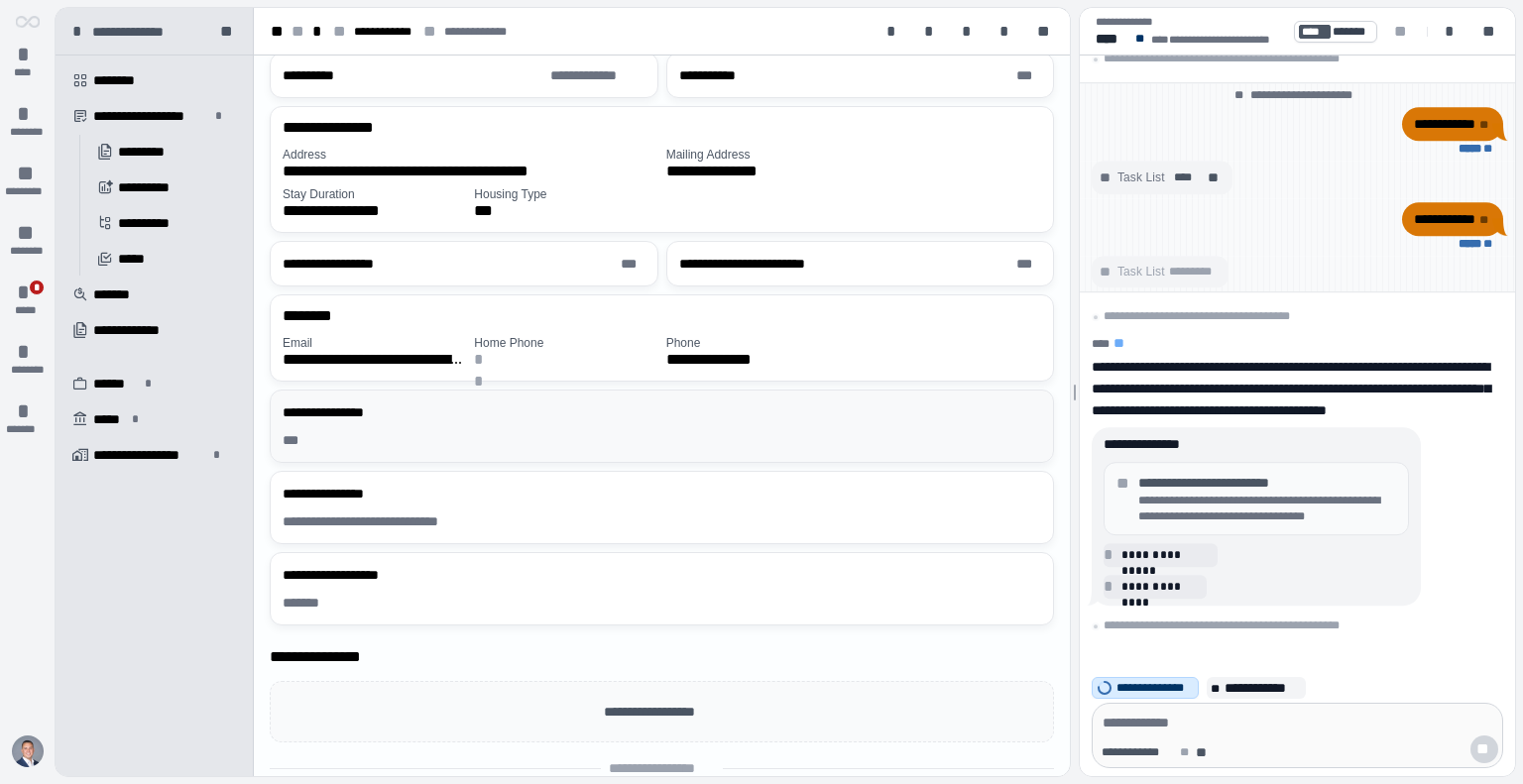 scroll, scrollTop: 202, scrollLeft: 0, axis: vertical 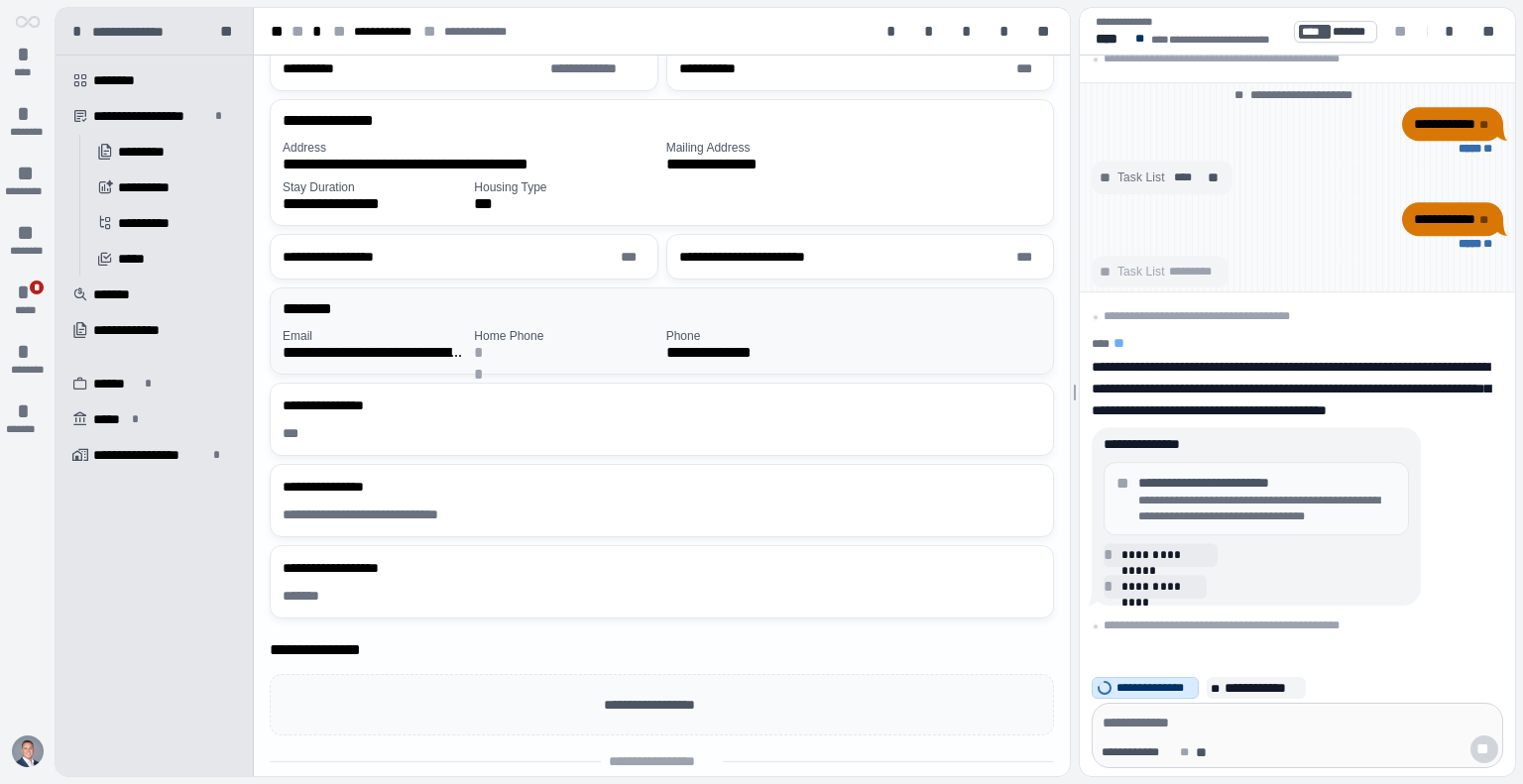 click on "**********" at bounding box center [374, 353] 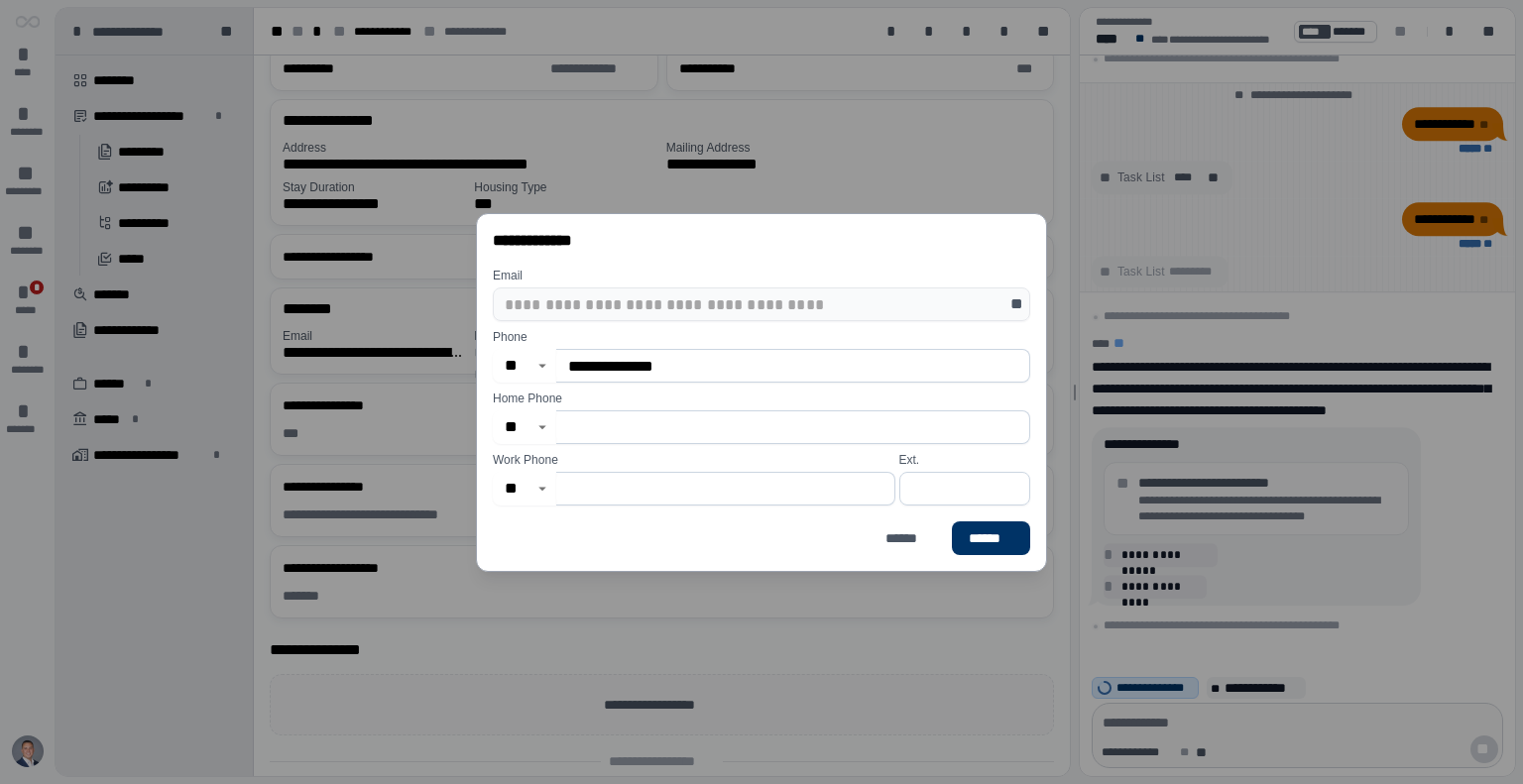 click on "**********" at bounding box center (756, 304) 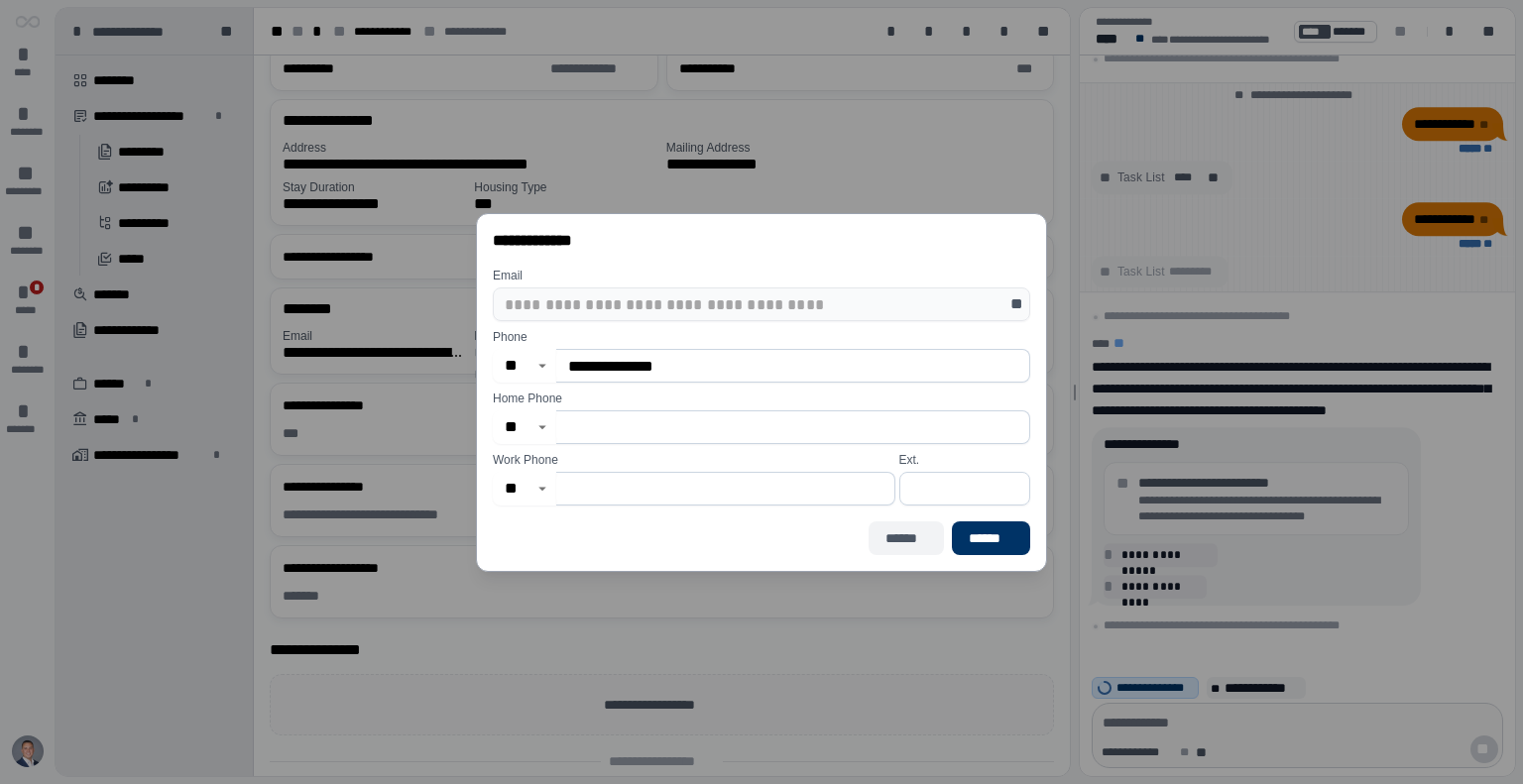 click on "******" at bounding box center (906, 538) 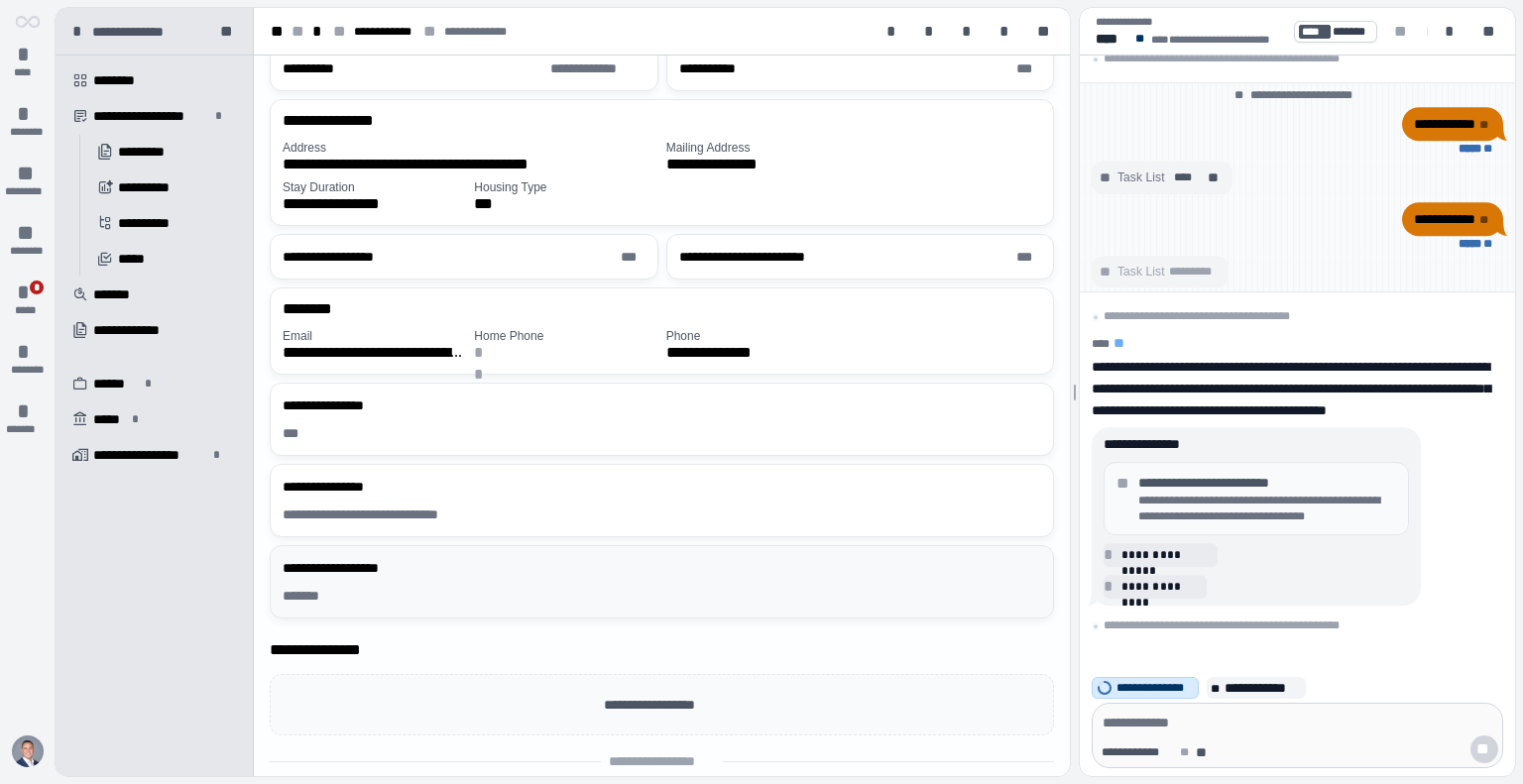 scroll, scrollTop: 0, scrollLeft: 0, axis: both 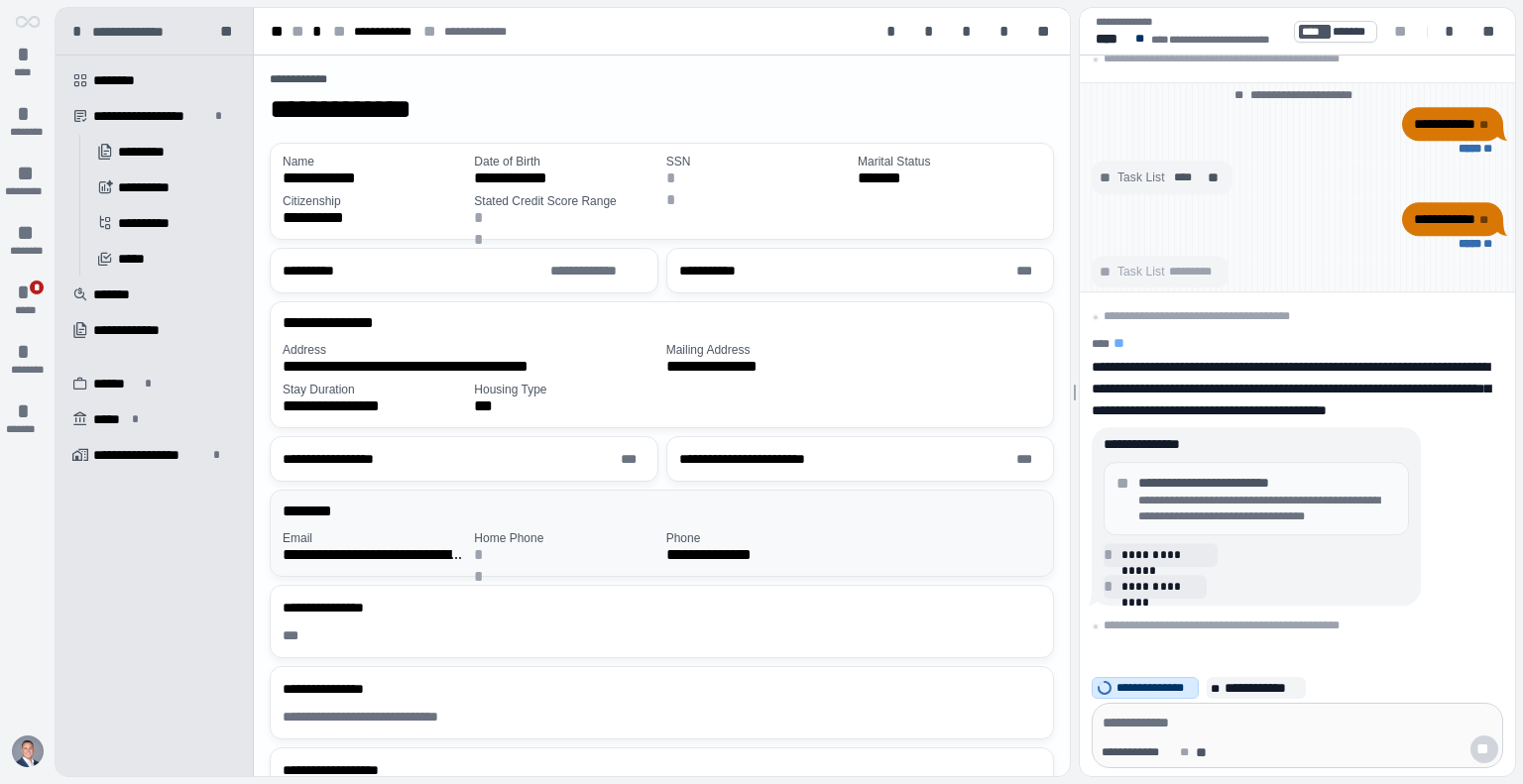 click on "**********" at bounding box center (374, 555) 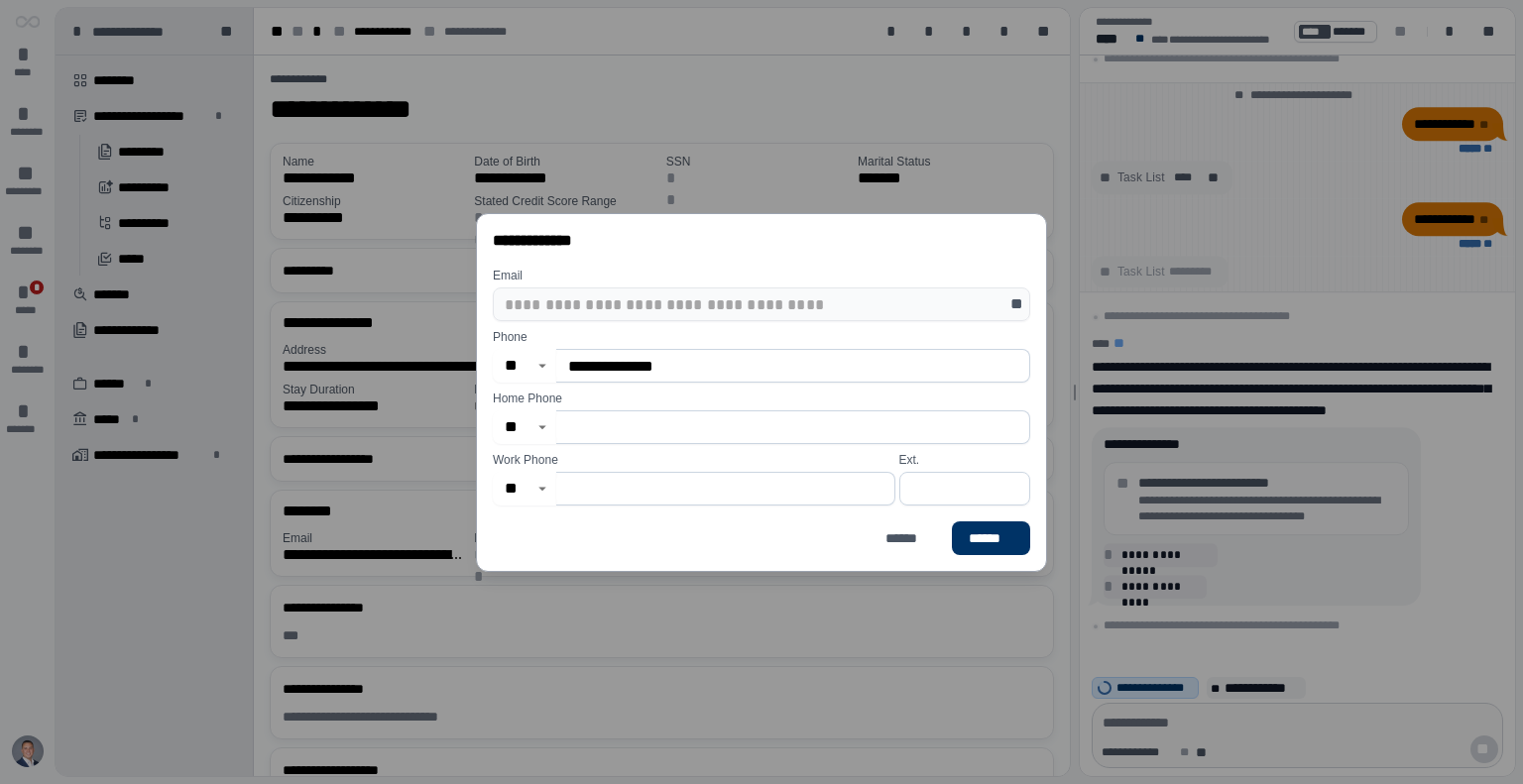 drag, startPoint x: 902, startPoint y: 543, endPoint x: 910, endPoint y: 503, distance: 40.792156 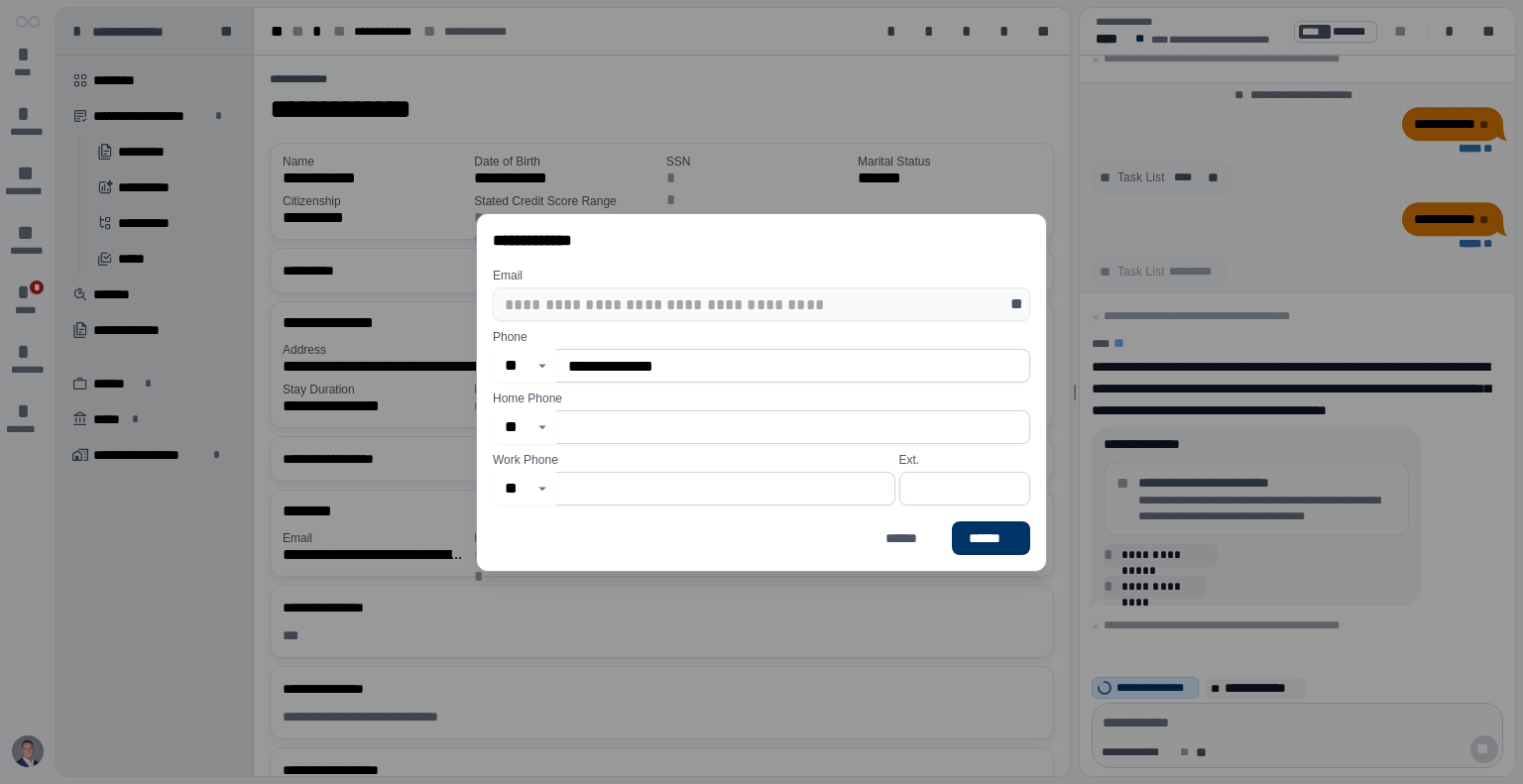 click on "******" at bounding box center (906, 538) 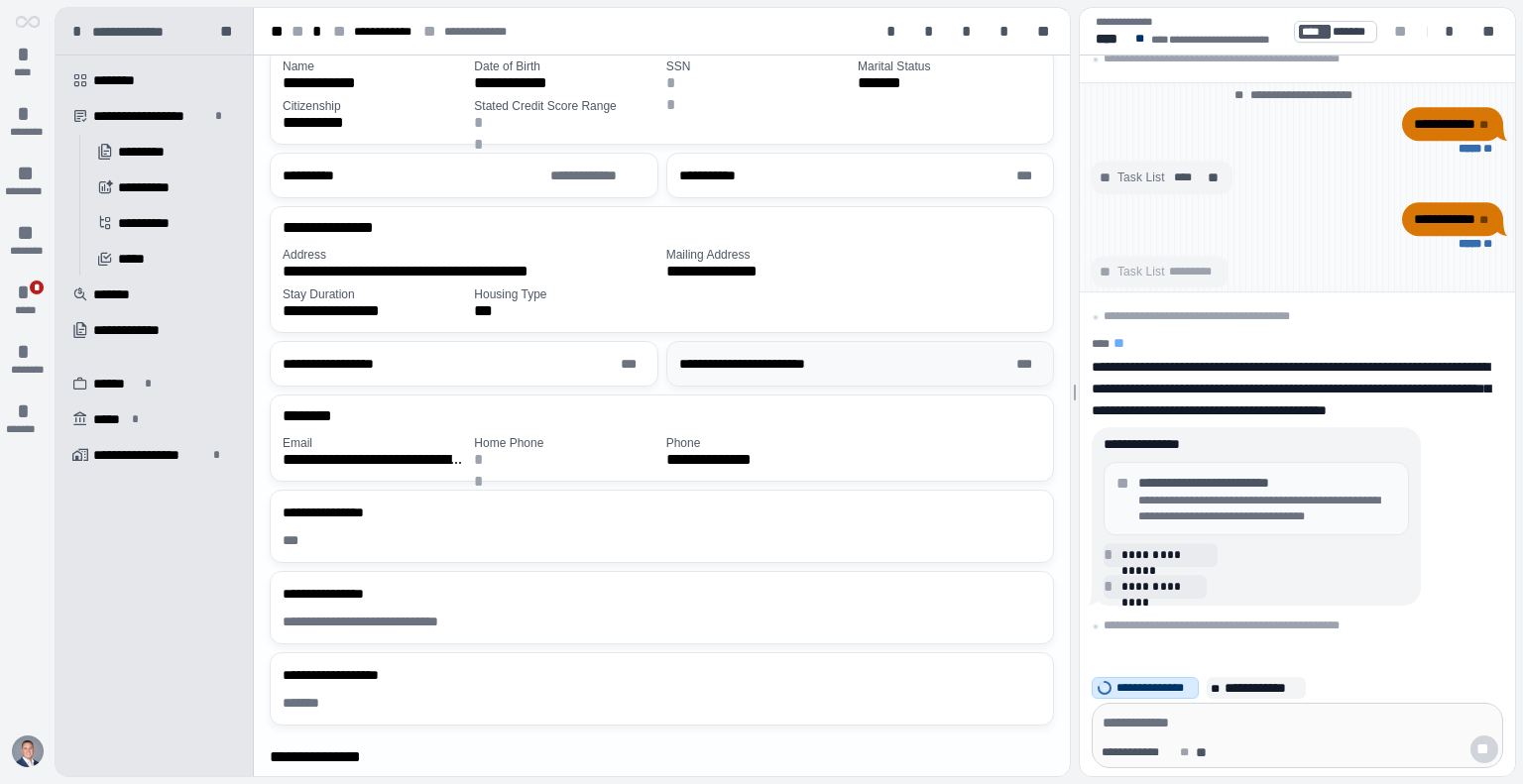 scroll, scrollTop: 0, scrollLeft: 0, axis: both 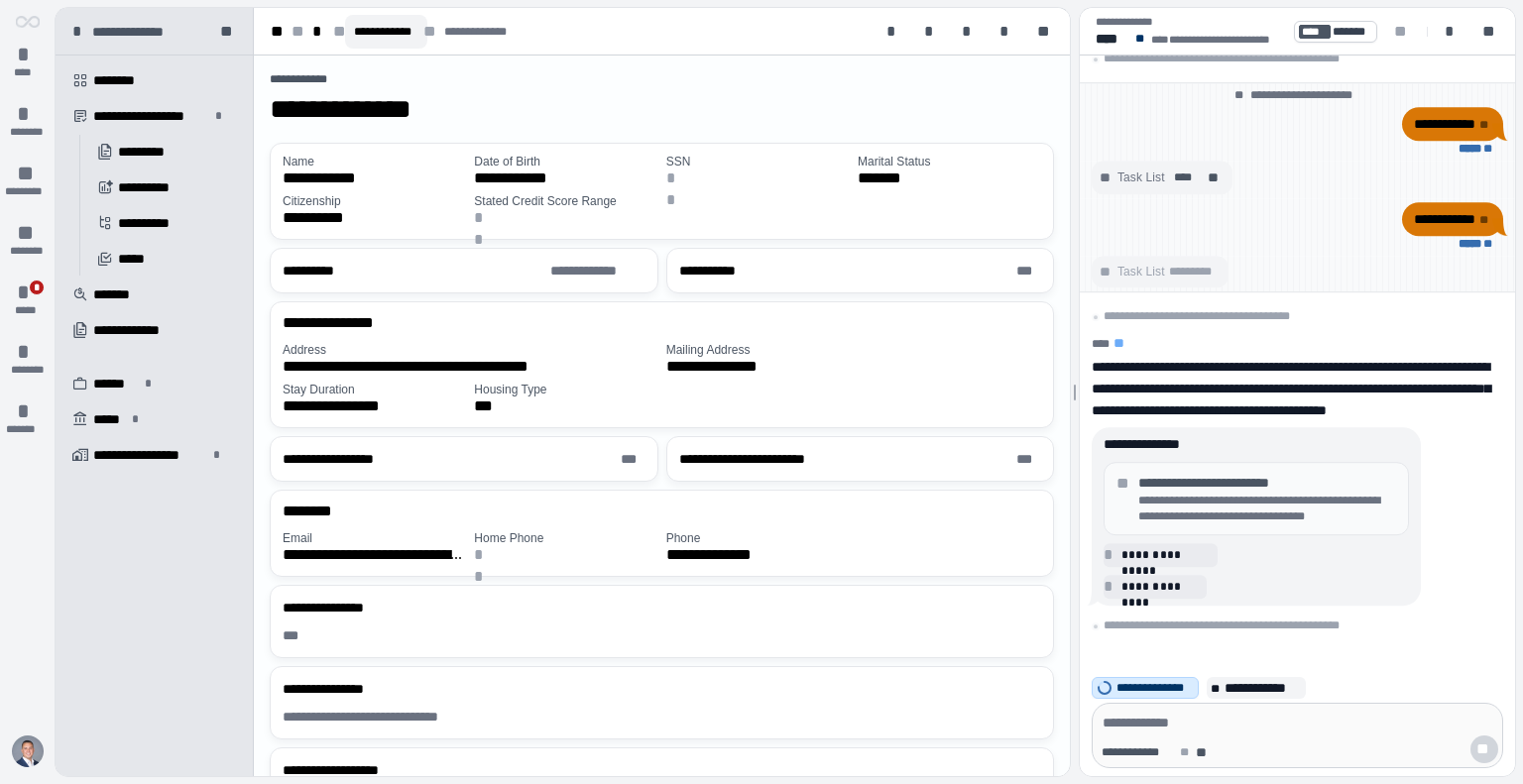 click on "**********" at bounding box center (386, 32) 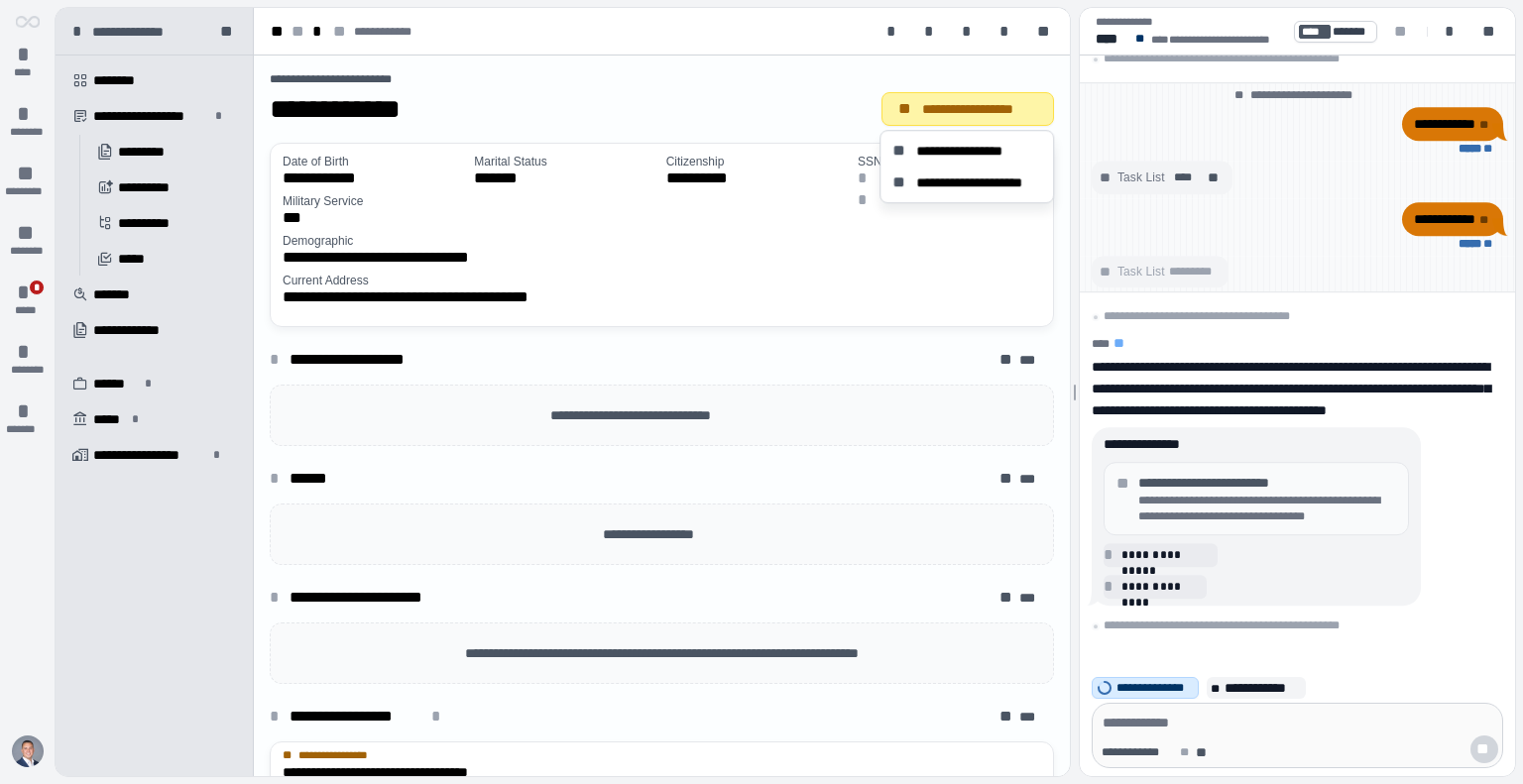 click on "**********" at bounding box center (980, 109) 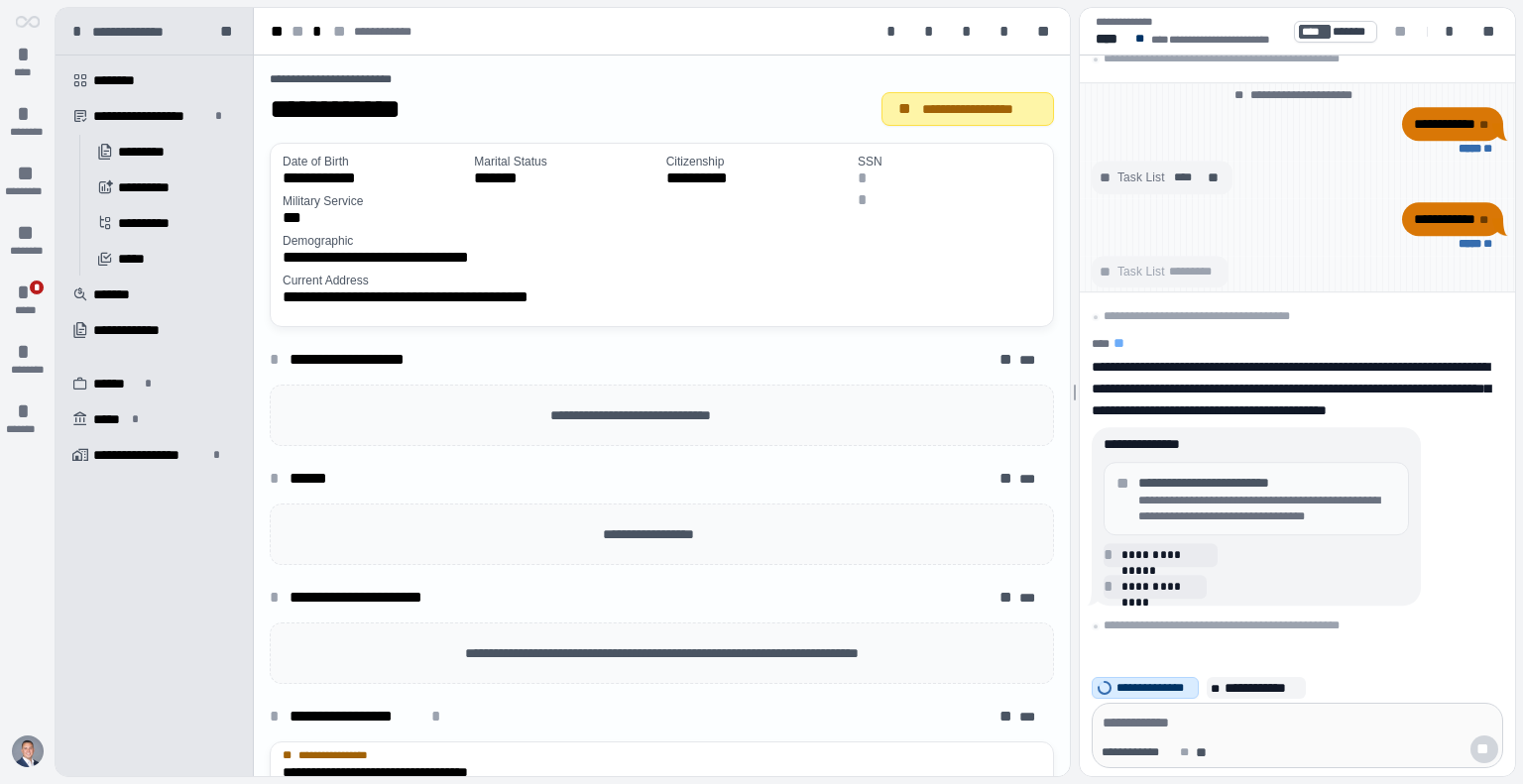 click on "**********" at bounding box center [968, 109] 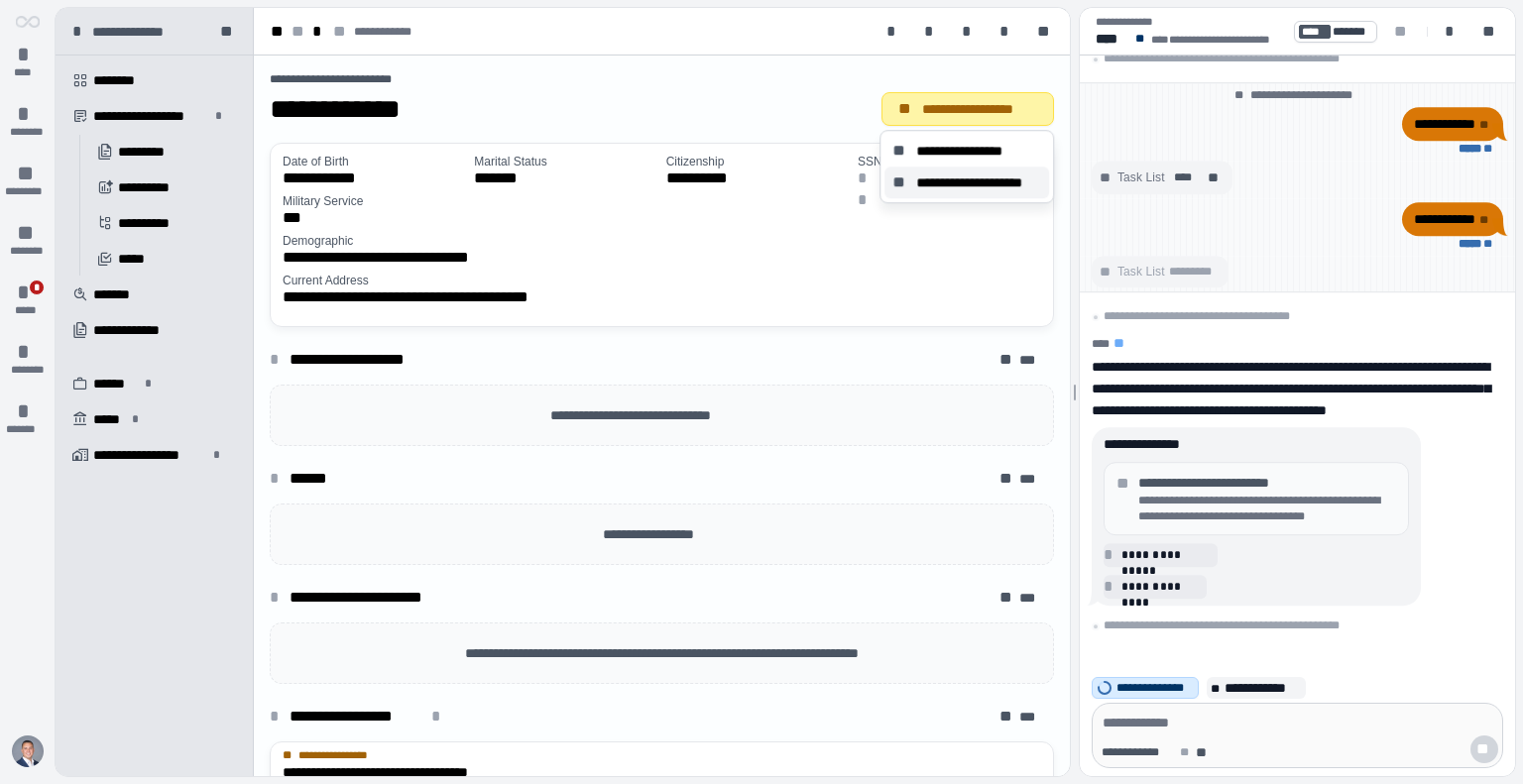 click on "**********" at bounding box center [979, 182] 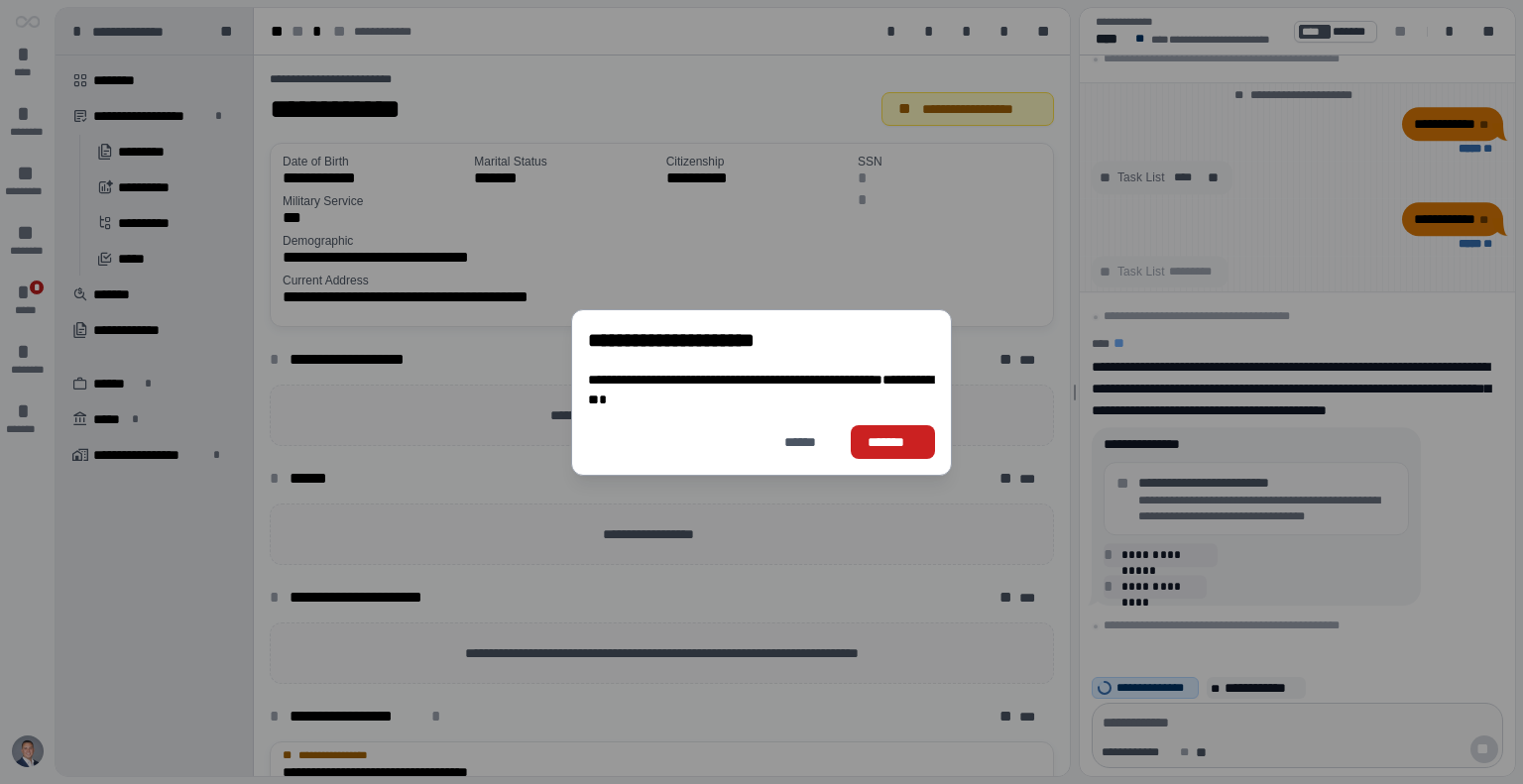 click on "*******" at bounding box center [892, 442] 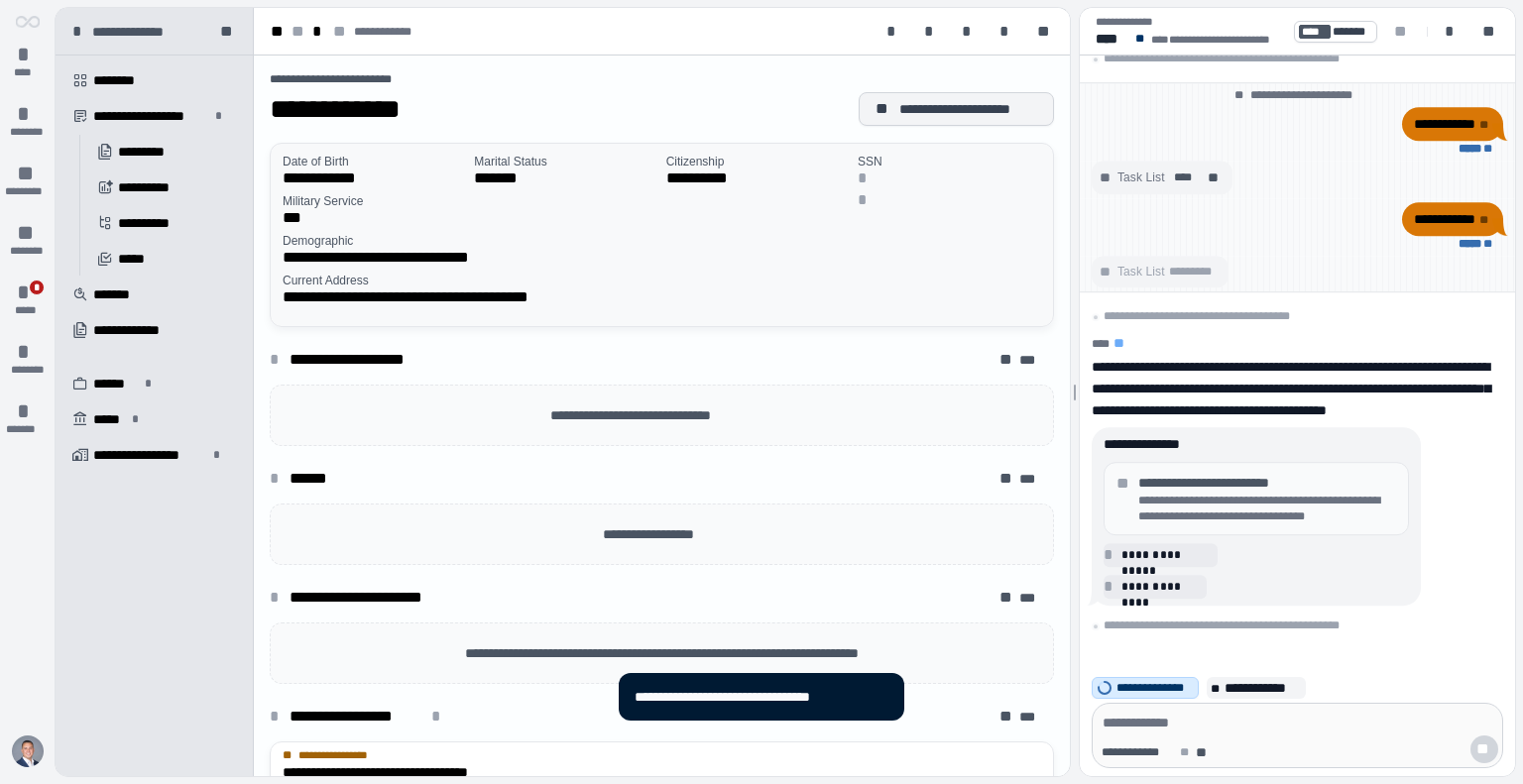 click on "**********" at bounding box center [661, 258] 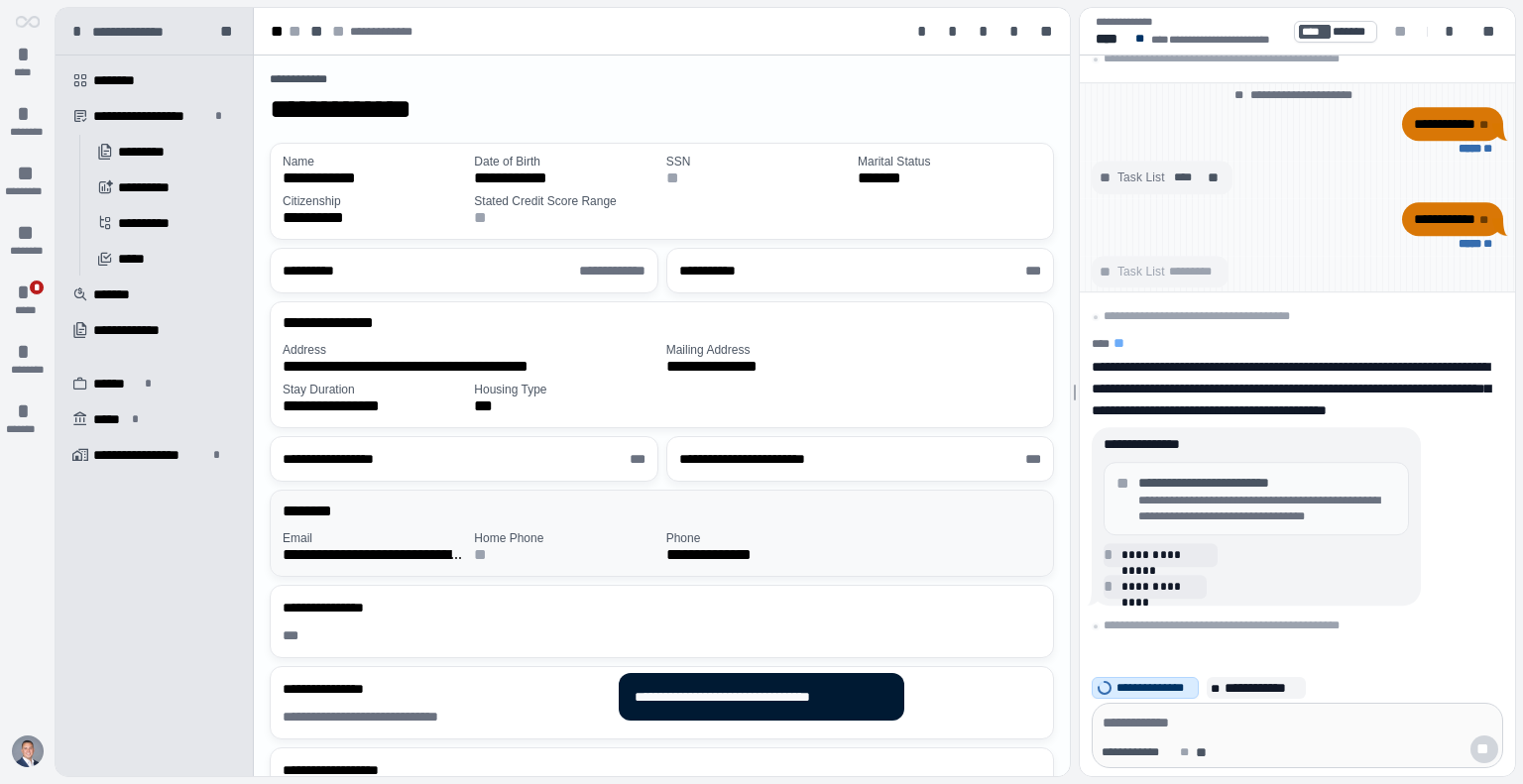 click on "**********" at bounding box center [661, 482] 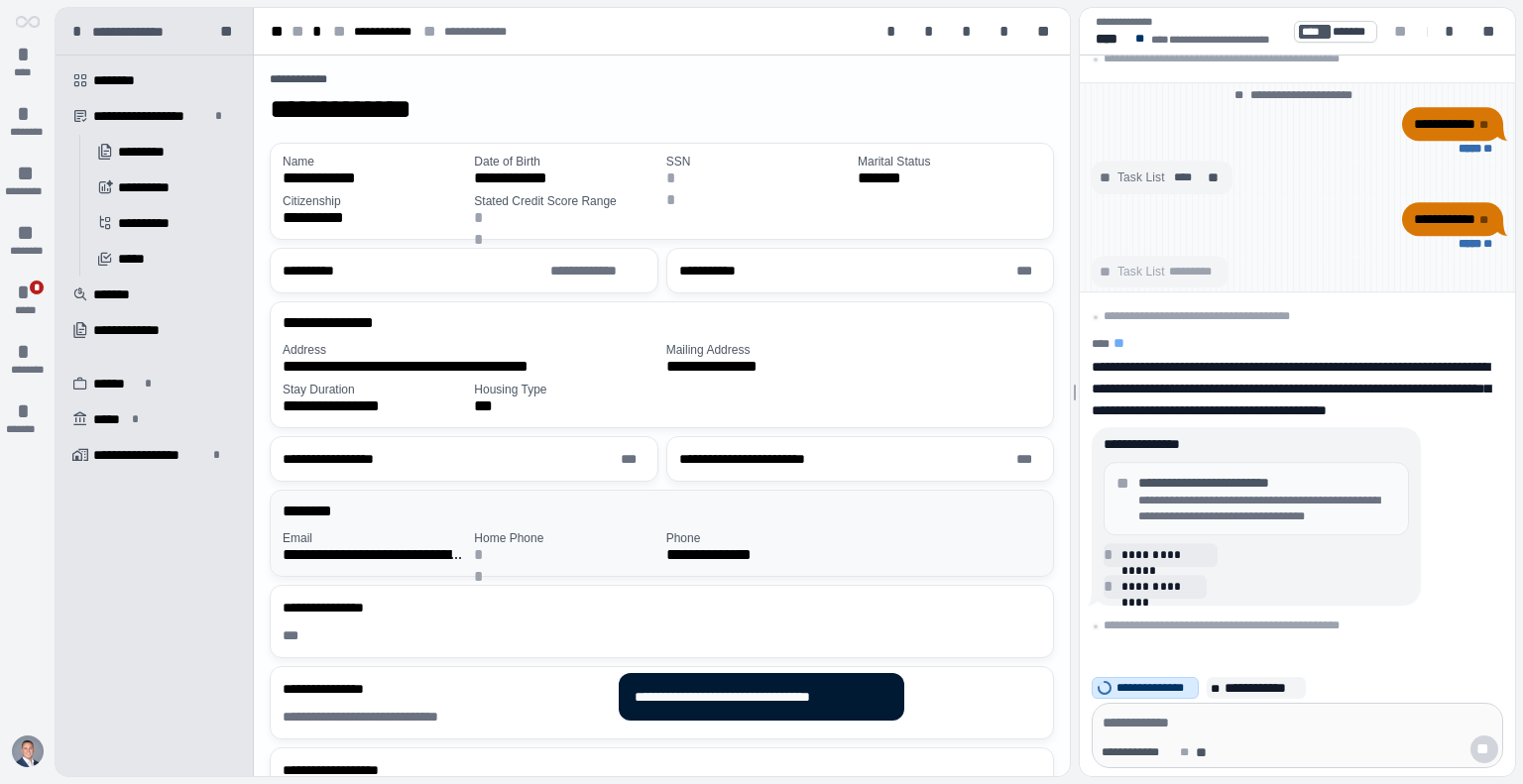 scroll, scrollTop: 131, scrollLeft: 0, axis: vertical 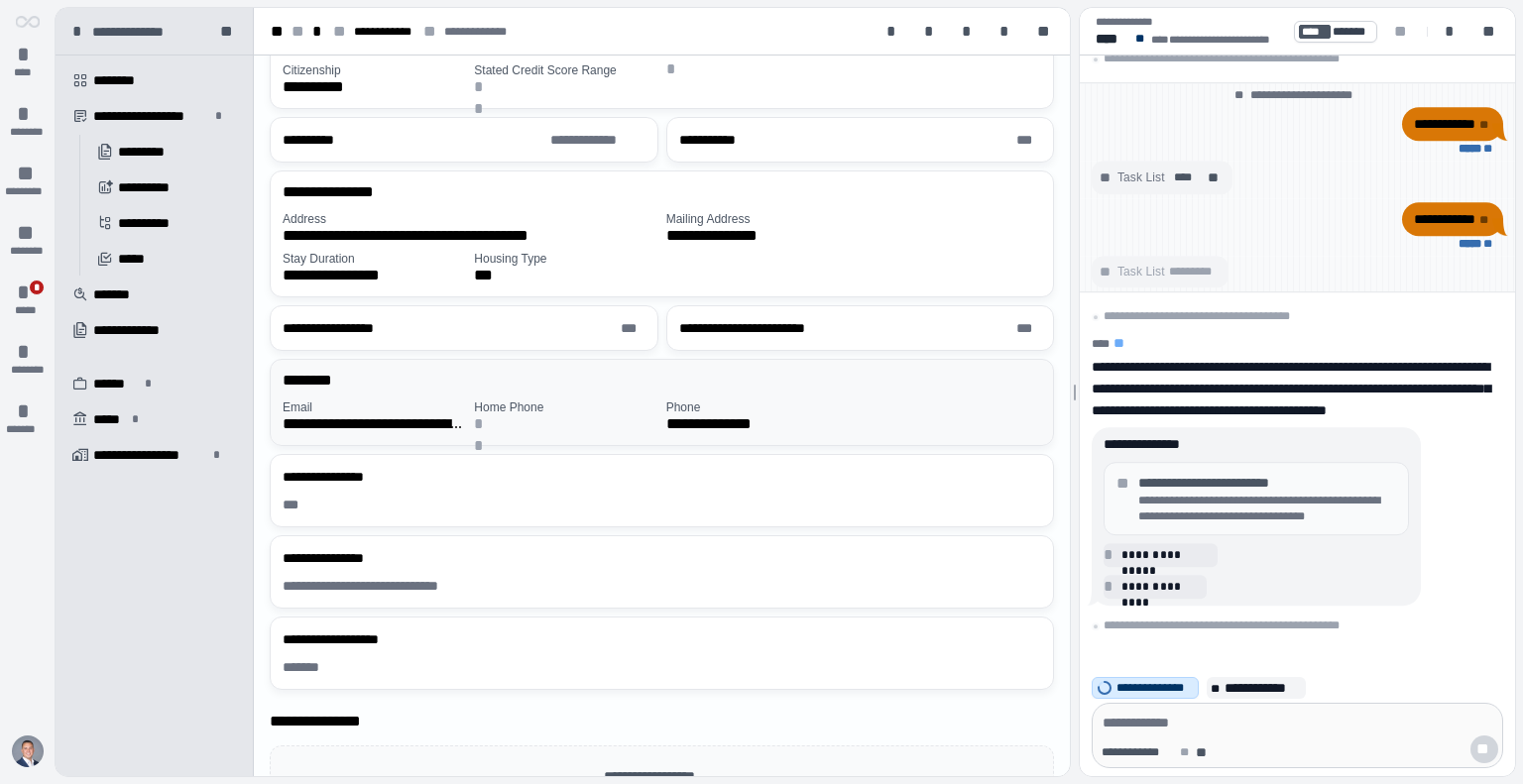 click on "**********" at bounding box center [374, 417] 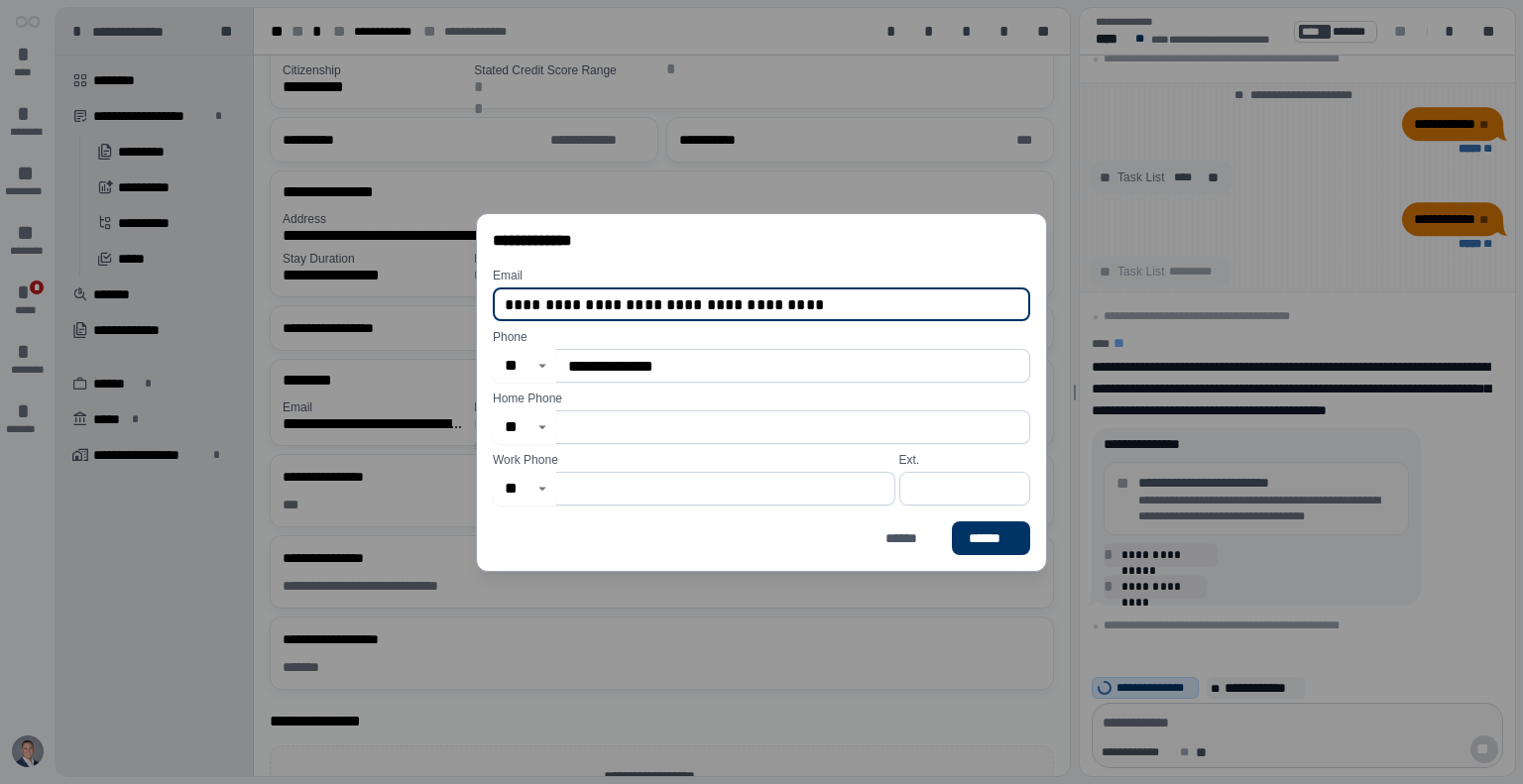 click on "**********" at bounding box center [762, 304] 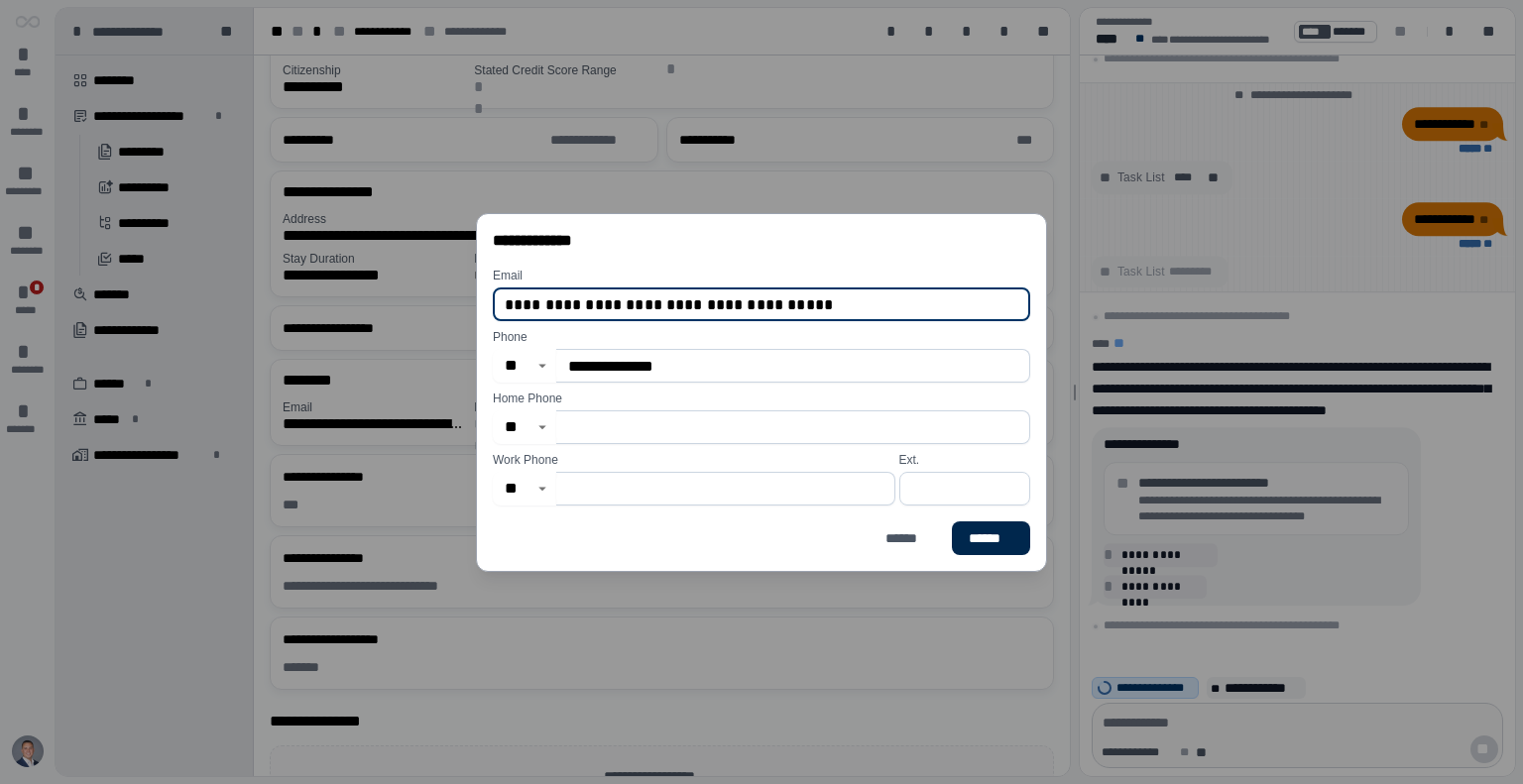 type on "**********" 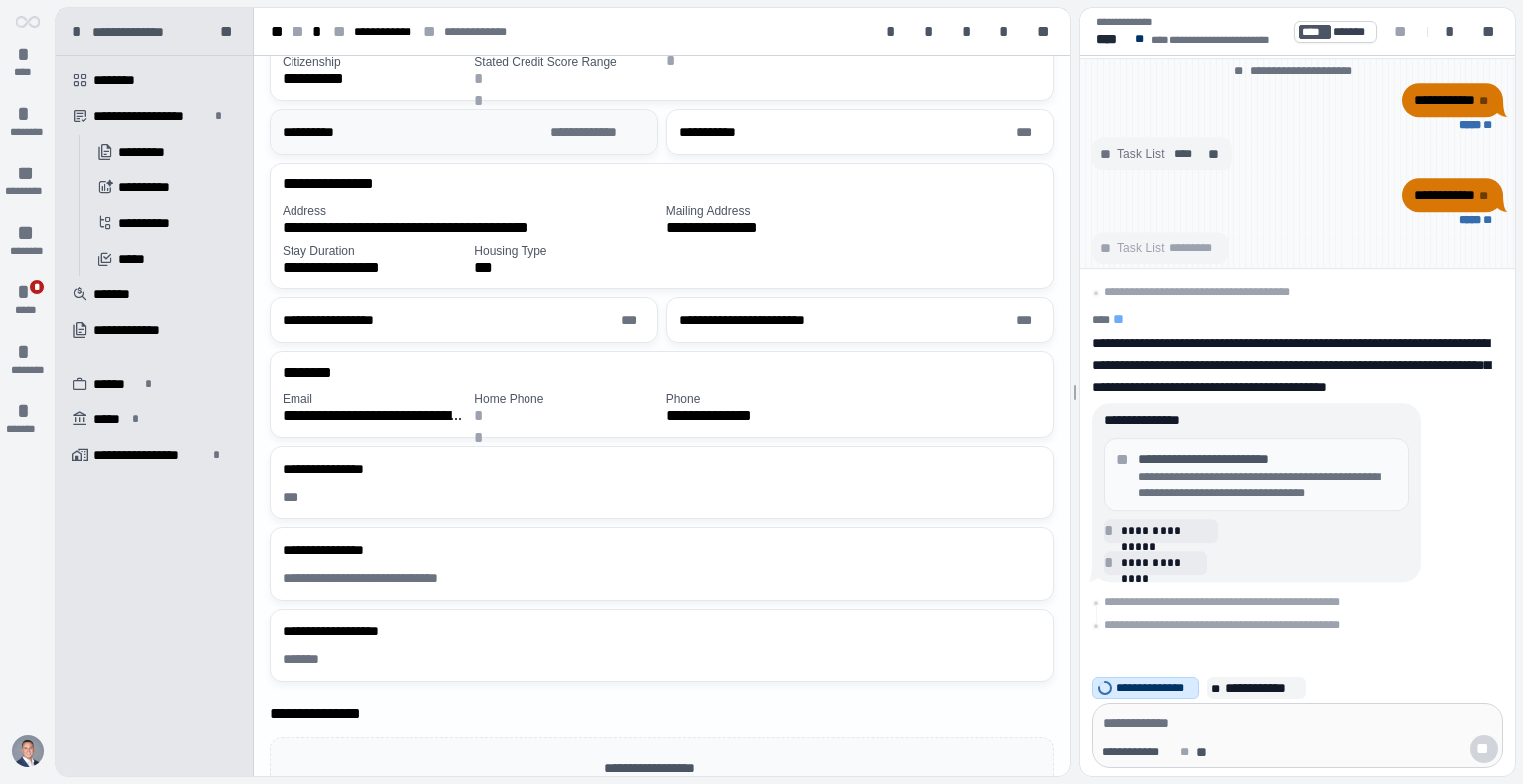 scroll, scrollTop: 0, scrollLeft: 0, axis: both 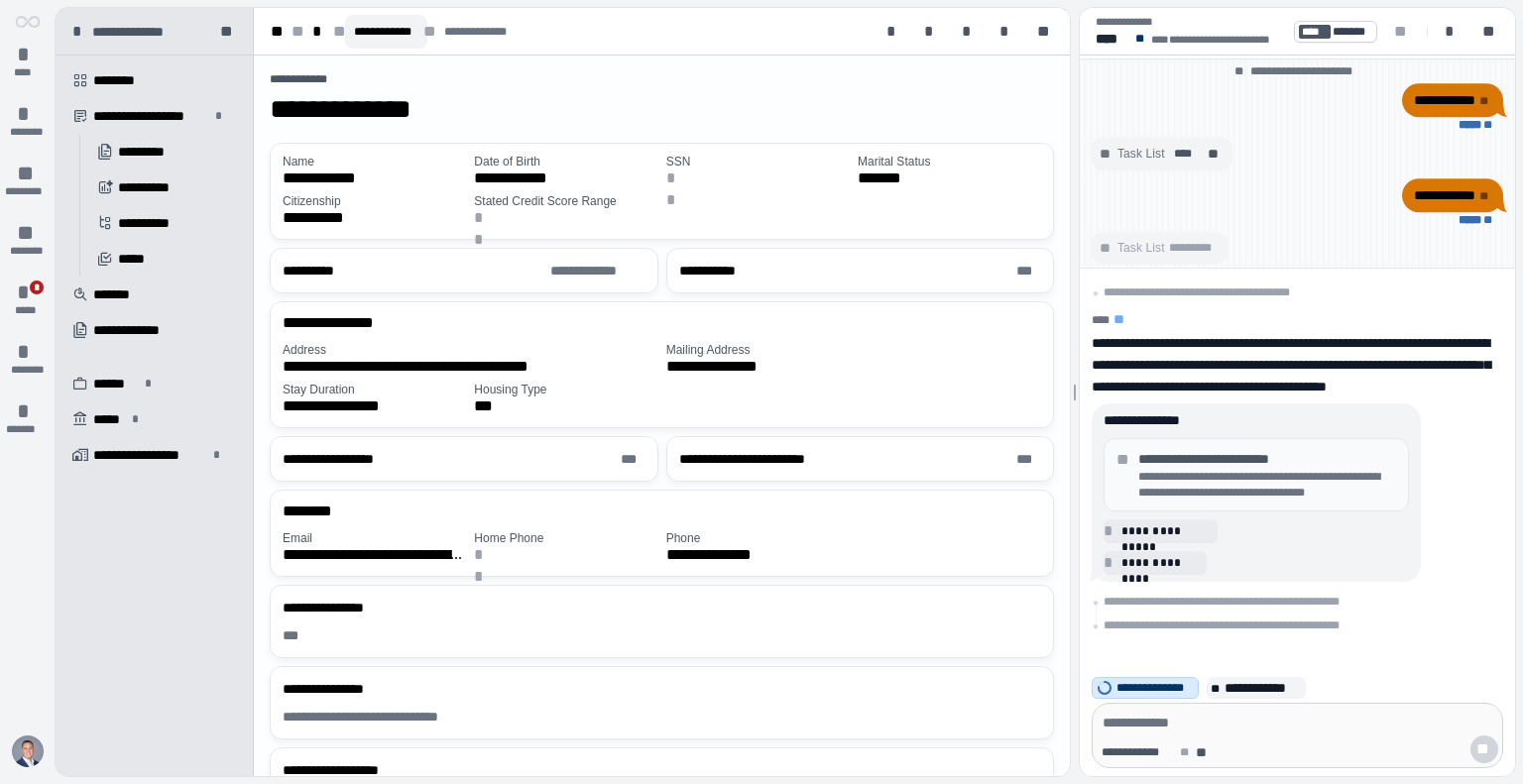 click on "**********" at bounding box center [386, 32] 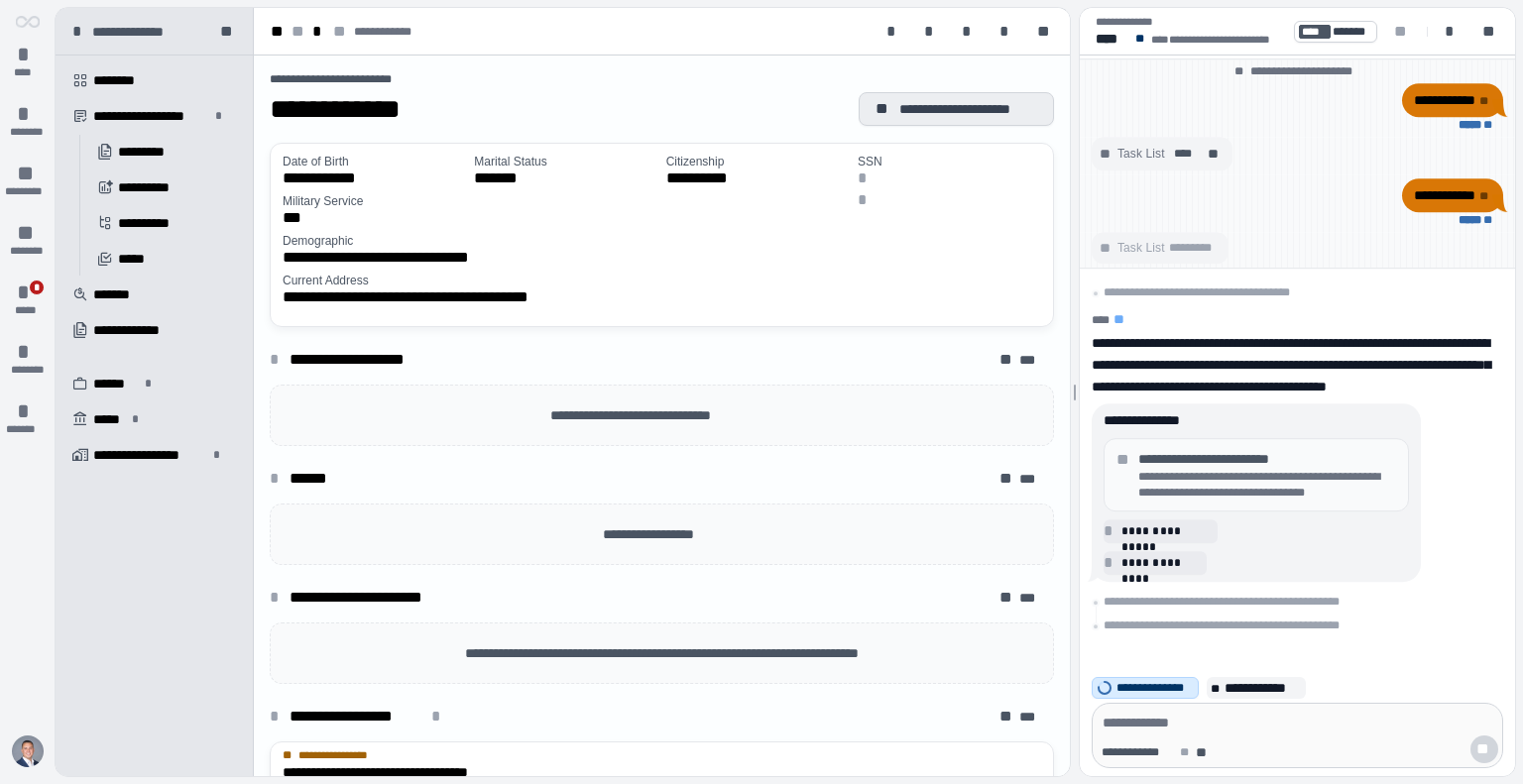 click on "**********" at bounding box center (969, 109) 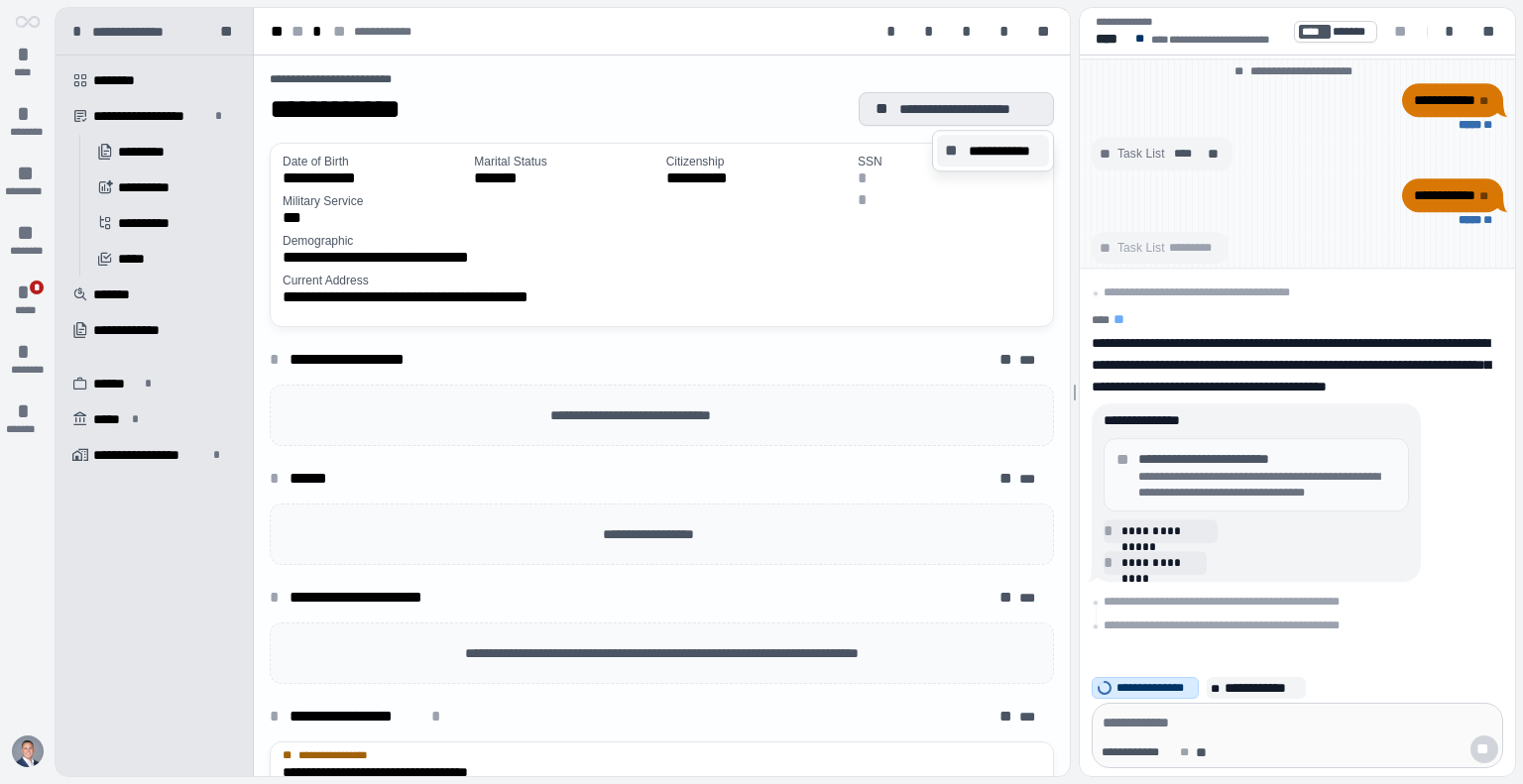 click on "**********" at bounding box center [1004, 151] 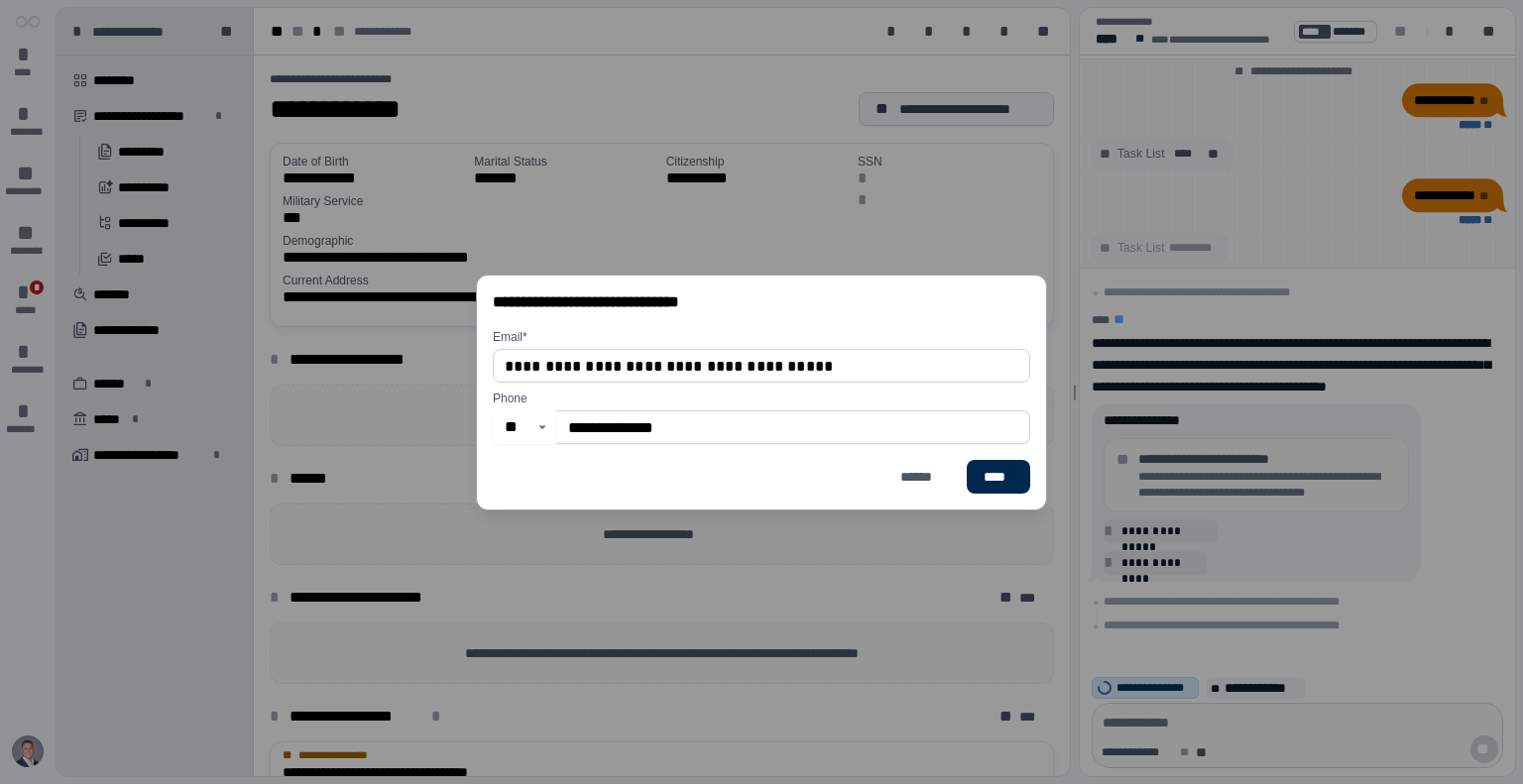 click on "****" at bounding box center (998, 477) 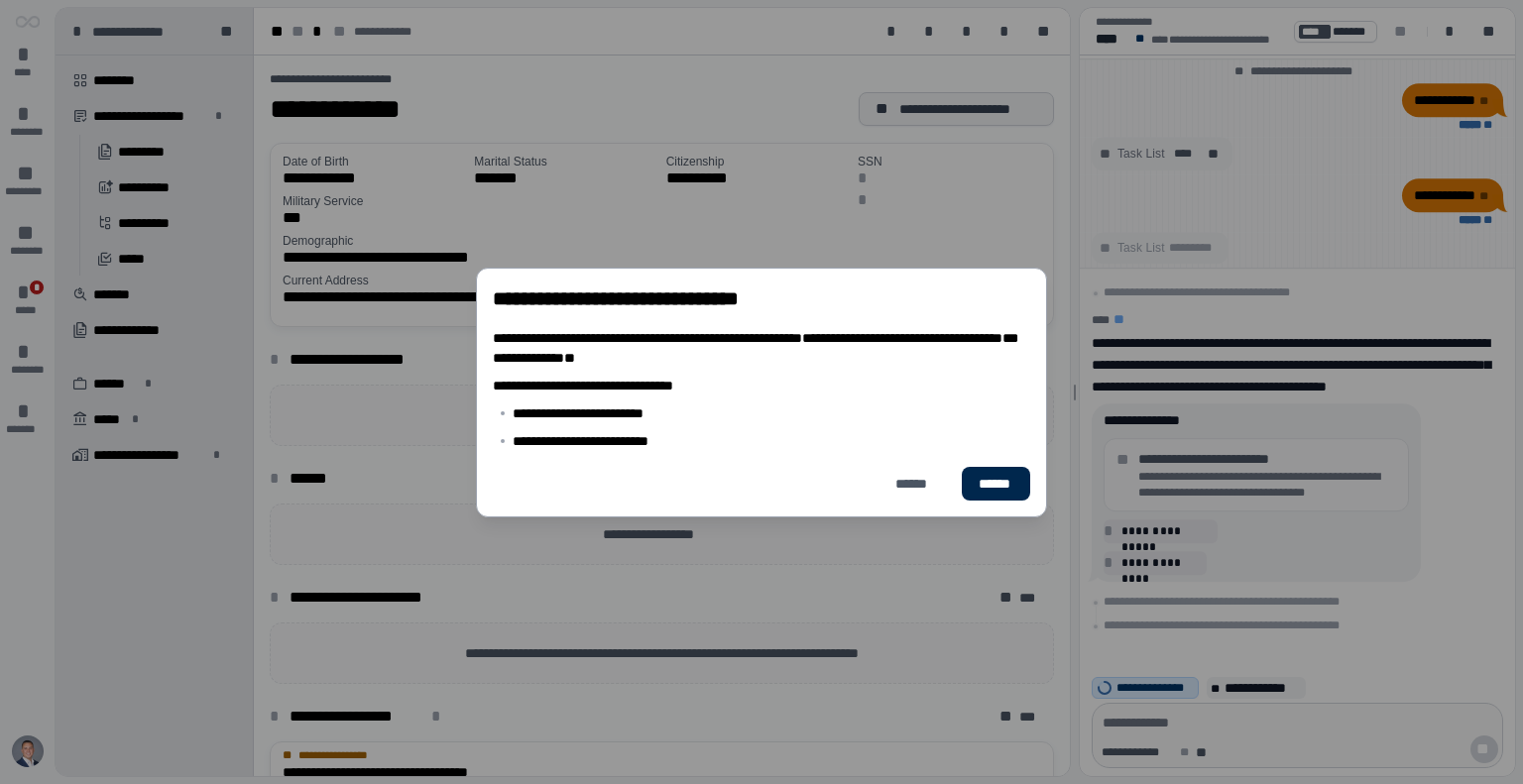 click on "******" at bounding box center [996, 484] 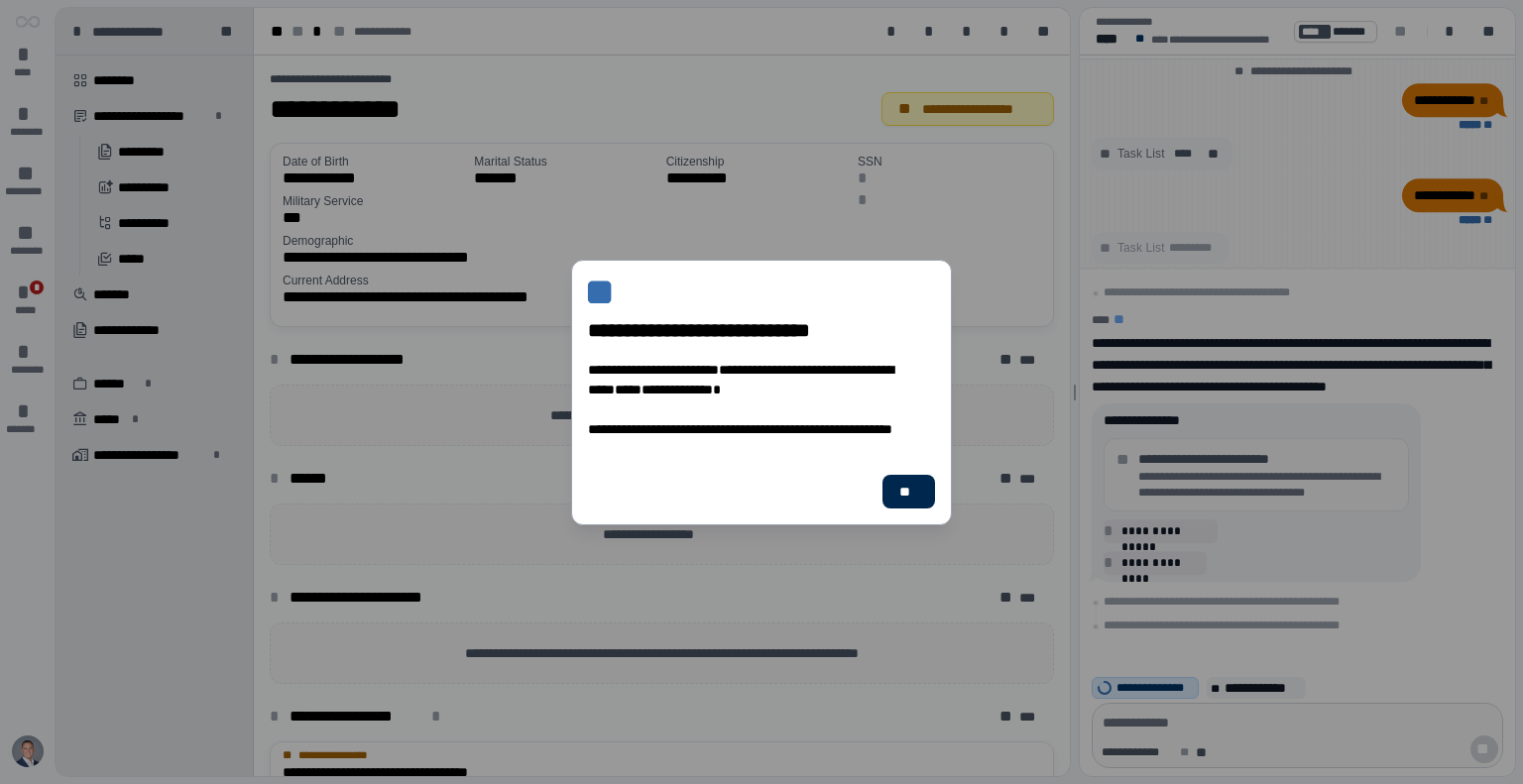 click on "**" at bounding box center [908, 492] 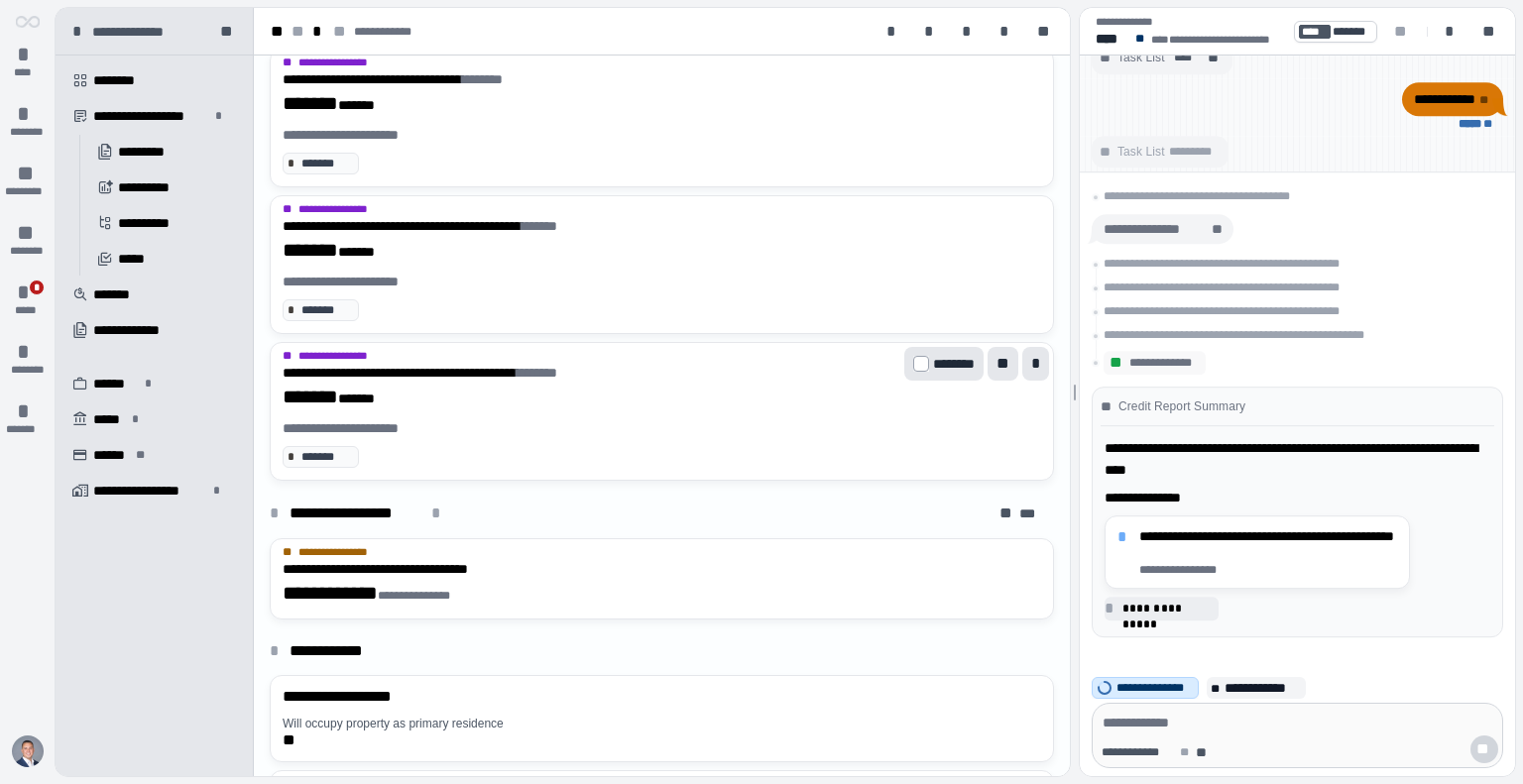 scroll, scrollTop: 1748, scrollLeft: 0, axis: vertical 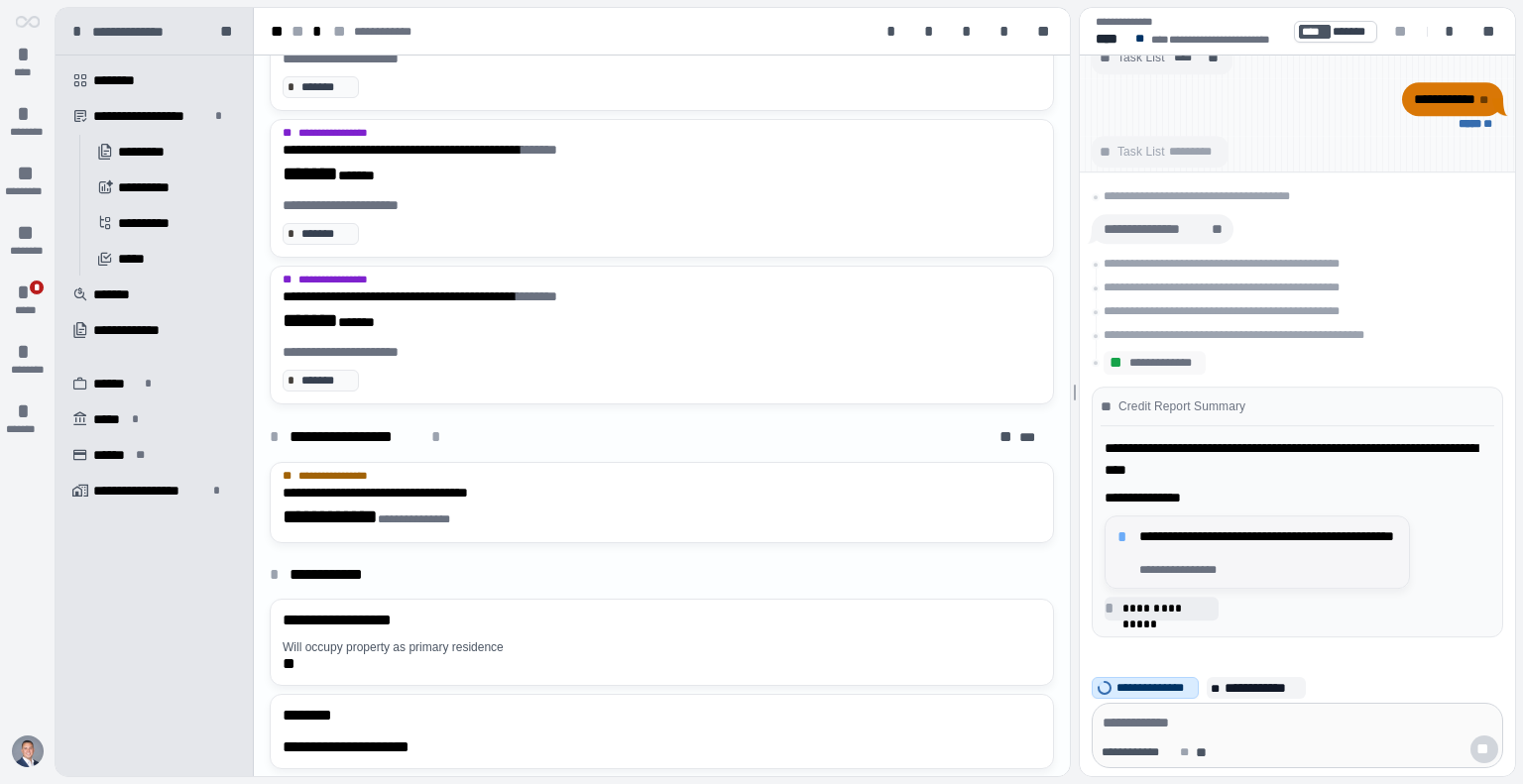 click on "**********" at bounding box center (1268, 544) 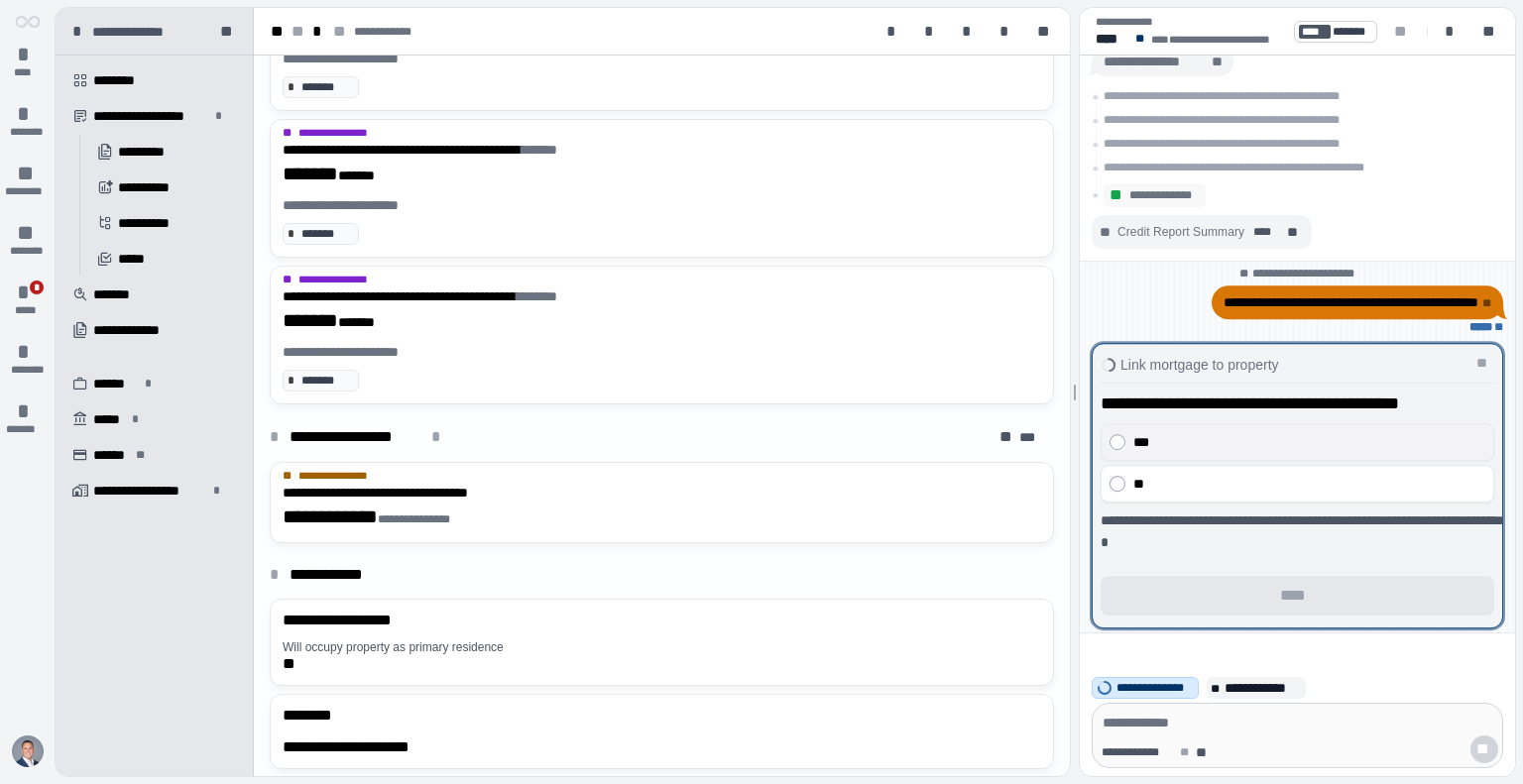 click on "***" at bounding box center (1304, 442) 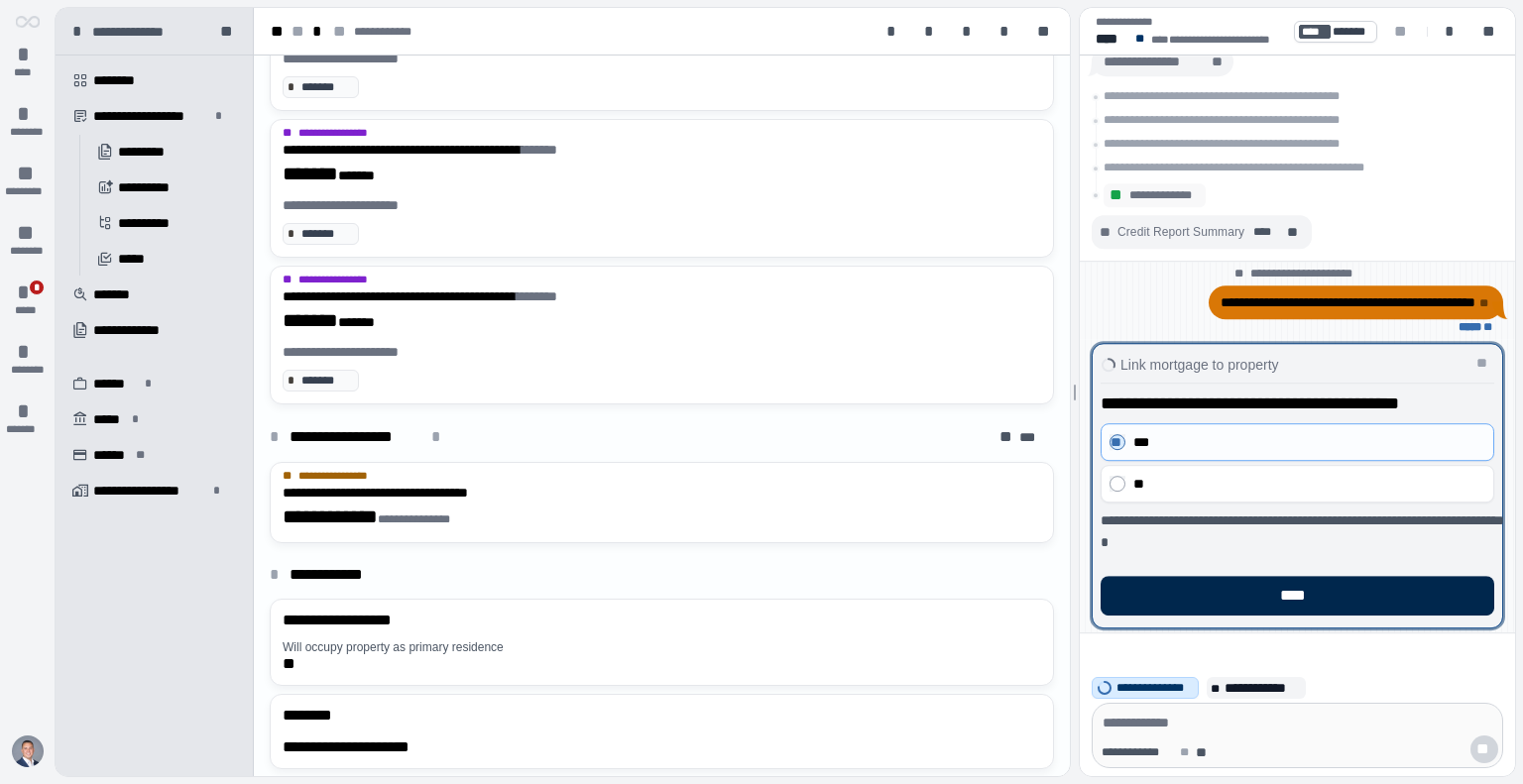 click on "****" at bounding box center (1297, 596) 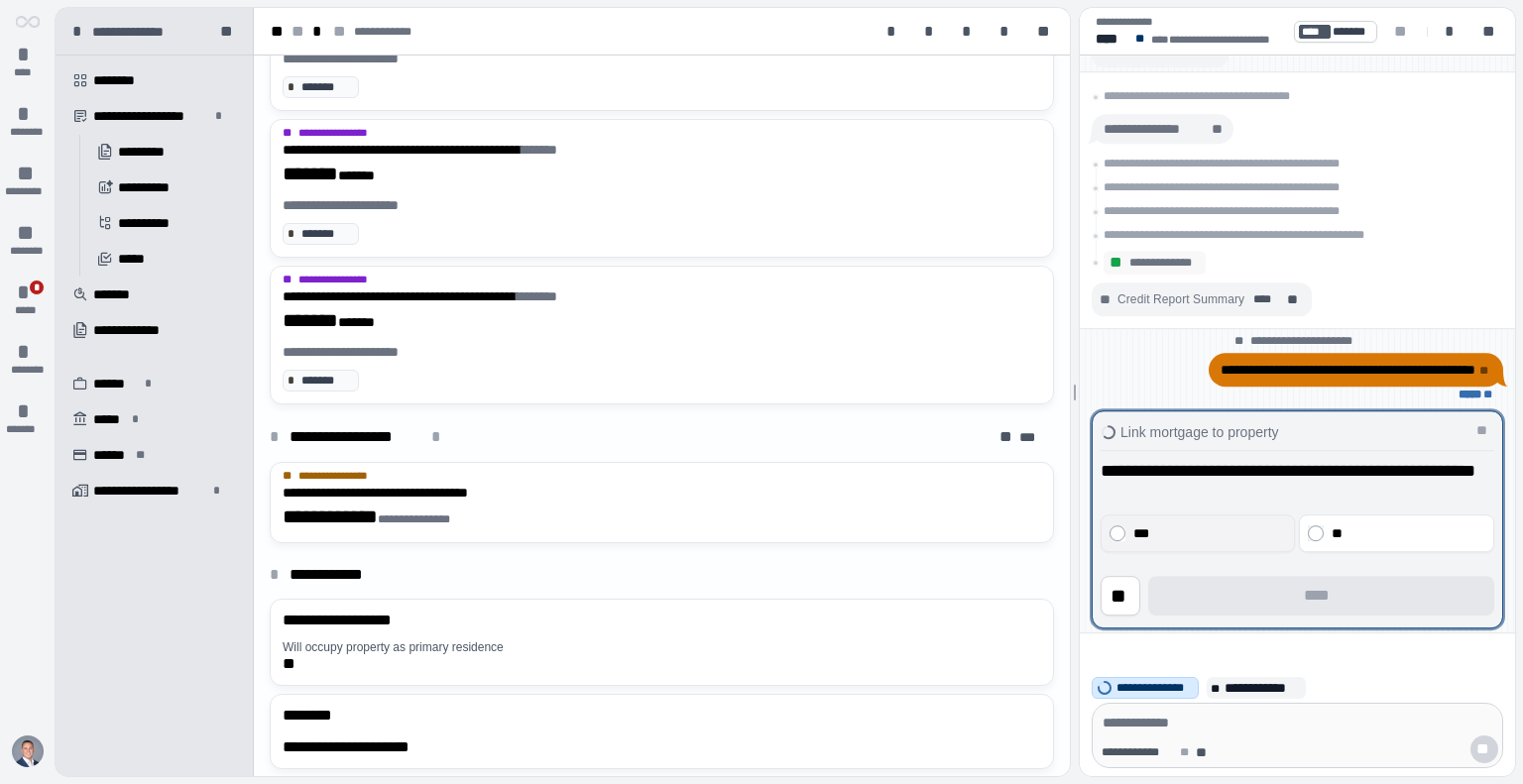 click on "***" at bounding box center (1208, 533) 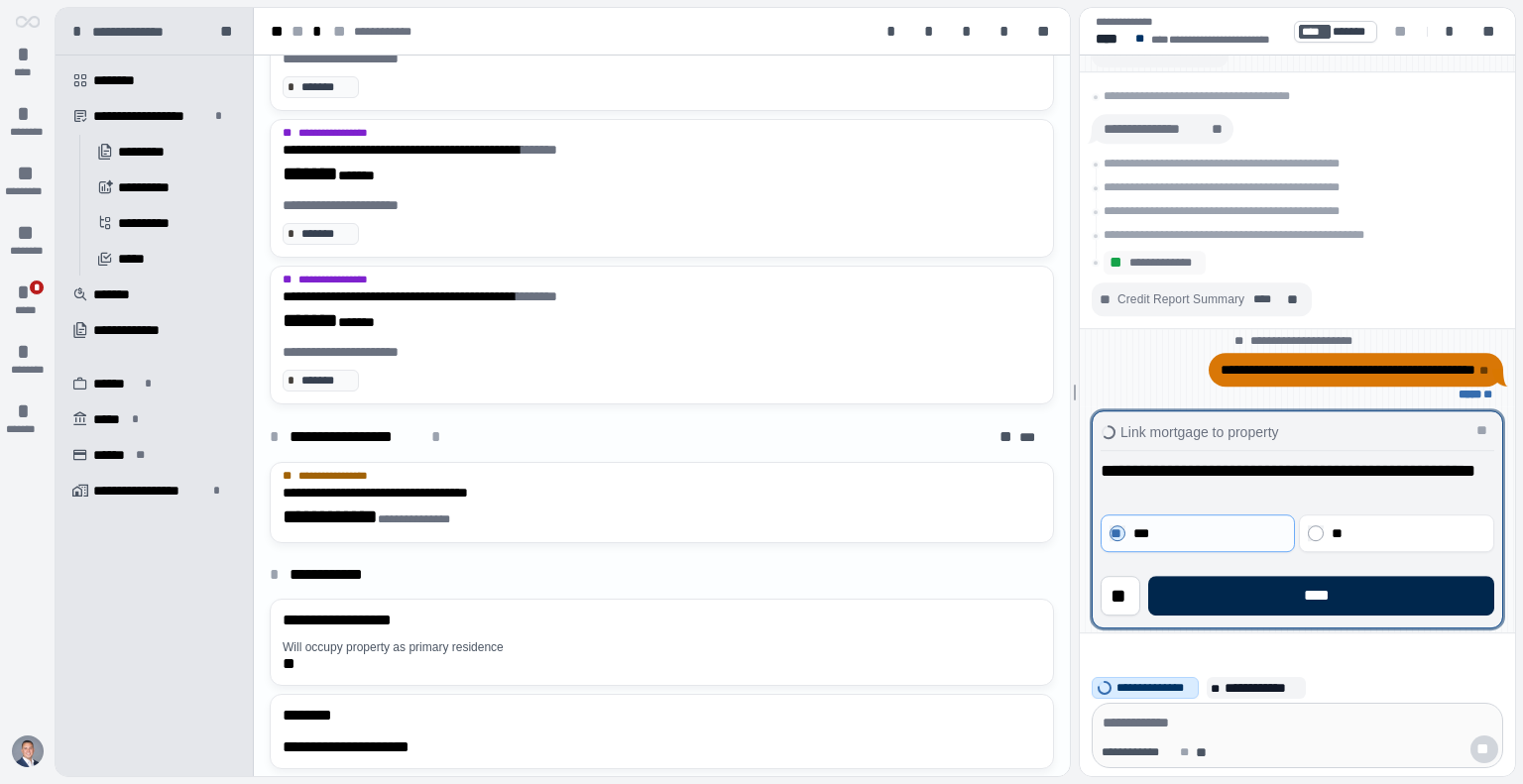click on "****" at bounding box center [1321, 596] 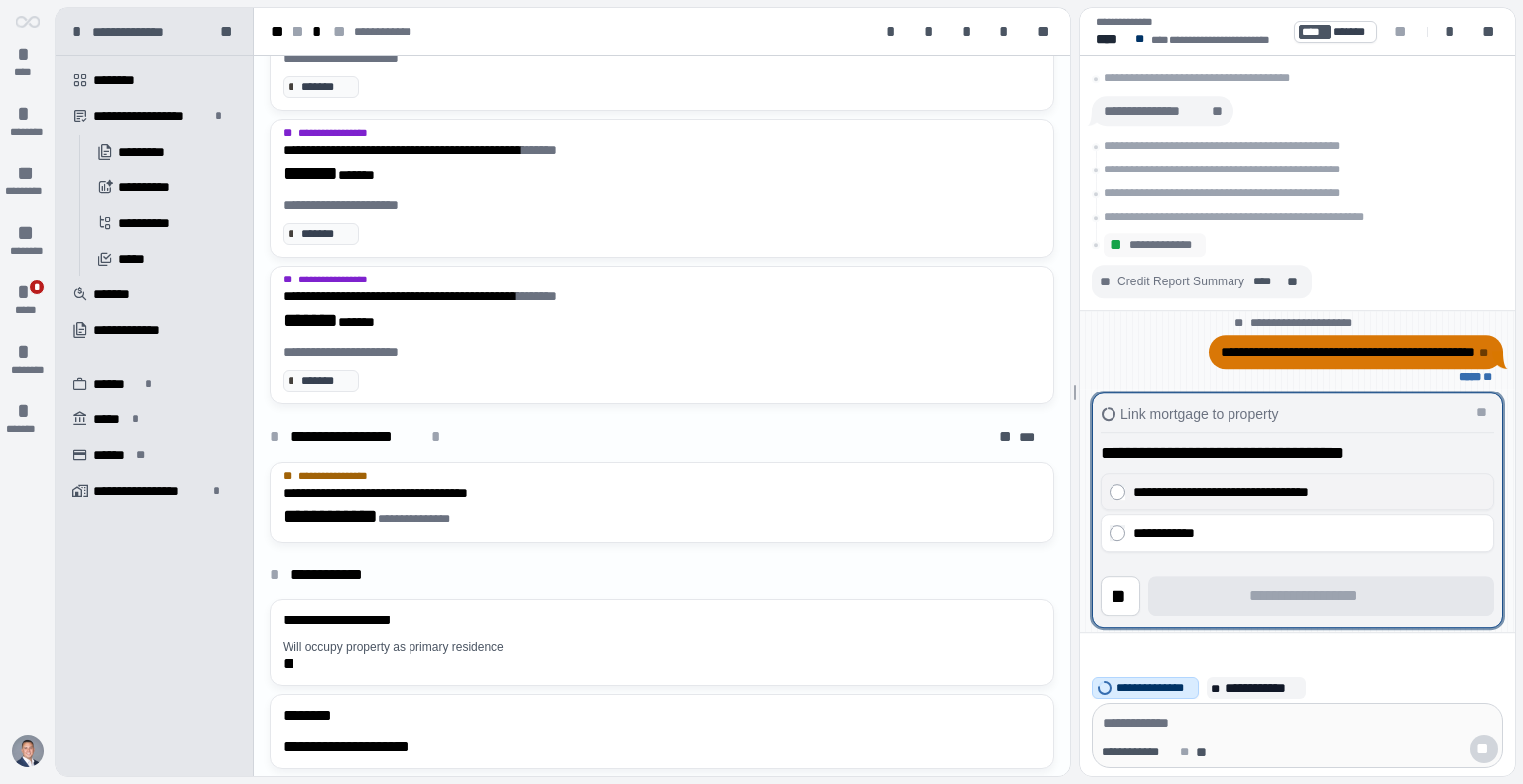 click on "**********" at bounding box center [1297, 492] 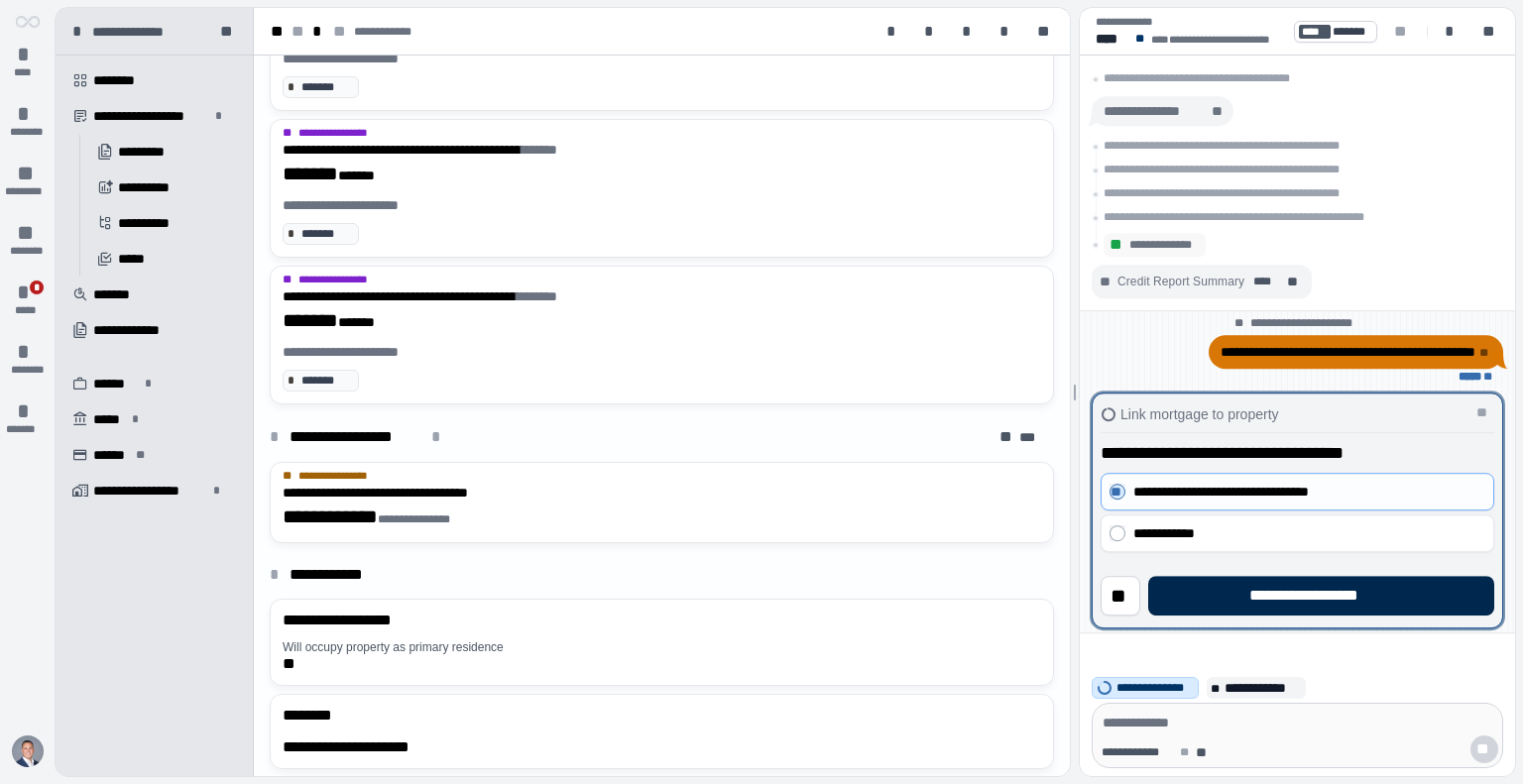 click on "**********" at bounding box center (1321, 596) 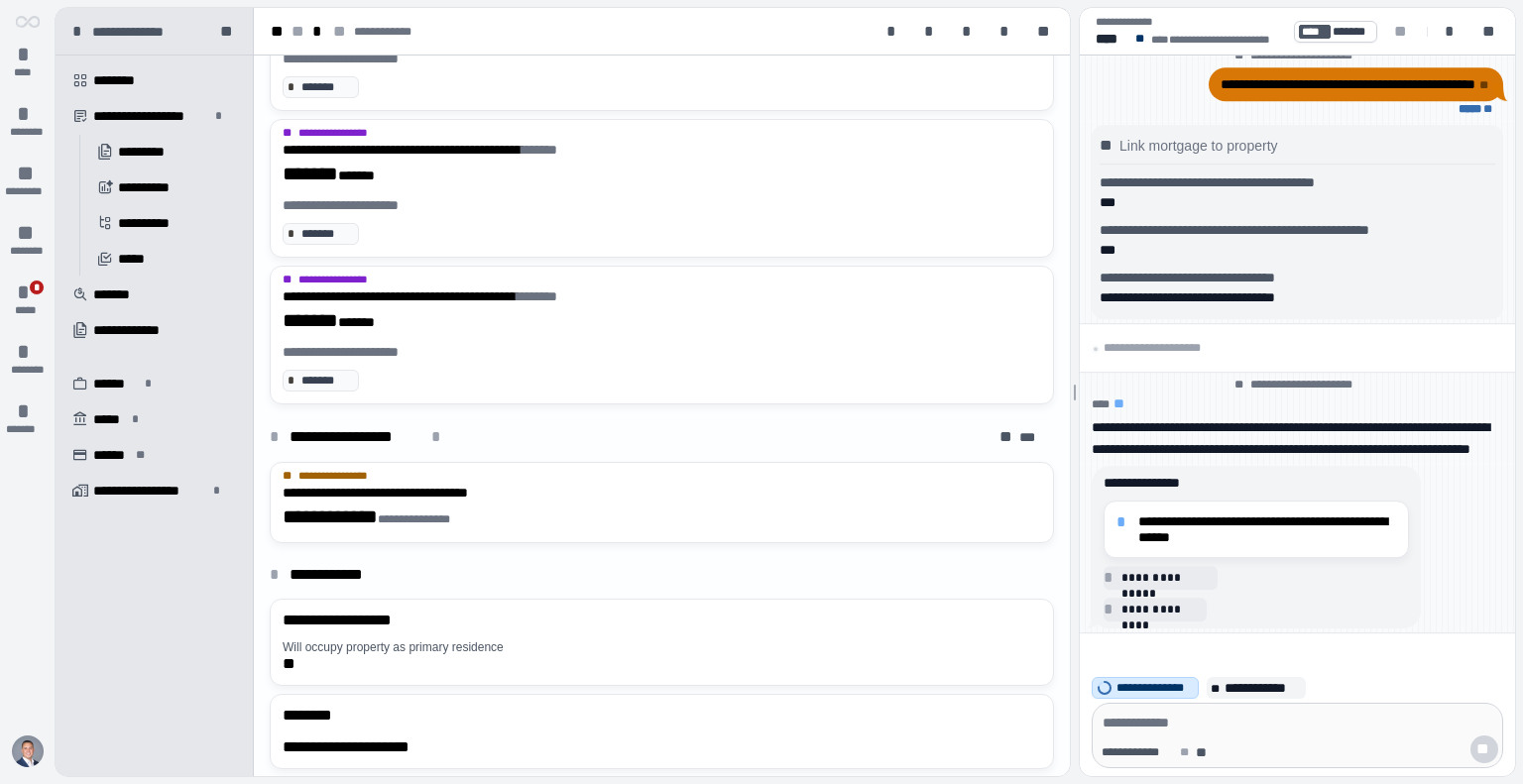 click on "**********" at bounding box center [1267, 529] 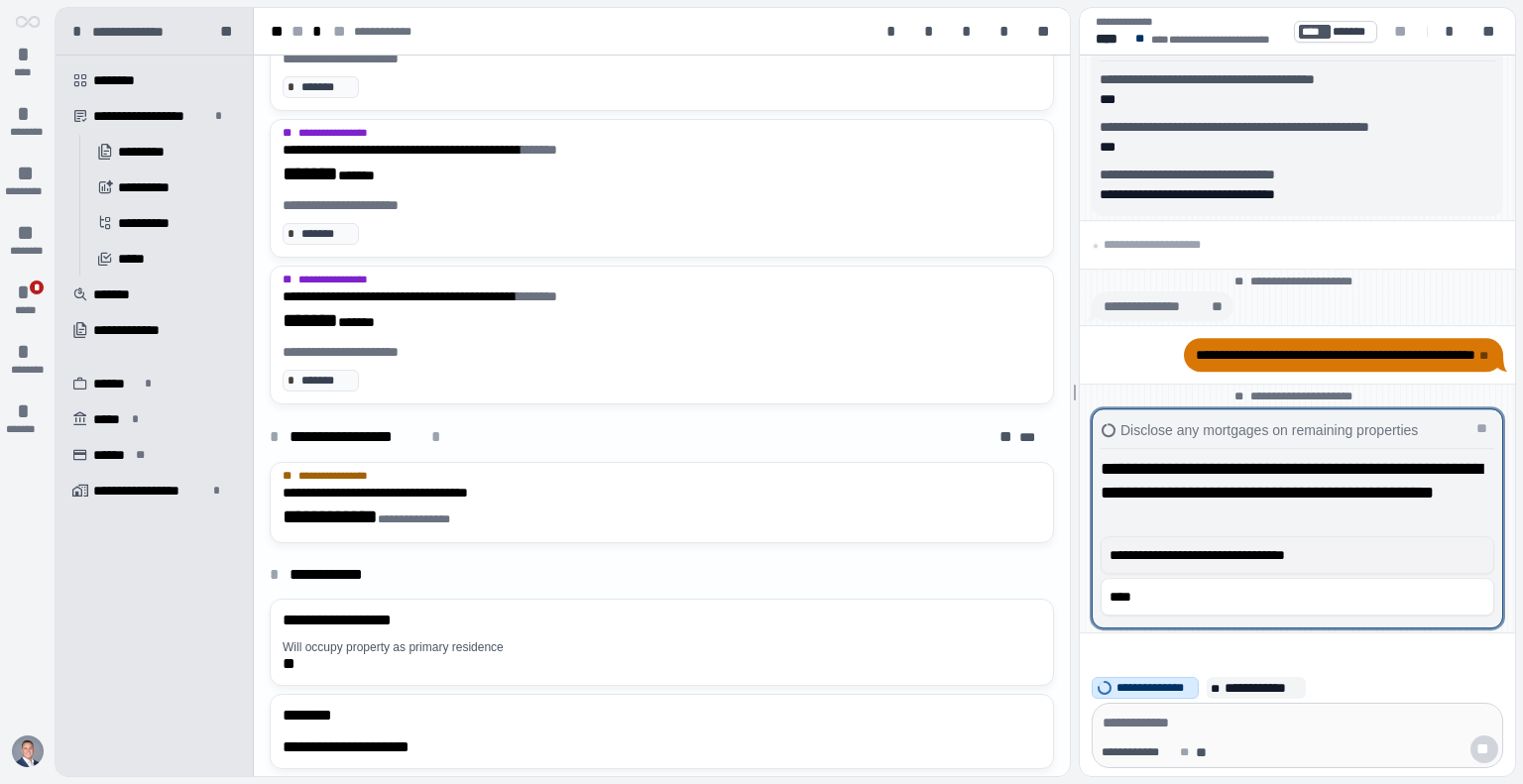 click on "**********" at bounding box center (1292, 555) 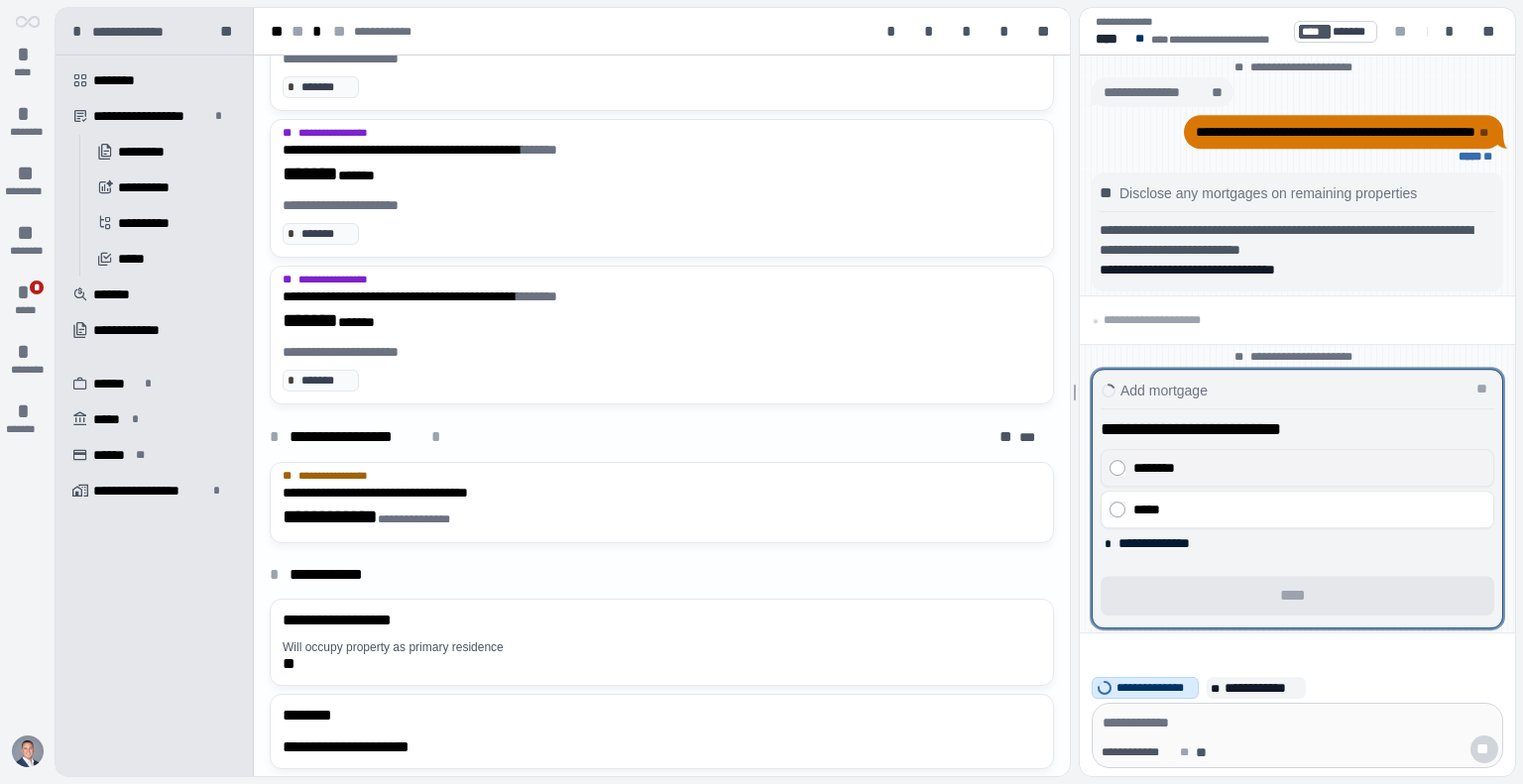 click on "********" at bounding box center [1304, 468] 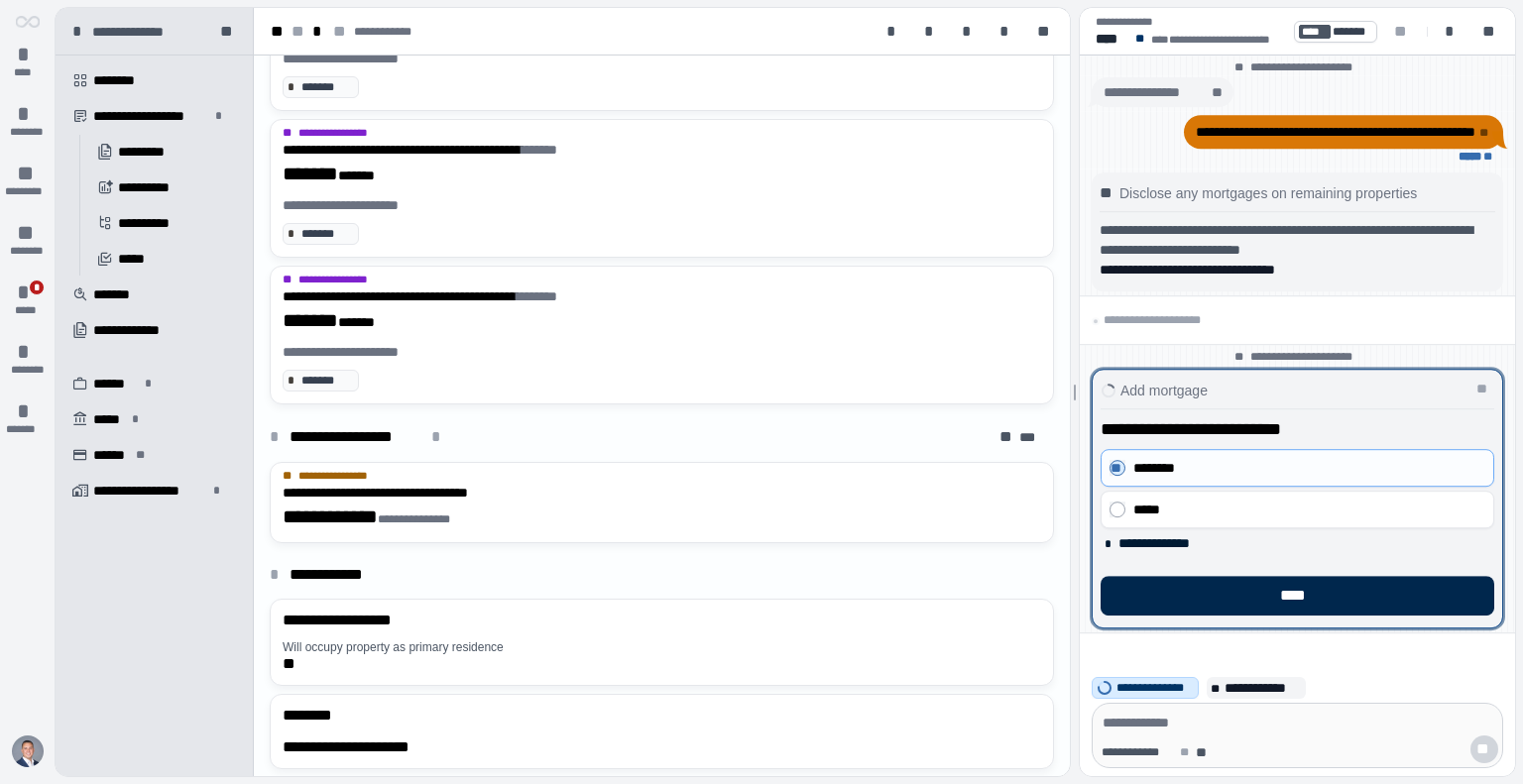 click on "****" at bounding box center [1297, 596] 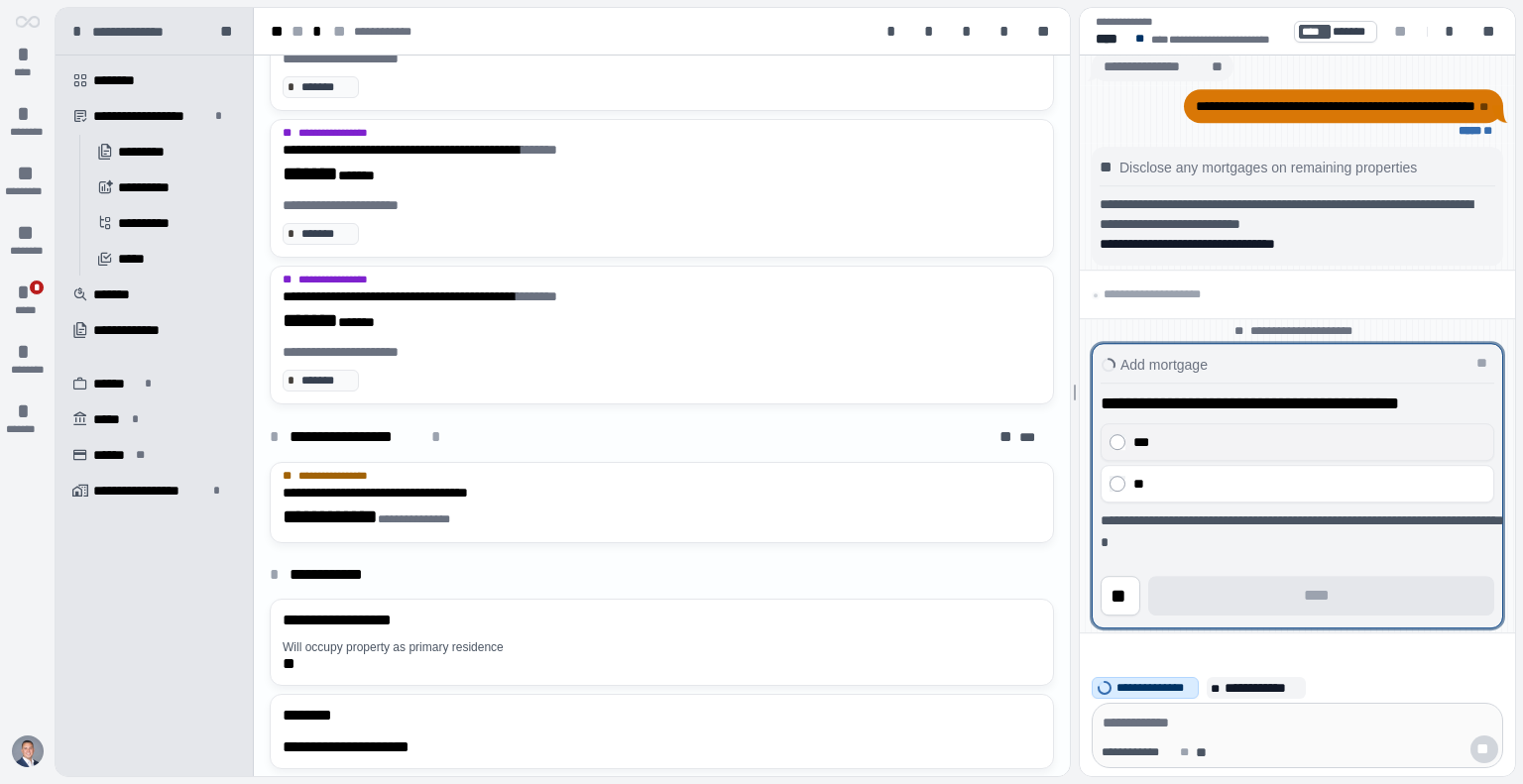 click on "***" at bounding box center (1304, 442) 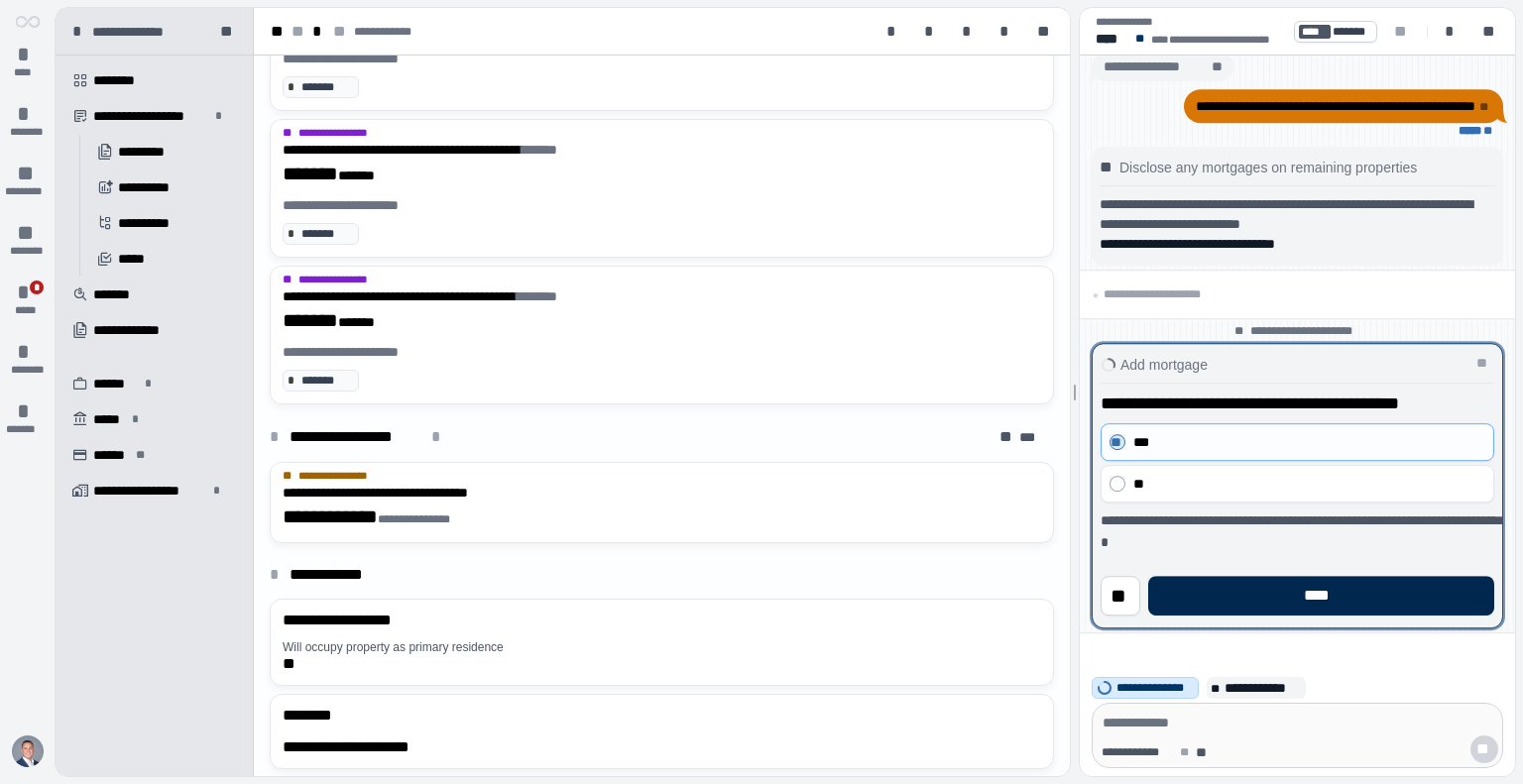 click on "****" at bounding box center (1321, 596) 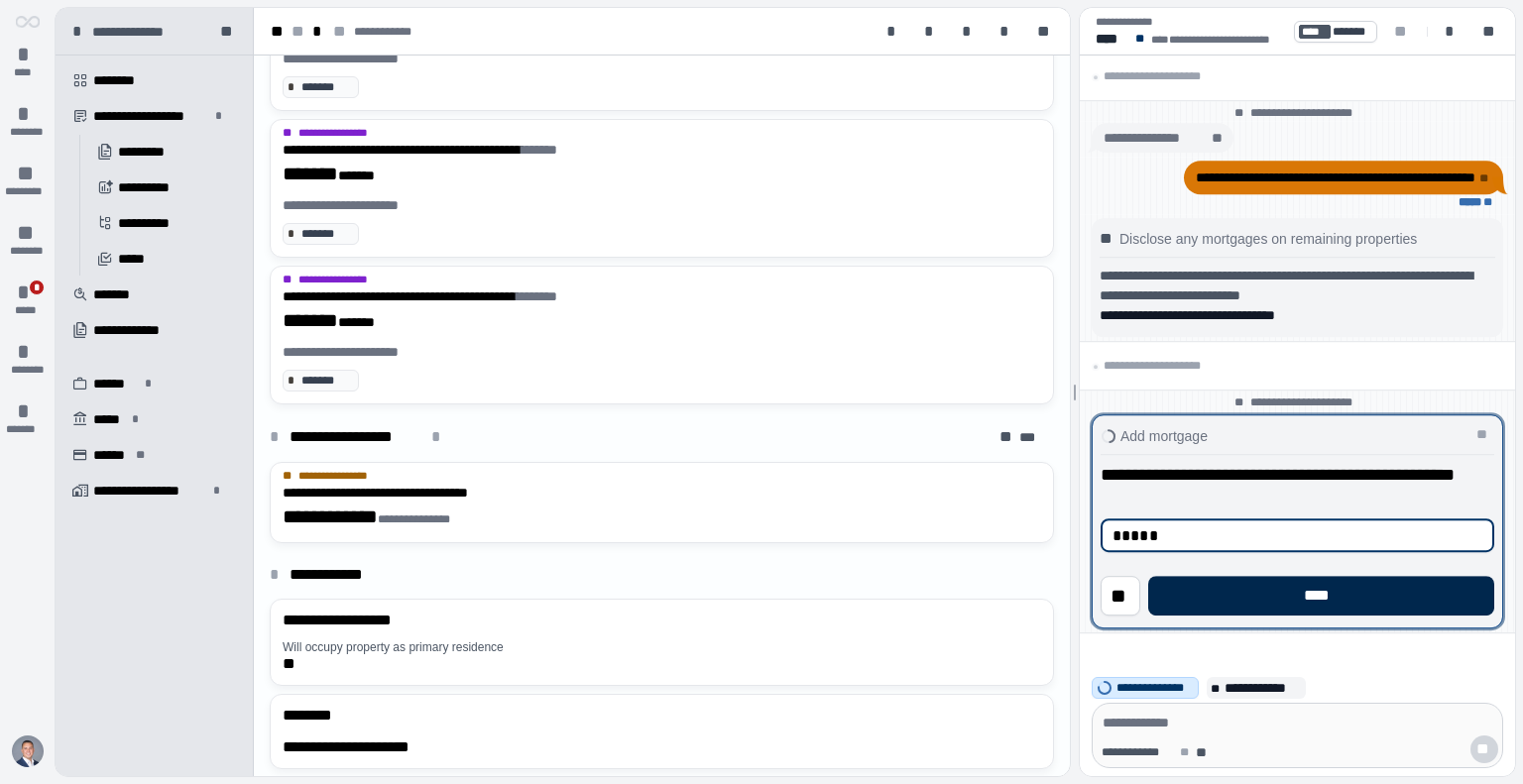 type on "**********" 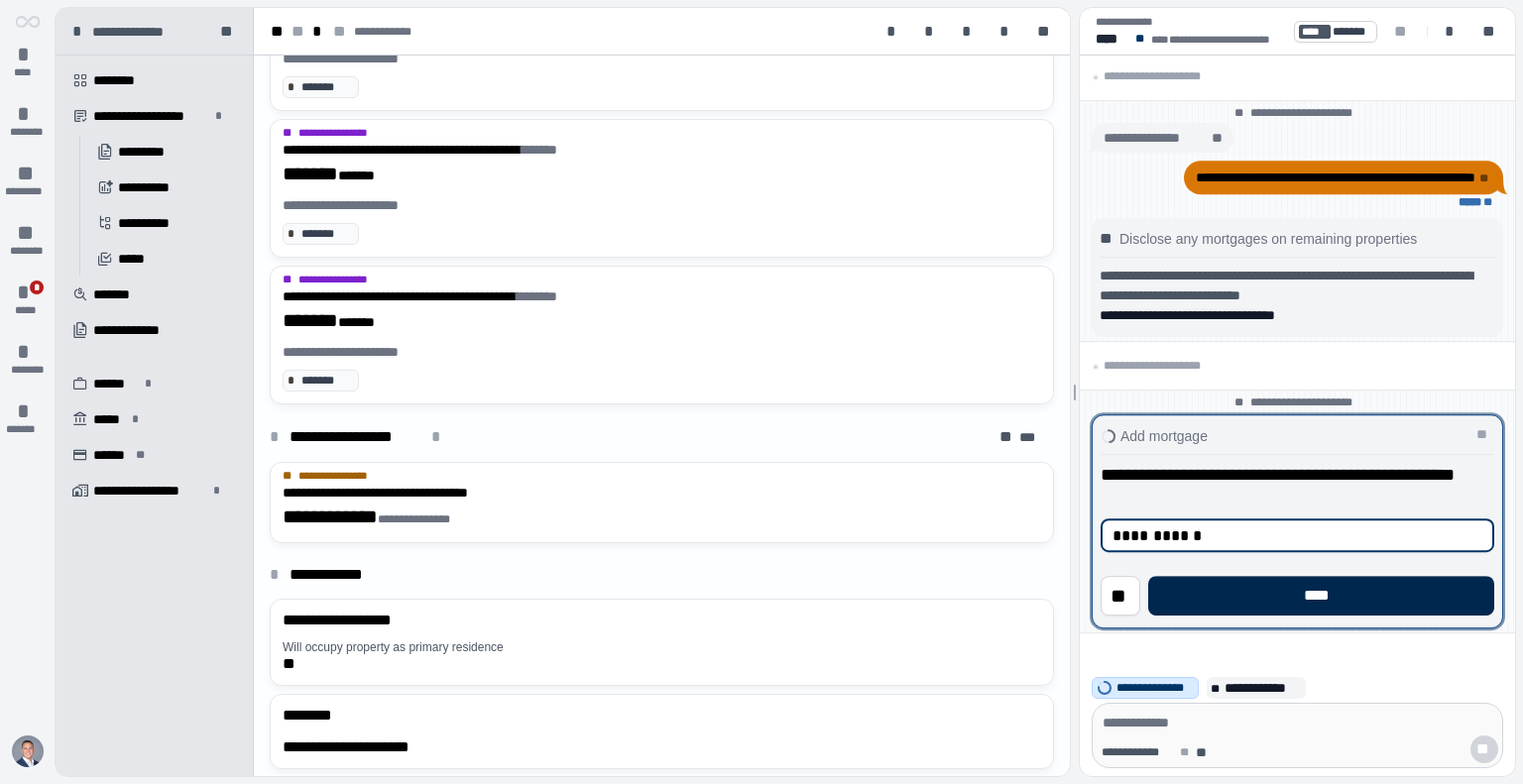 click on "****" at bounding box center [1321, 596] 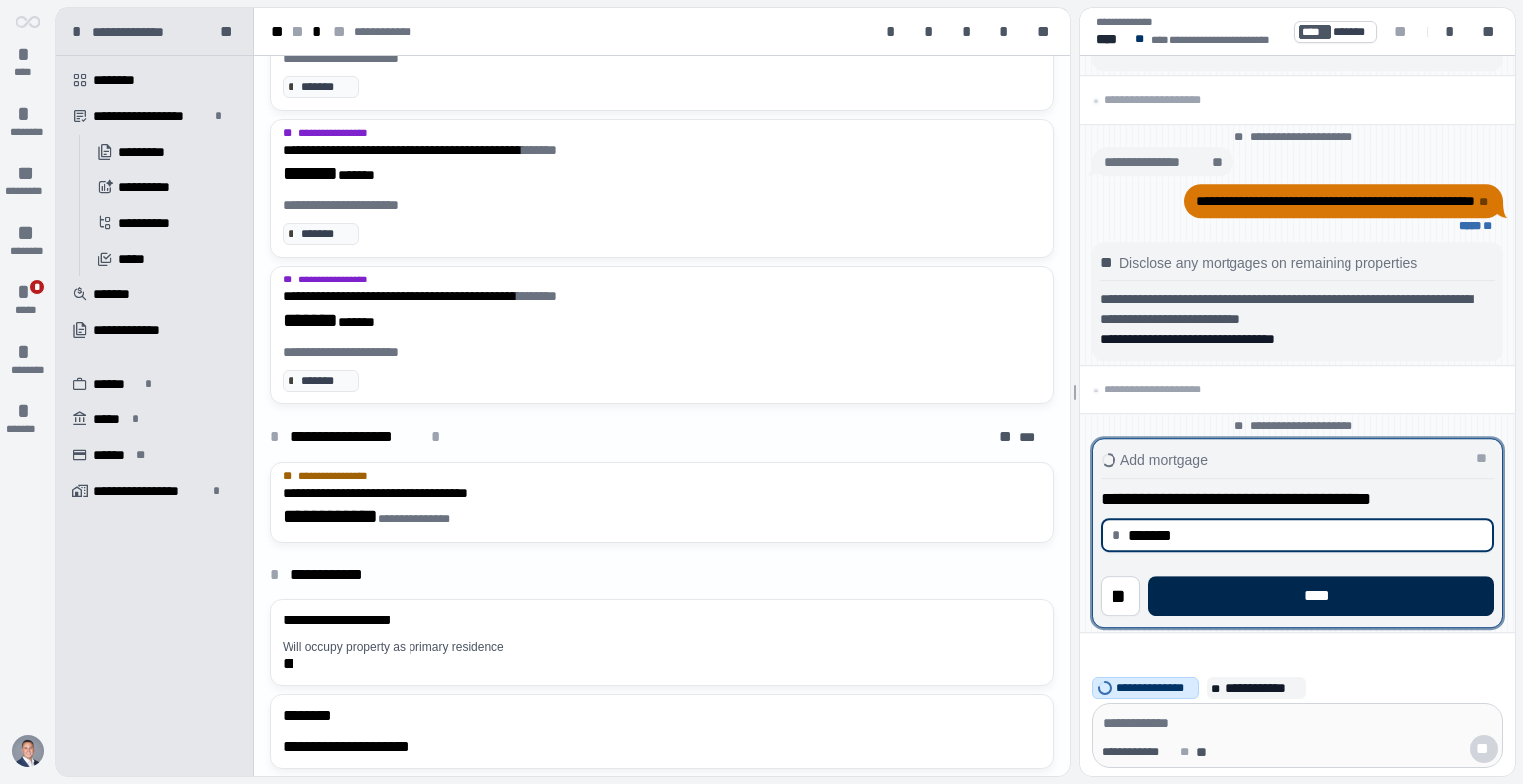 type on "**********" 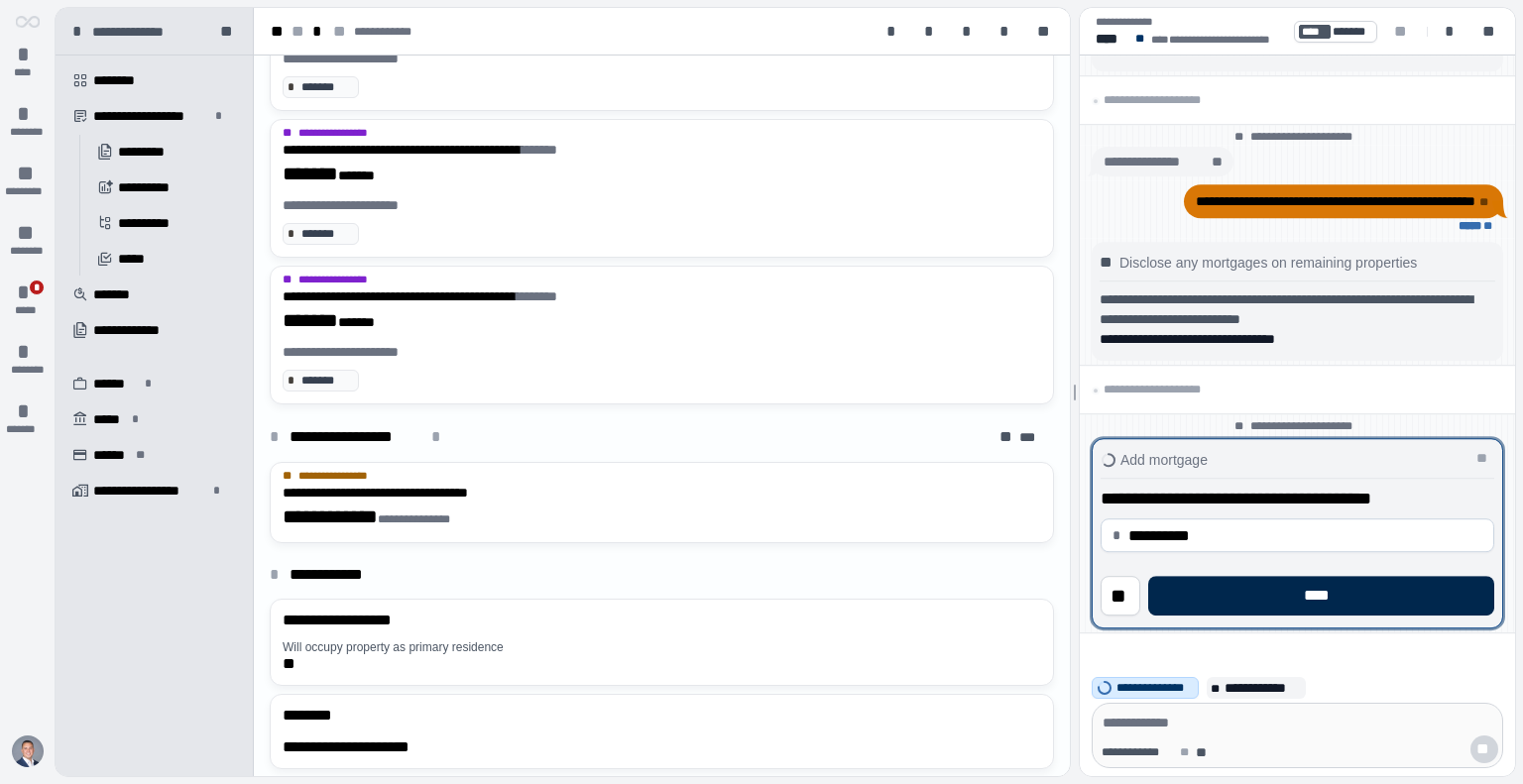 click on "****" at bounding box center [1321, 596] 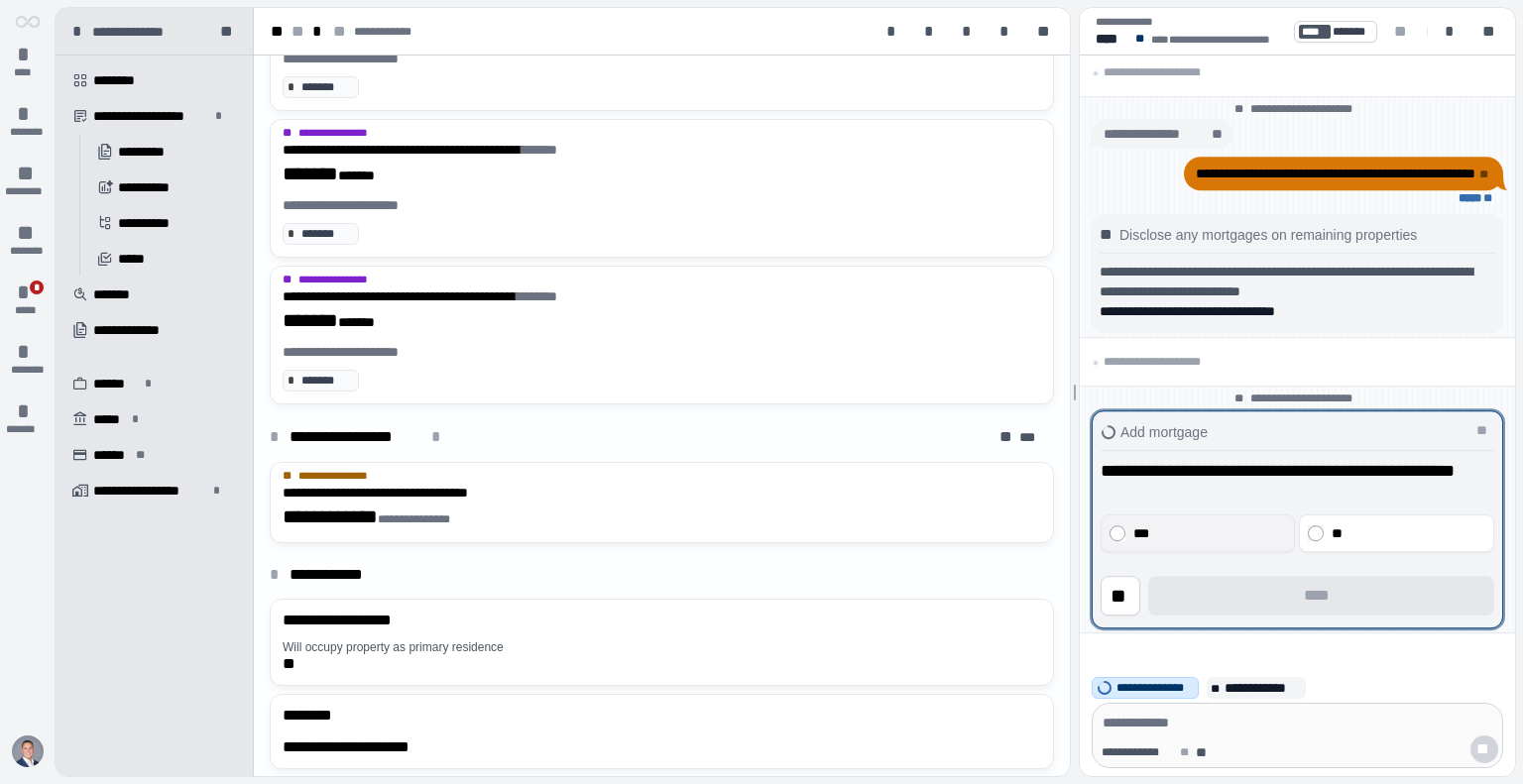 click on "***" at bounding box center (1208, 533) 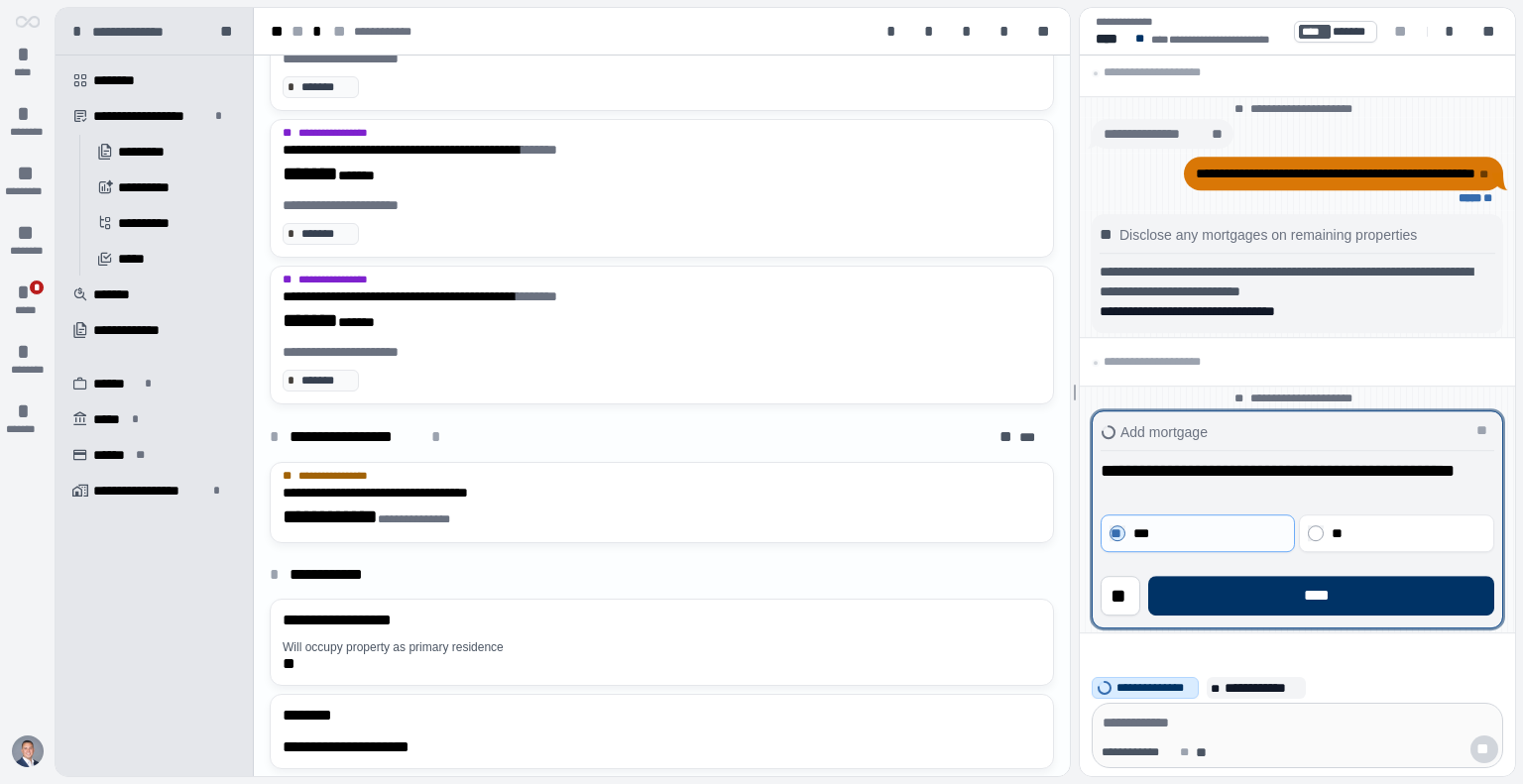 click at bounding box center [1297, 519] 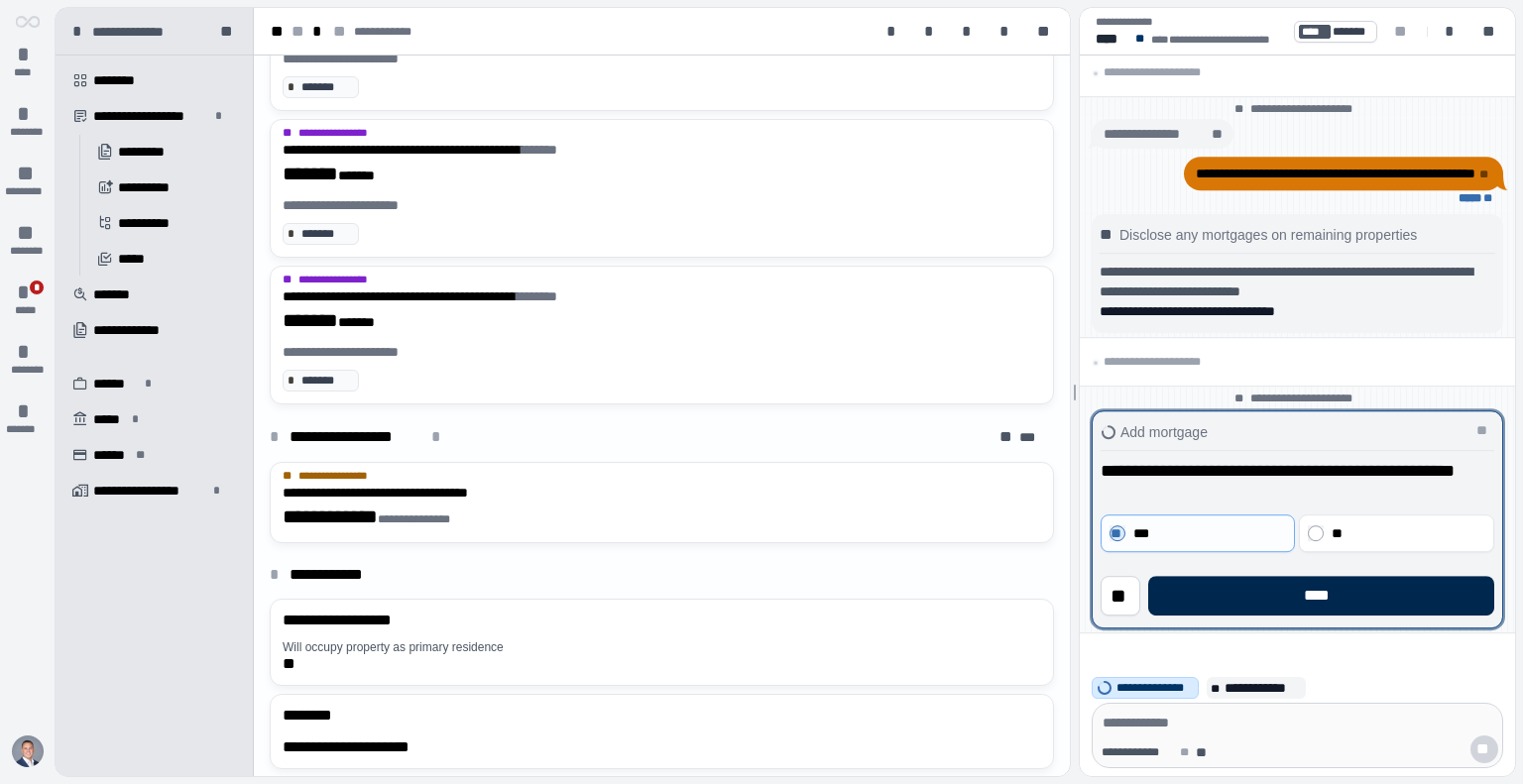 click on "****" at bounding box center [1321, 596] 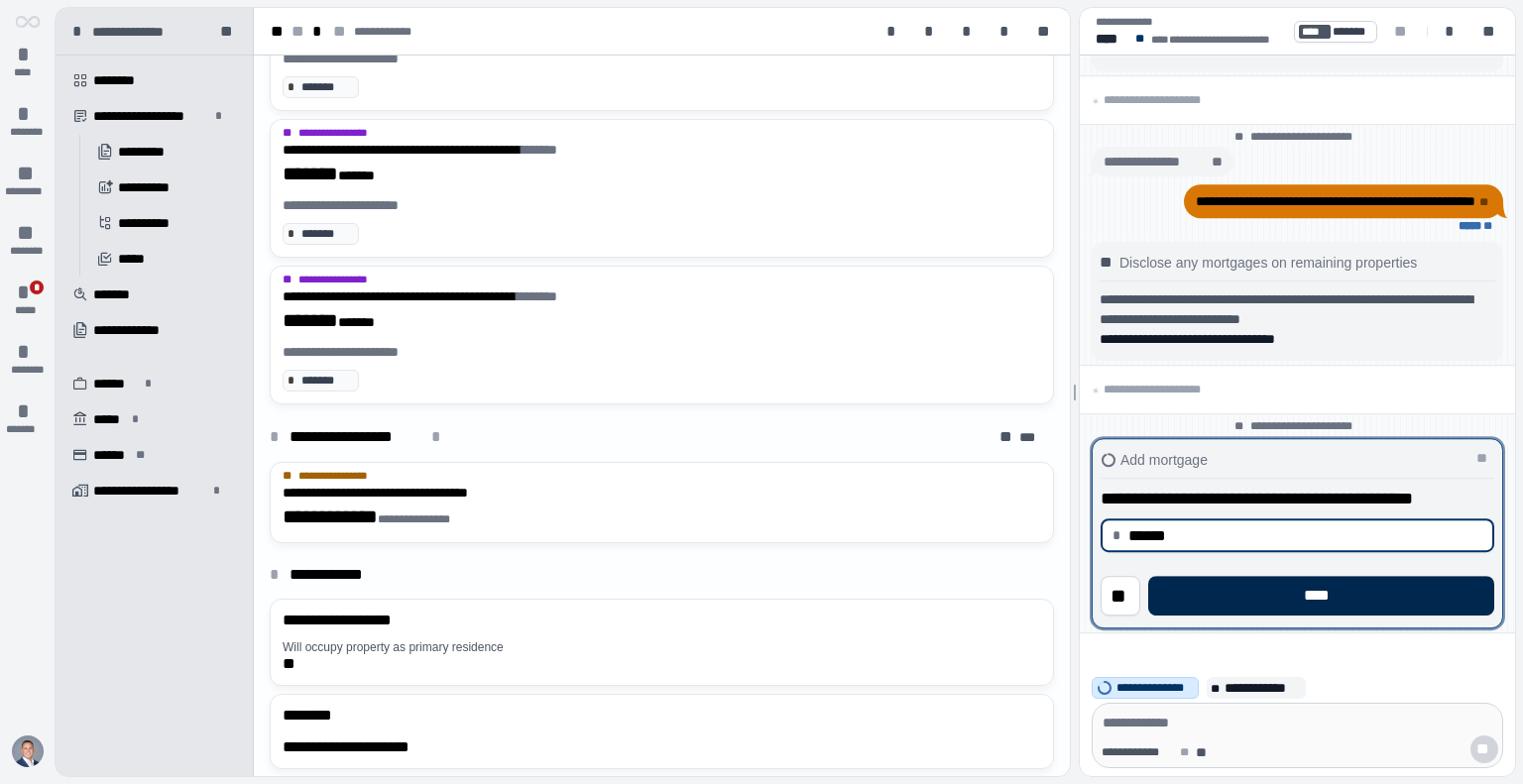 type on "******" 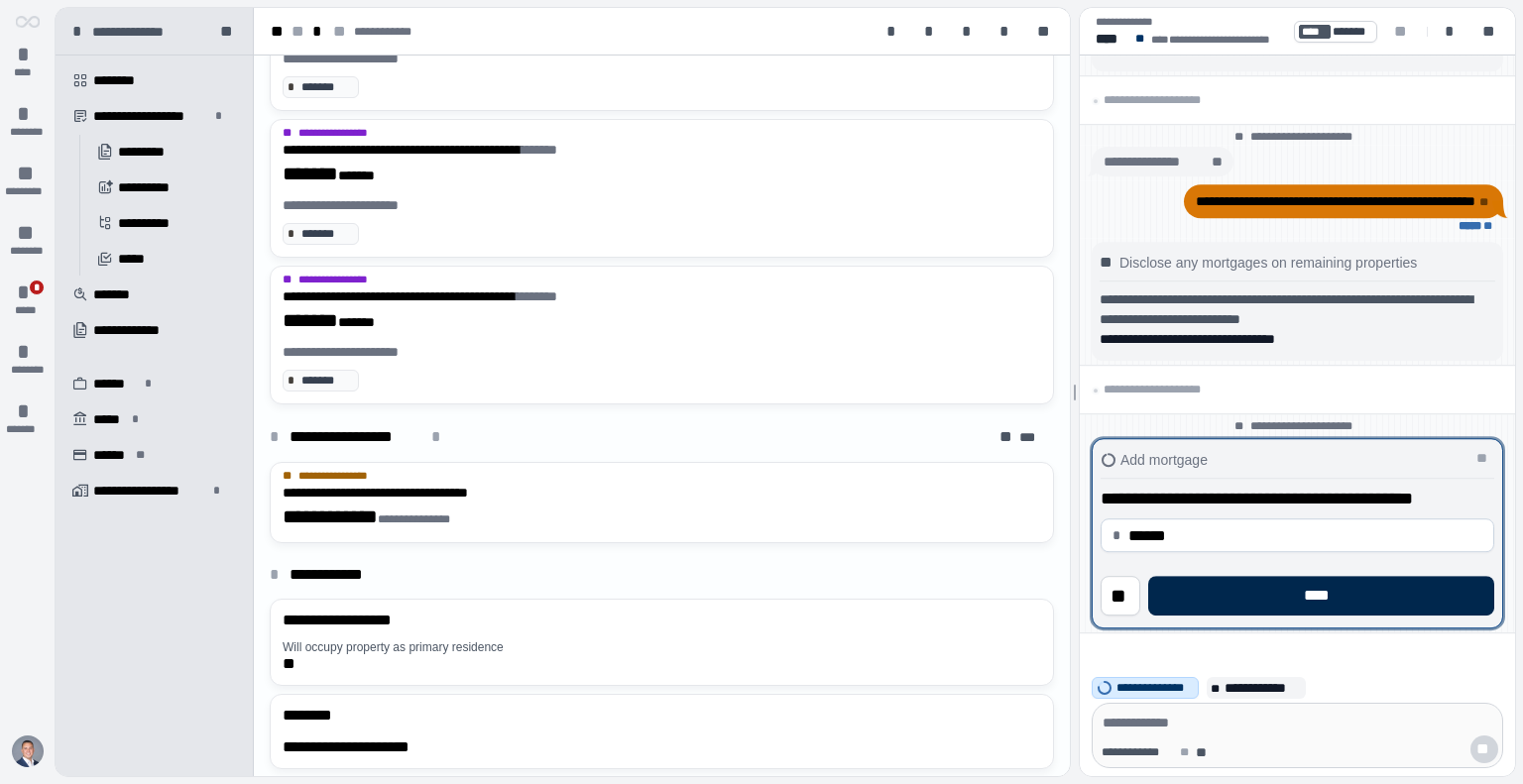 click on "****" at bounding box center [1321, 596] 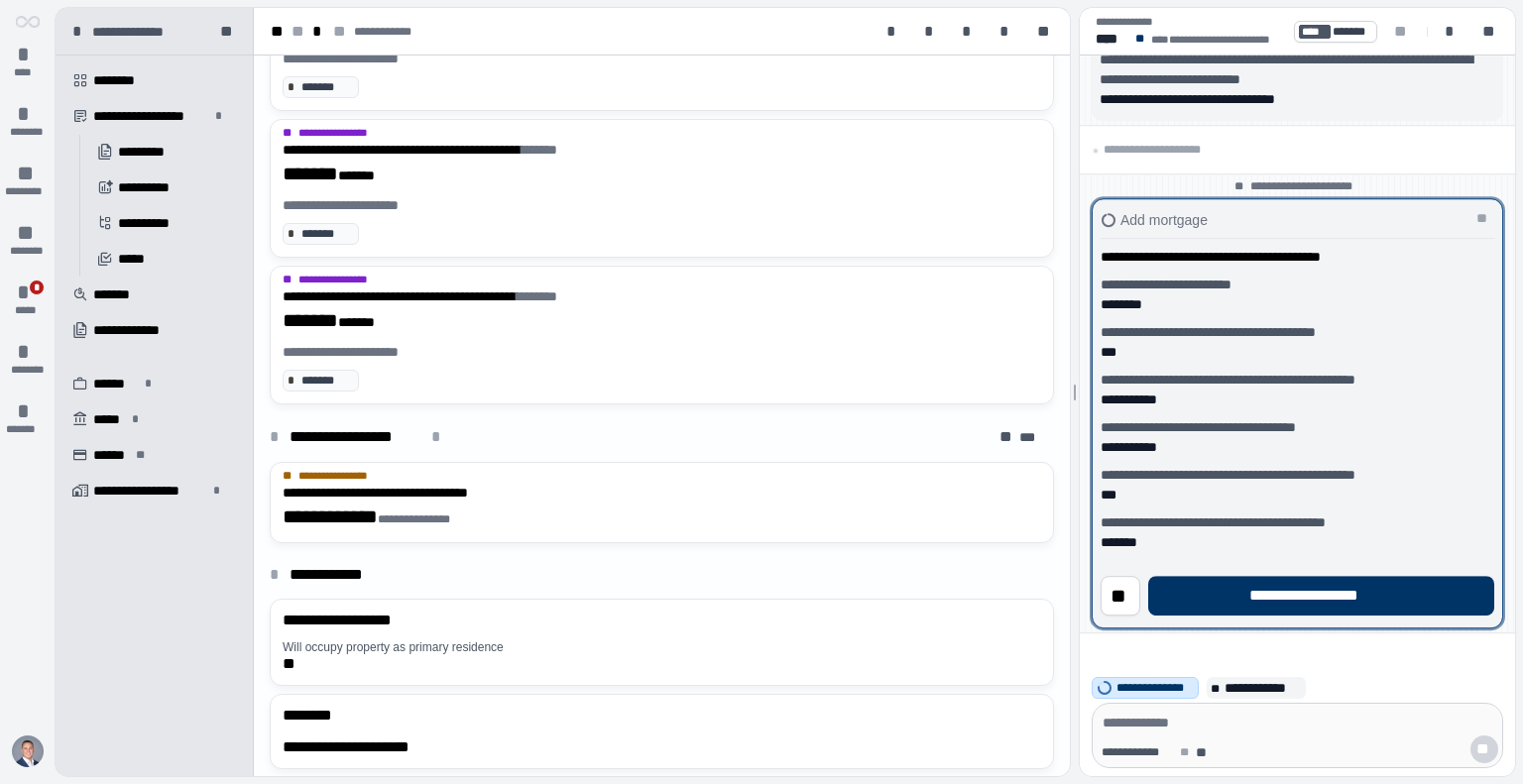 click on "**********" at bounding box center [1297, 431] 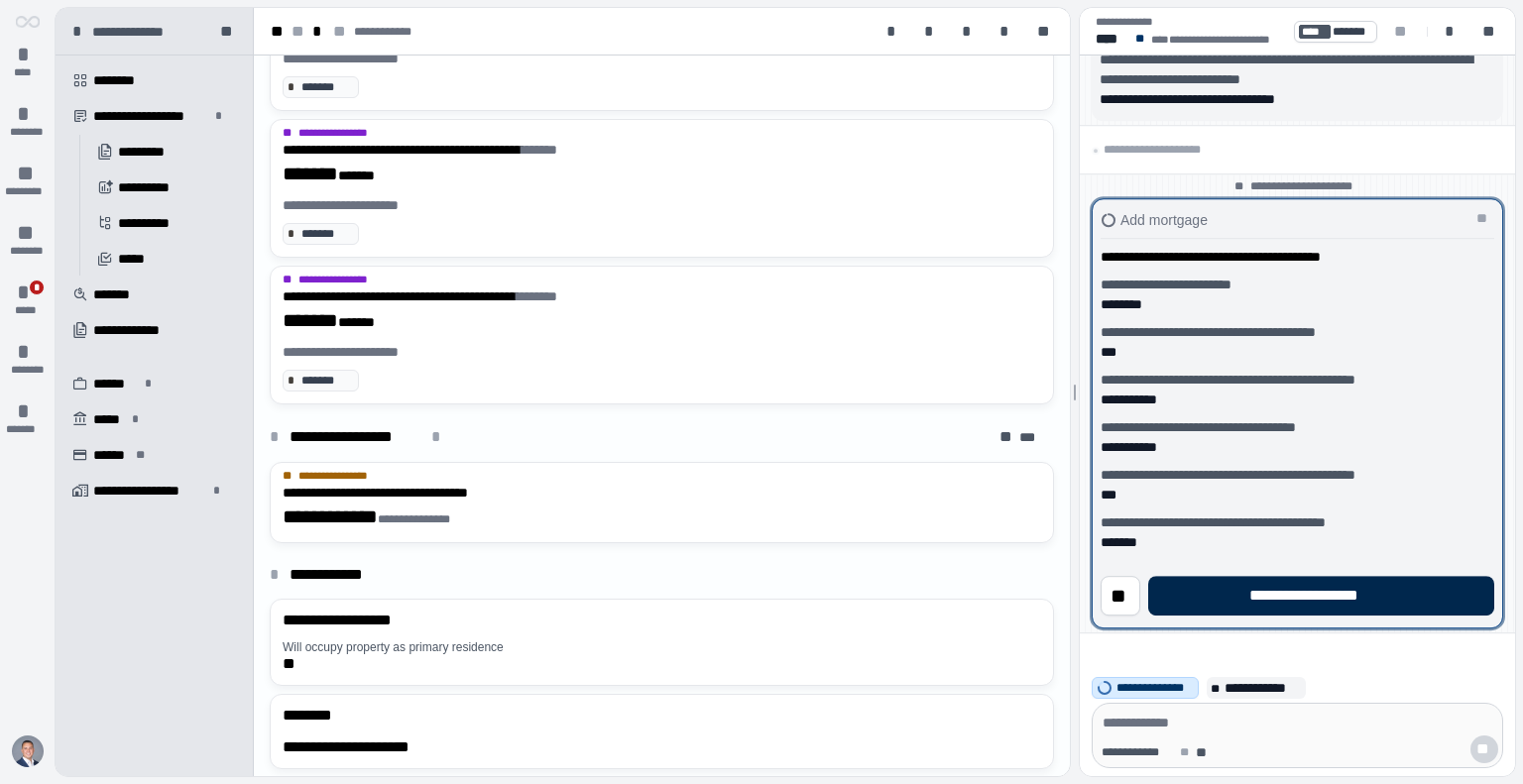click on "**********" at bounding box center [1321, 596] 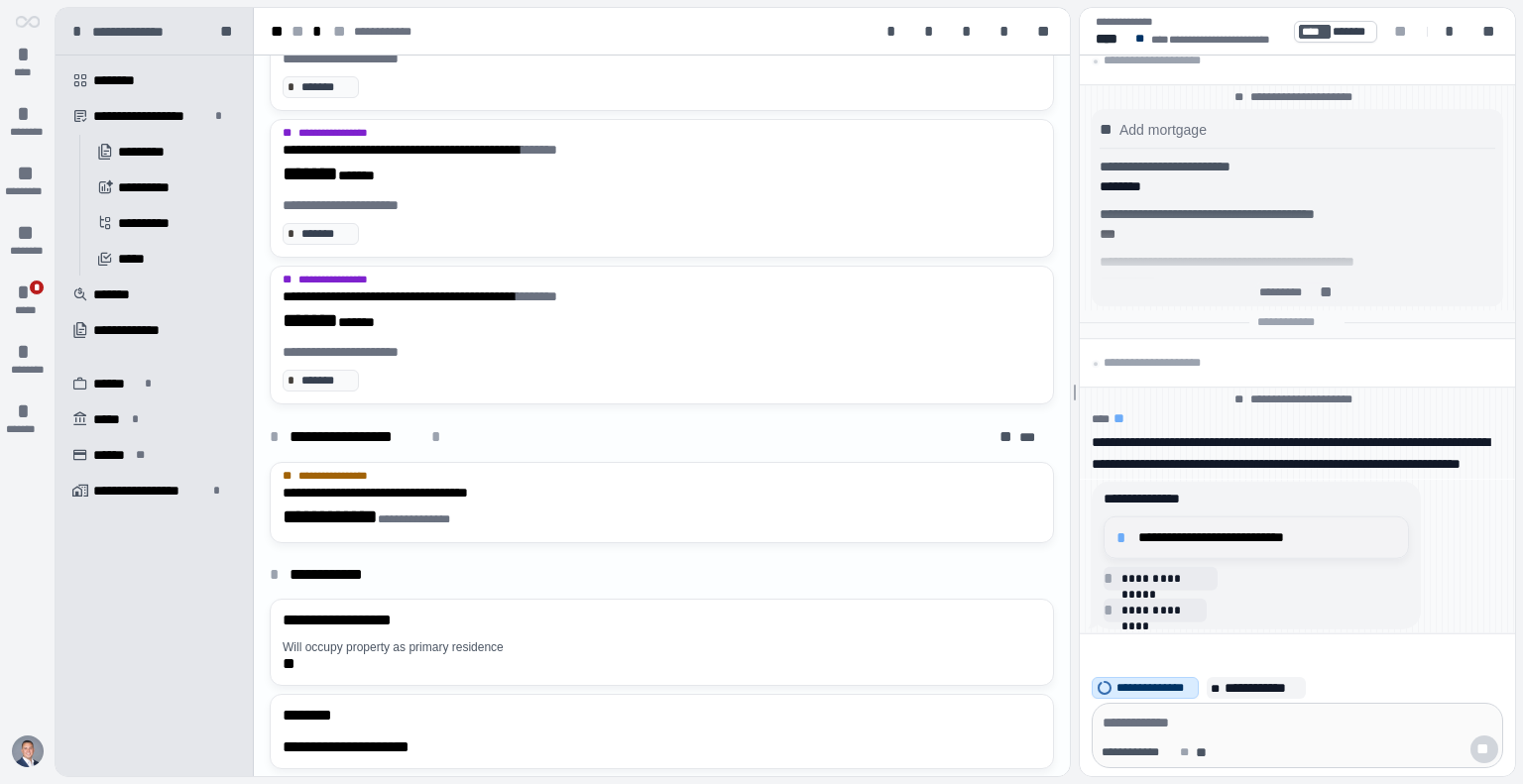 click on "**********" at bounding box center [1256, 537] 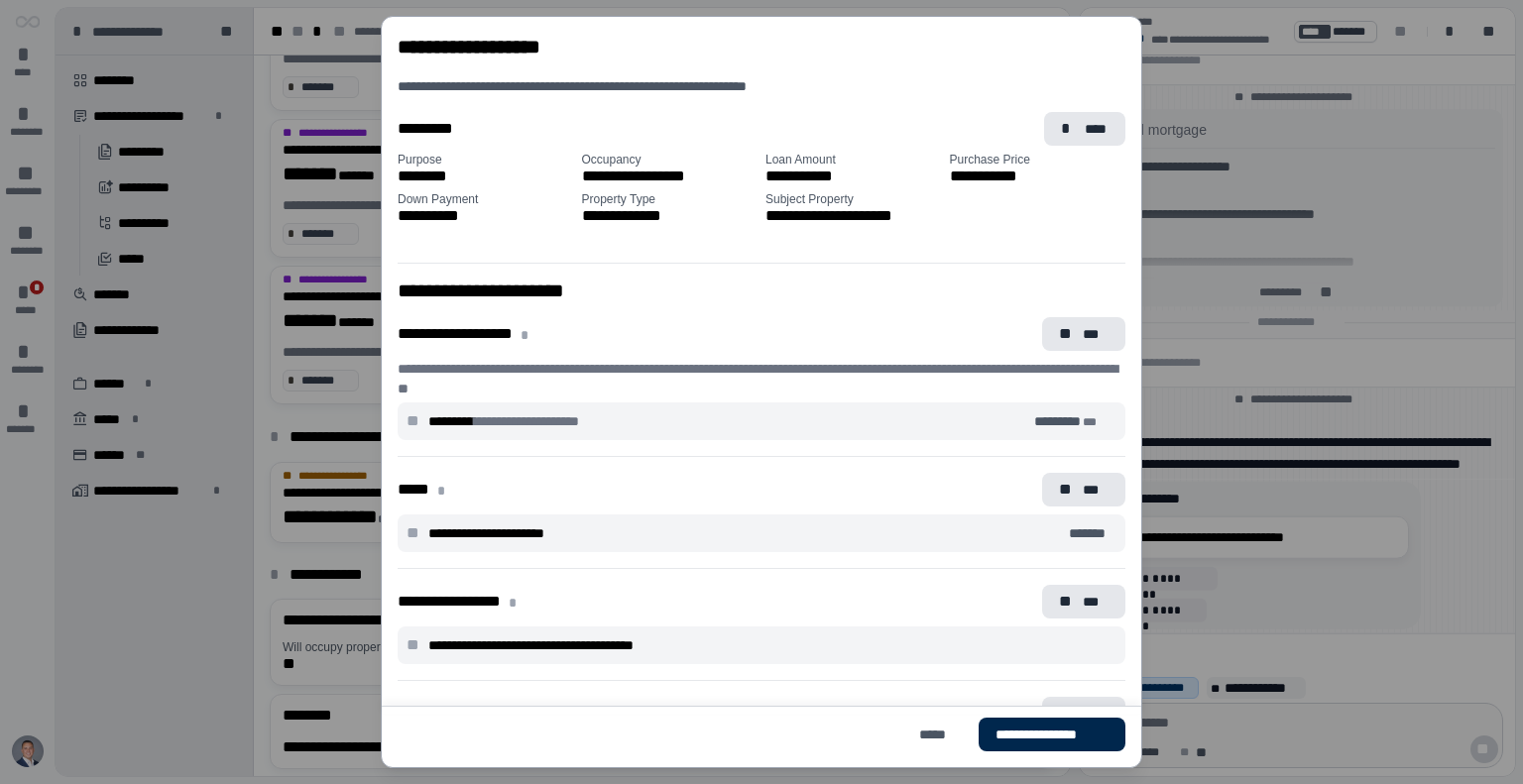click on "**********" at bounding box center (1052, 734) 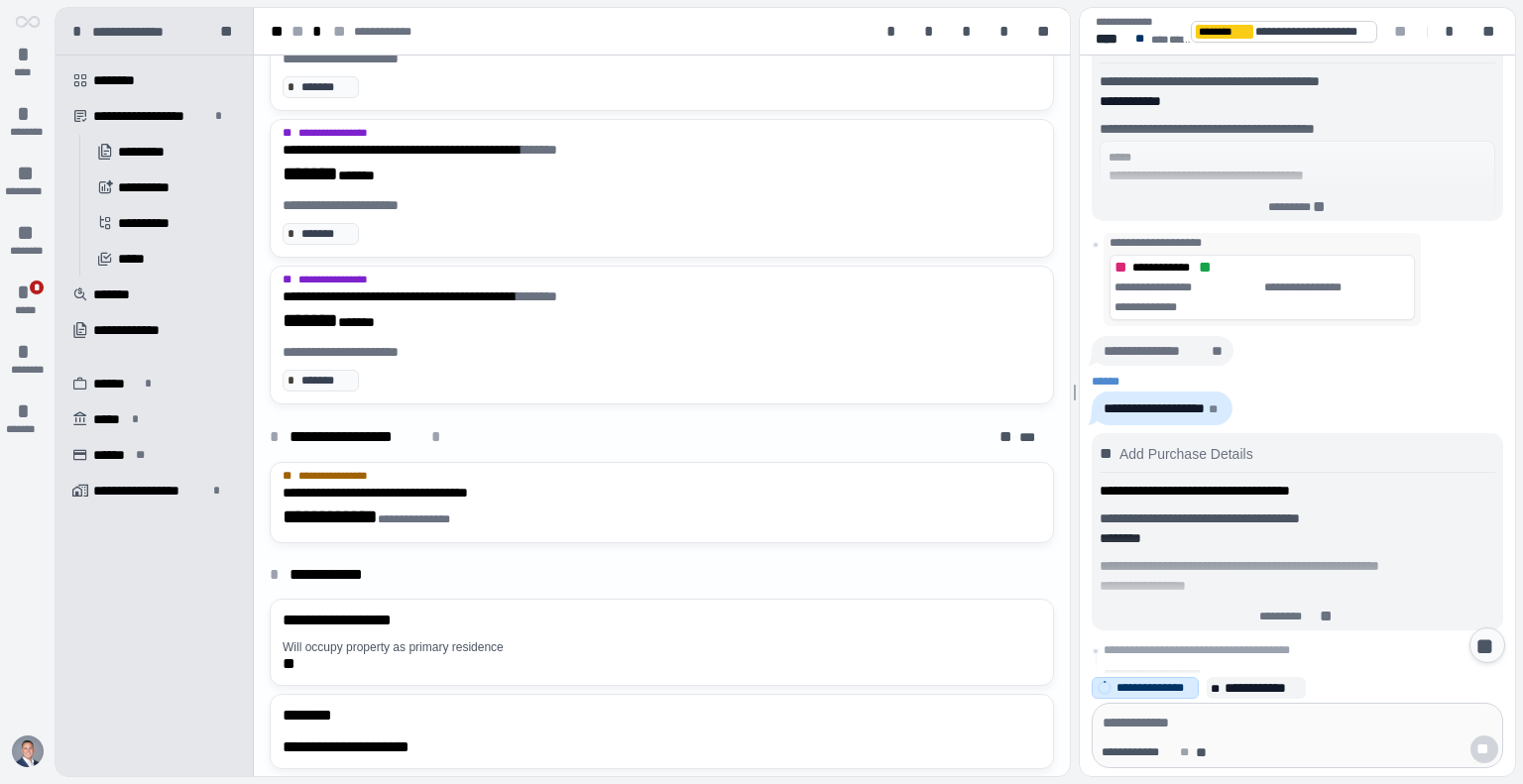 scroll, scrollTop: 8372, scrollLeft: 0, axis: vertical 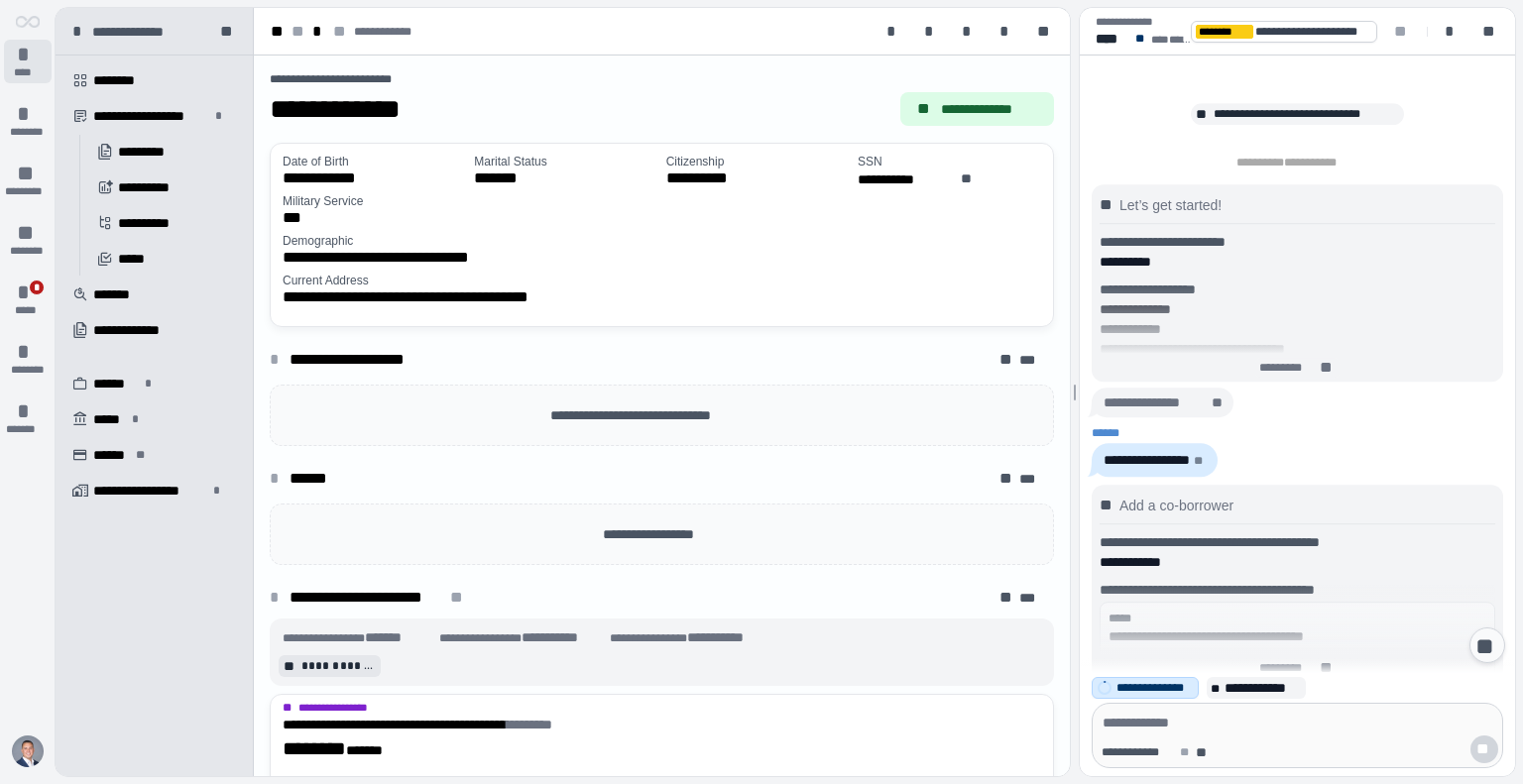 click on "*" at bounding box center [28, 55] 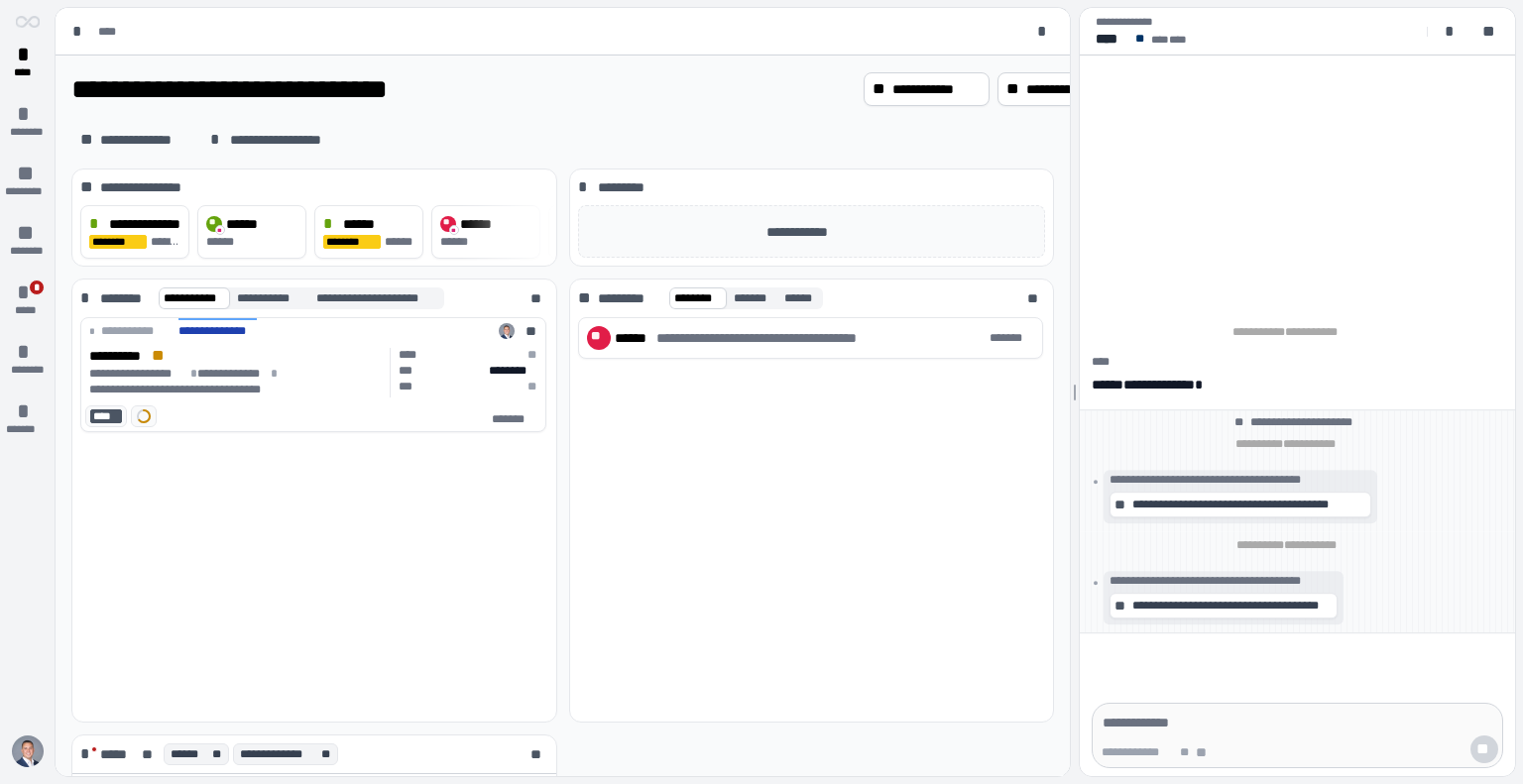 scroll, scrollTop: 0, scrollLeft: 0, axis: both 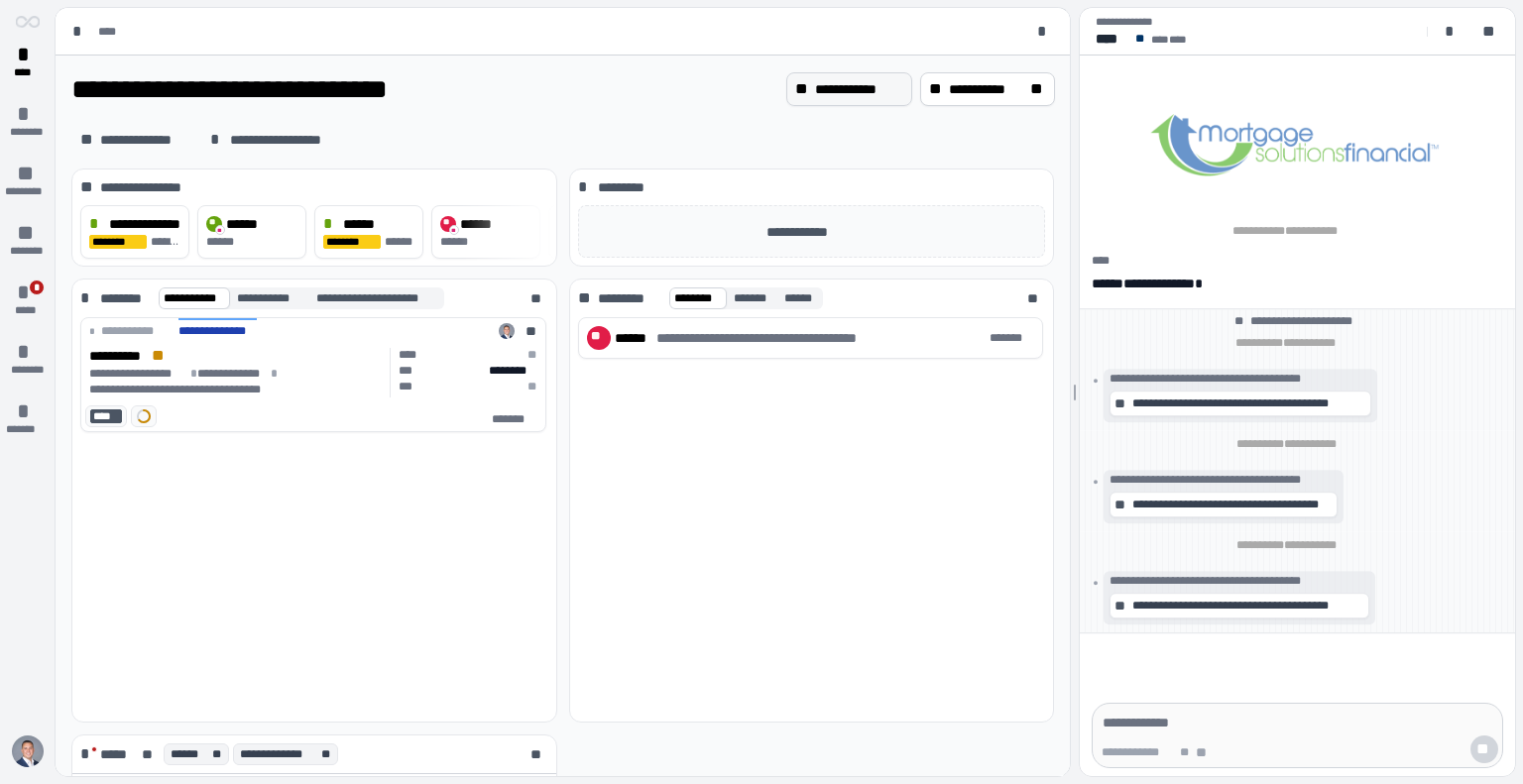 click on "**********" at bounding box center (859, 89) 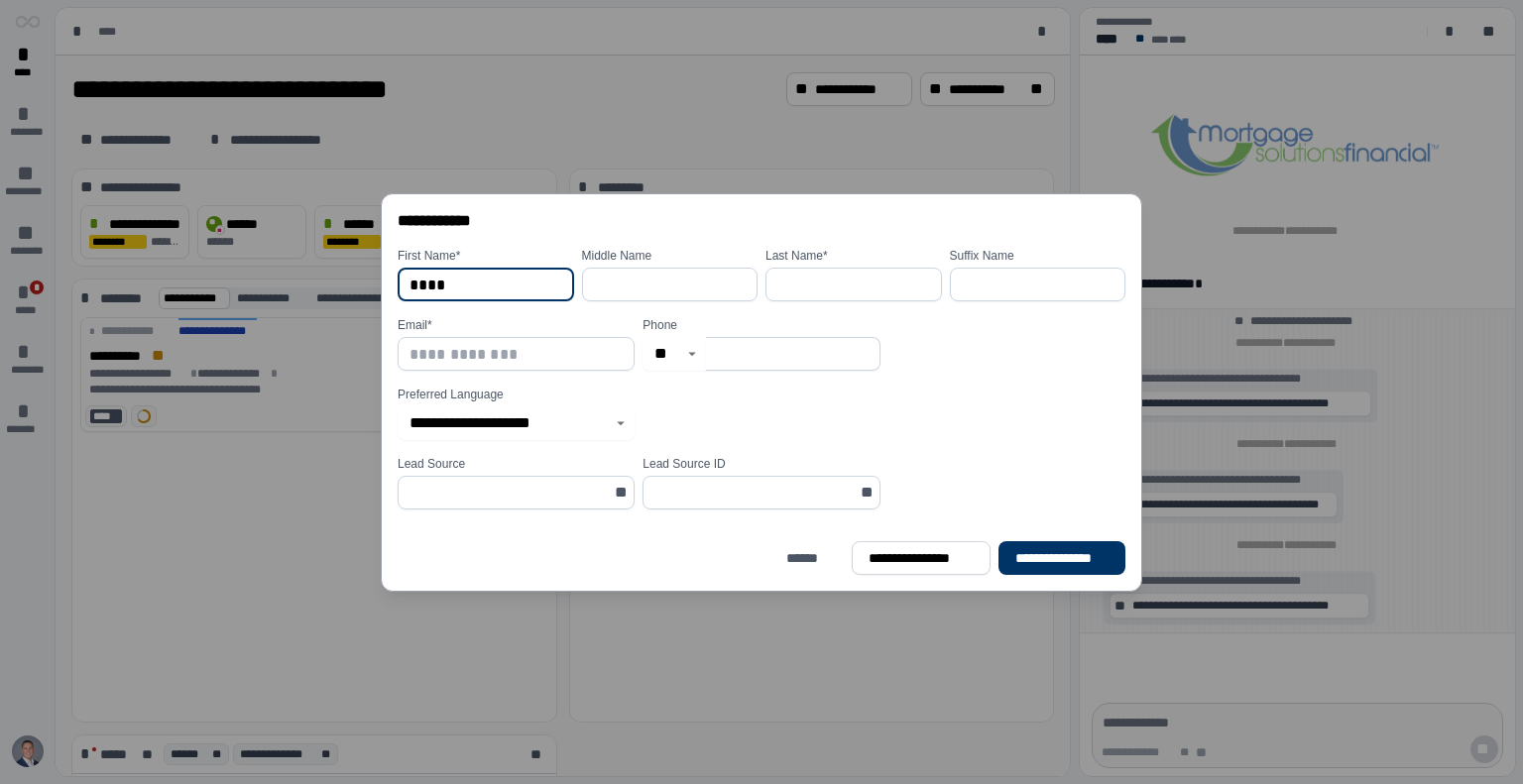 type on "****" 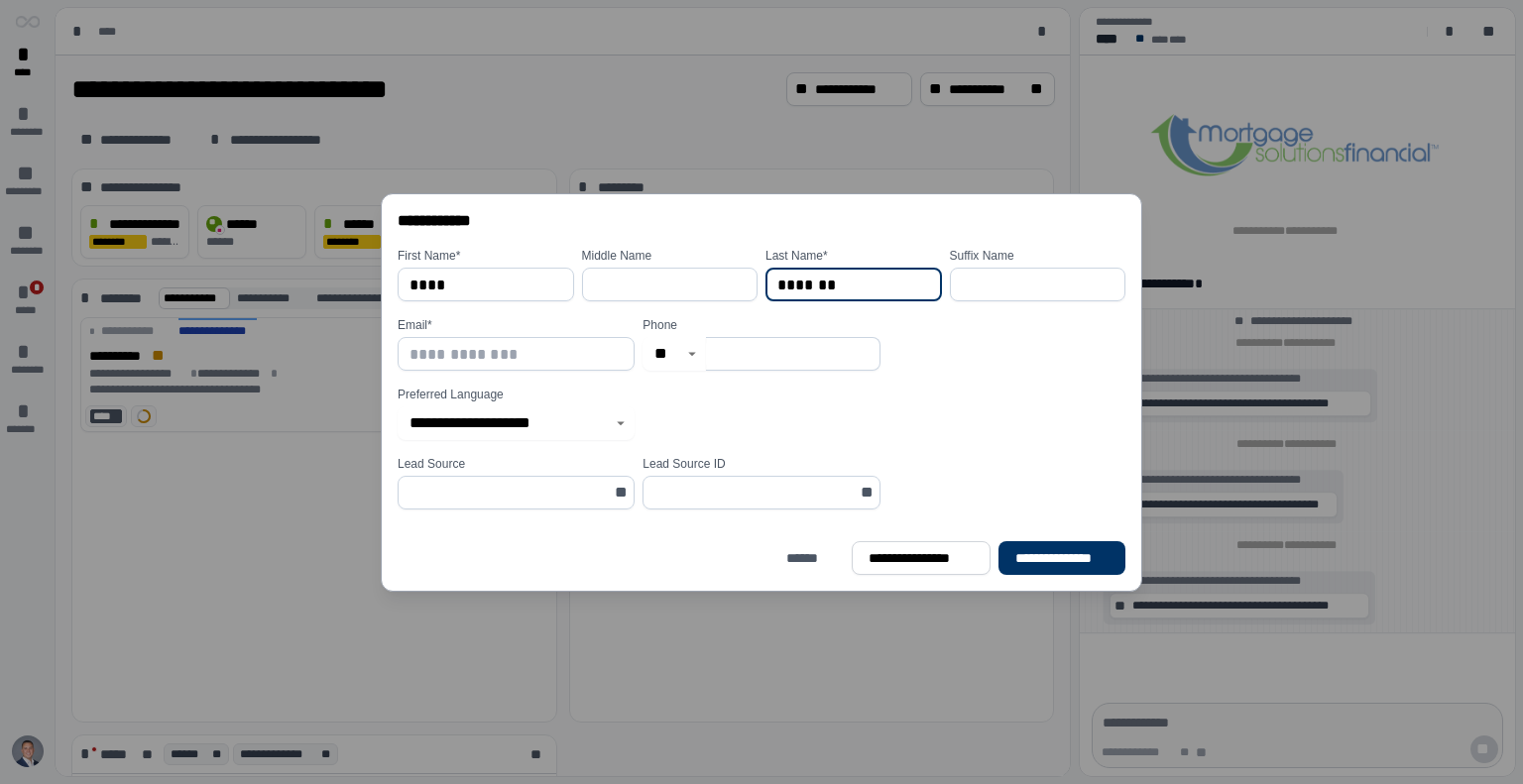 type on "*******" 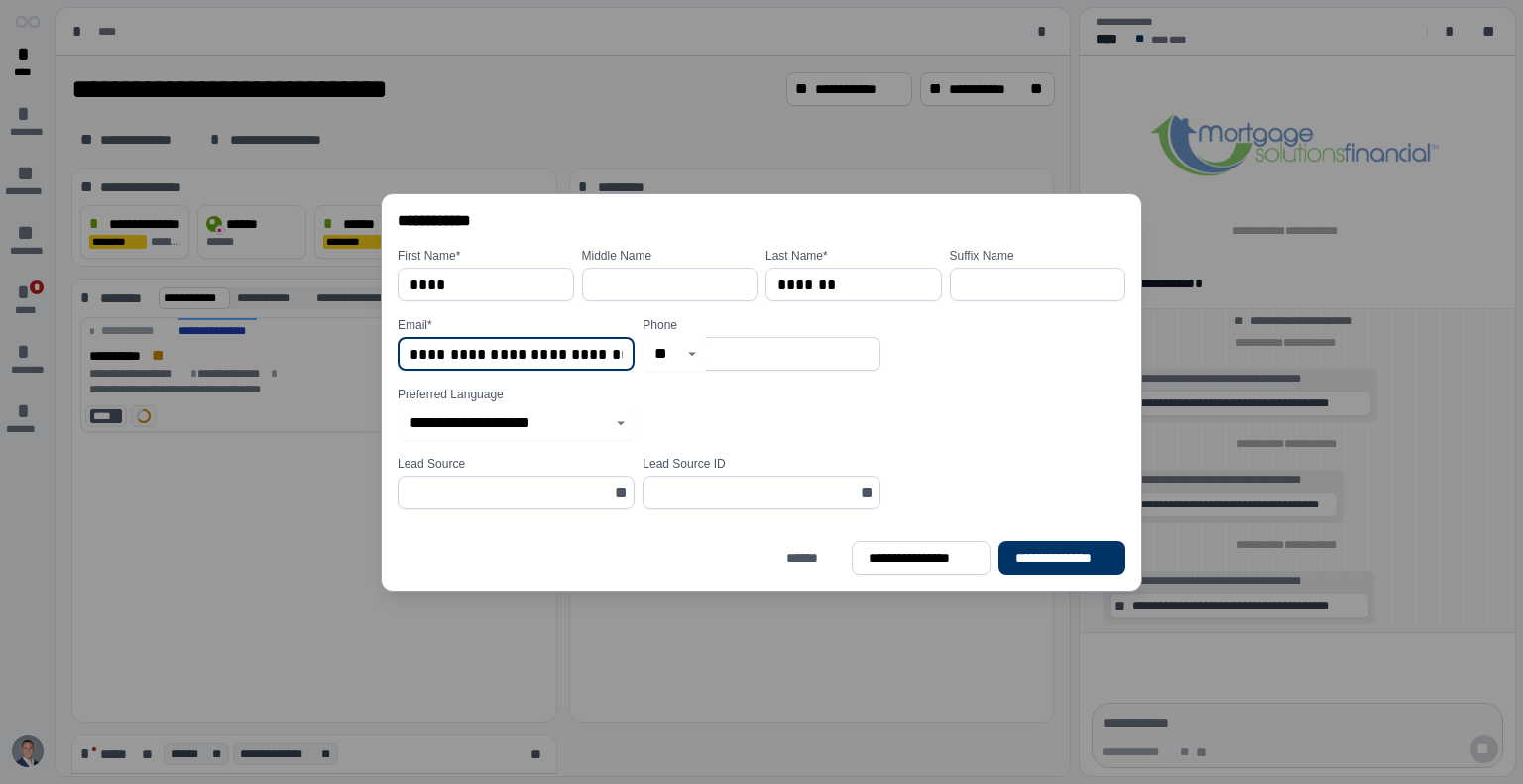 click on "**********" at bounding box center [516, 354] 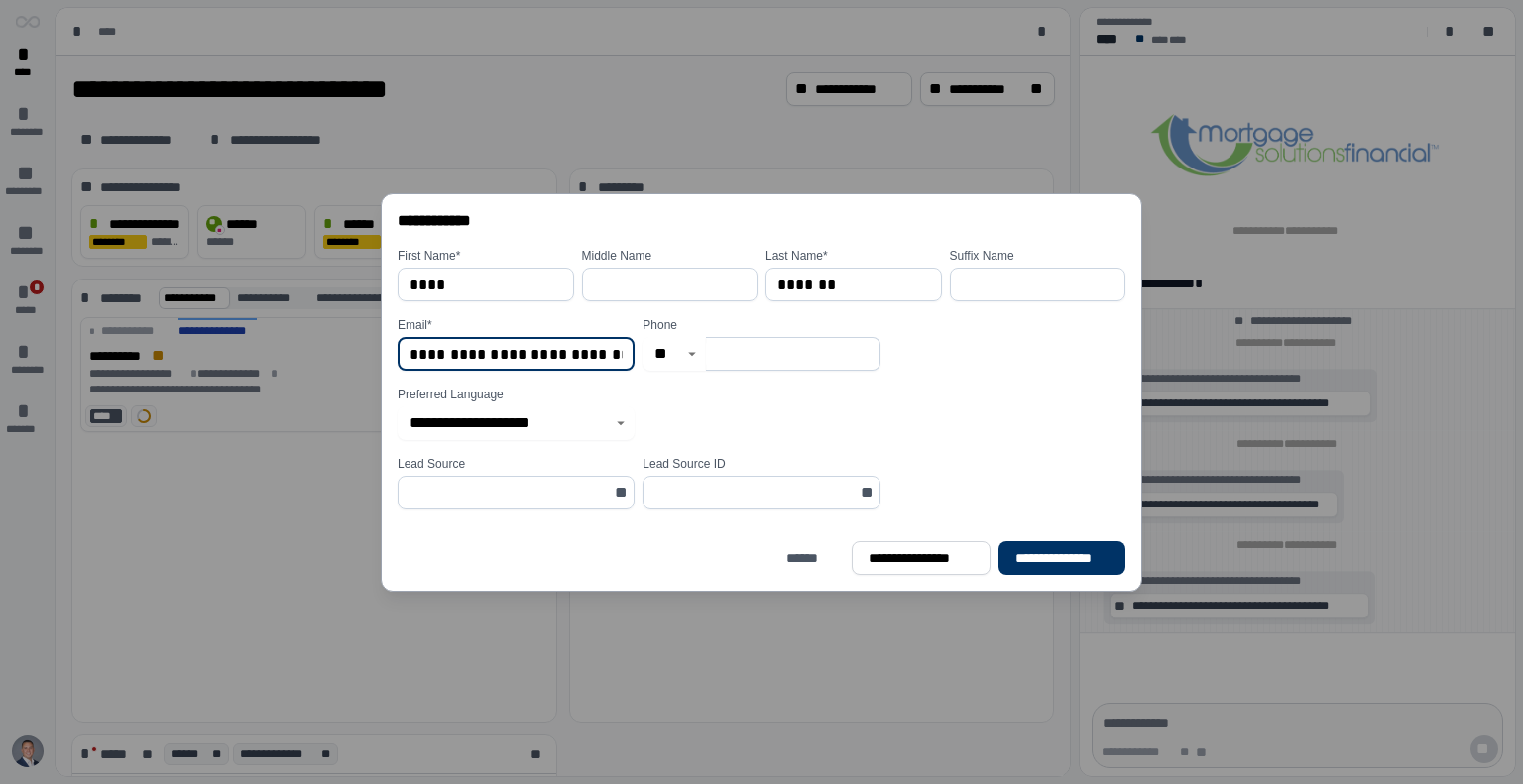 click on "**********" at bounding box center (516, 354) 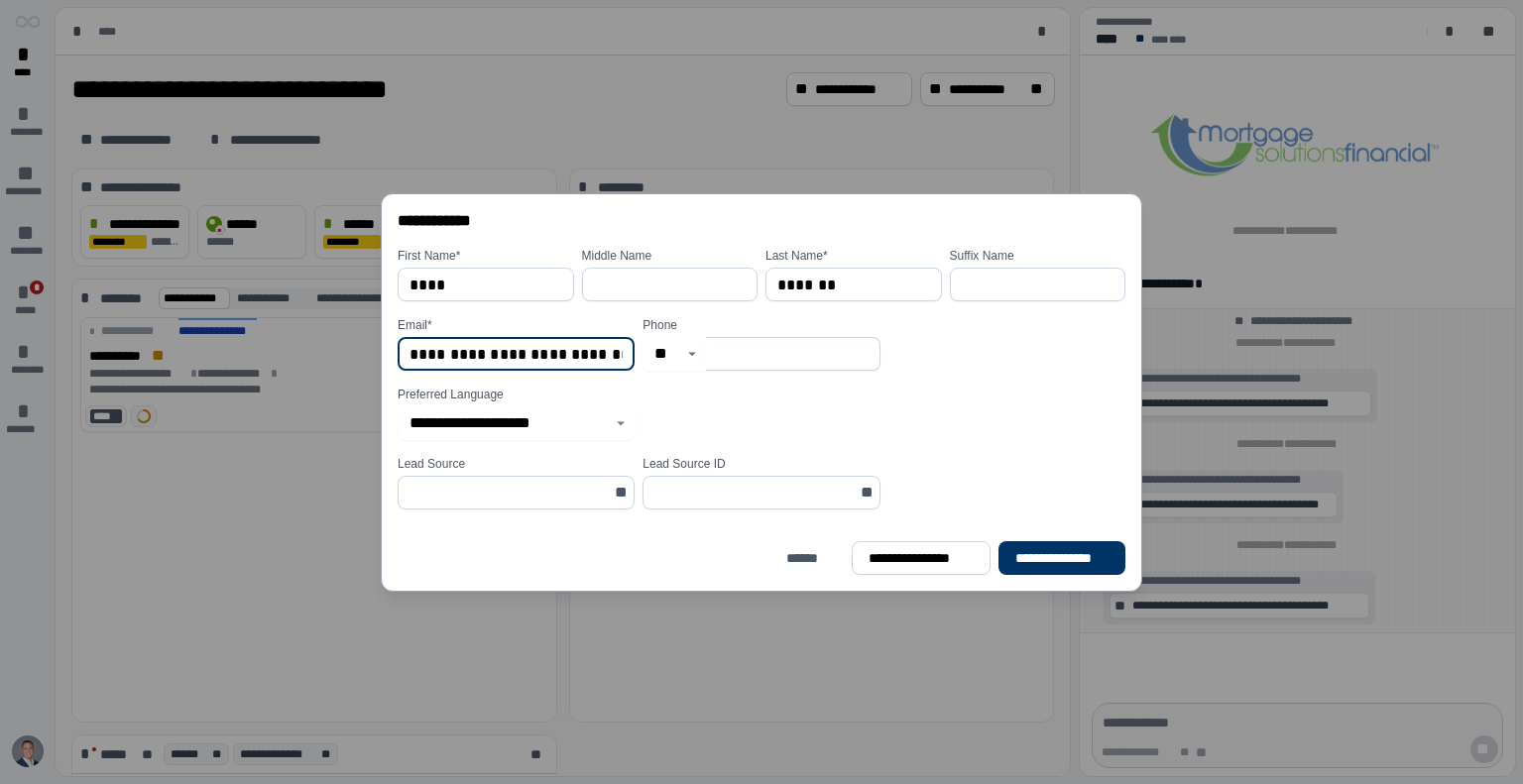 click on "**********" at bounding box center [516, 354] 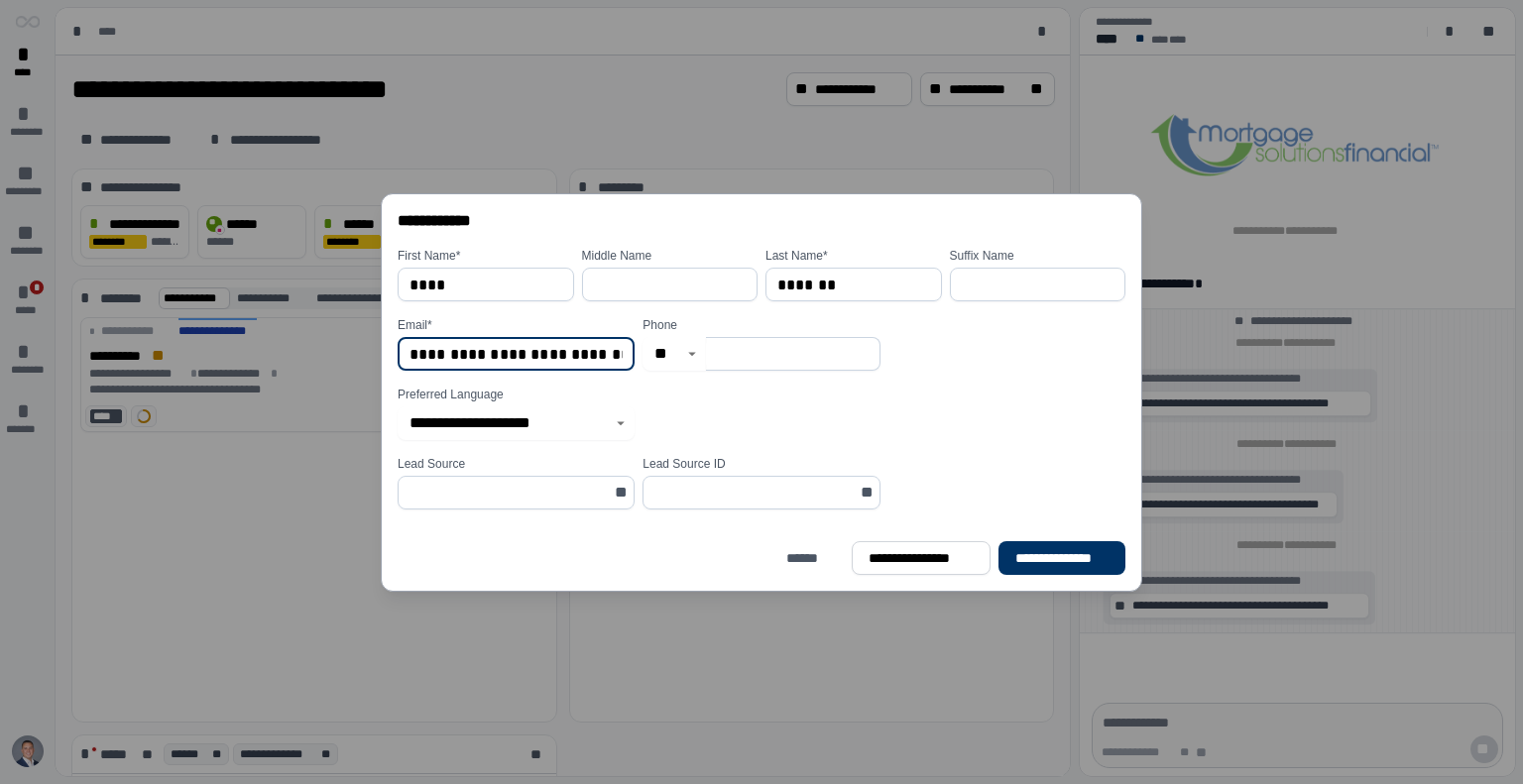 type on "**********" 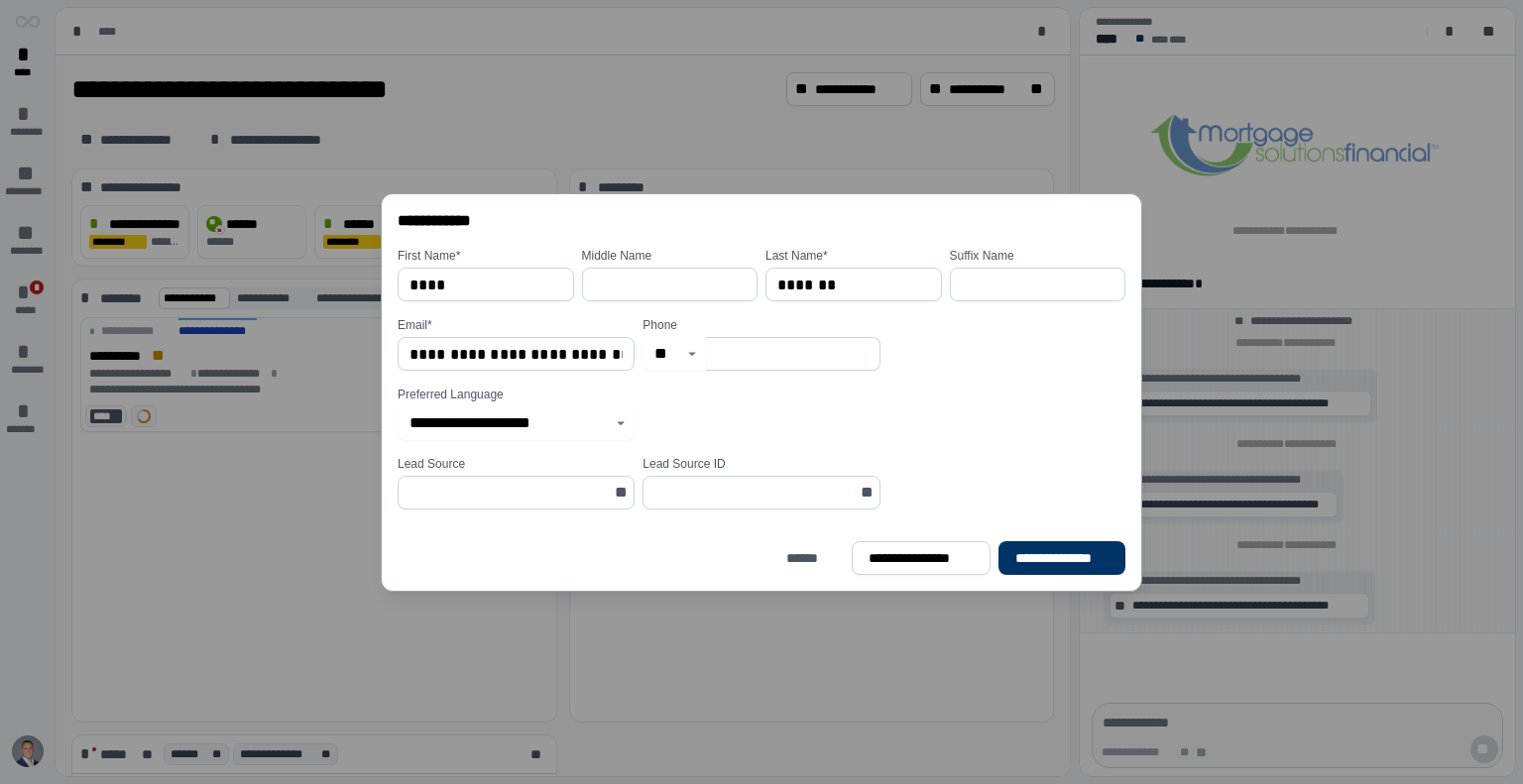 click at bounding box center (792, 354) 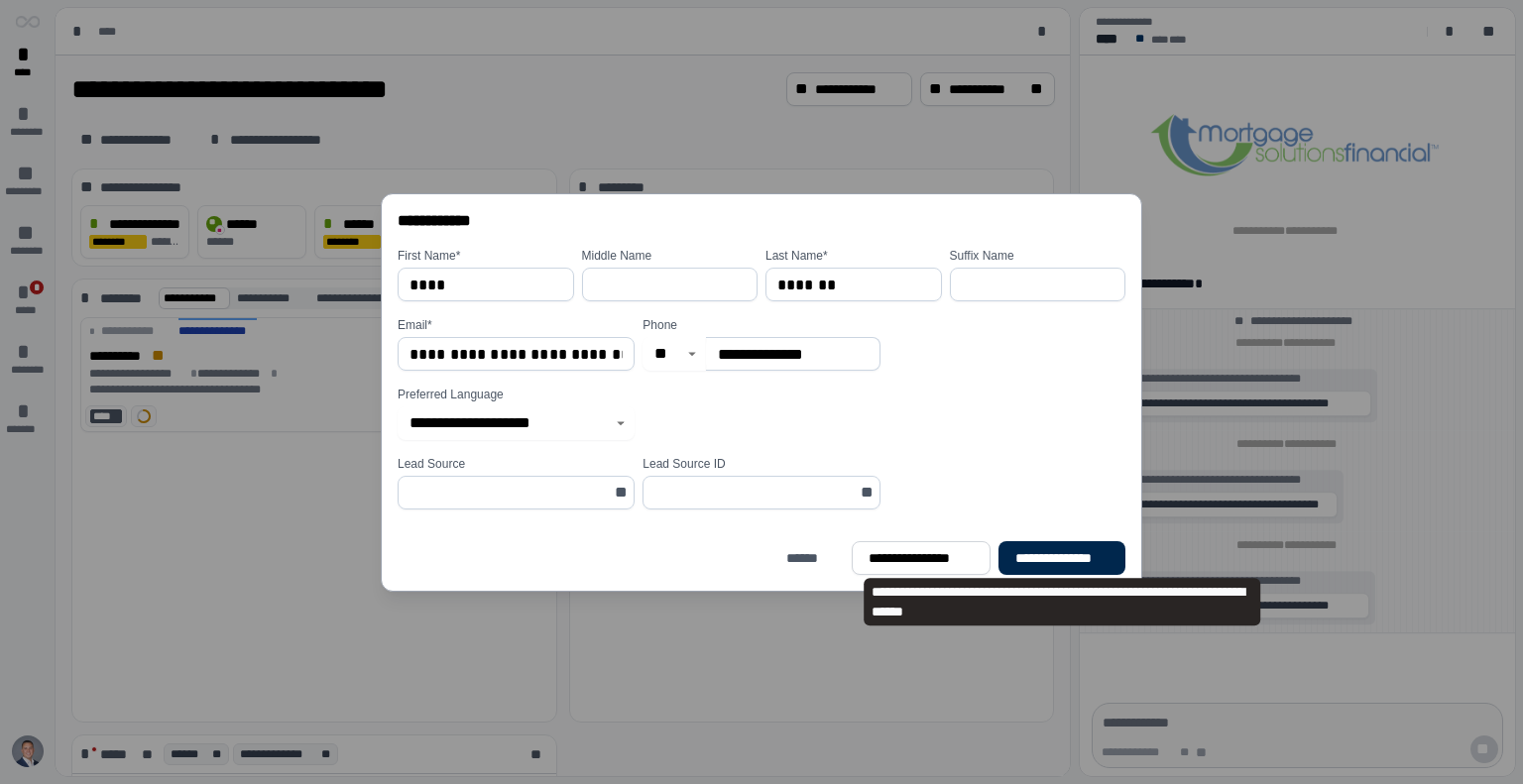type on "**********" 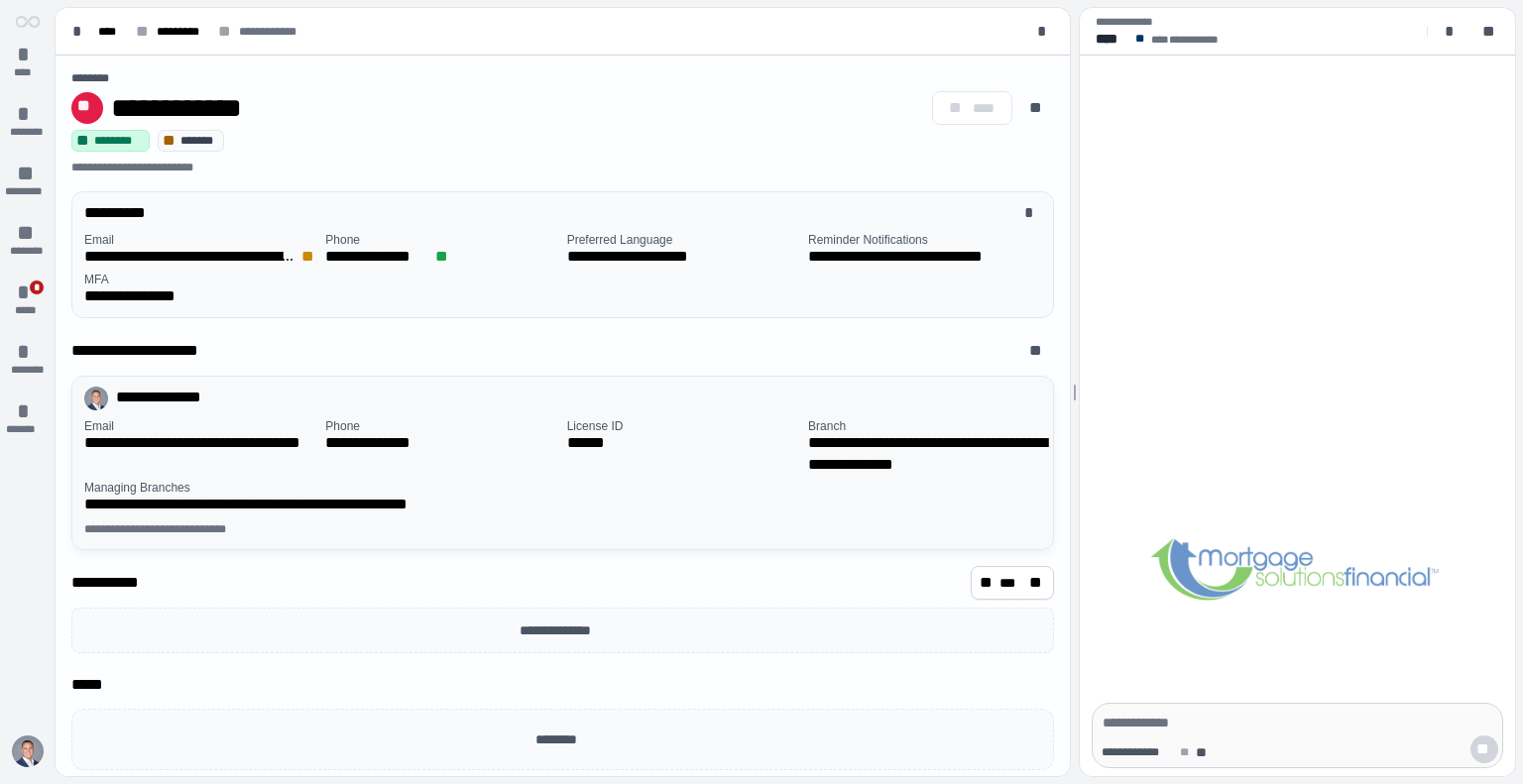 scroll, scrollTop: 0, scrollLeft: 0, axis: both 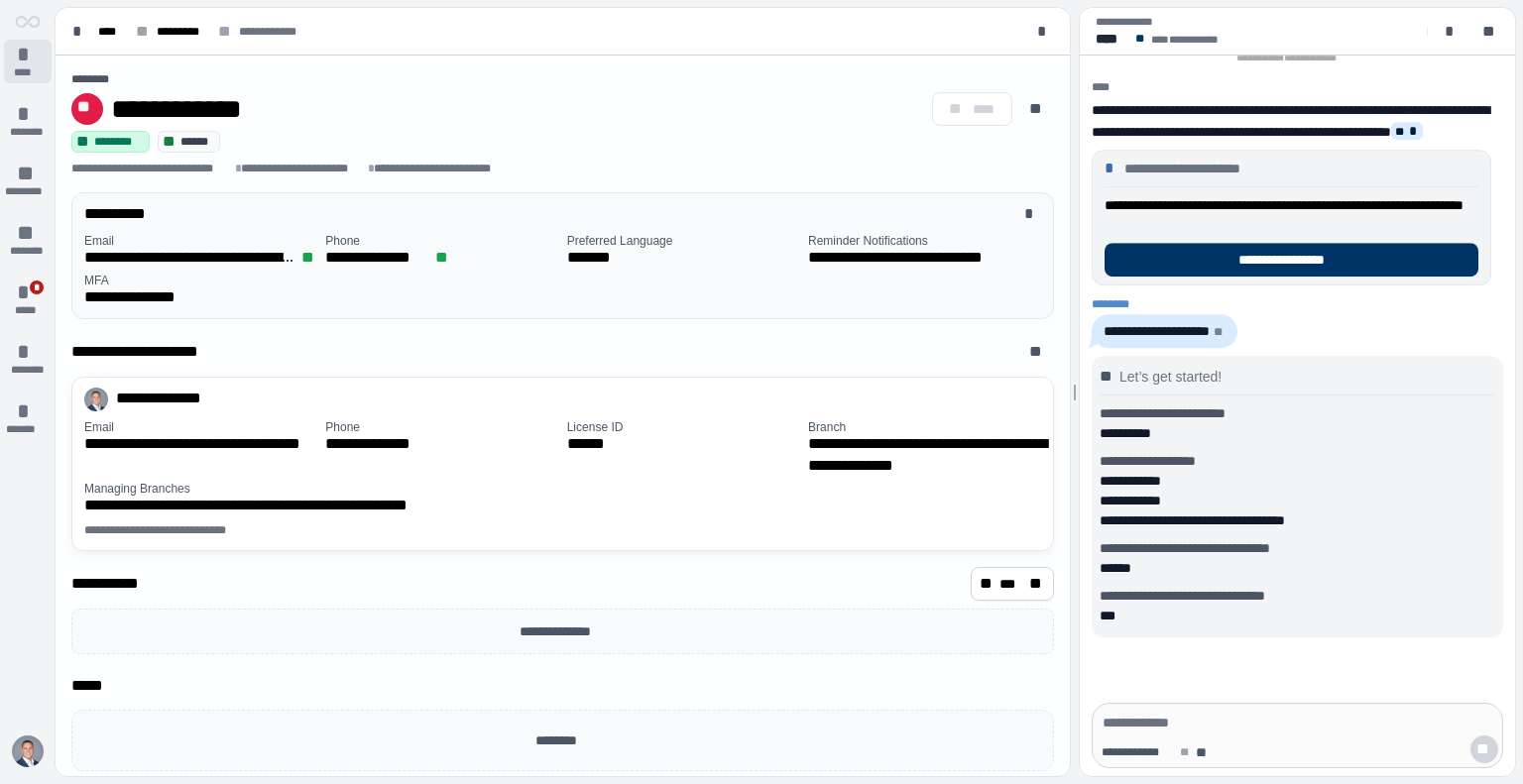 click on "*" at bounding box center (28, 55) 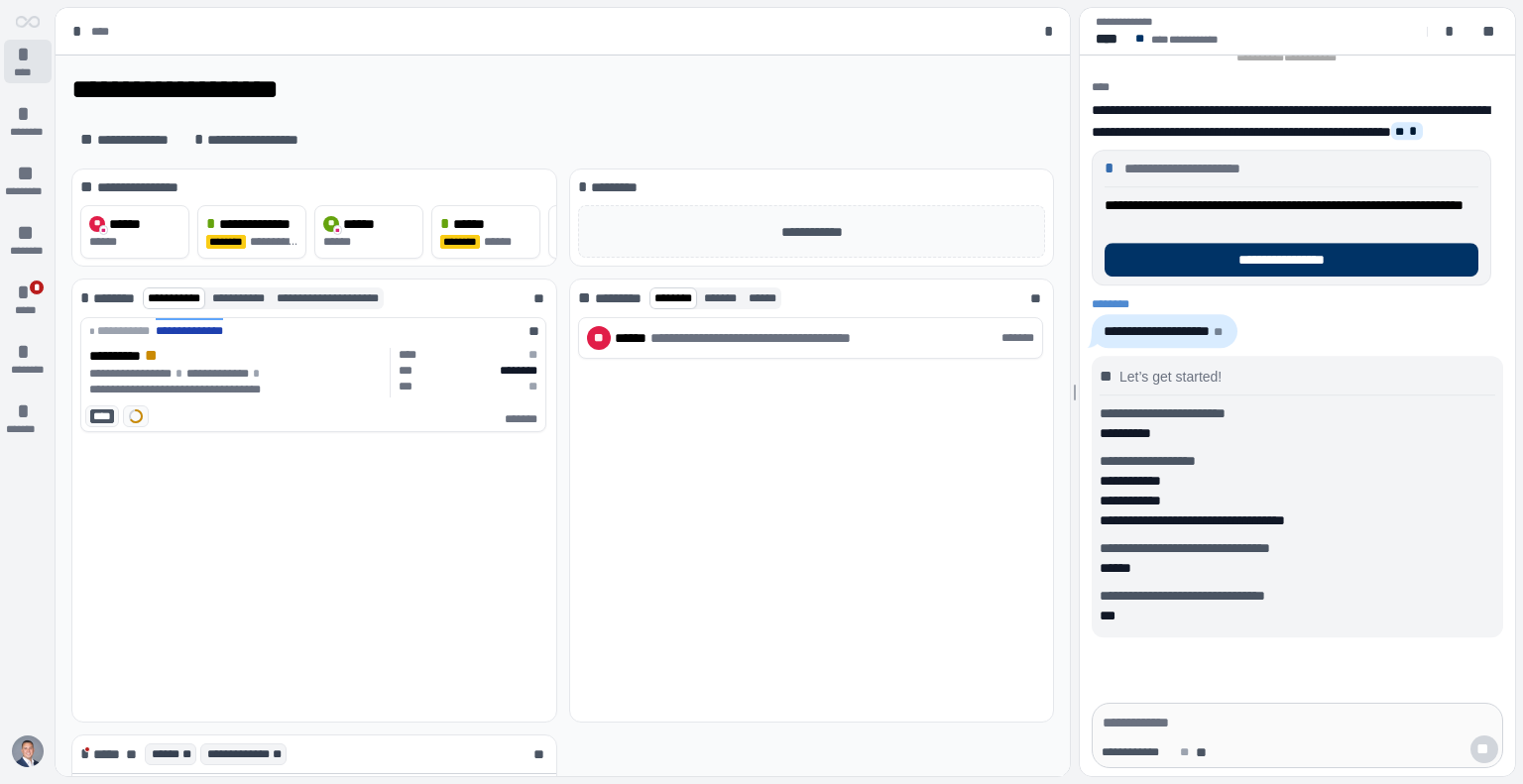 click on "*" at bounding box center [28, 55] 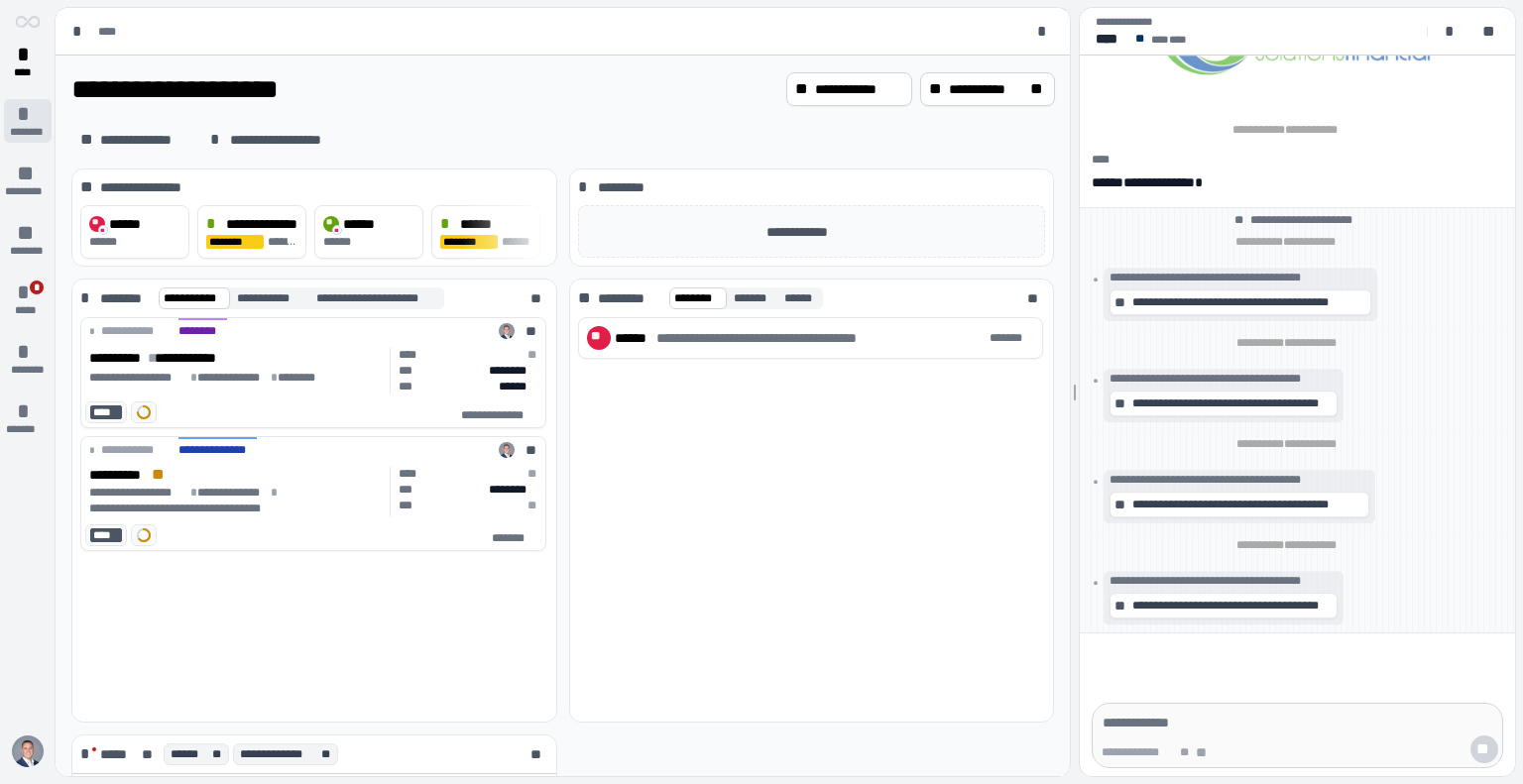 click on "*" at bounding box center (28, 114) 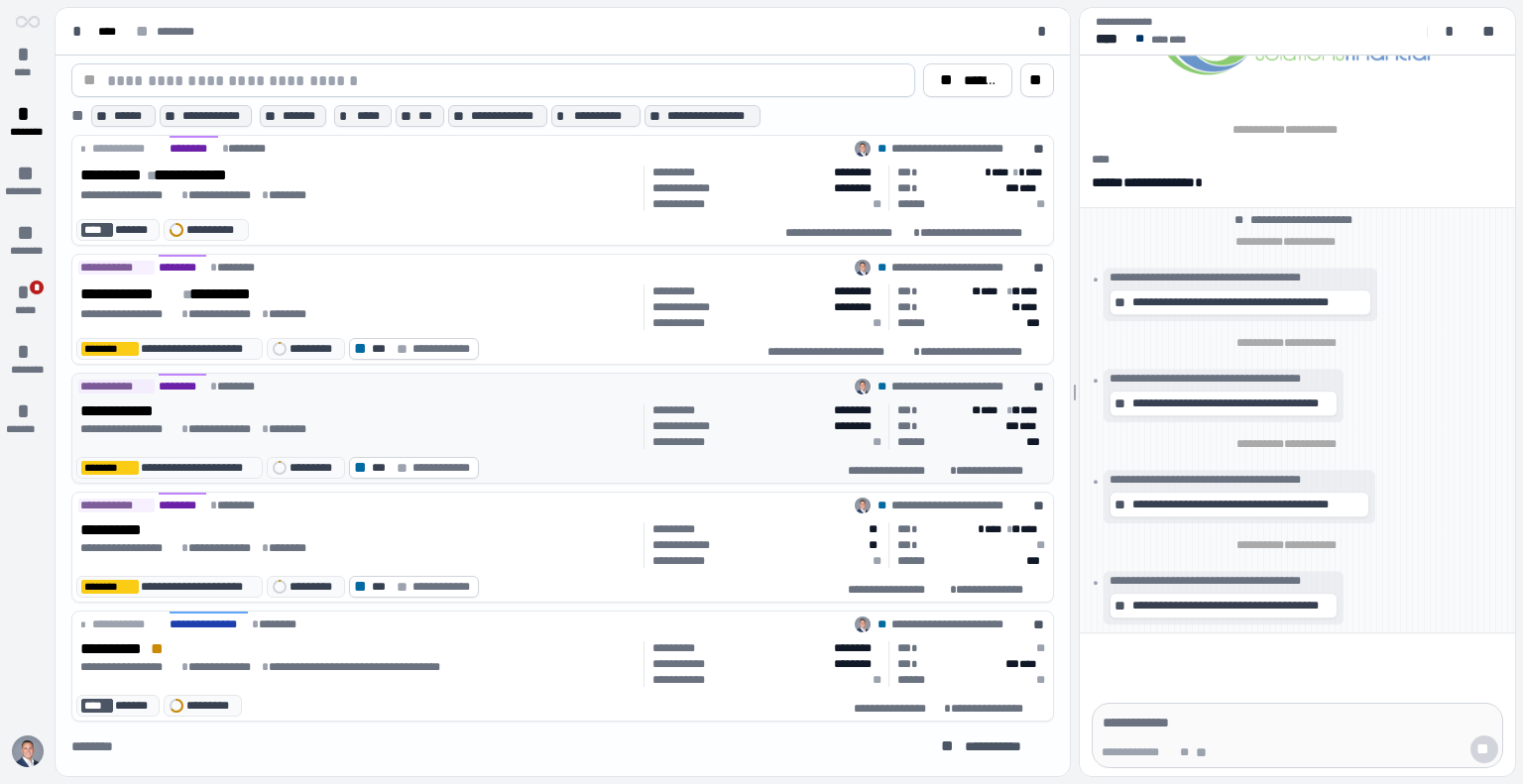scroll, scrollTop: 0, scrollLeft: 0, axis: both 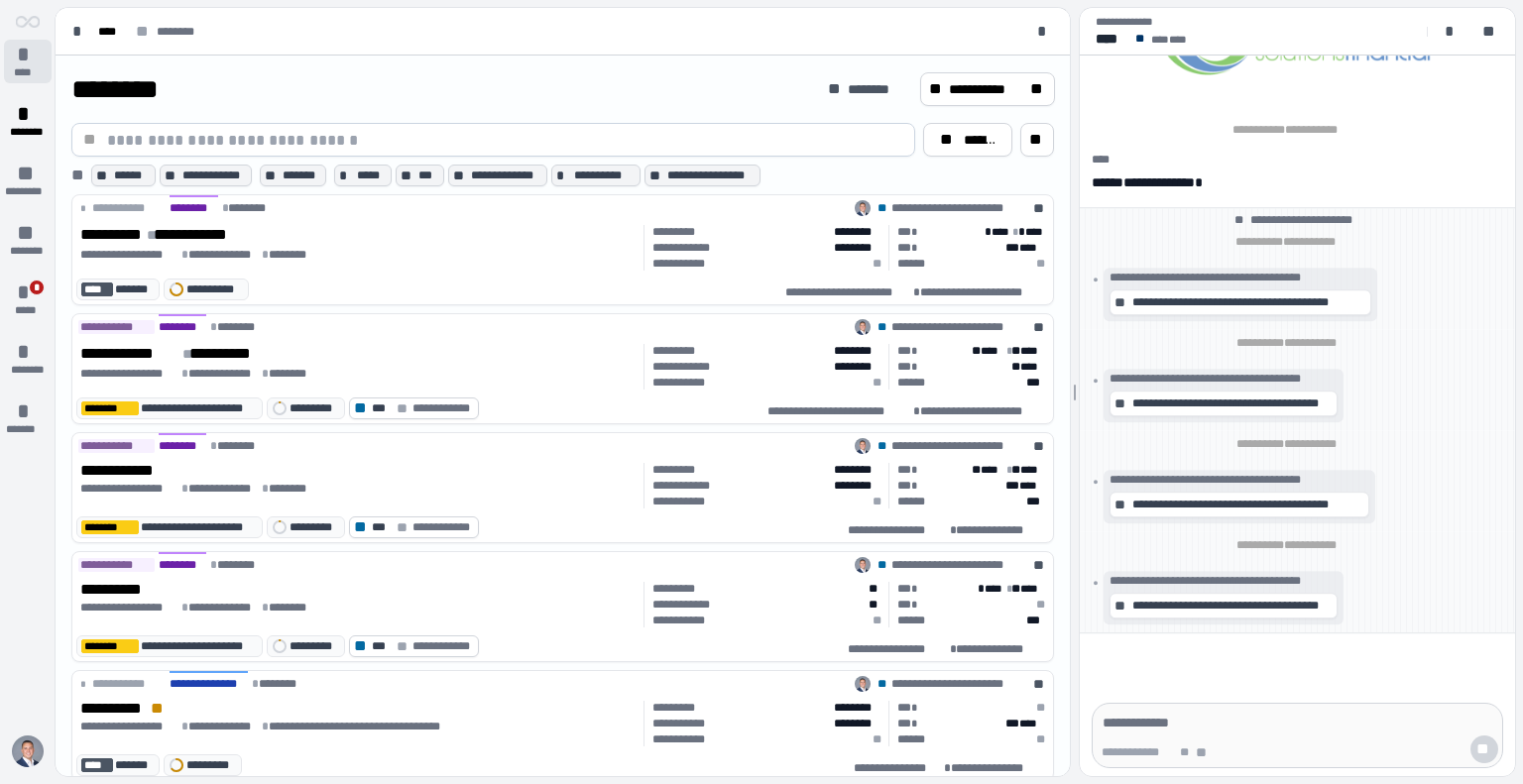 click on "*" at bounding box center [28, 55] 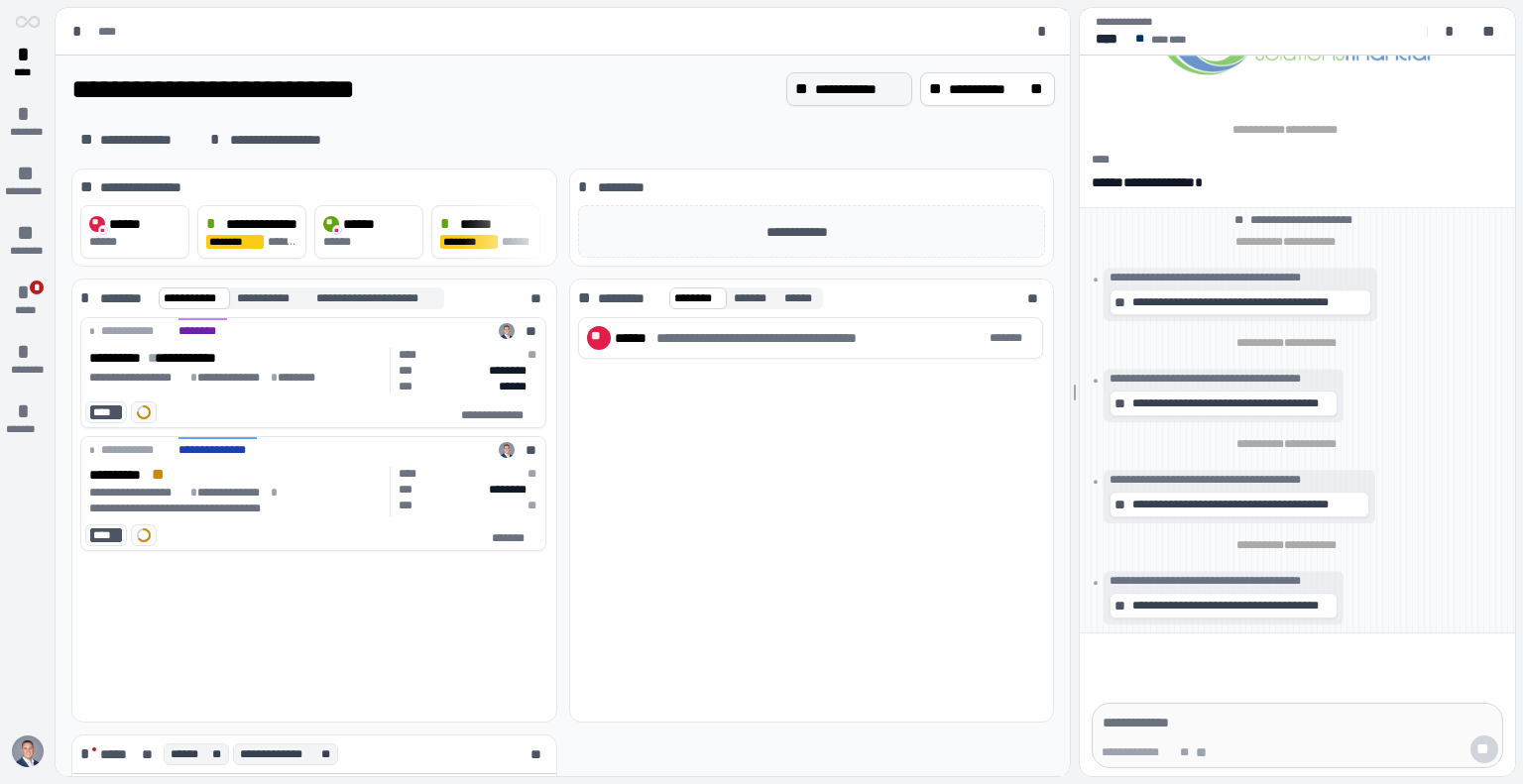 click on "**********" at bounding box center (859, 89) 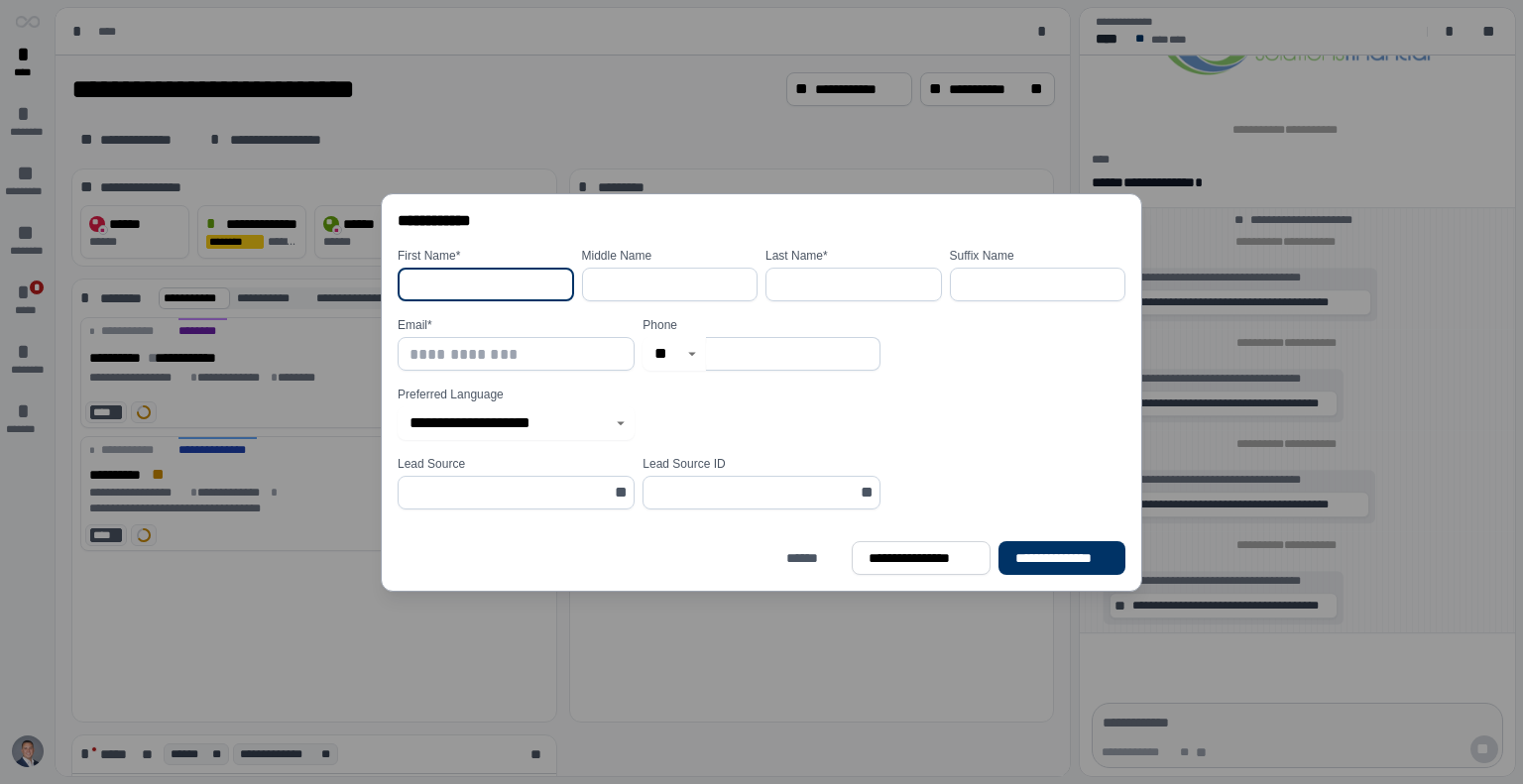 click at bounding box center (486, 284) 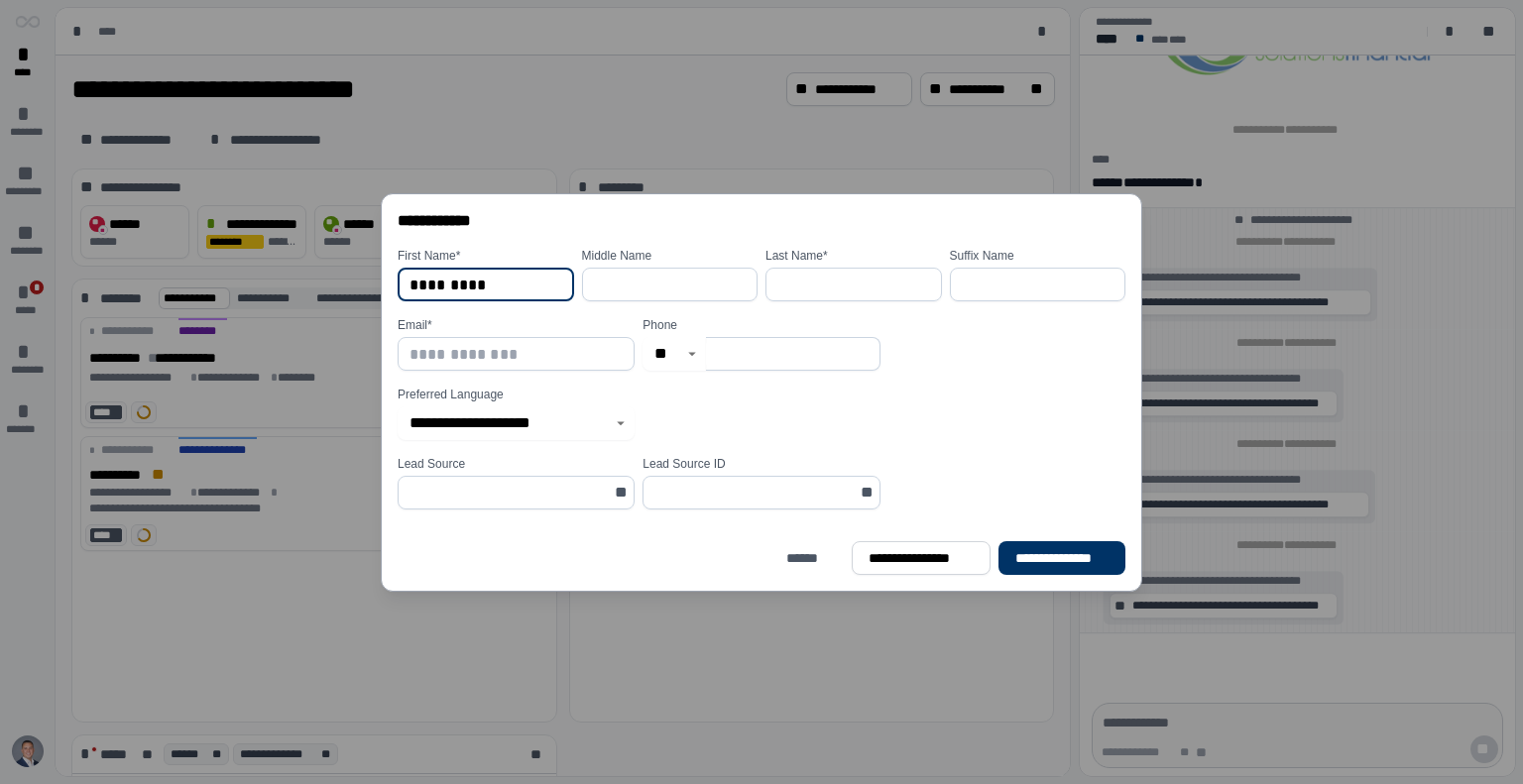 type on "*********" 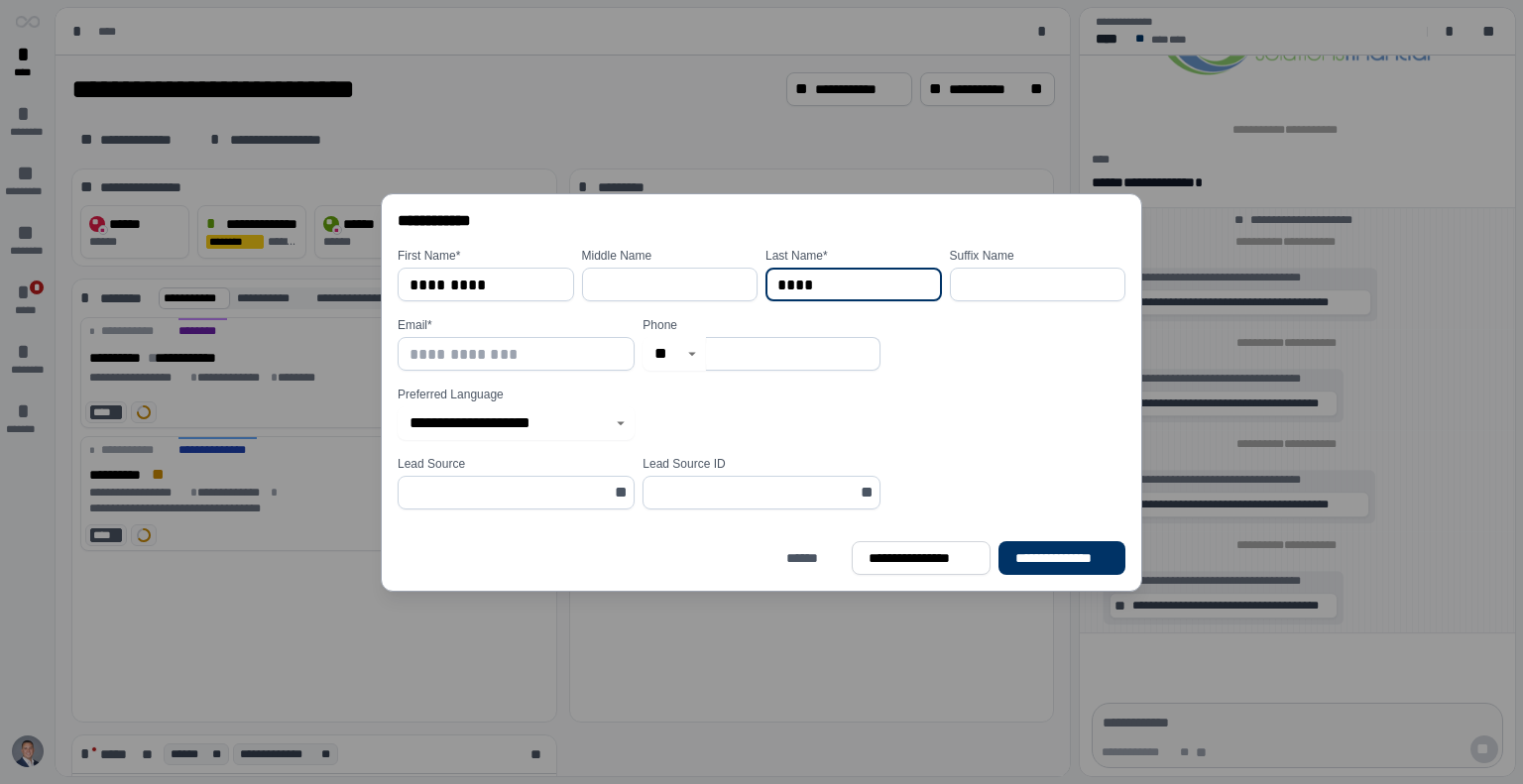 type on "****" 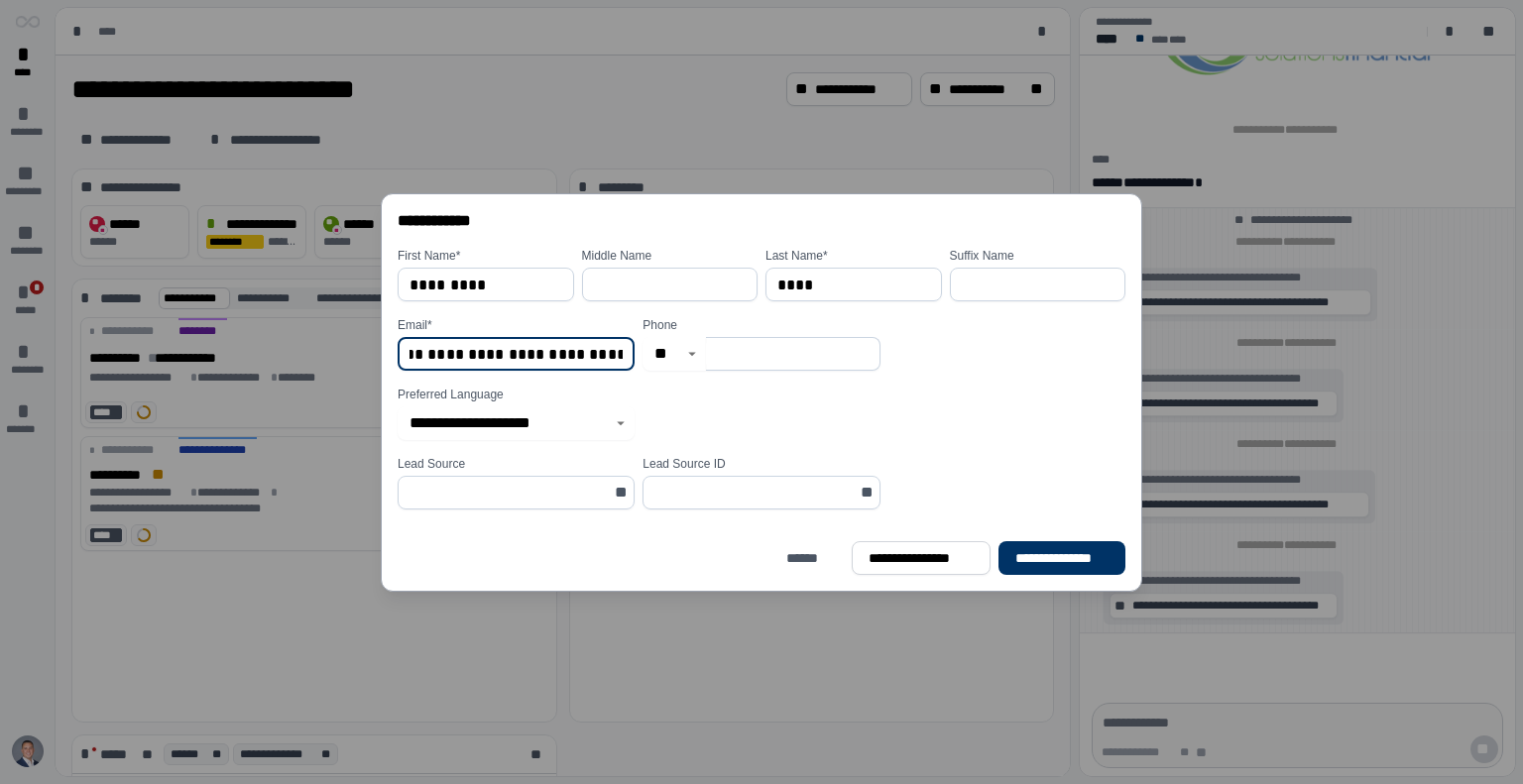 scroll, scrollTop: 0, scrollLeft: 108, axis: horizontal 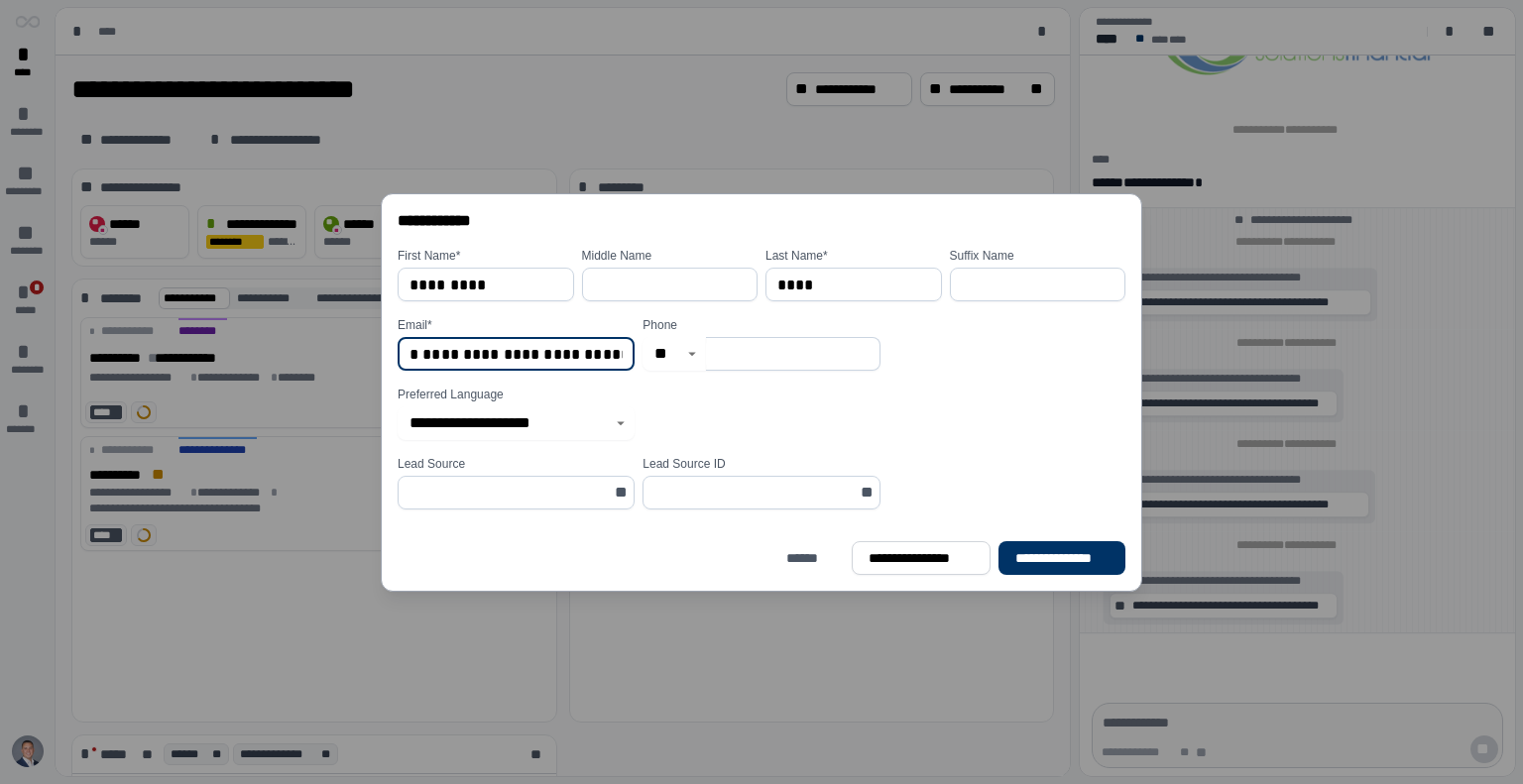 type on "**********" 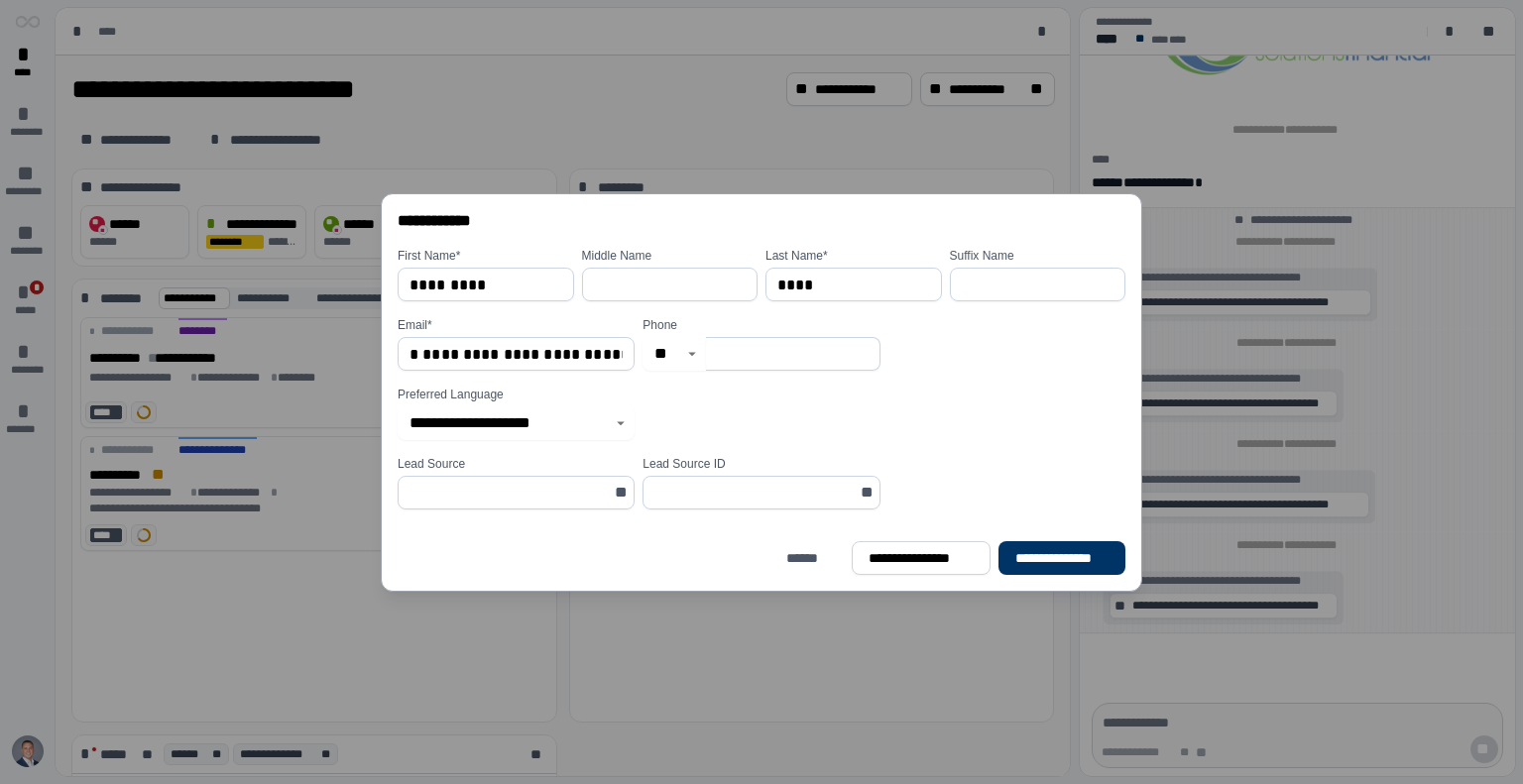 scroll, scrollTop: 0, scrollLeft: 0, axis: both 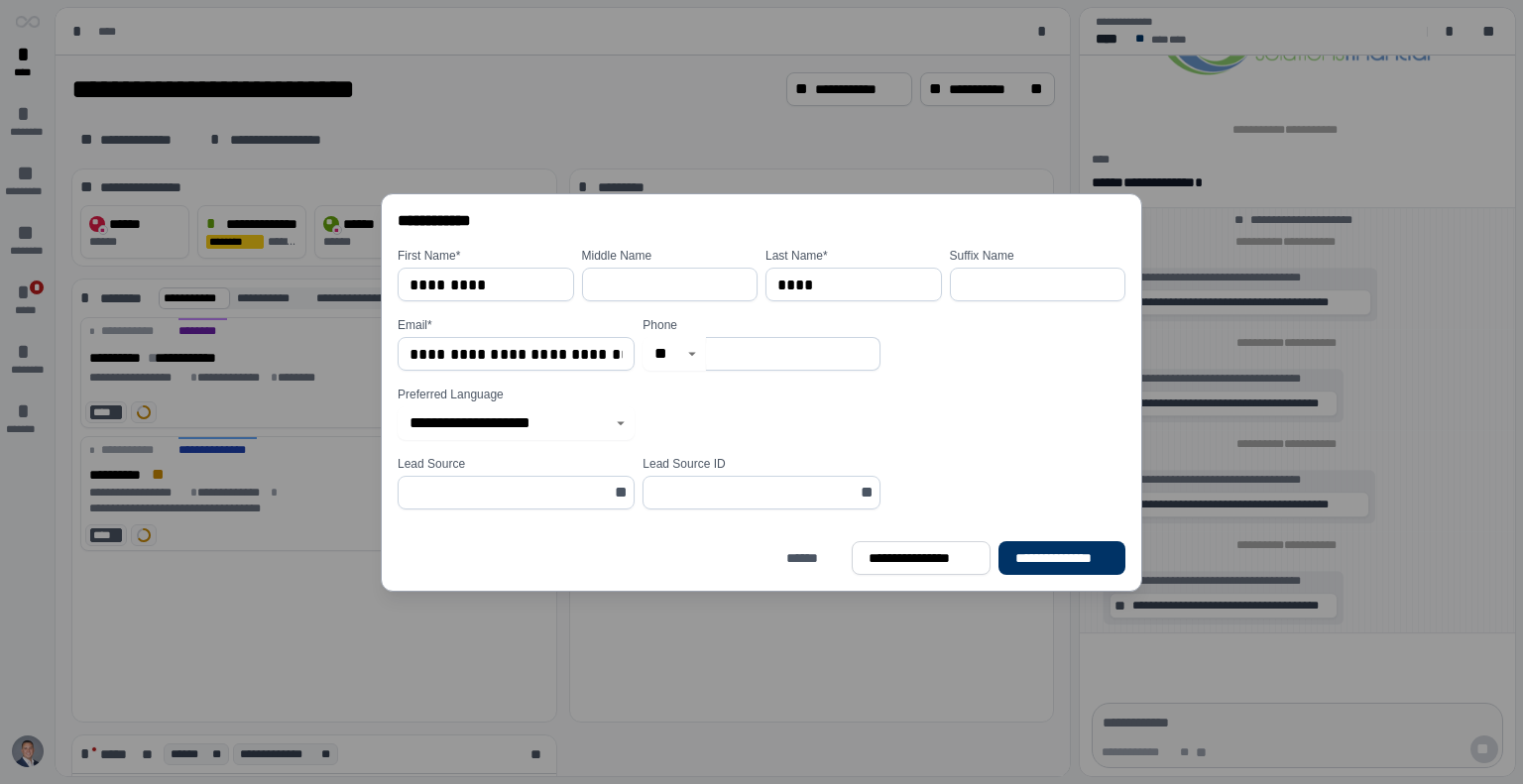 click at bounding box center (792, 354) 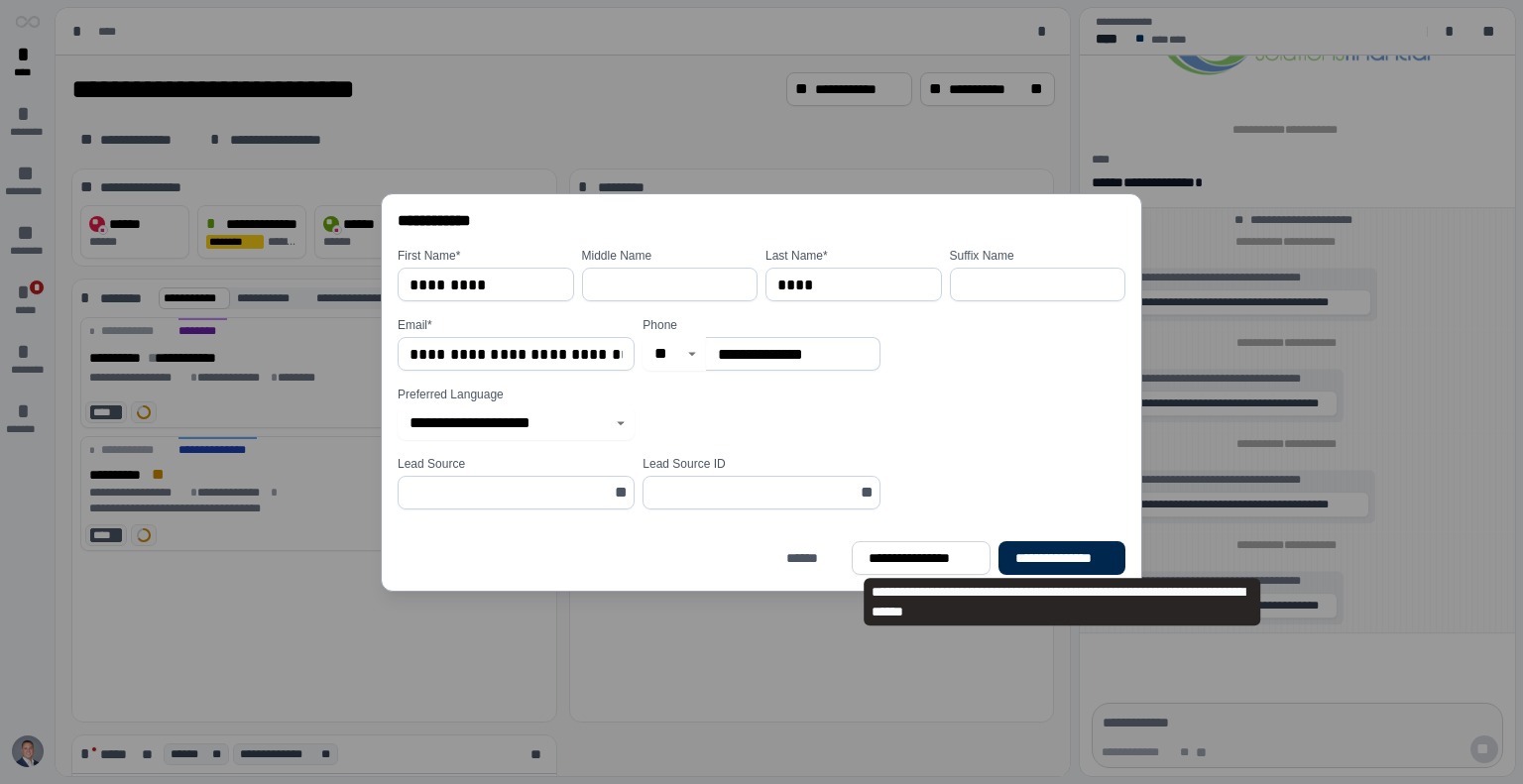 type on "**********" 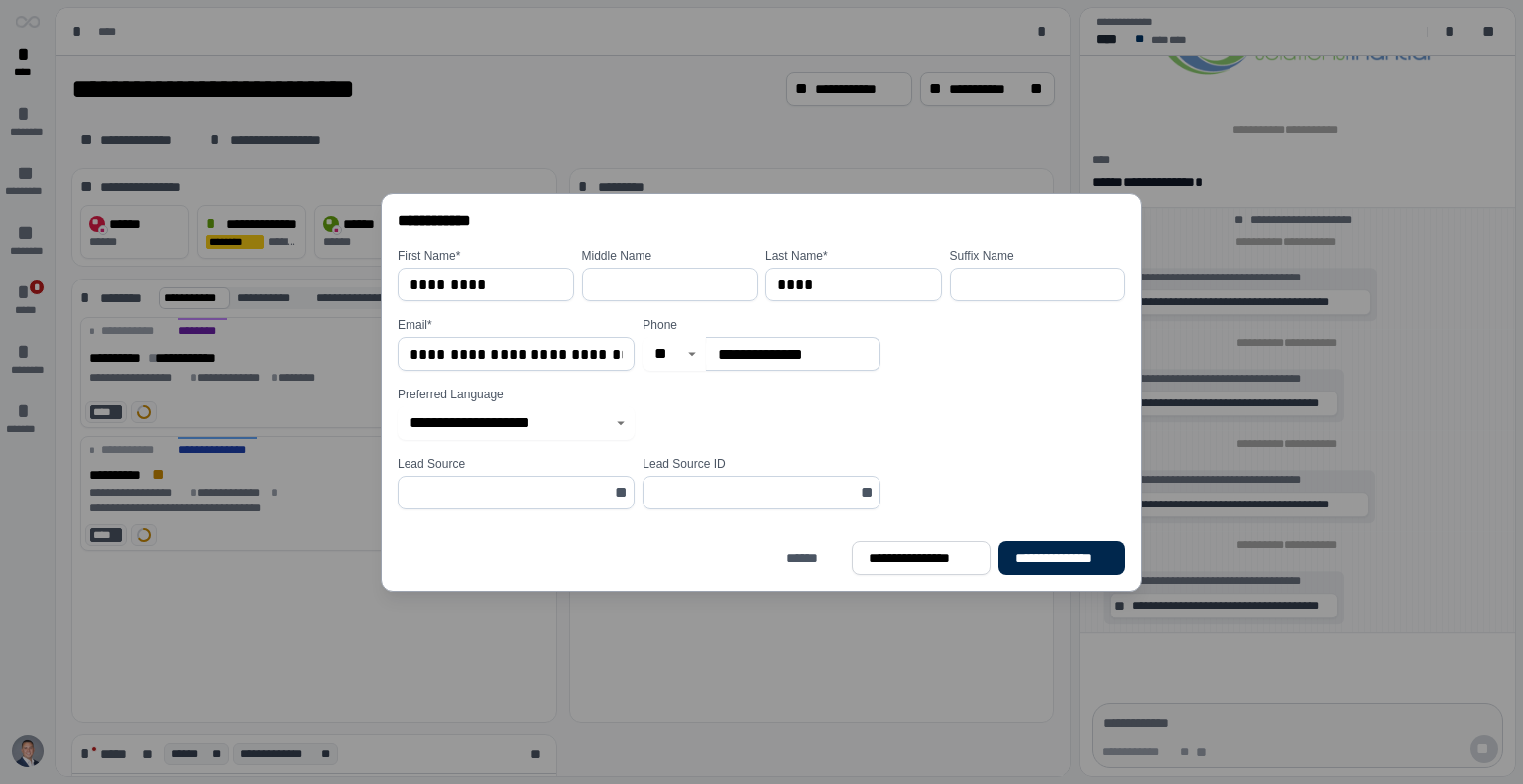 click on "**********" at bounding box center [1062, 558] 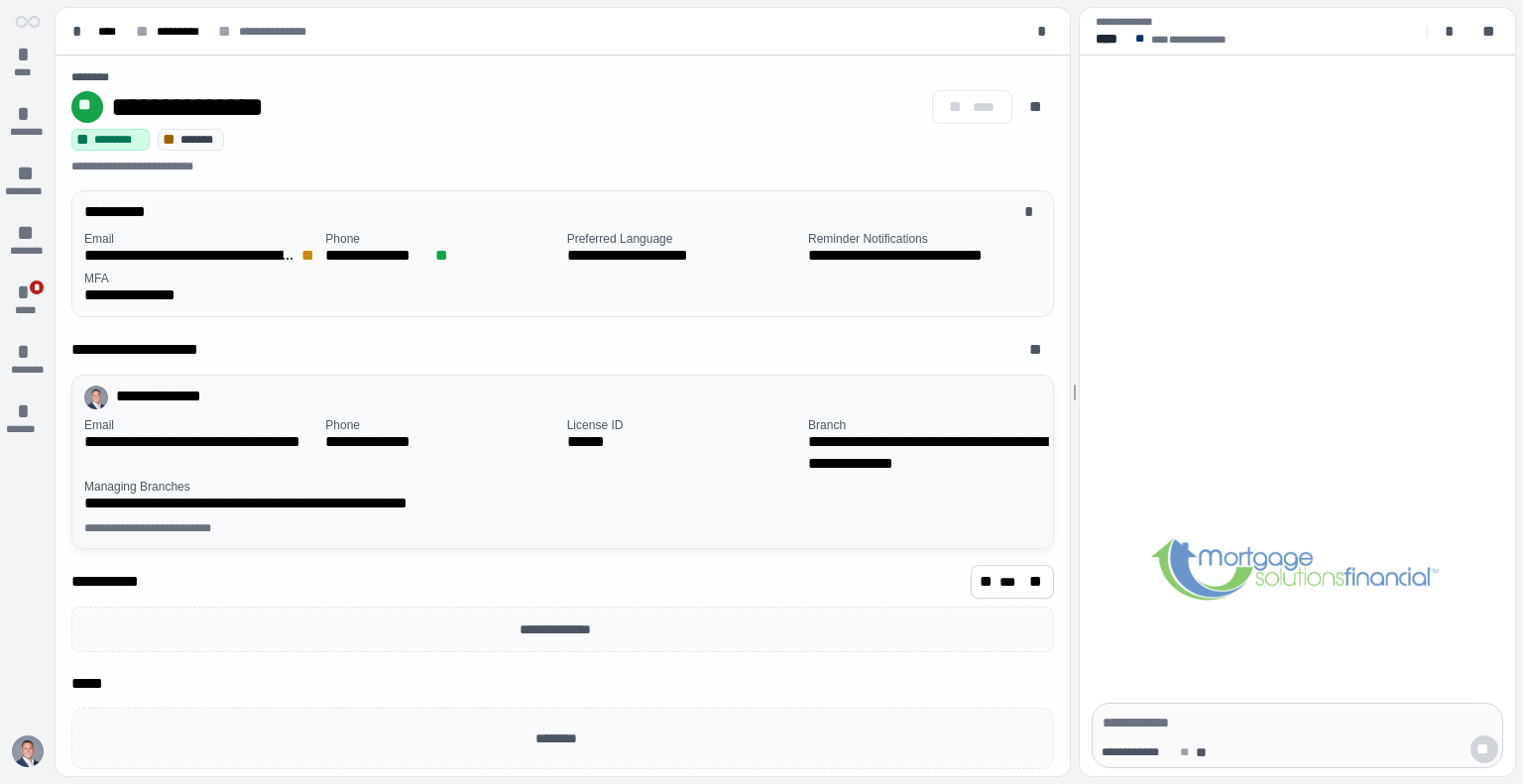 scroll, scrollTop: 0, scrollLeft: 0, axis: both 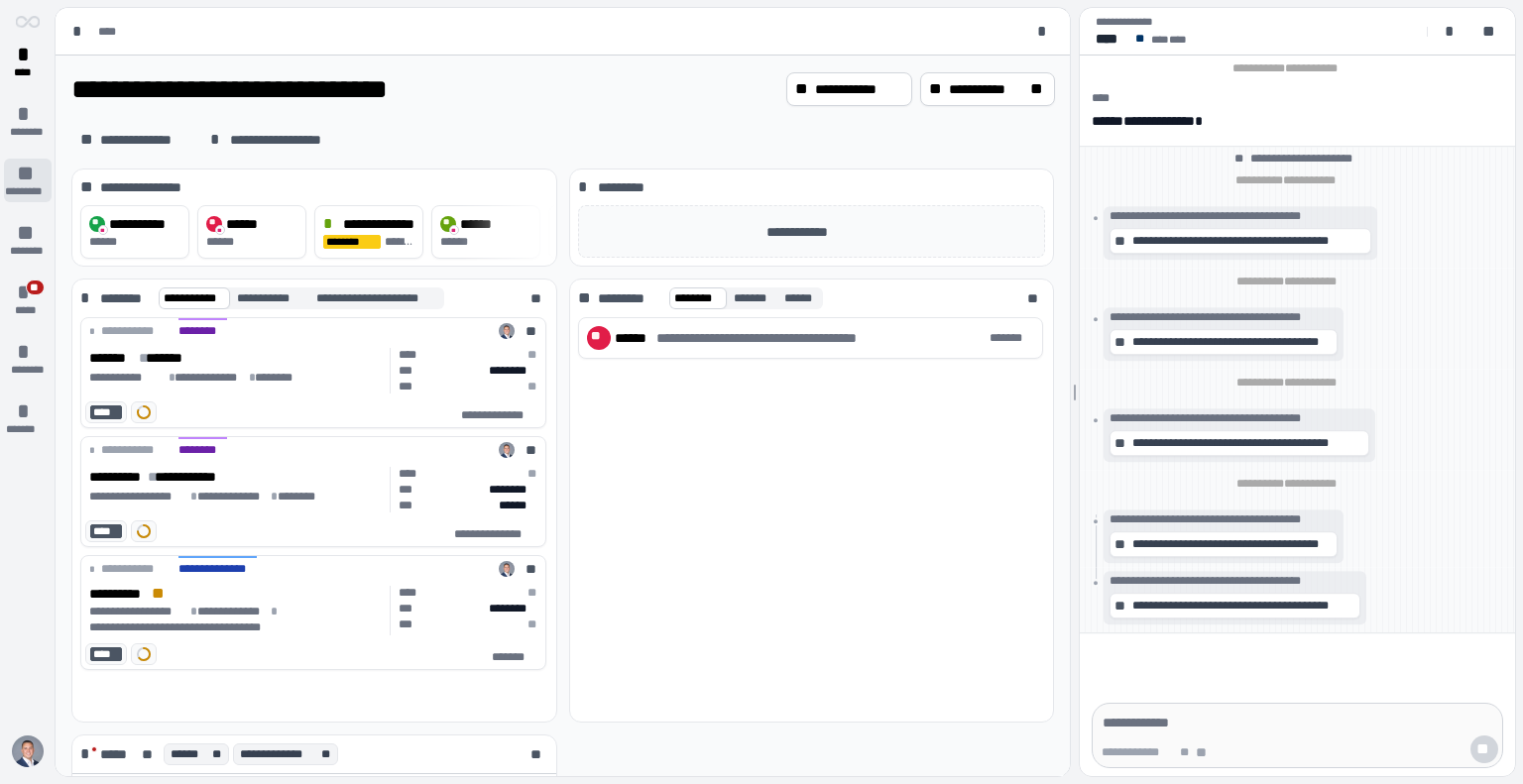 click on "**" at bounding box center [28, 173] 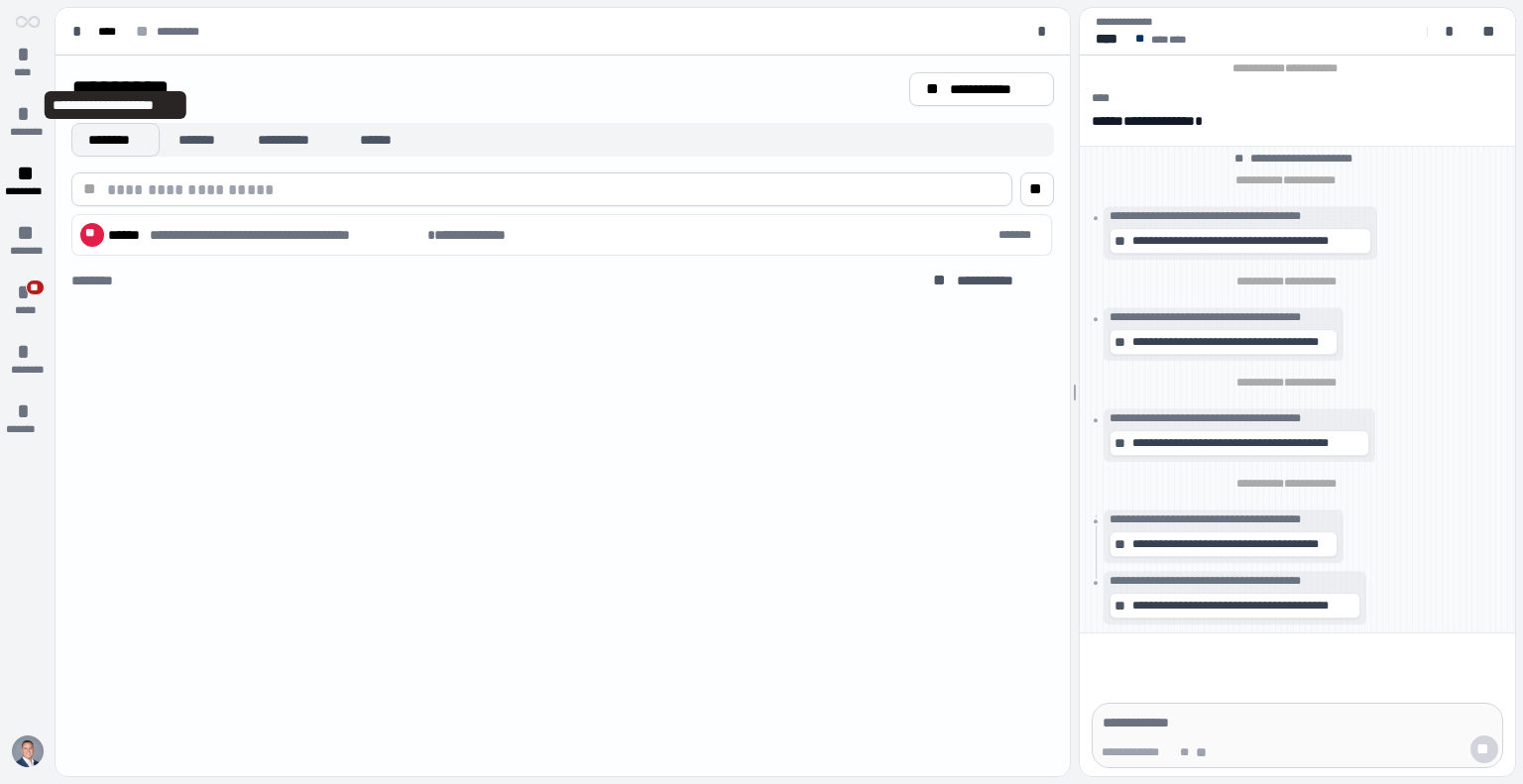 click on "********" at bounding box center (115, 140) 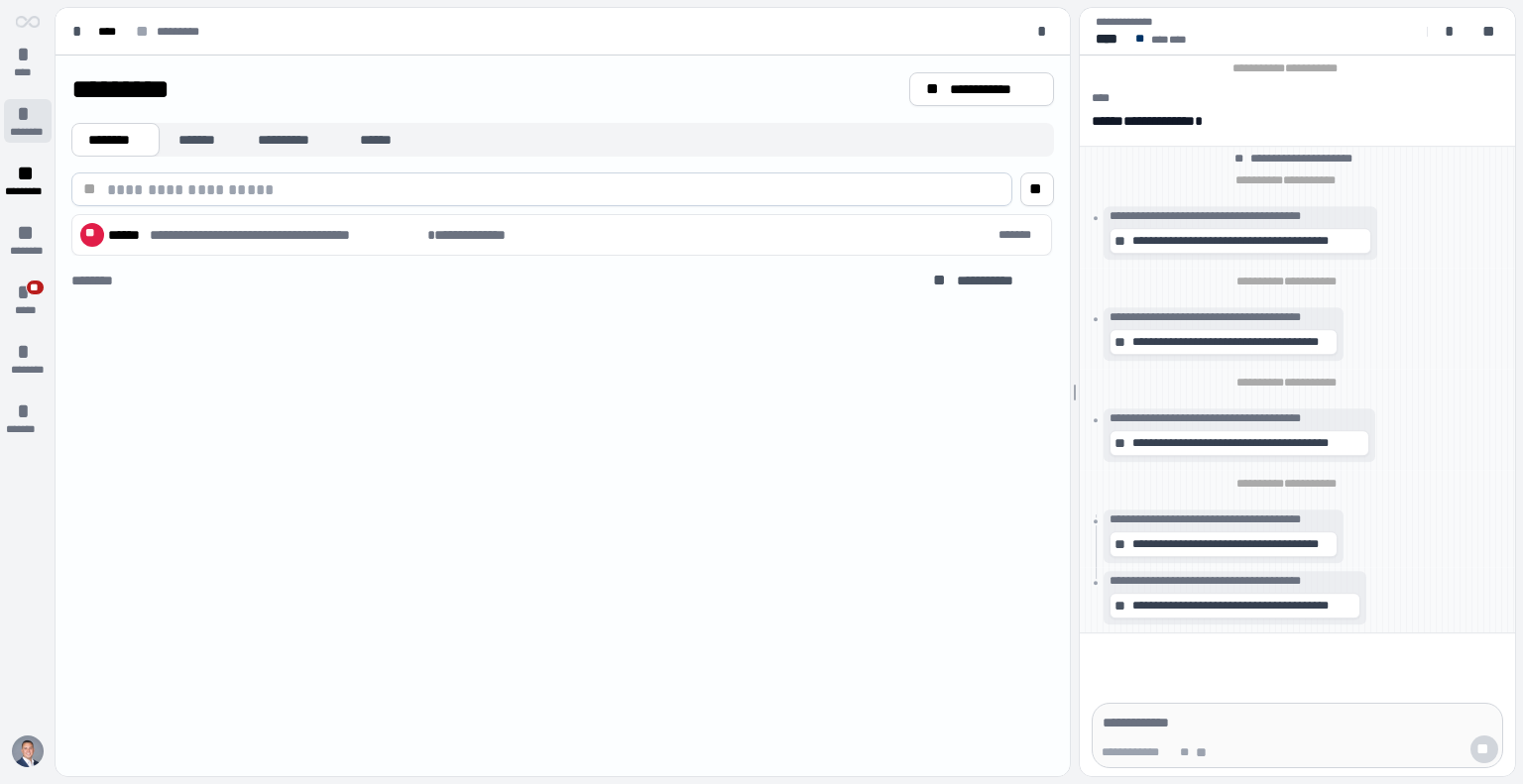 click on "*" at bounding box center [28, 114] 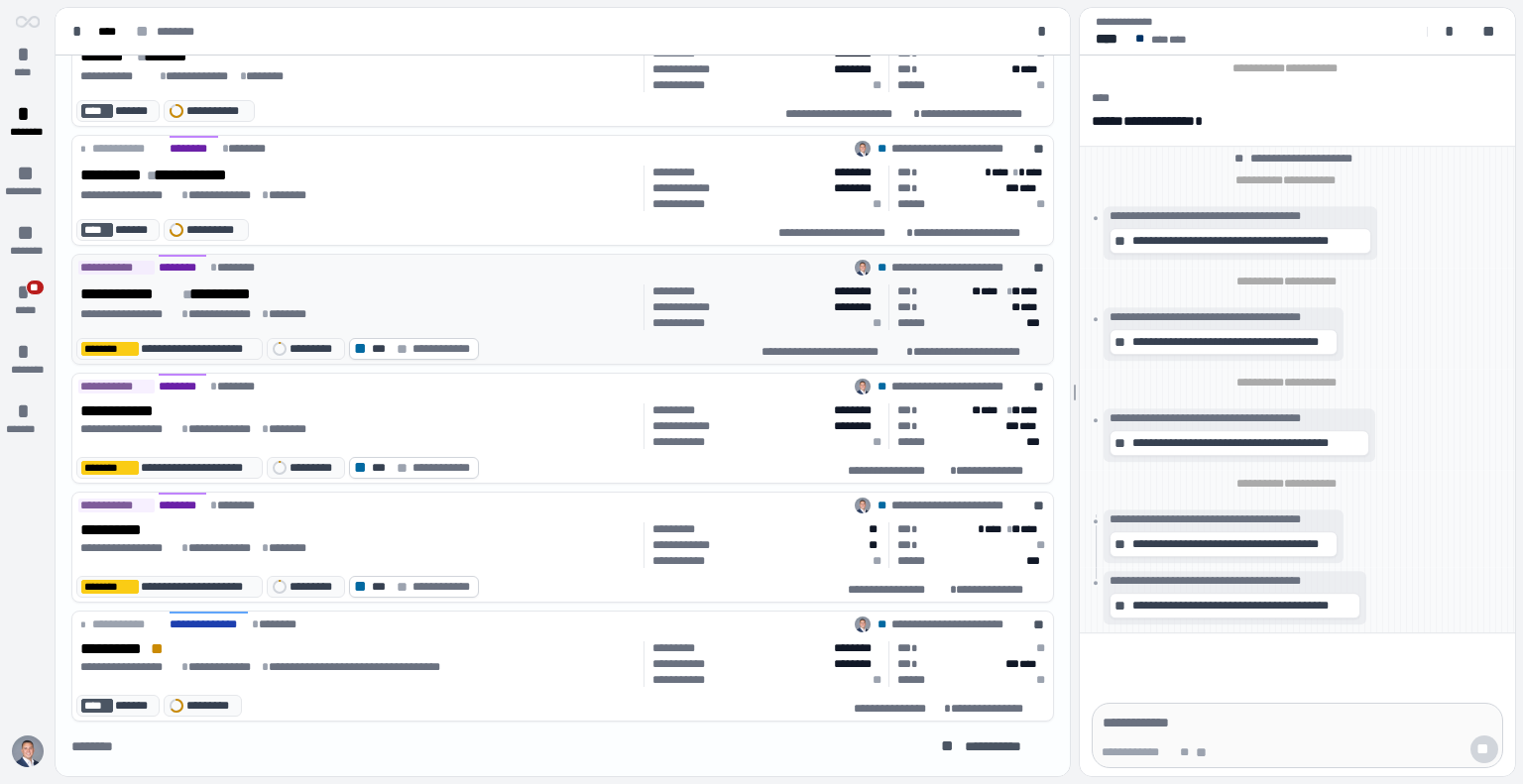 scroll, scrollTop: 0, scrollLeft: 0, axis: both 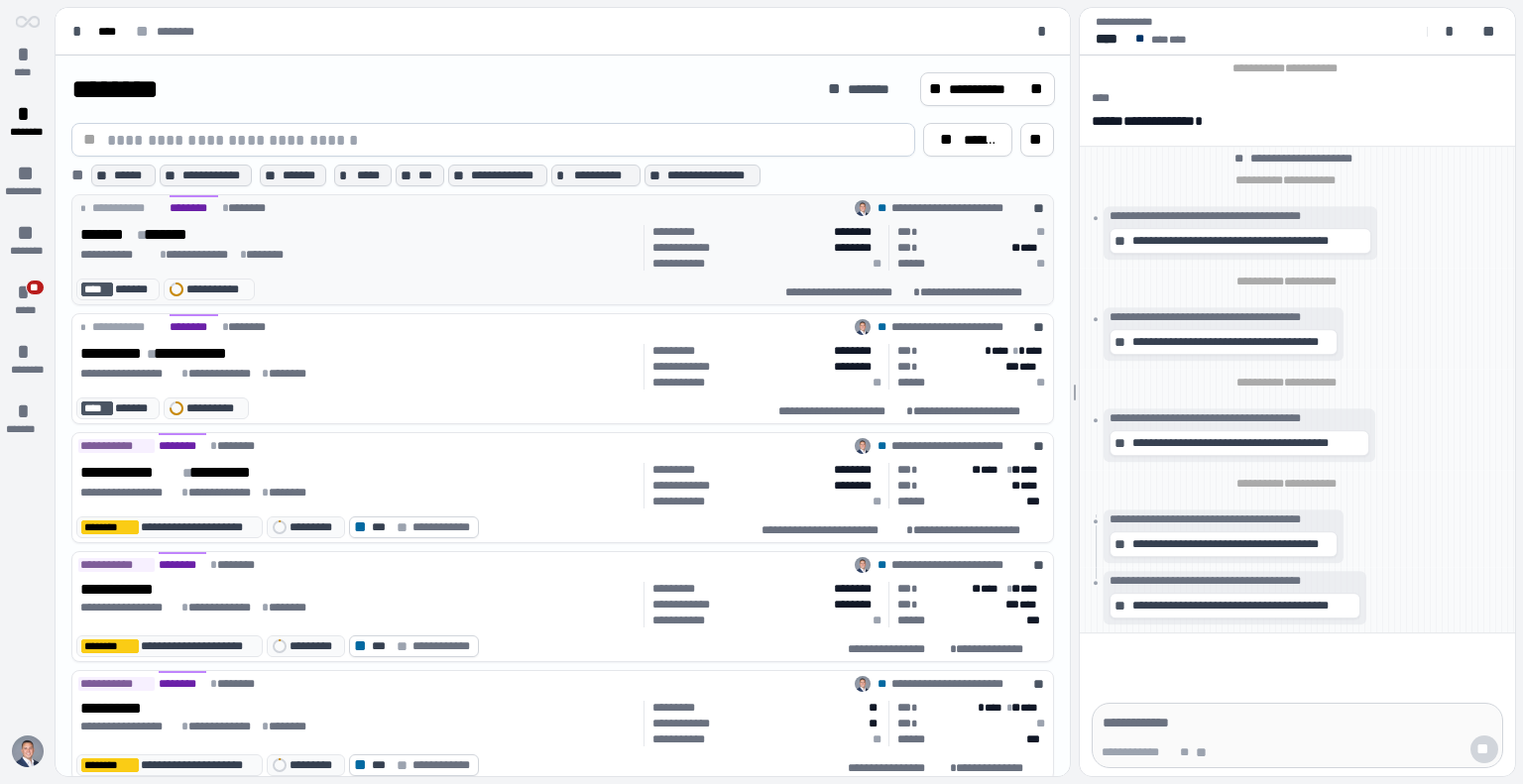 click on "******* *   *******" at bounding box center (358, 235) 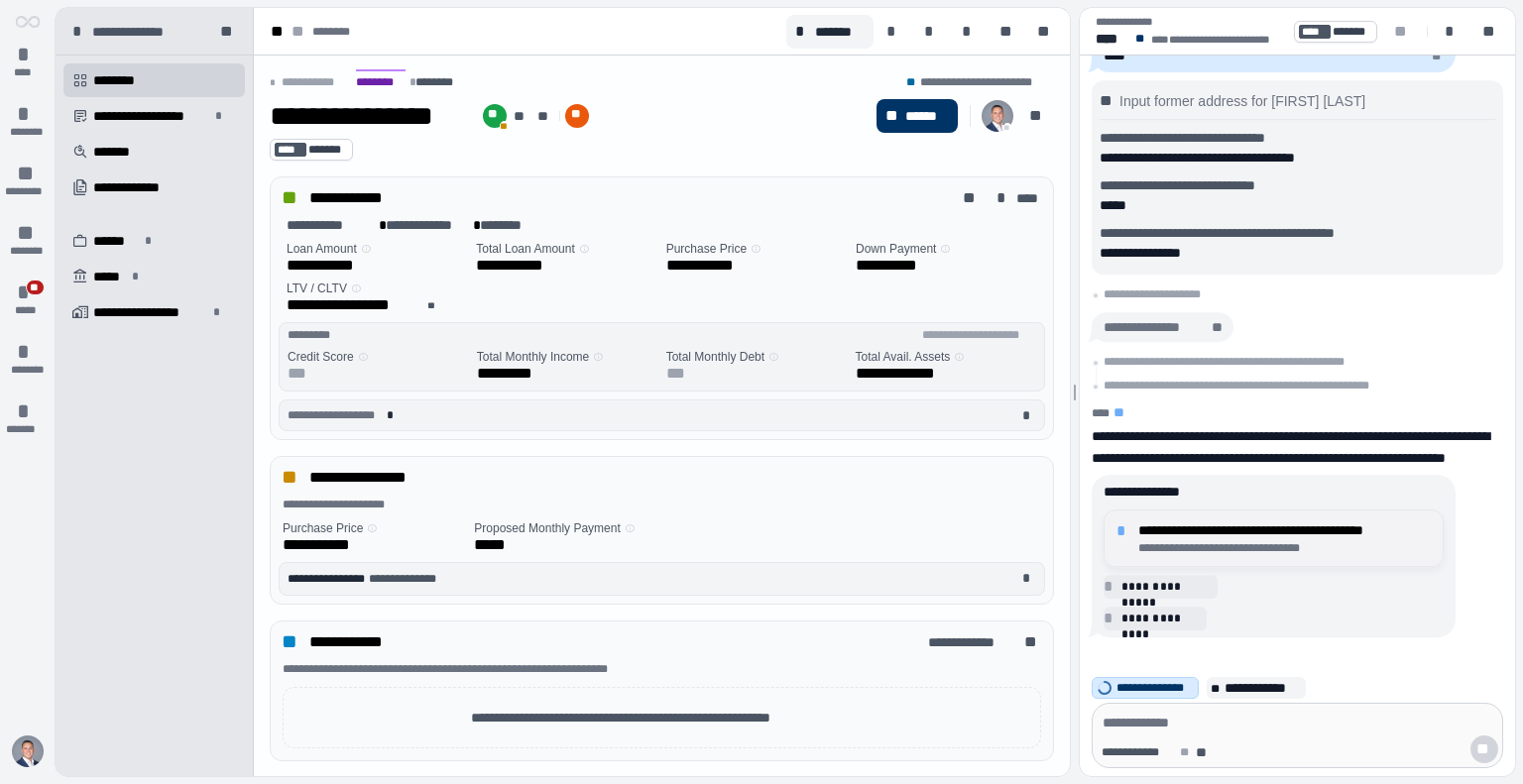 click on "**********" at bounding box center (1284, 530) 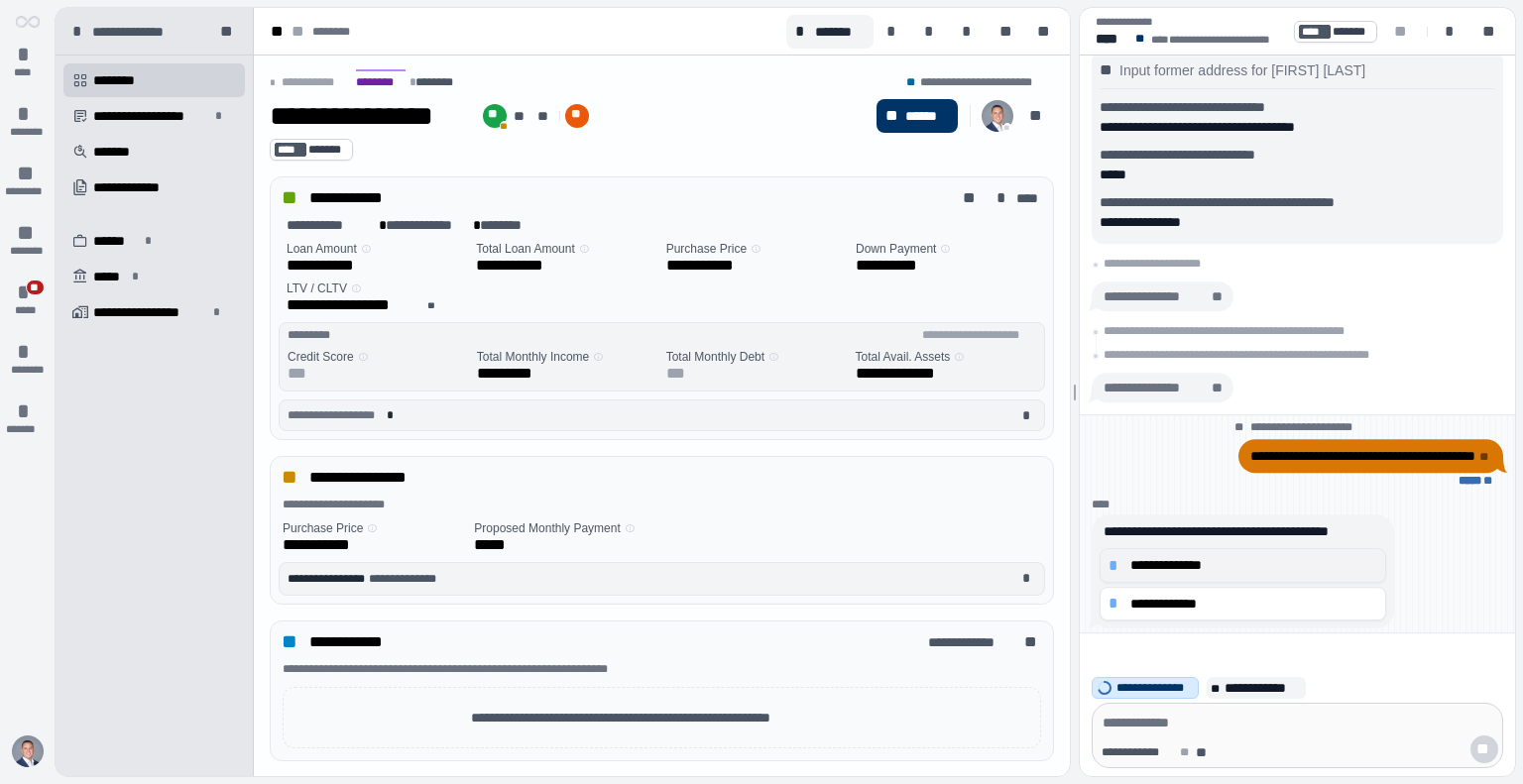 click on "**********" at bounding box center (1253, 565) 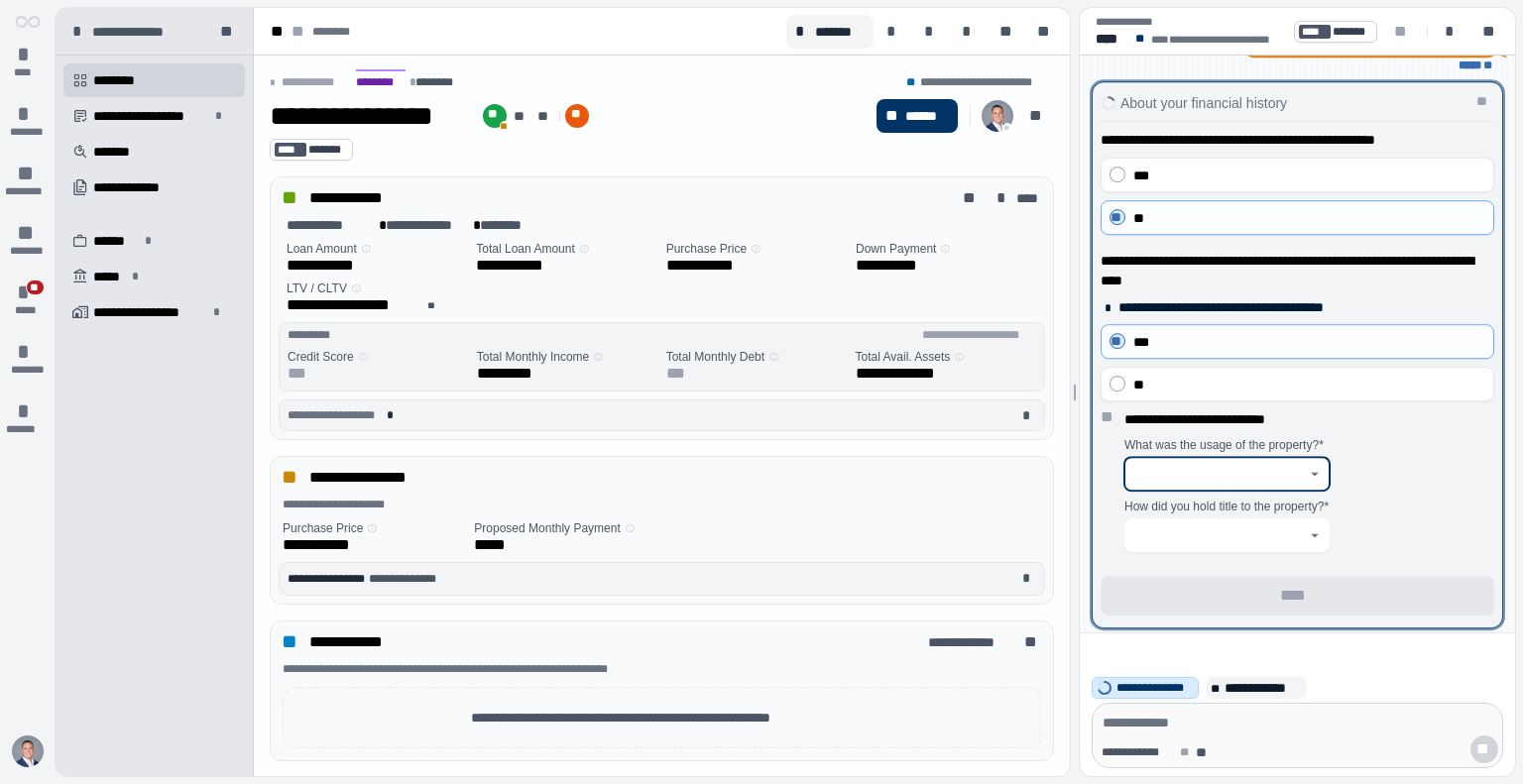 click at bounding box center [1216, 474] 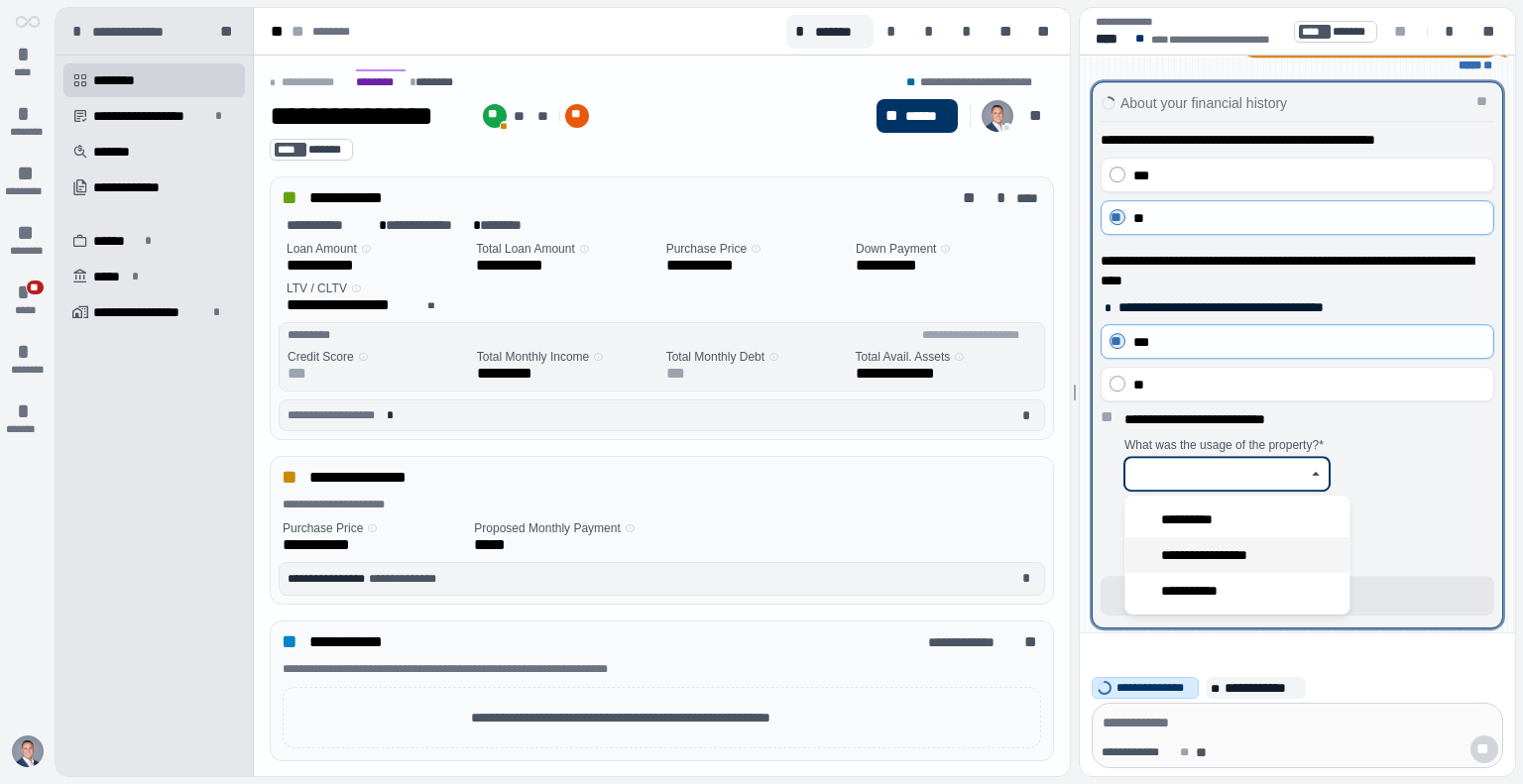click on "**********" at bounding box center [1217, 555] 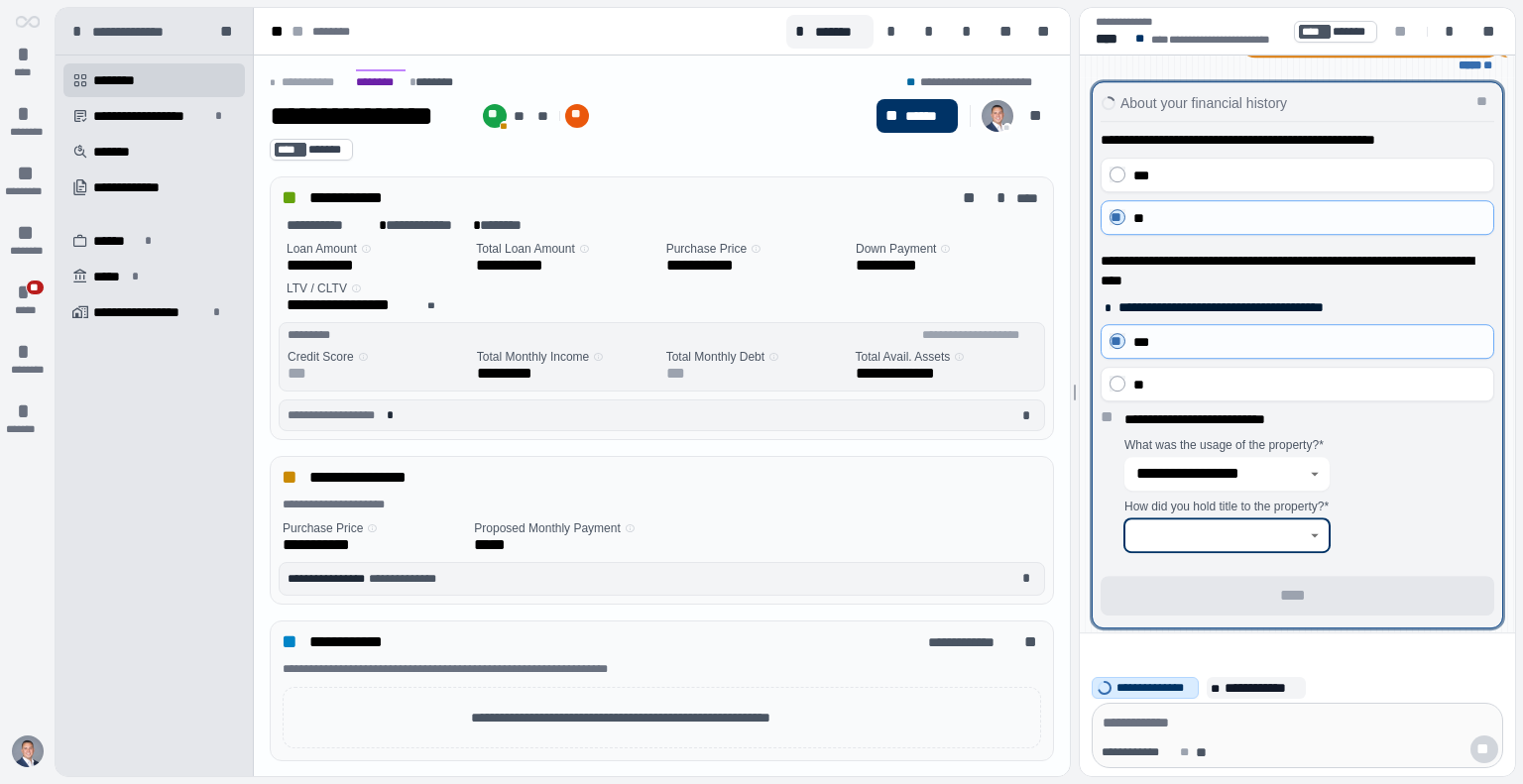 click at bounding box center [1216, 535] 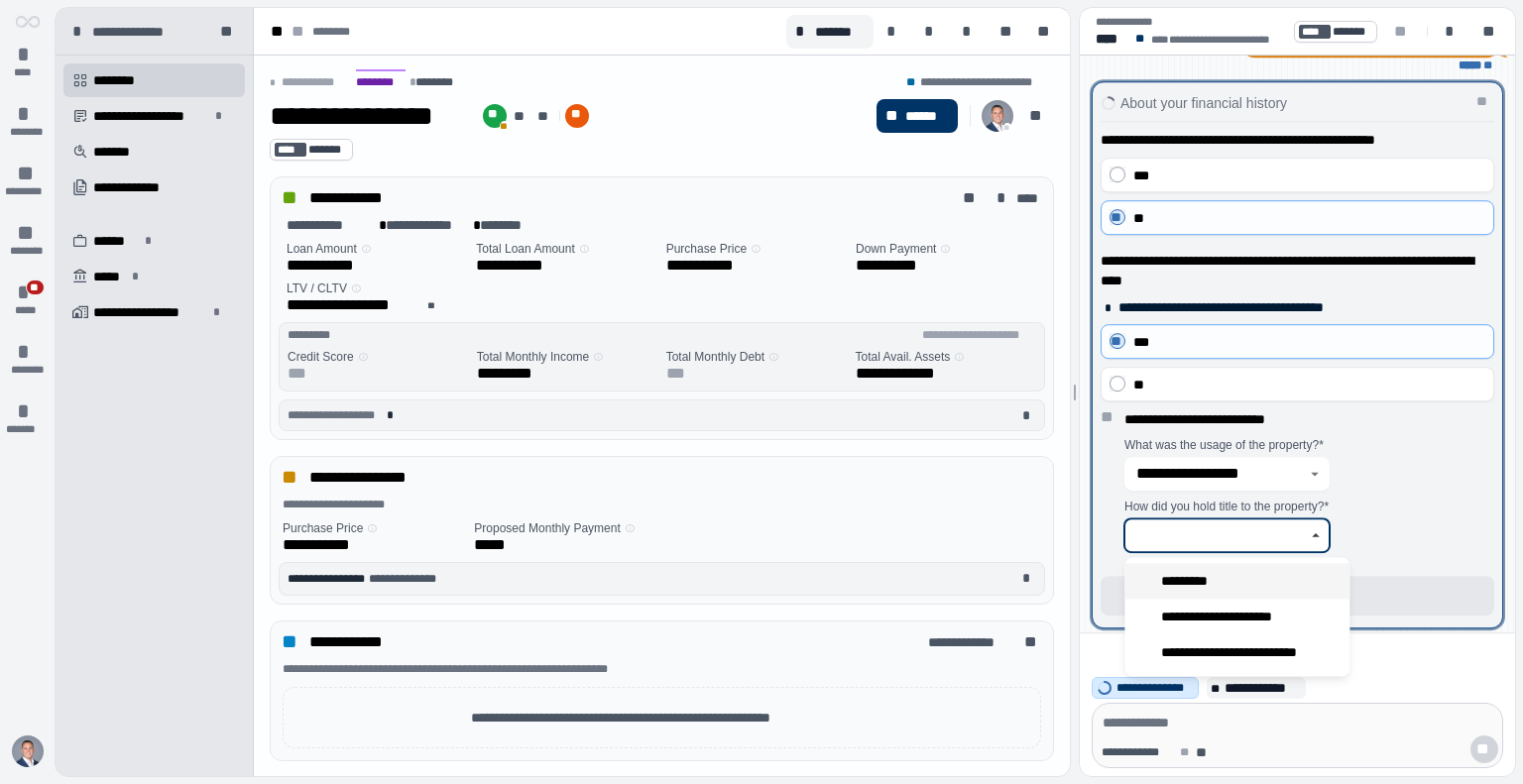 click on "*********" at bounding box center (1190, 581) 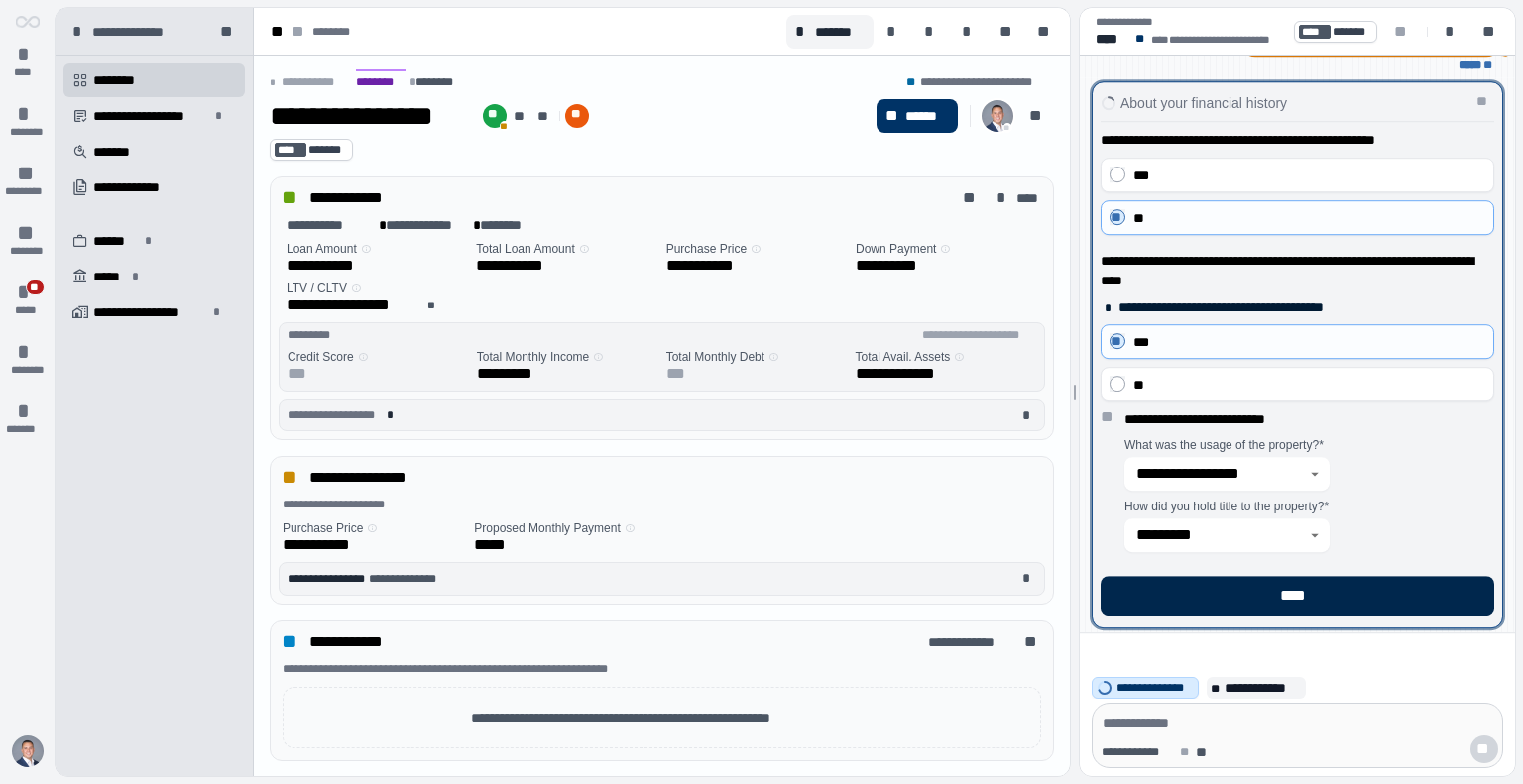 click on "****" at bounding box center [1297, 596] 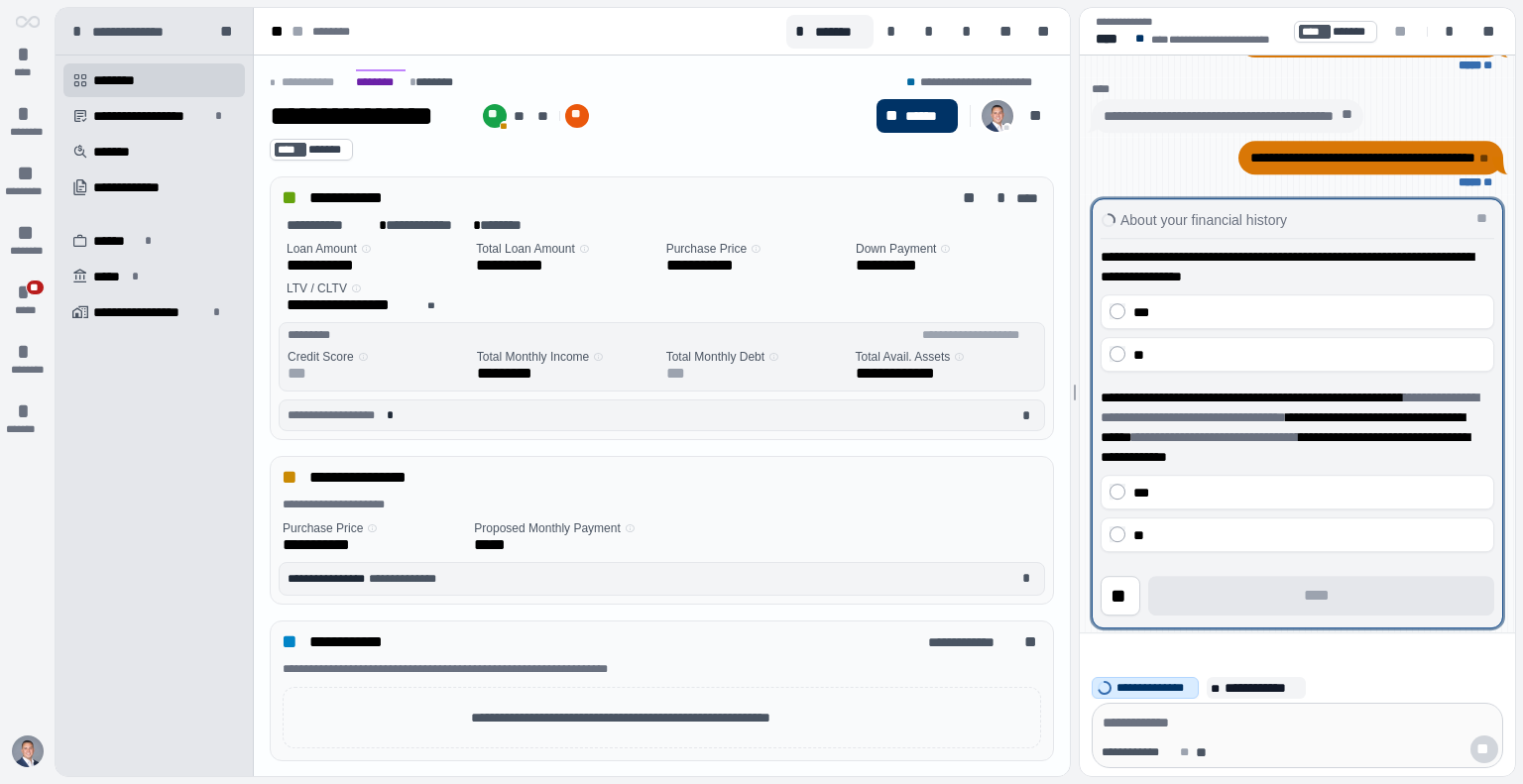 drag, startPoint x: 1187, startPoint y: 355, endPoint x: 1211, endPoint y: 411, distance: 60.926185 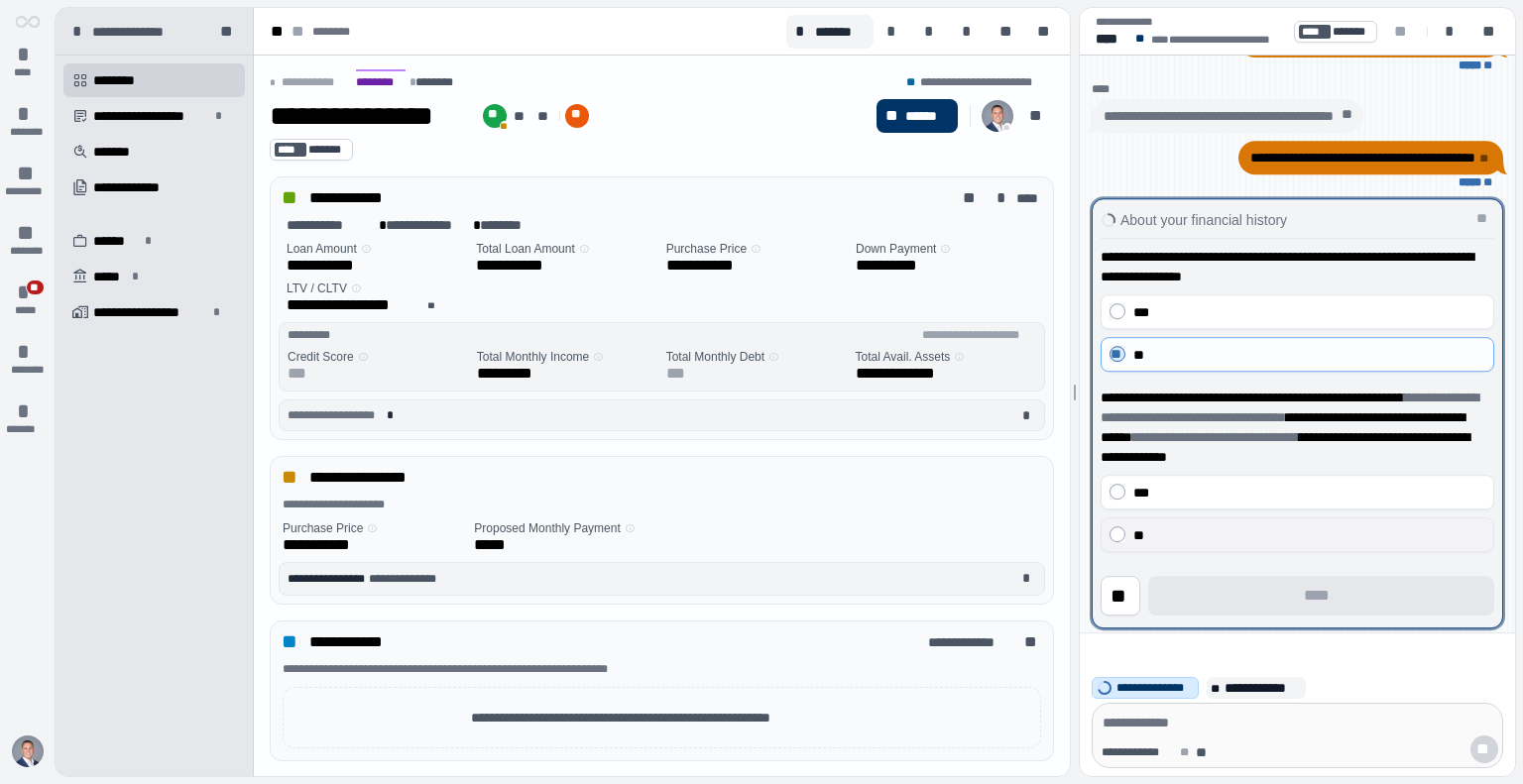 click on "**" at bounding box center (1309, 535) 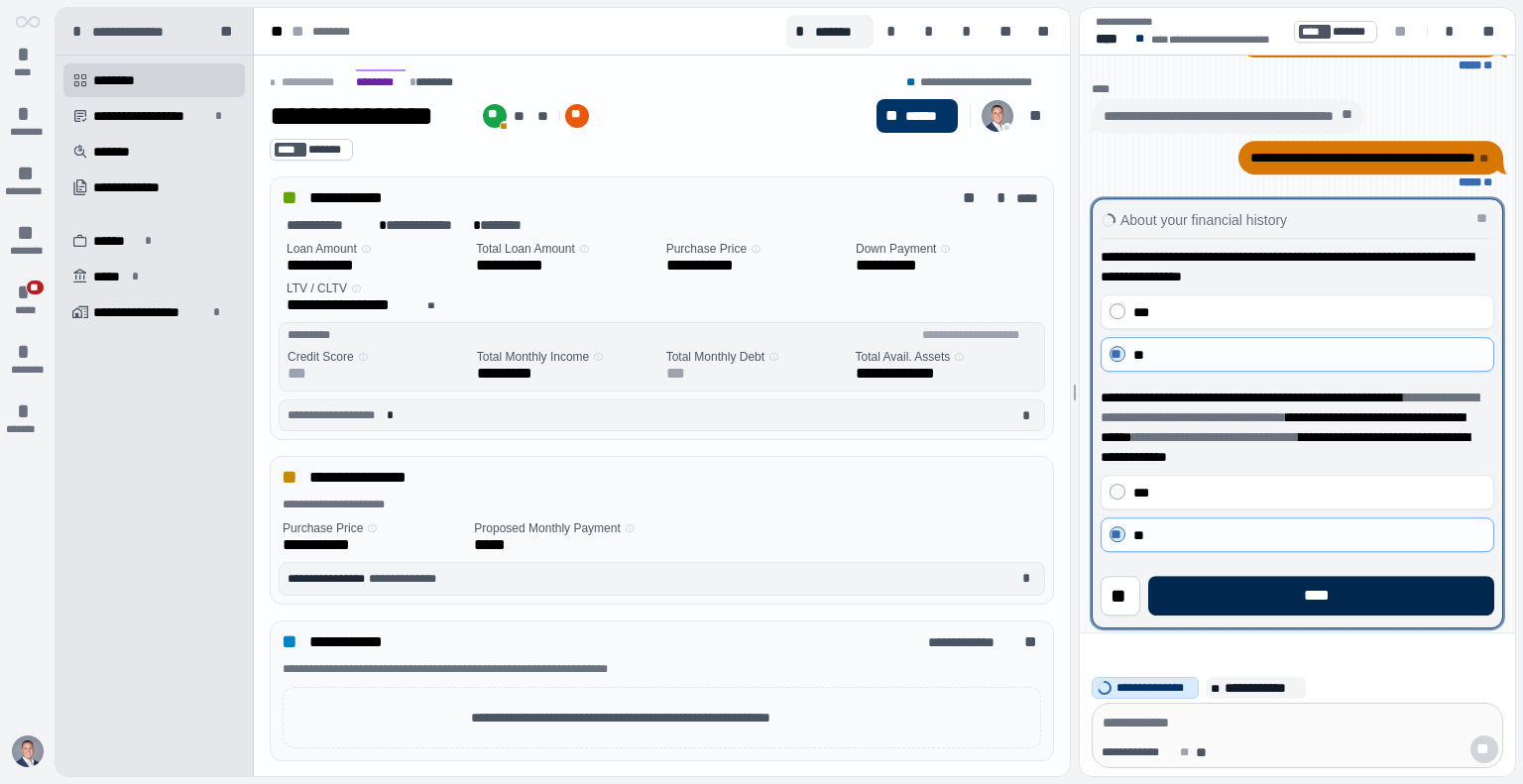 click on "****" at bounding box center [1321, 596] 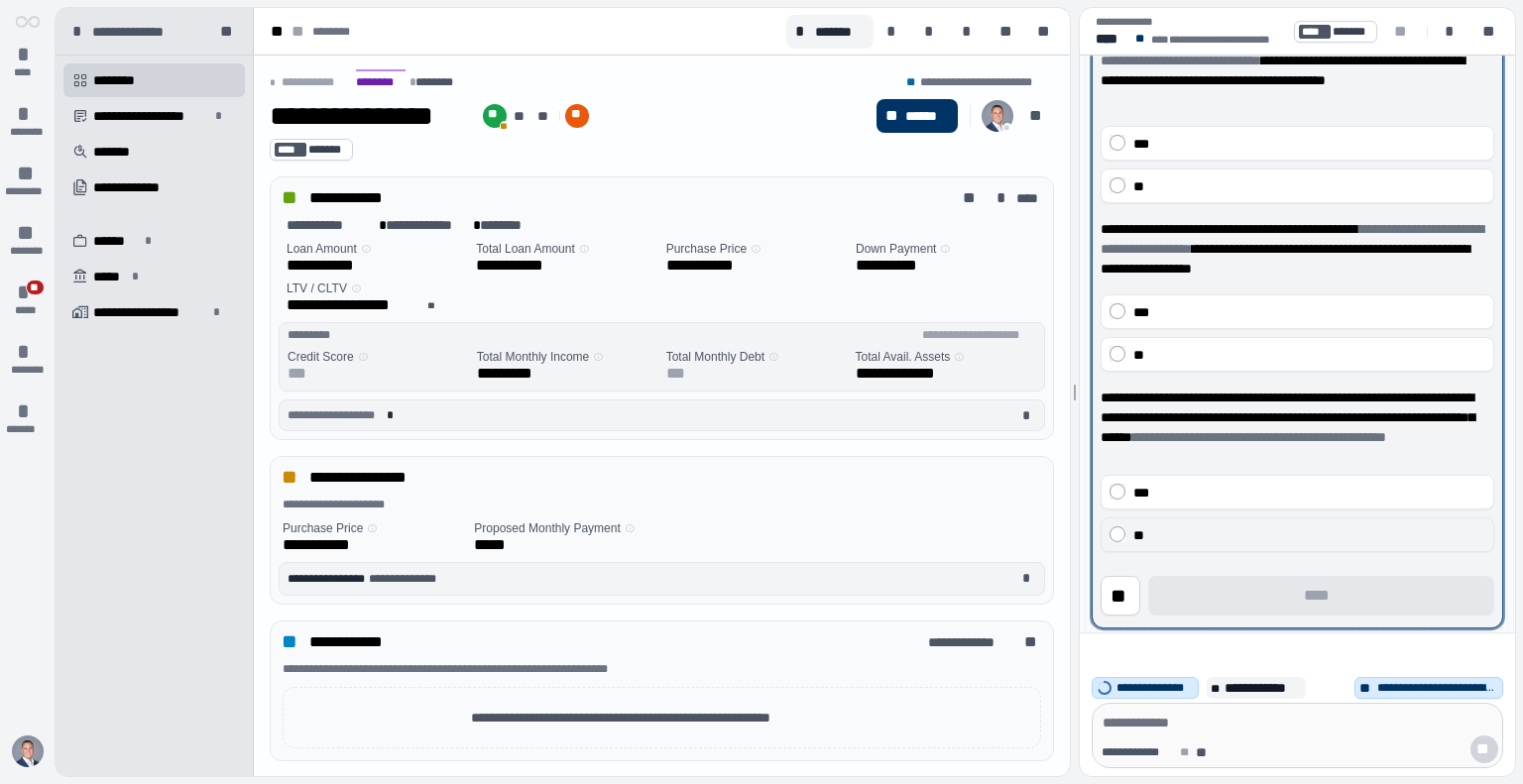 click on "**" at bounding box center [1309, 535] 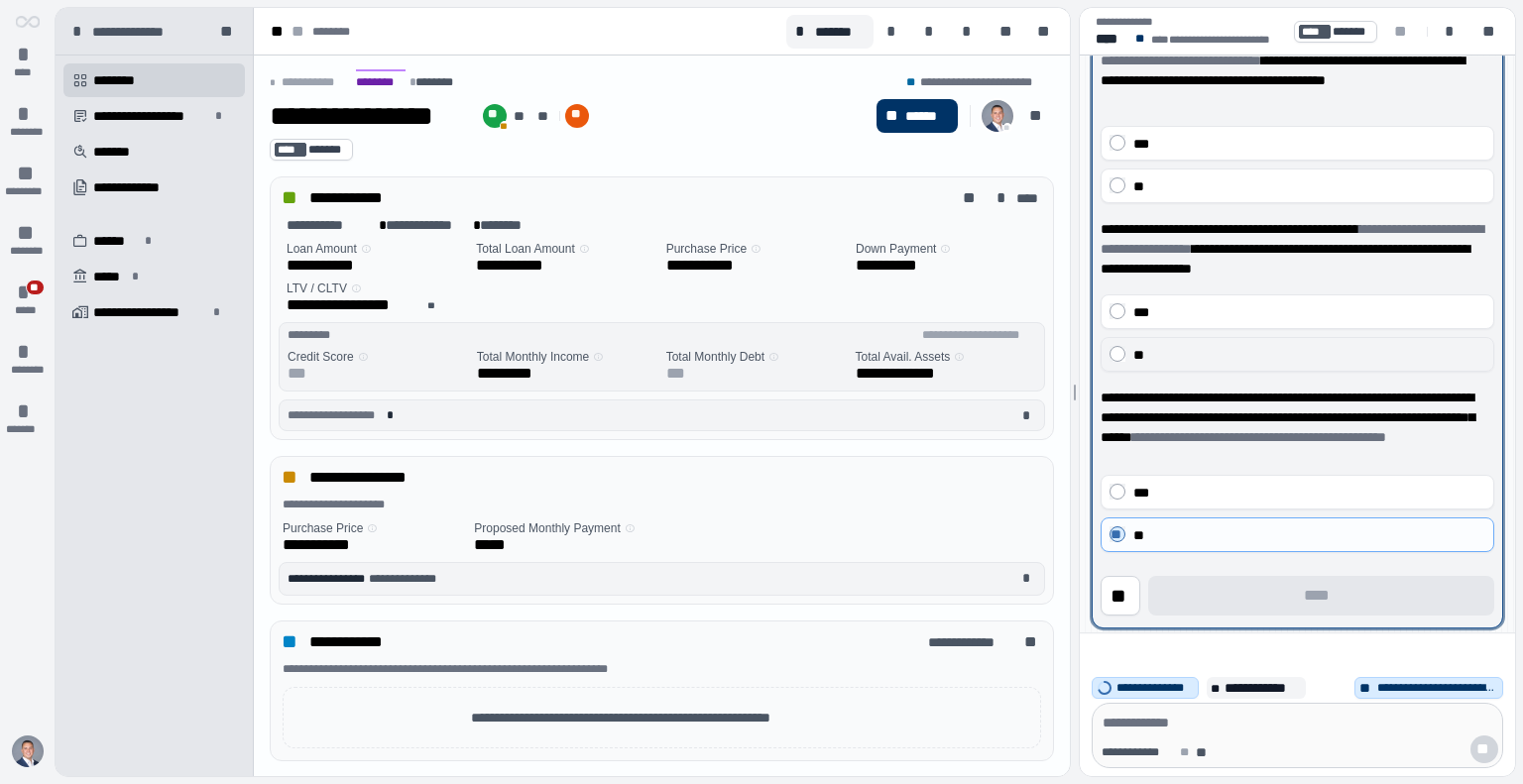 click on "**" at bounding box center (1309, 355) 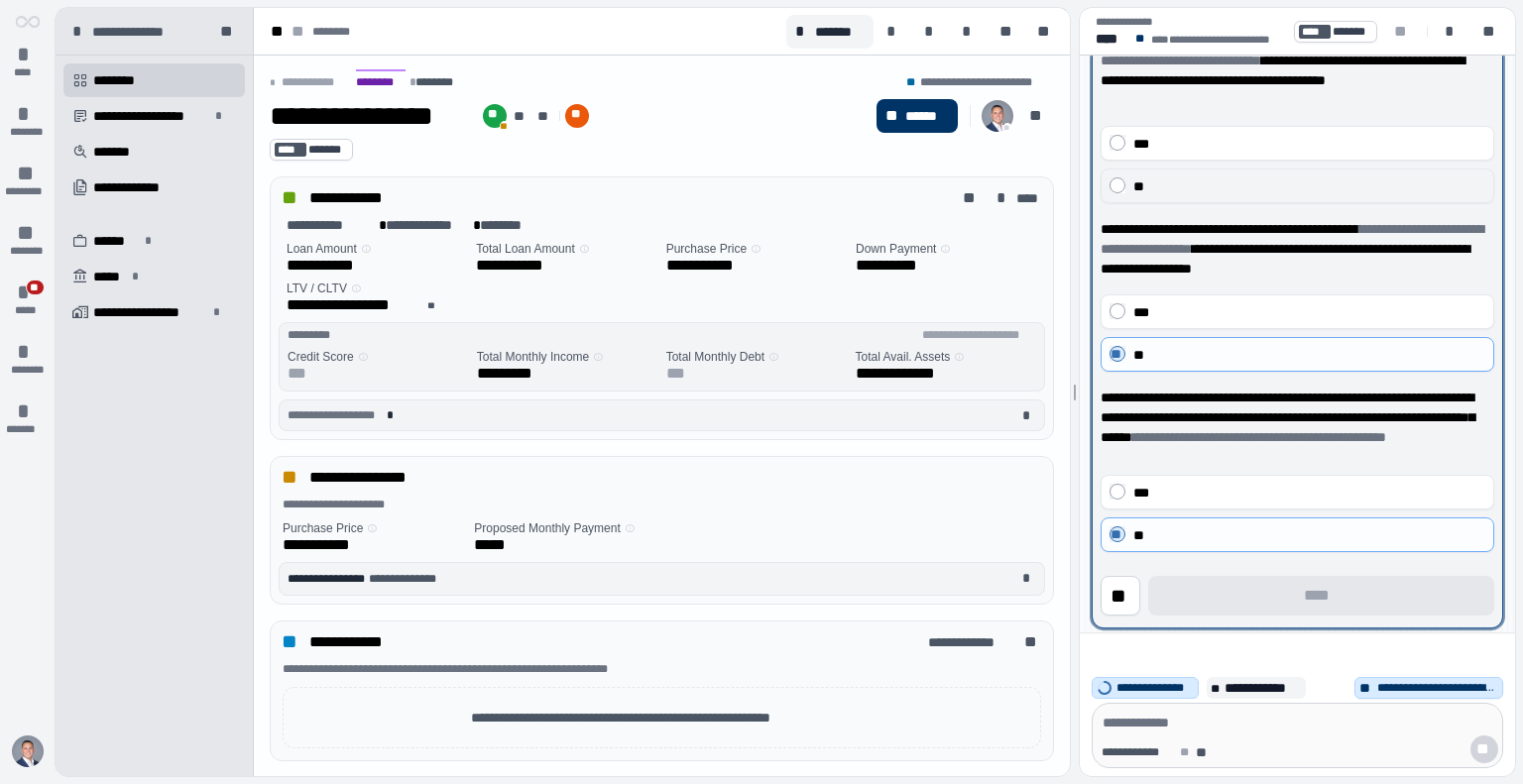 click on "**" at bounding box center [1309, 186] 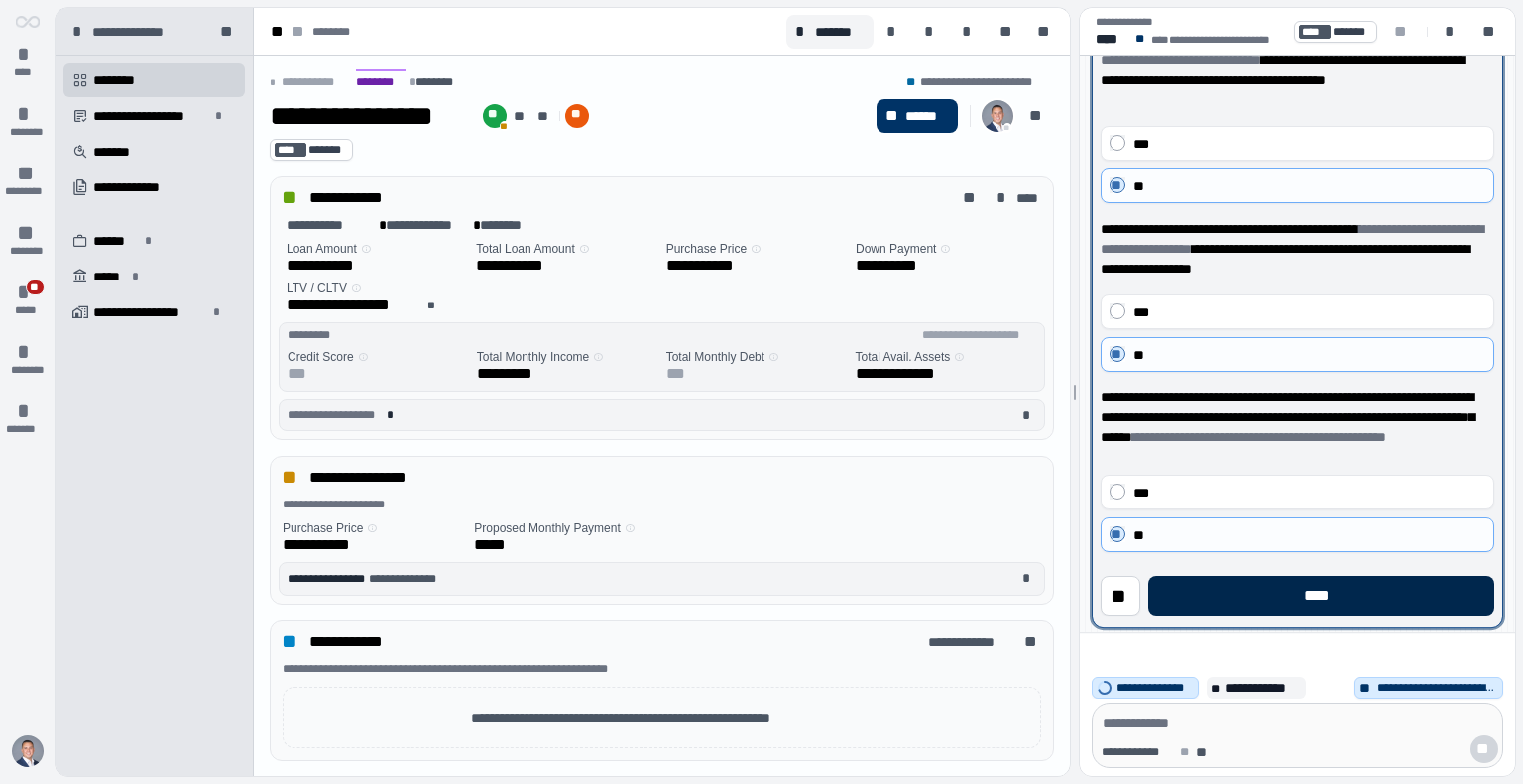 click on "****" at bounding box center [1321, 596] 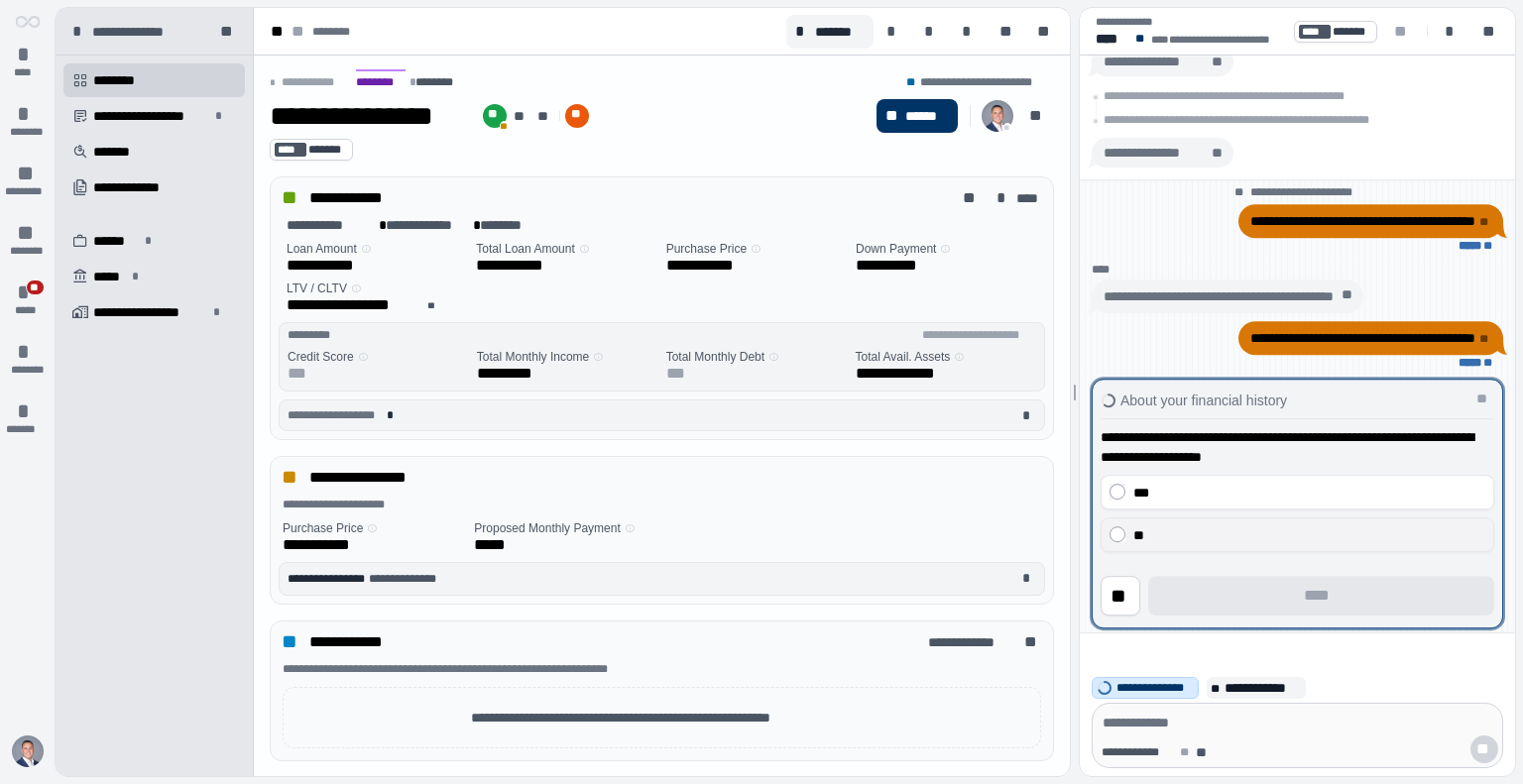 click on "**" at bounding box center [1309, 535] 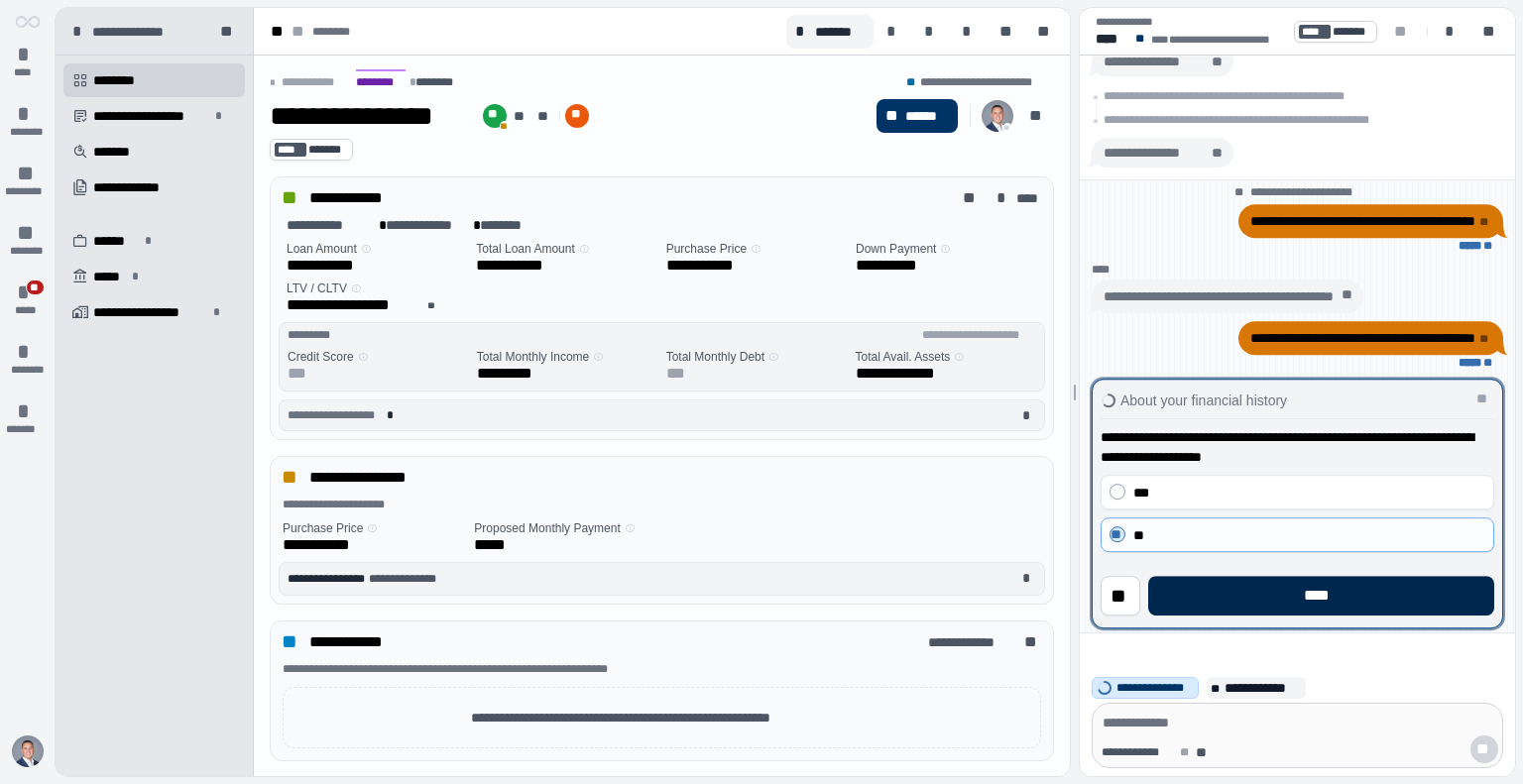 click on "****" at bounding box center (1321, 596) 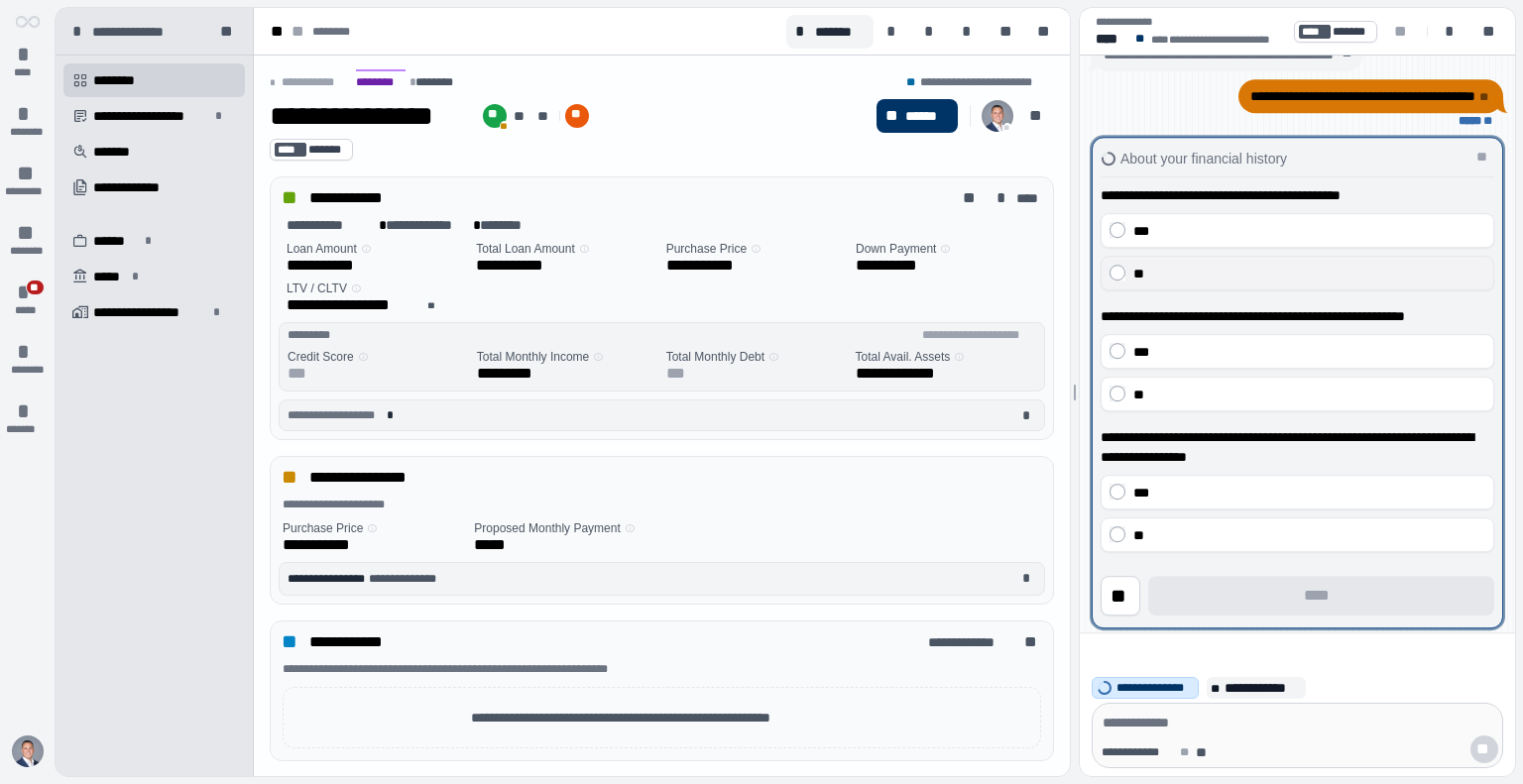 click on "**" at bounding box center (1309, 274) 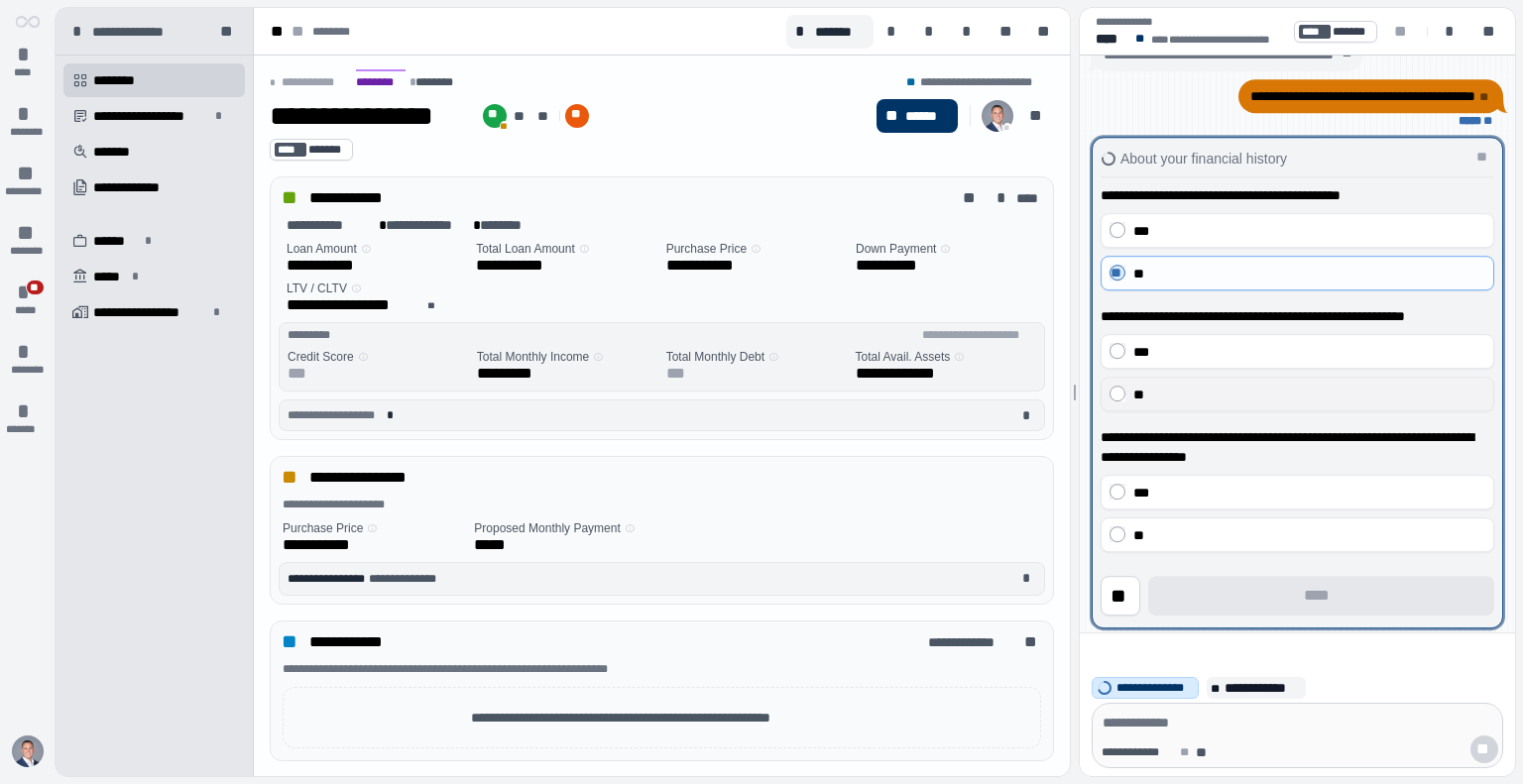 click on "**" at bounding box center (1309, 394) 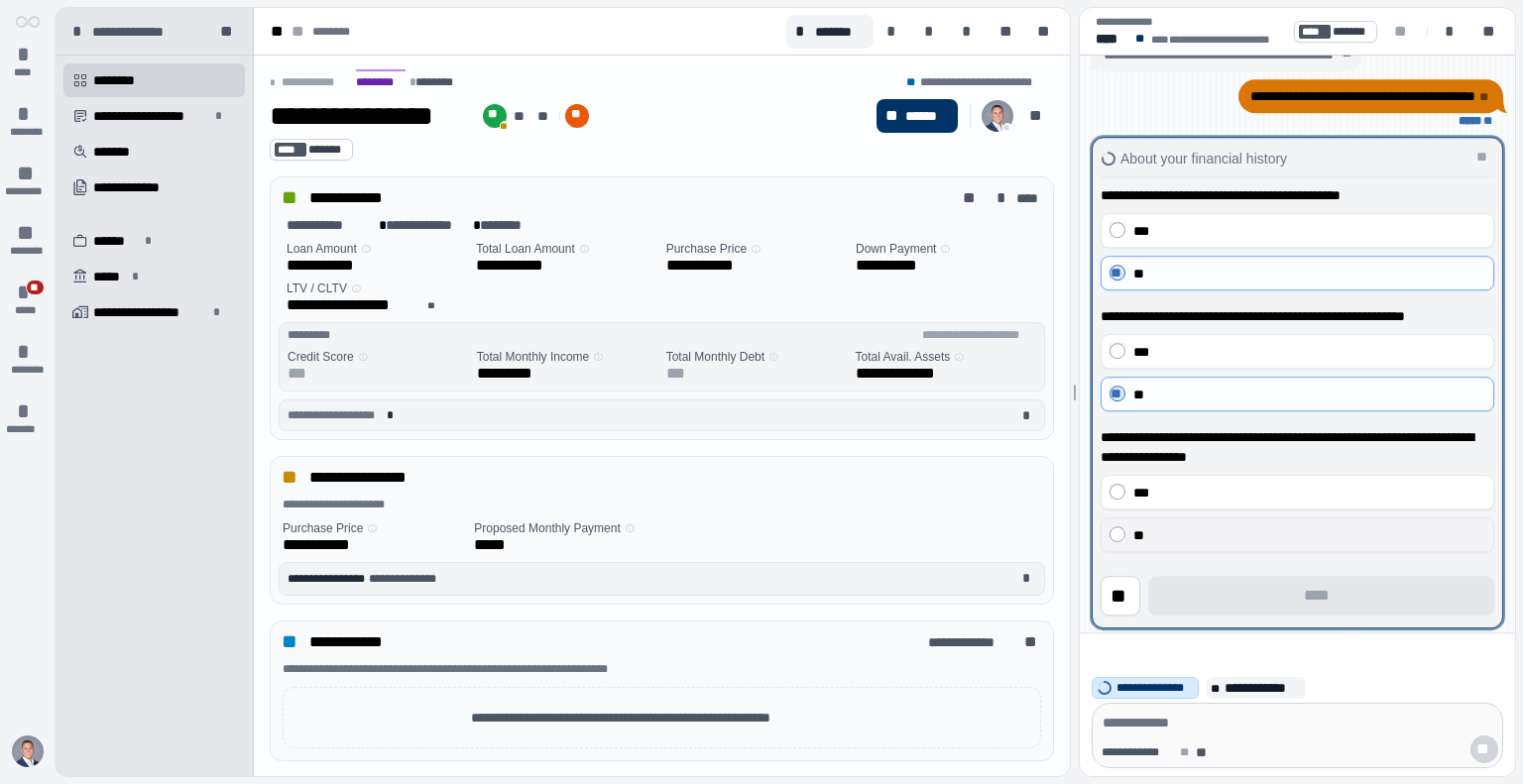 click on "**" at bounding box center [1297, 534] 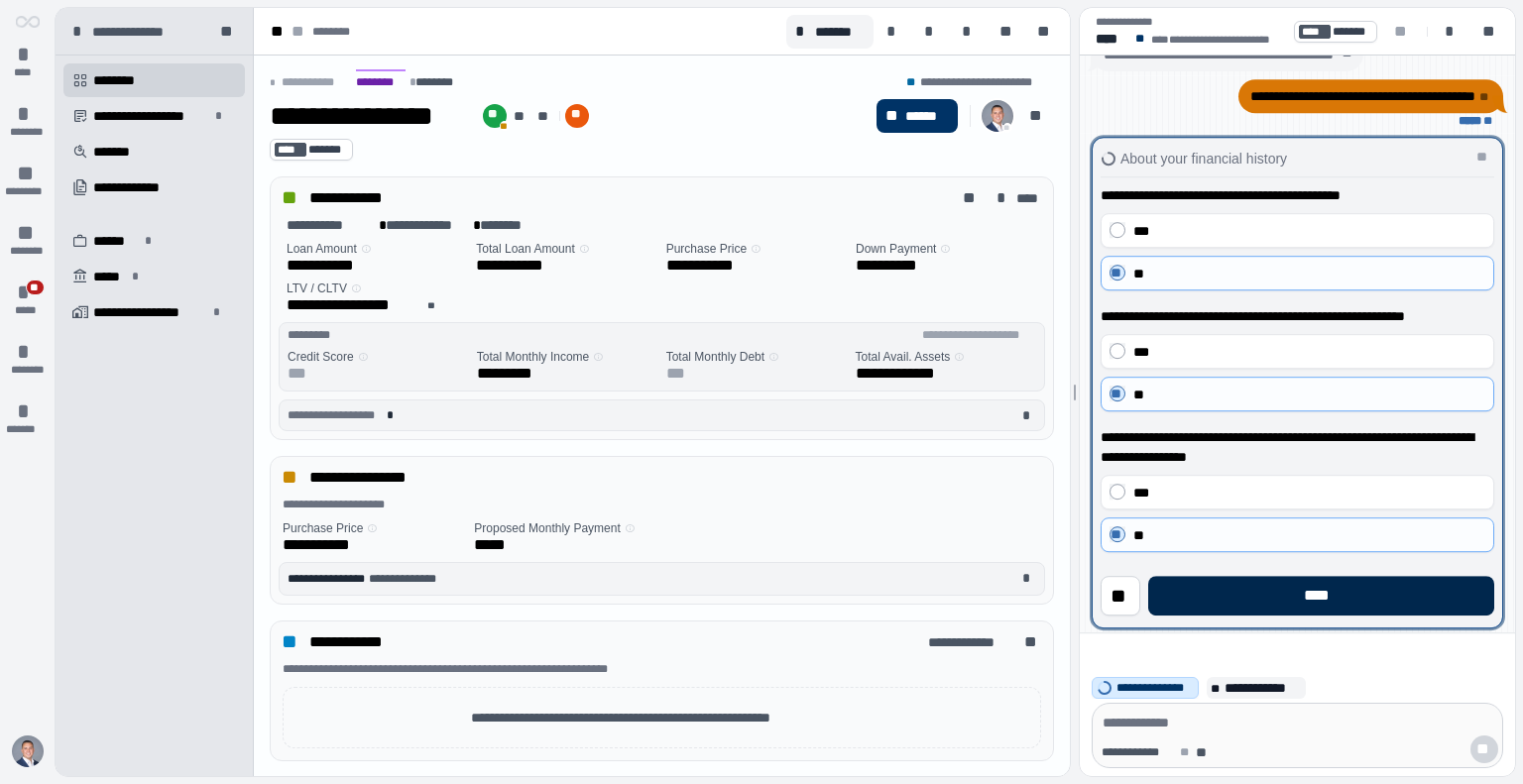 click on "****" at bounding box center (1321, 596) 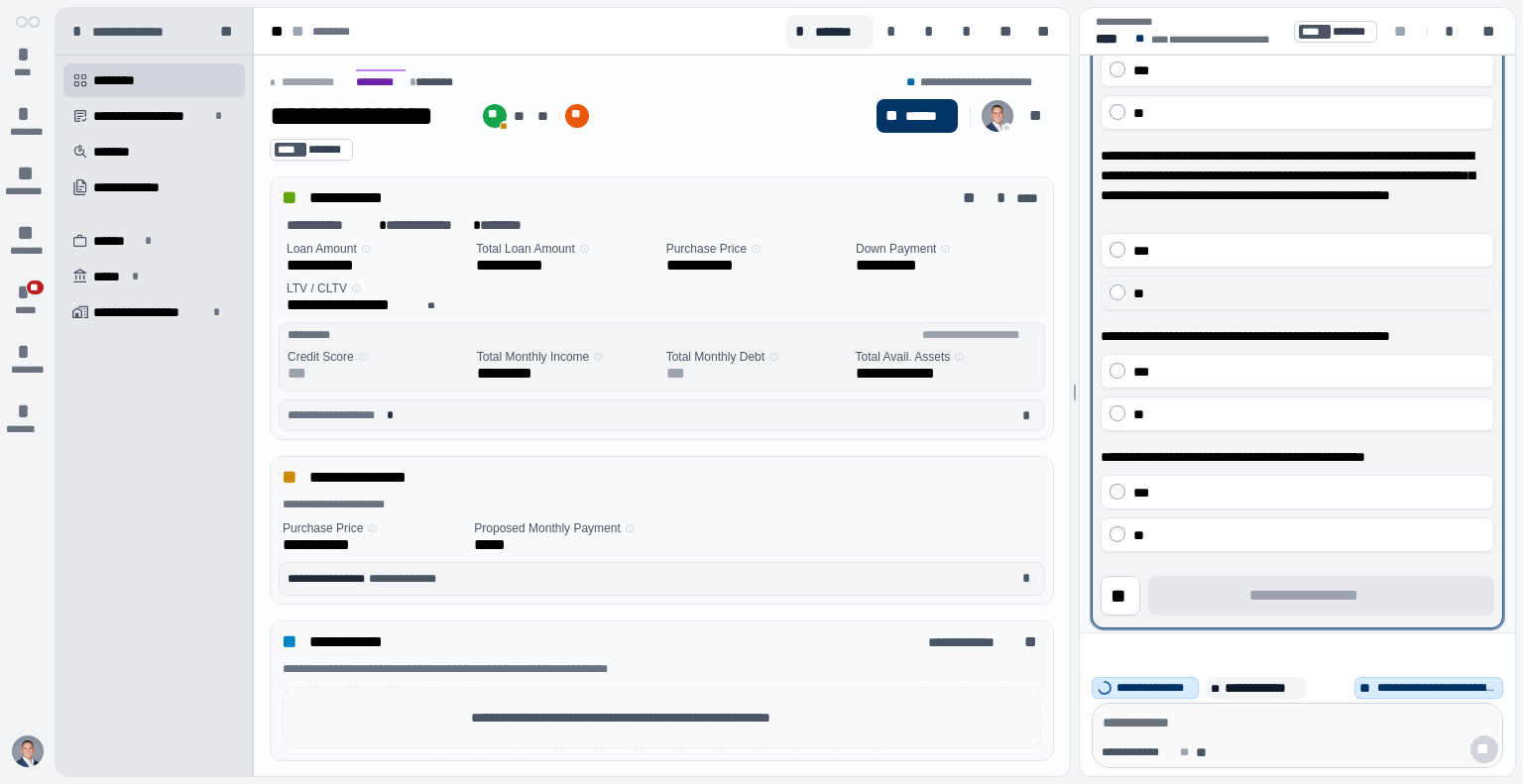 click on "**" at bounding box center (1309, 293) 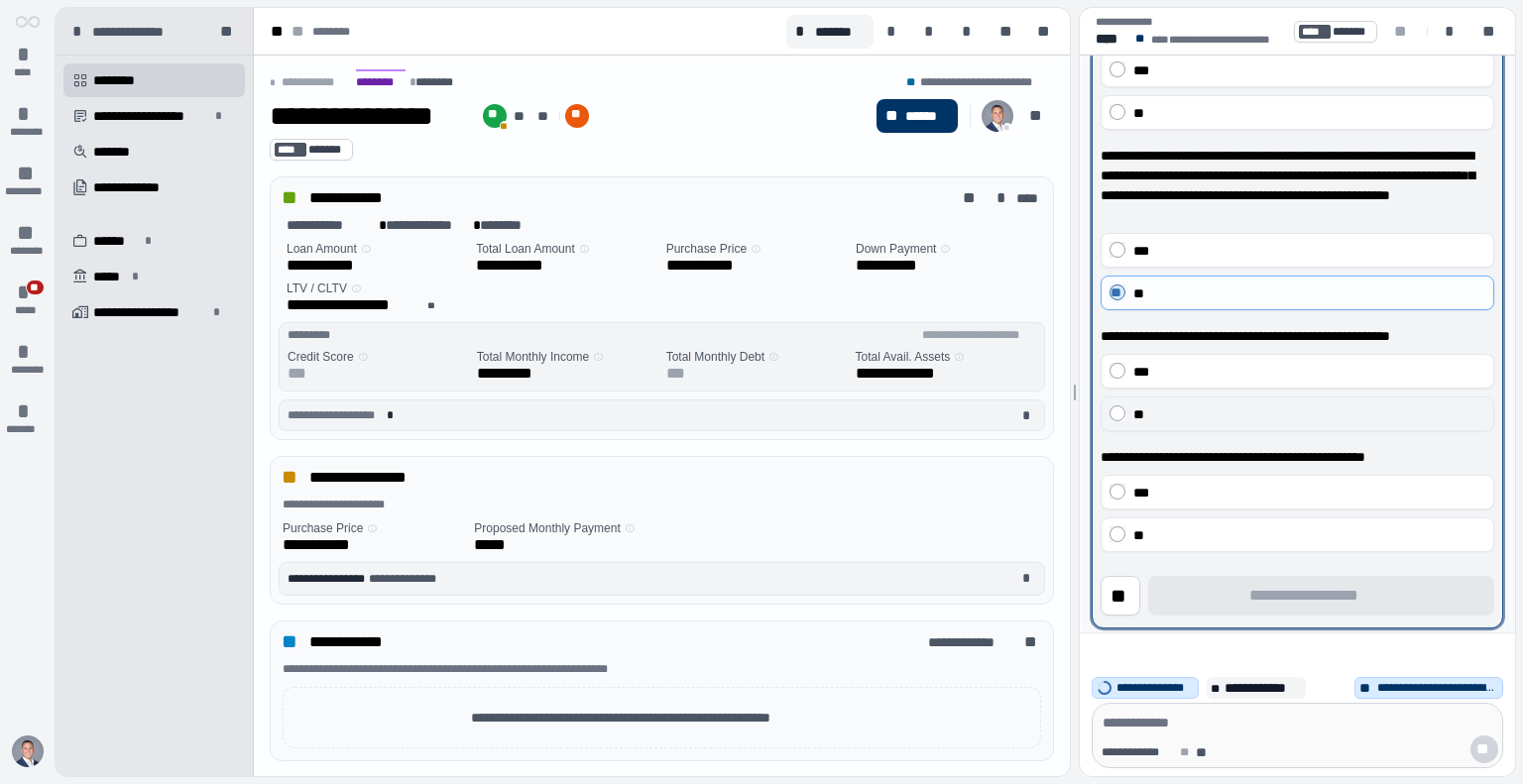 click on "**" at bounding box center [1297, 413] 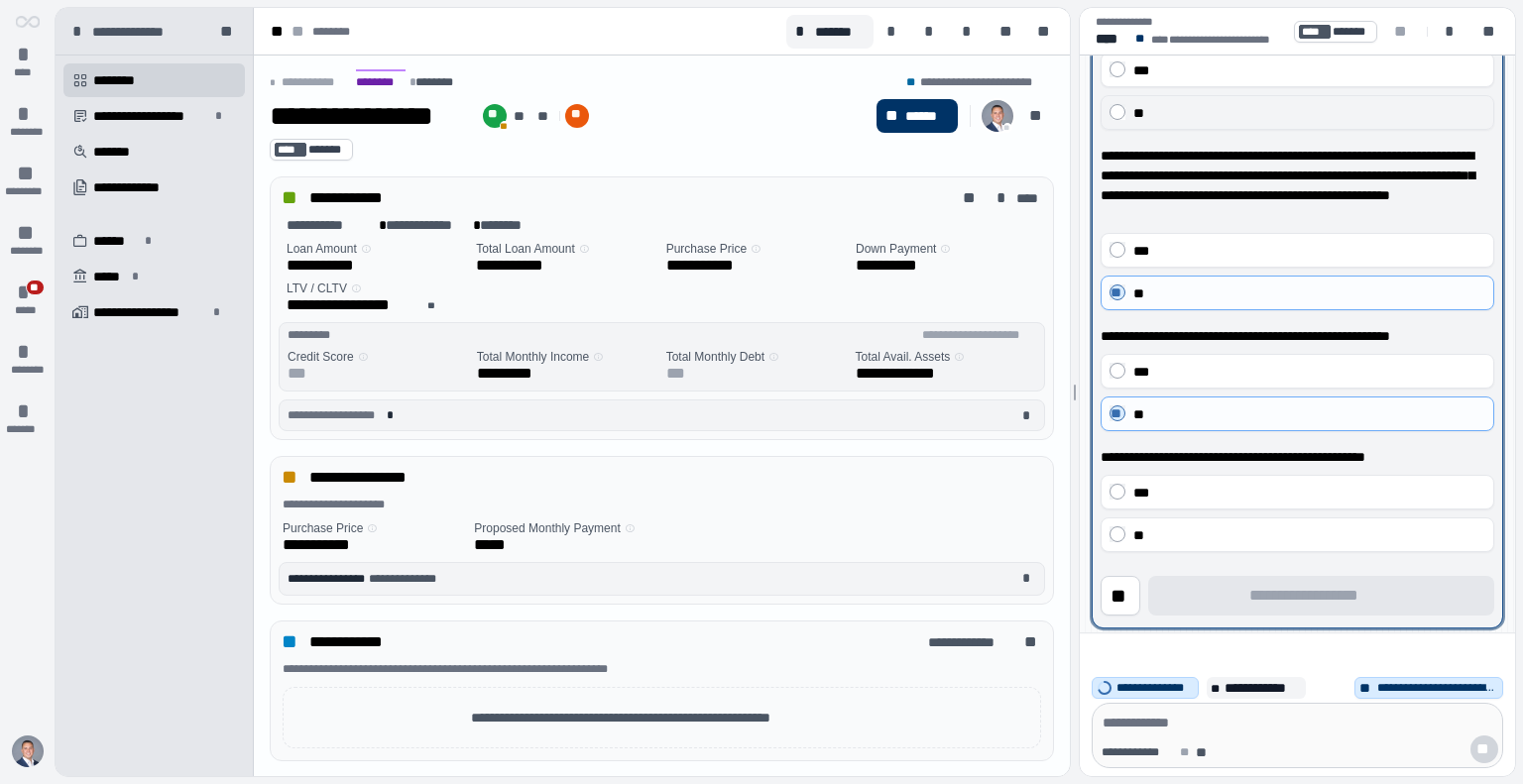 click on "**" at bounding box center (1309, 113) 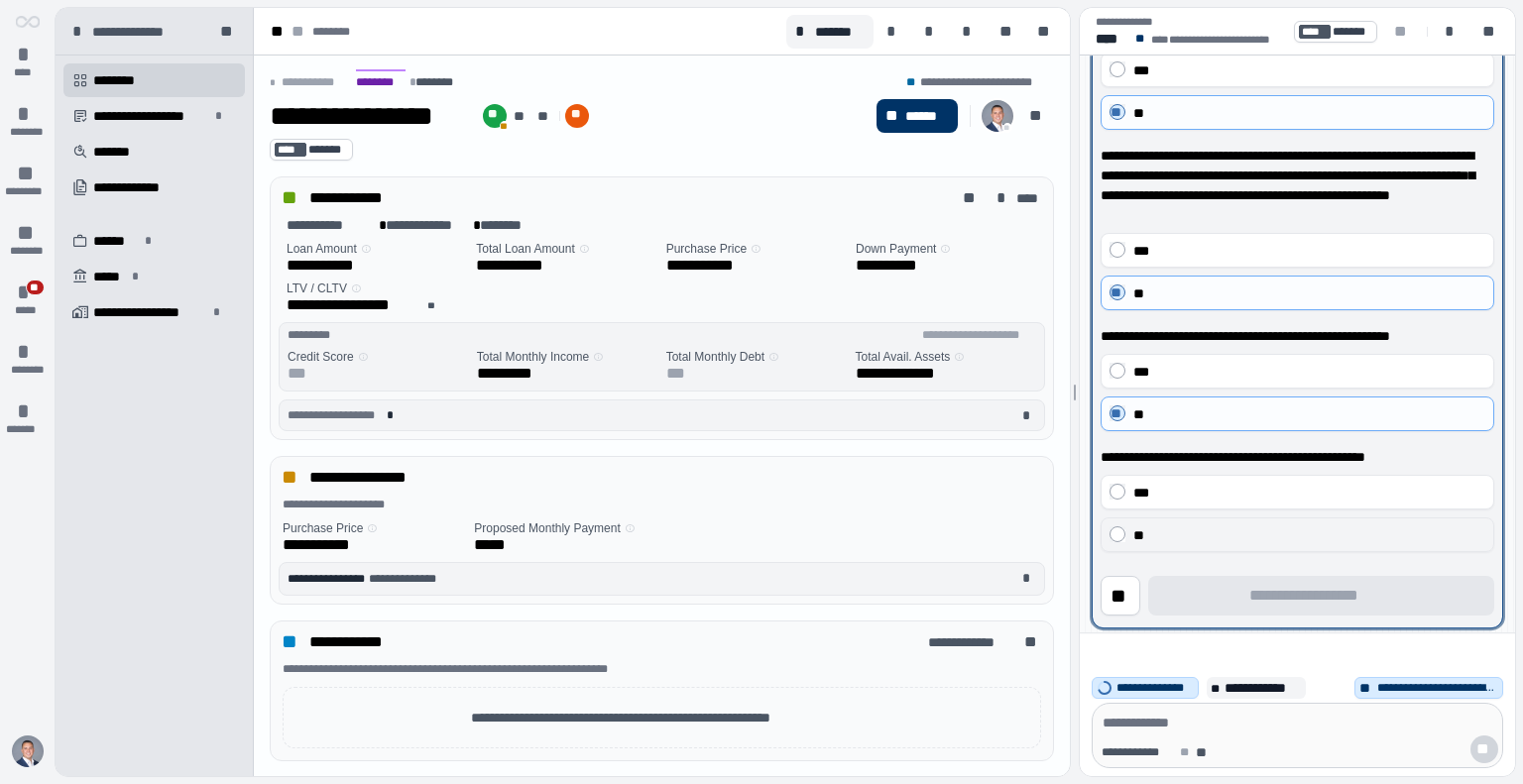 click on "**" at bounding box center (1309, 535) 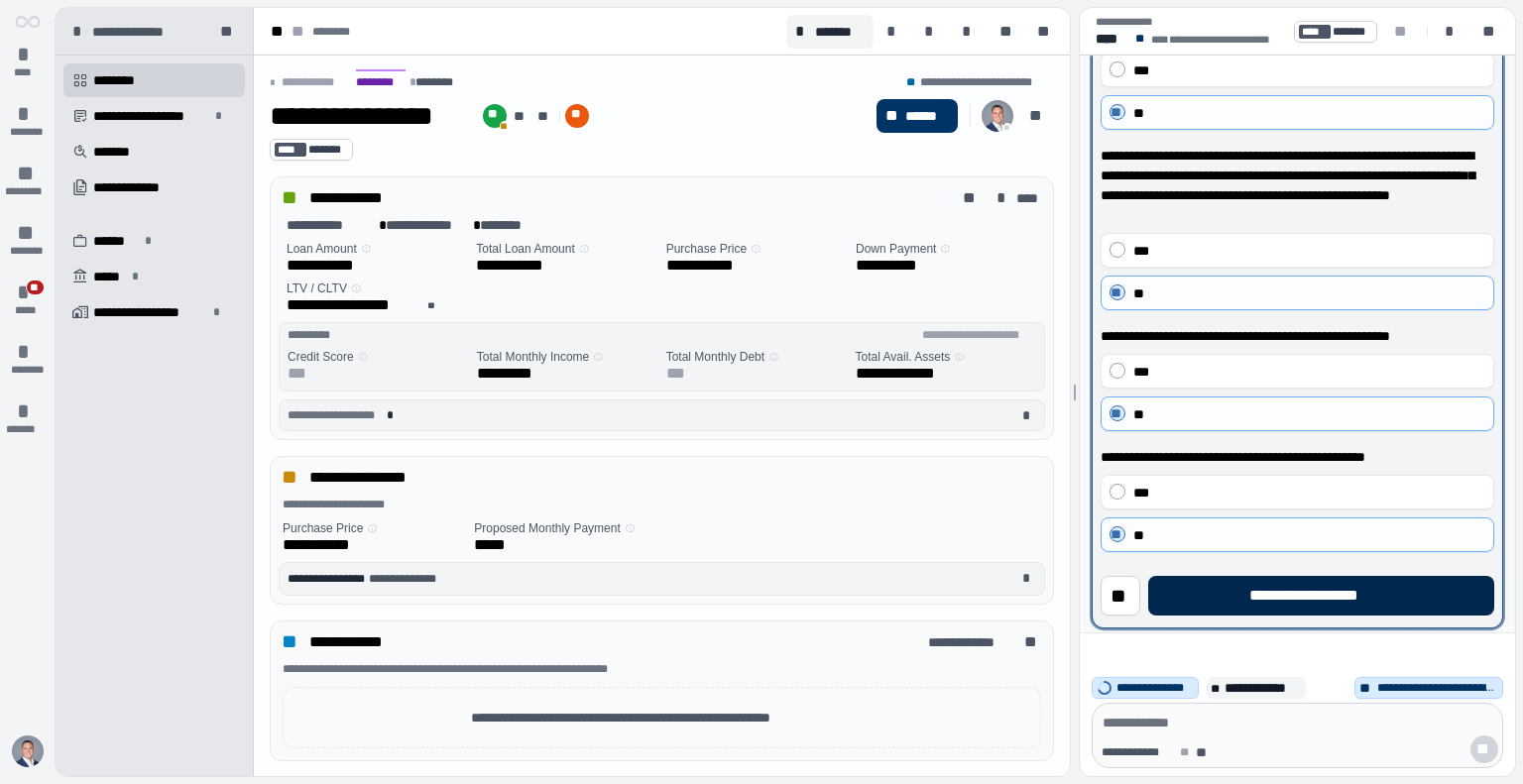 click on "**********" at bounding box center (1321, 596) 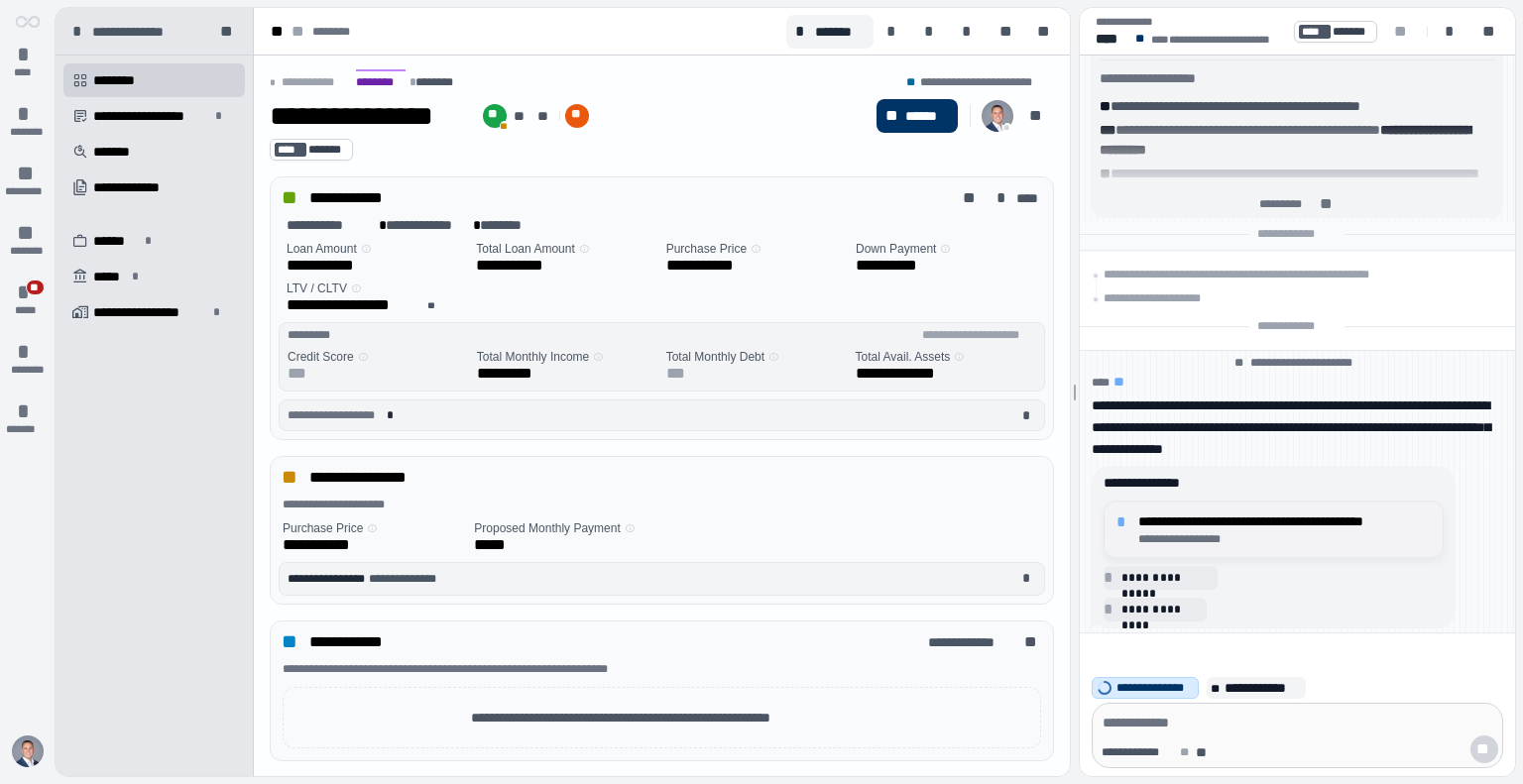 click on "**********" at bounding box center [1284, 539] 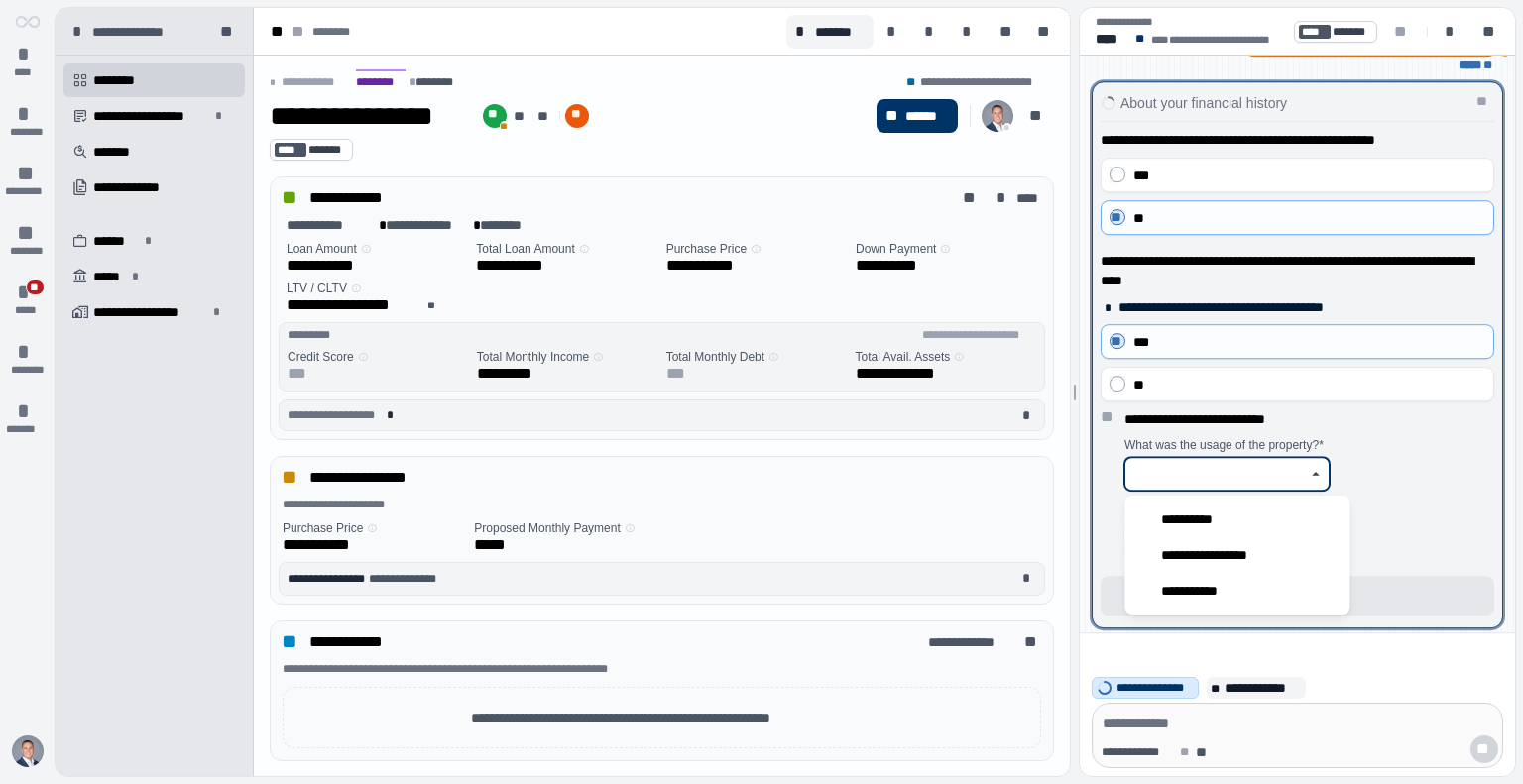 click at bounding box center [1216, 474] 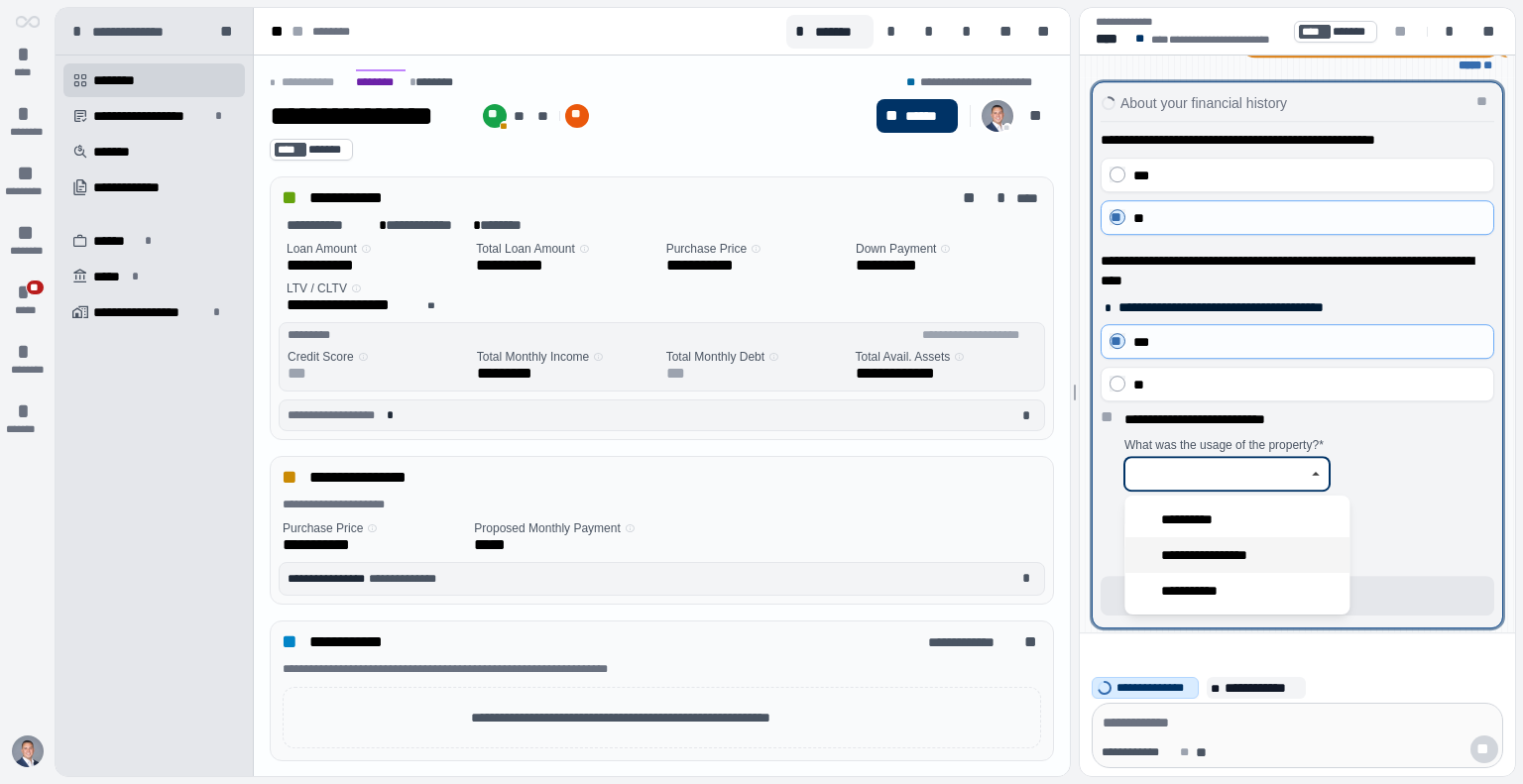 click on "**********" at bounding box center (1236, 555) 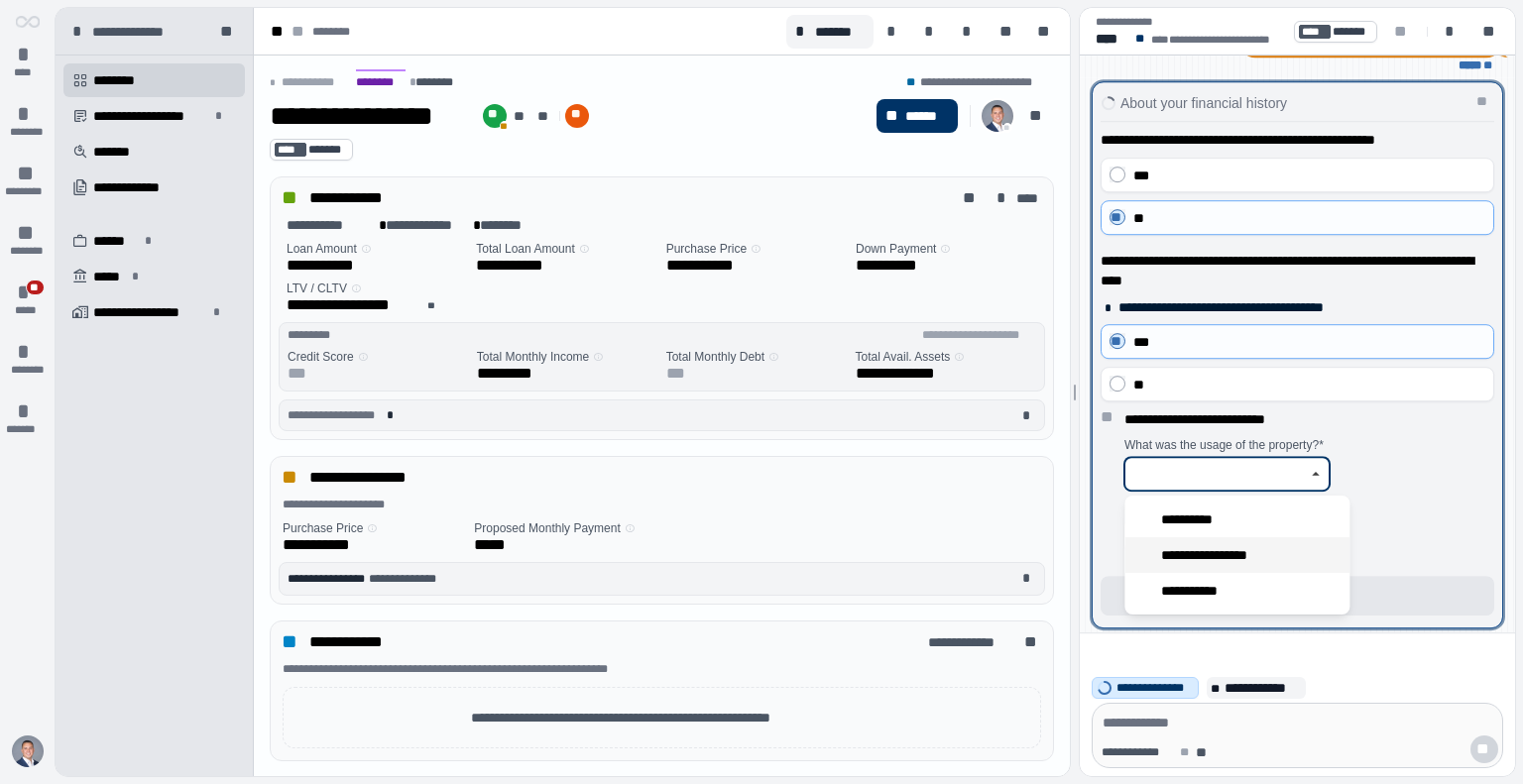 type on "**********" 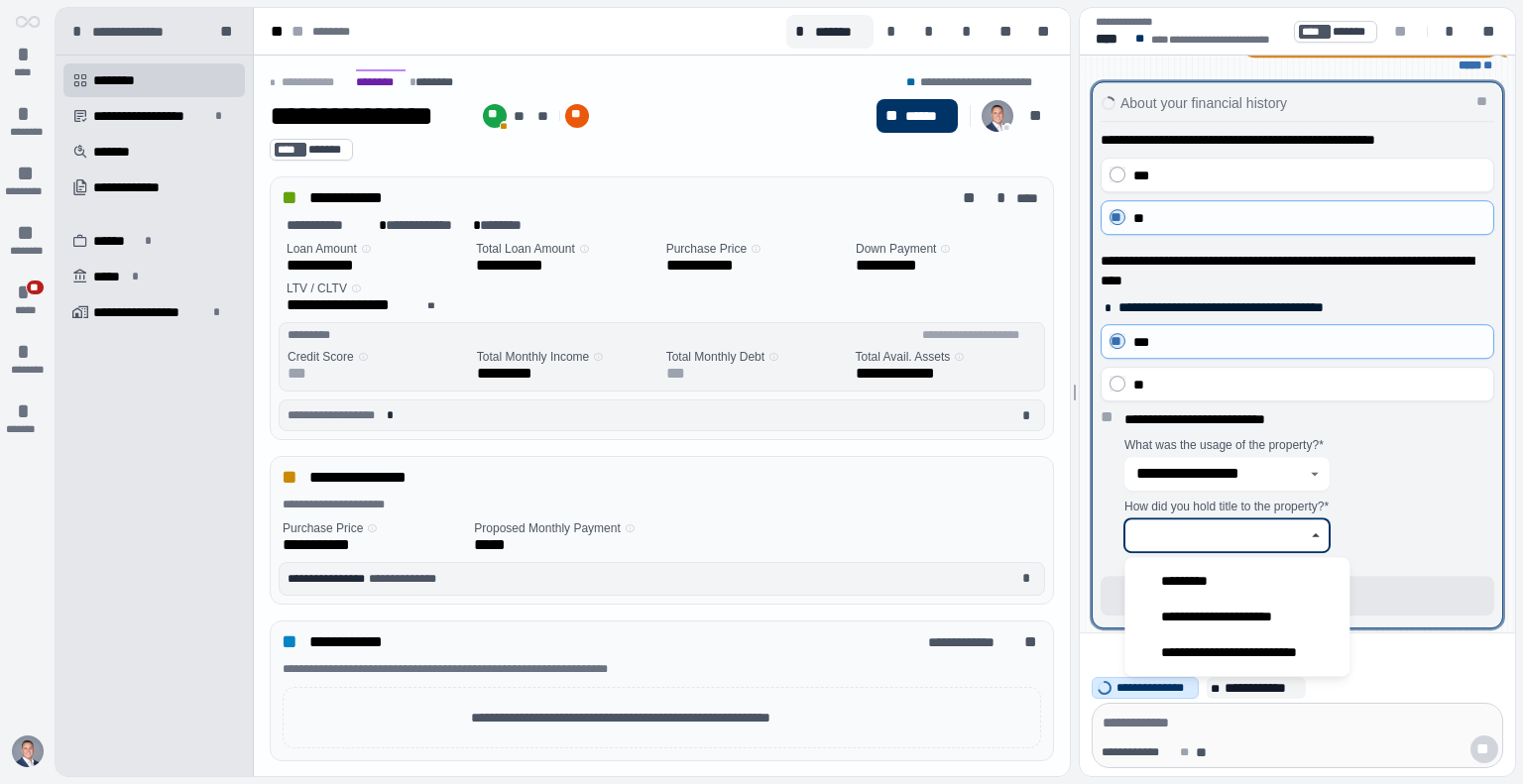 click at bounding box center (1216, 535) 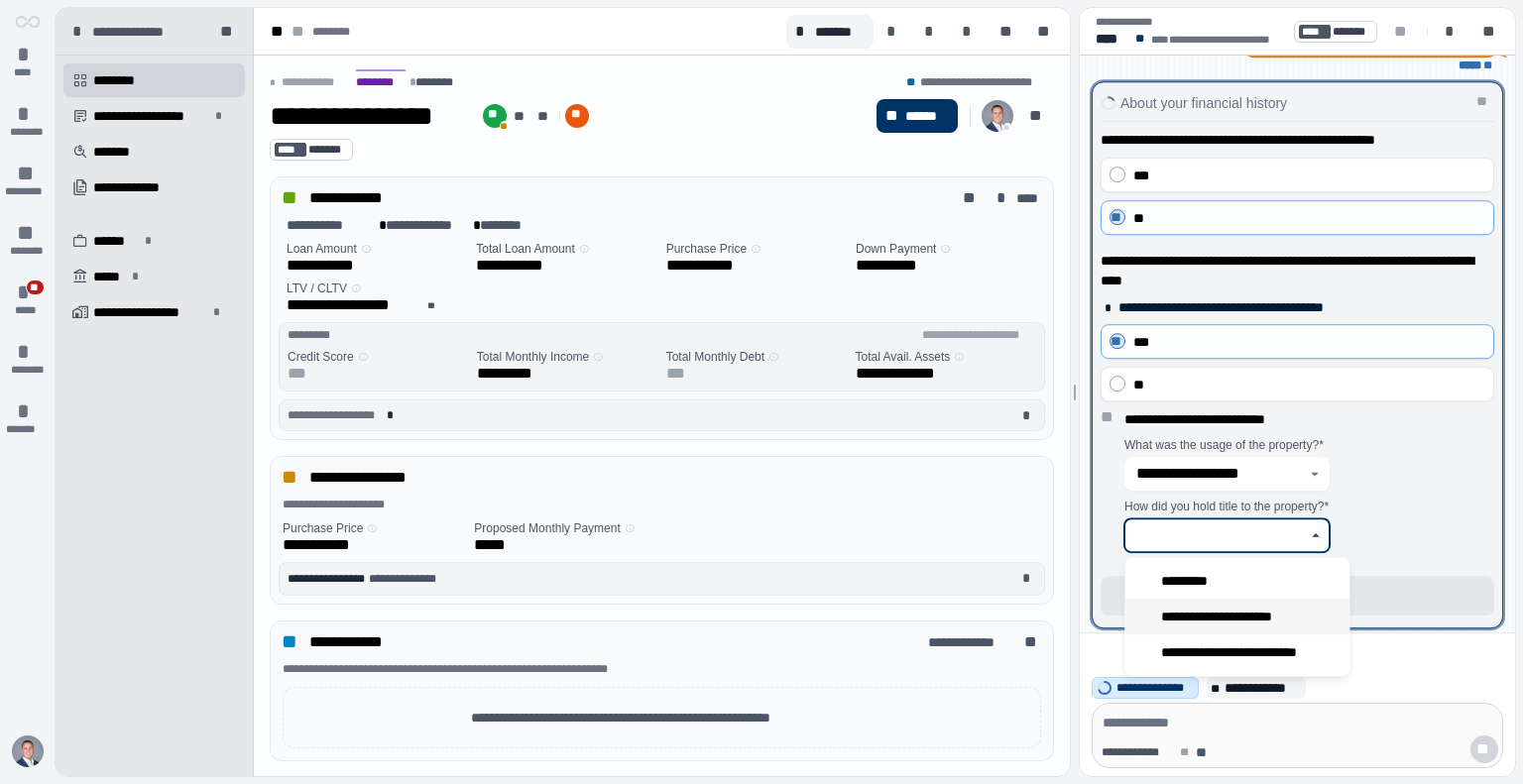 click on "**********" at bounding box center [1236, 616] 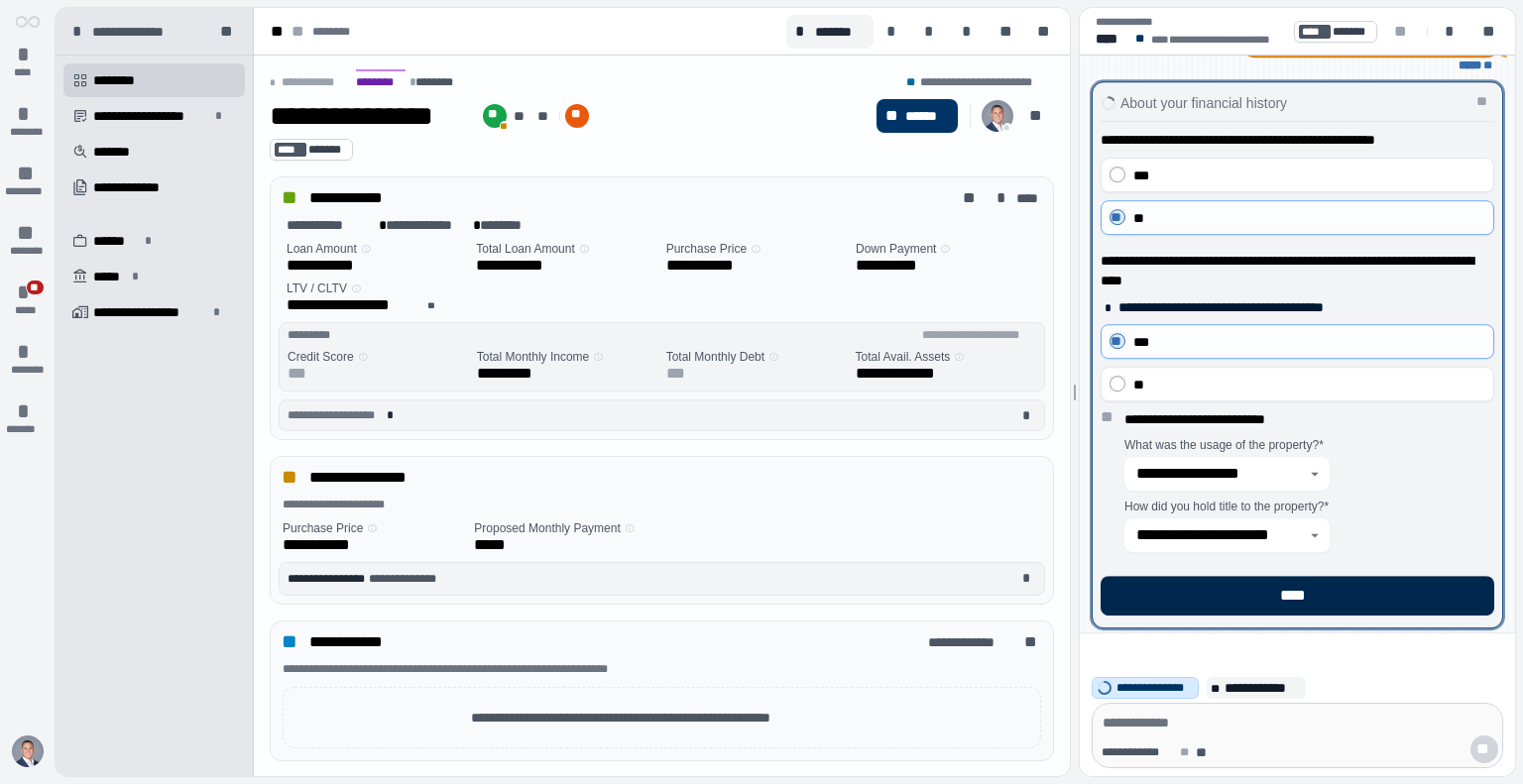 click on "****" at bounding box center (1297, 596) 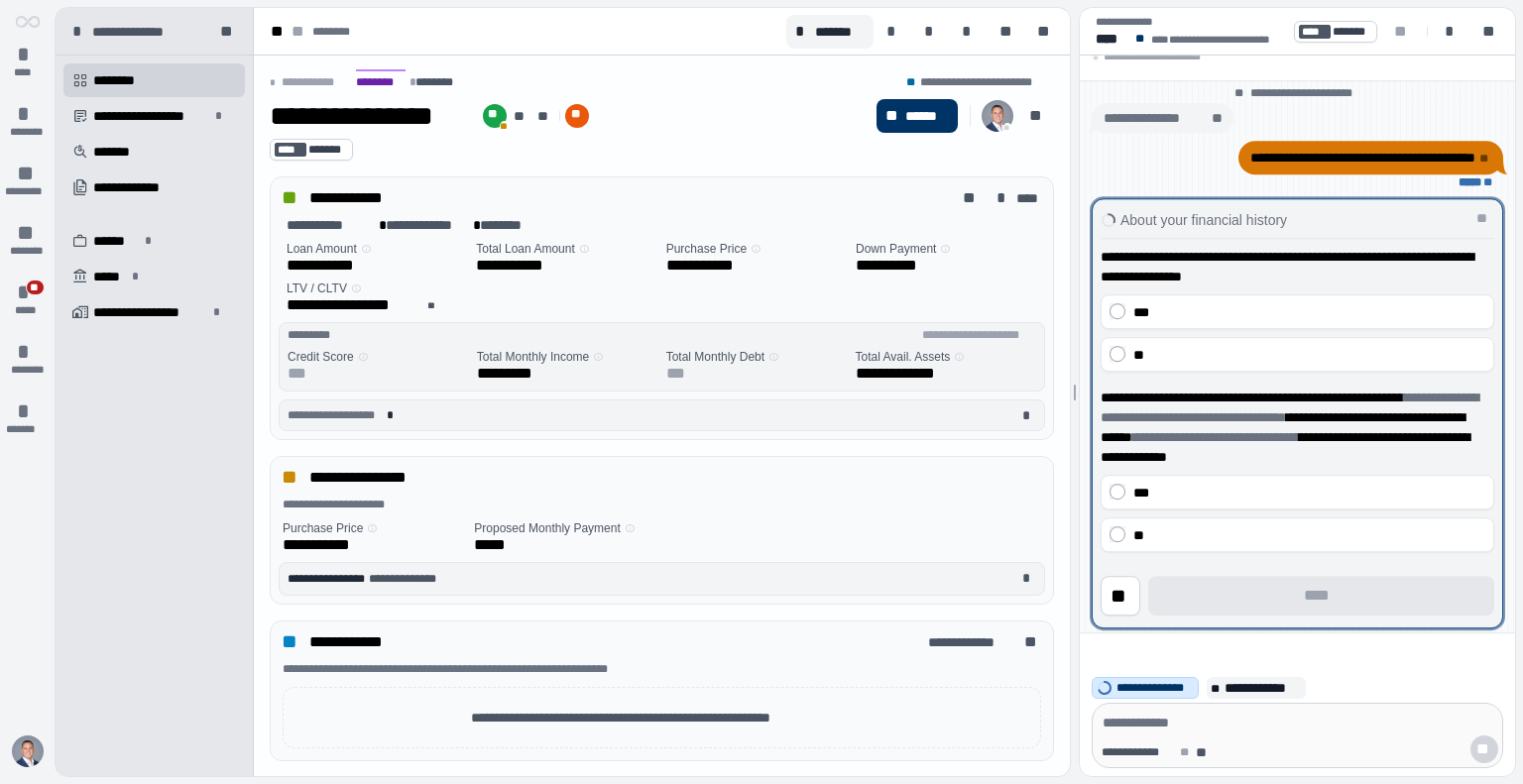 drag, startPoint x: 1175, startPoint y: 344, endPoint x: 1202, endPoint y: 456, distance: 115.20851 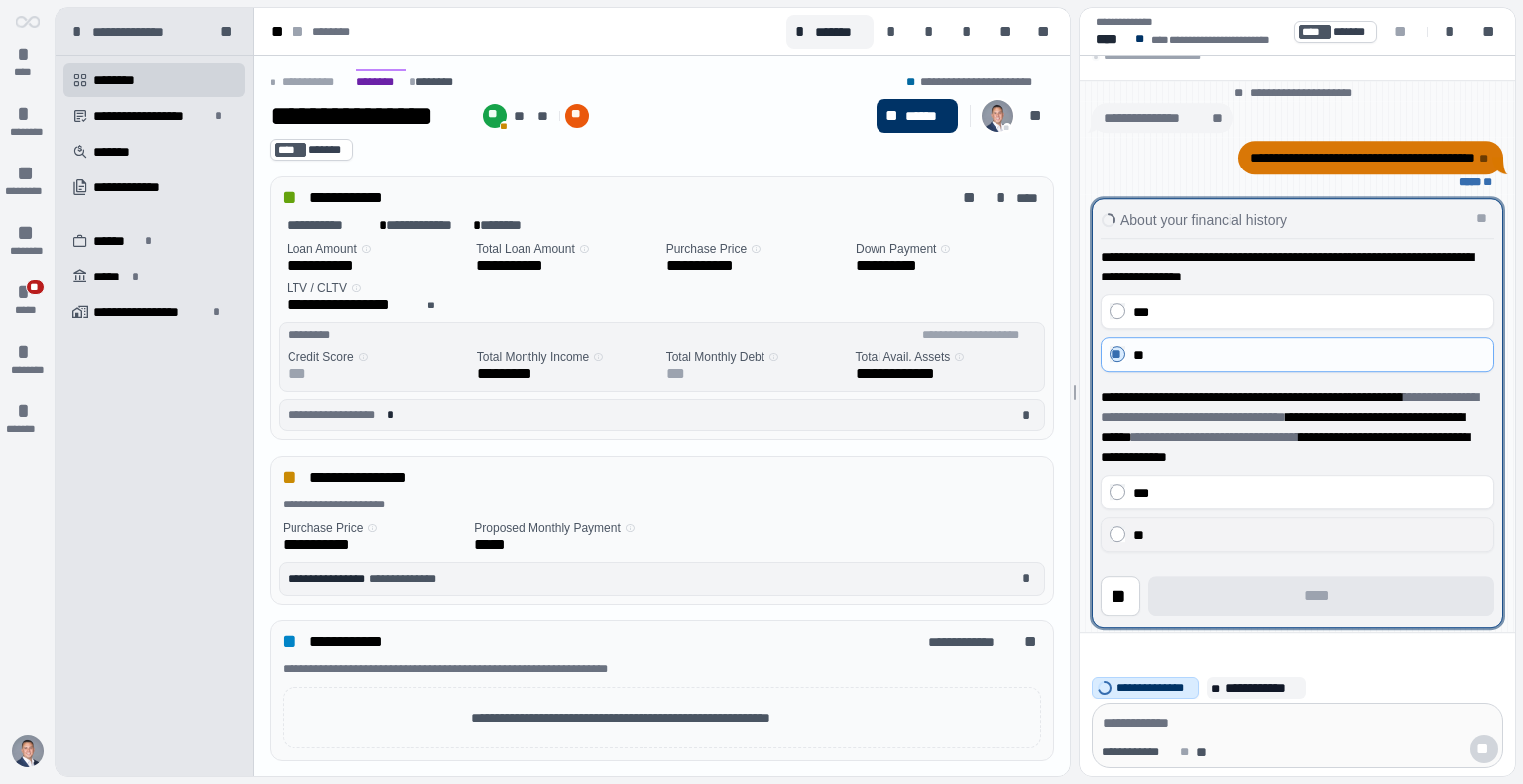 click on "**" at bounding box center [1309, 535] 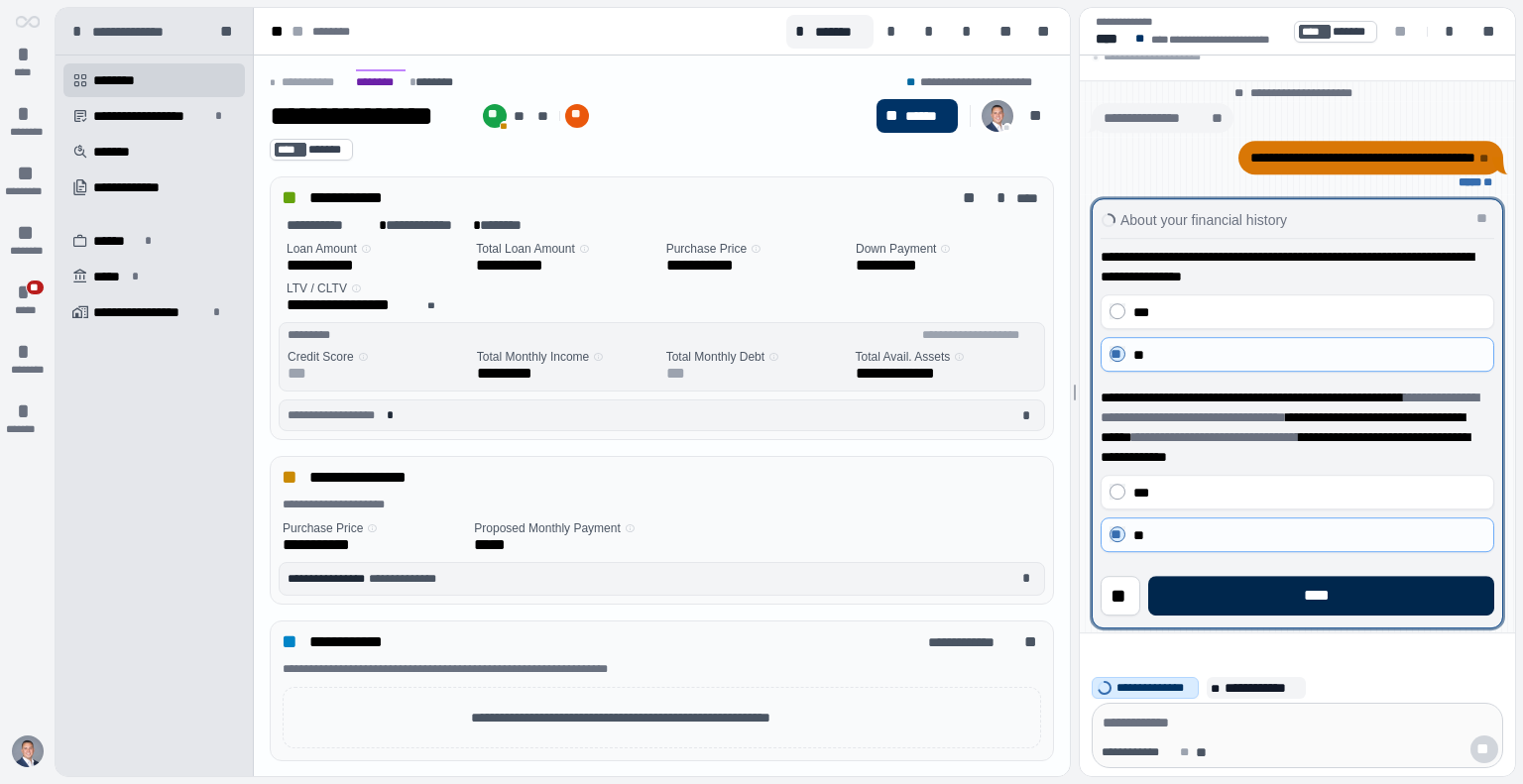 click on "****" at bounding box center (1321, 596) 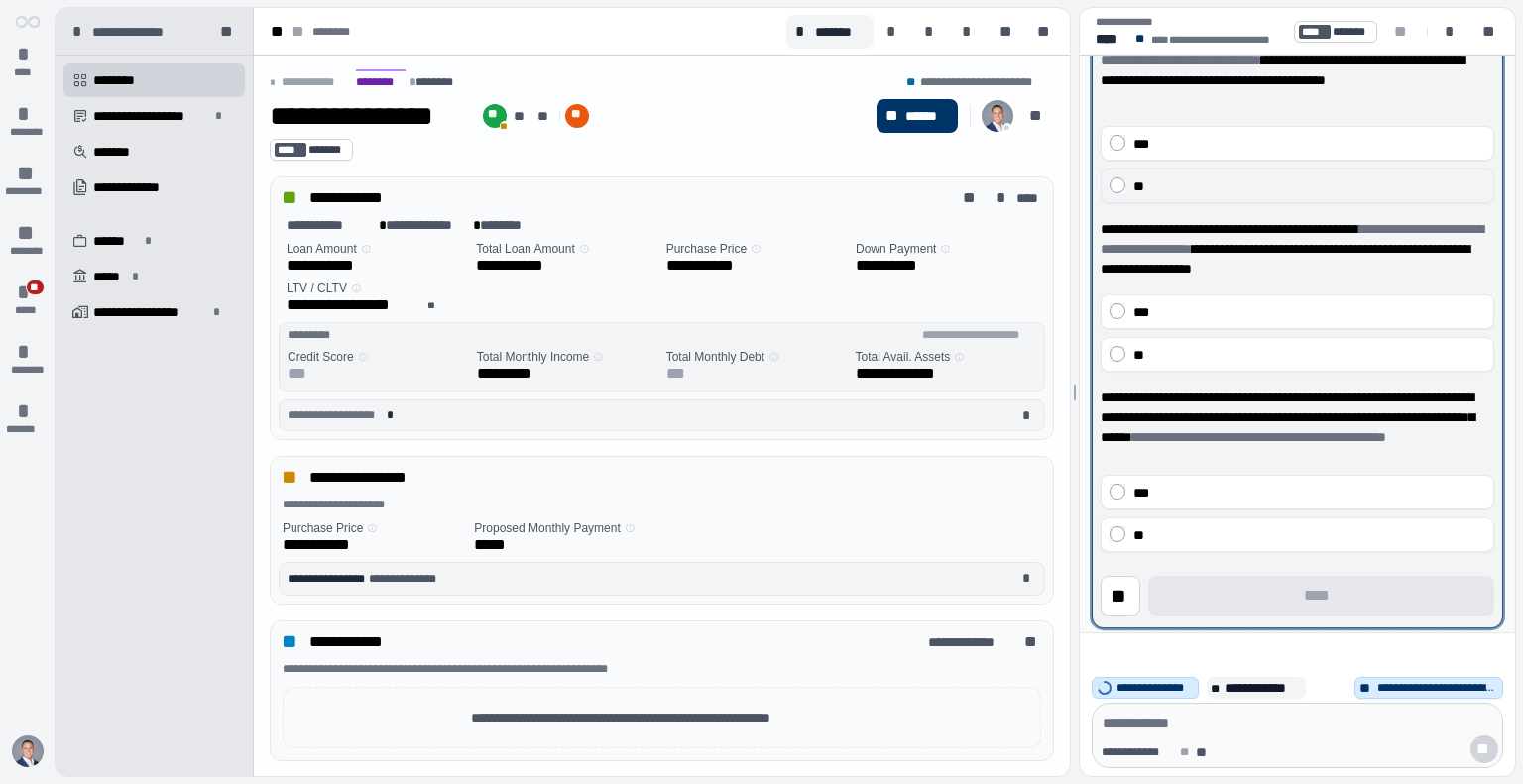 click on "**" at bounding box center [1309, 186] 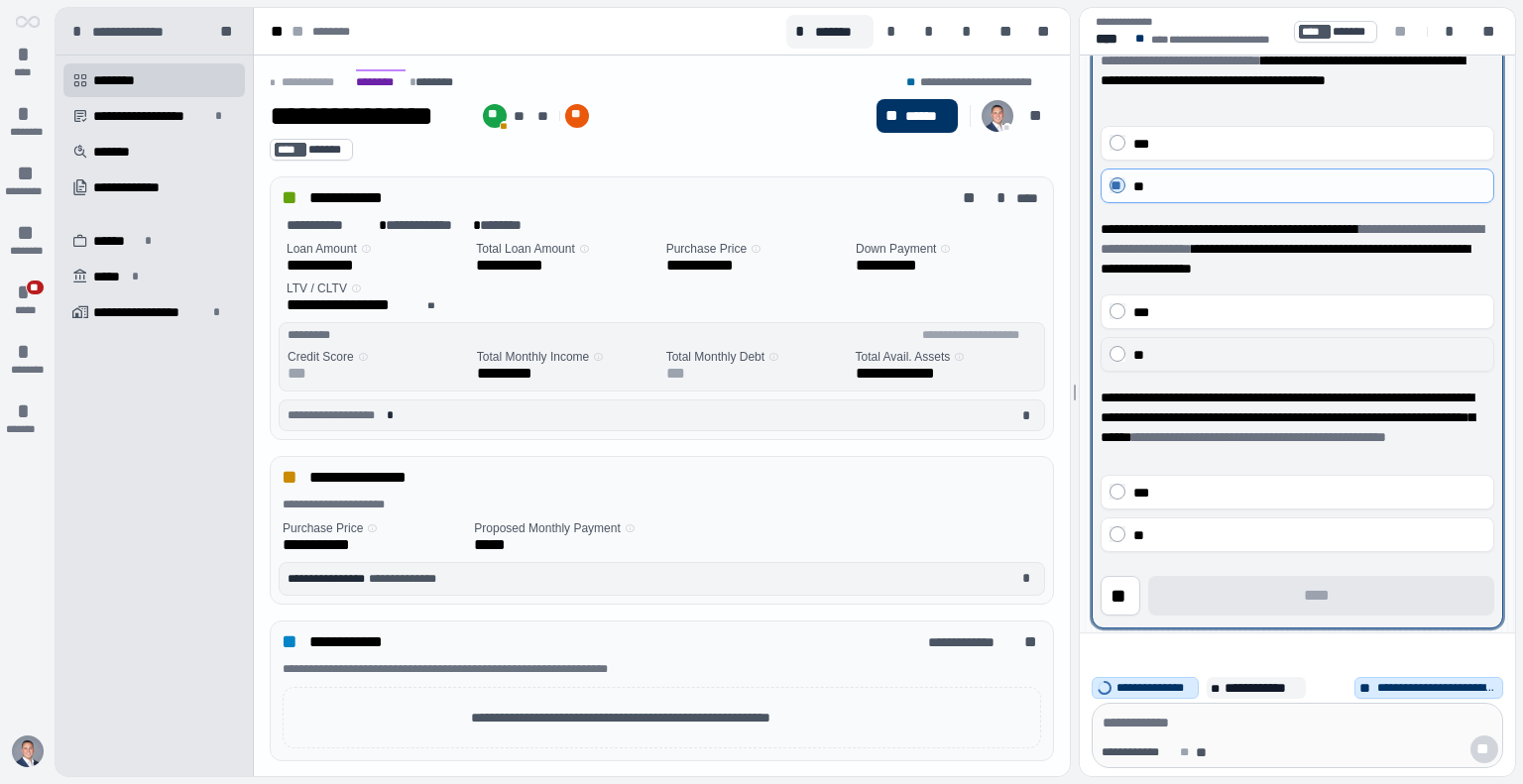 click on "**" at bounding box center (1297, 354) 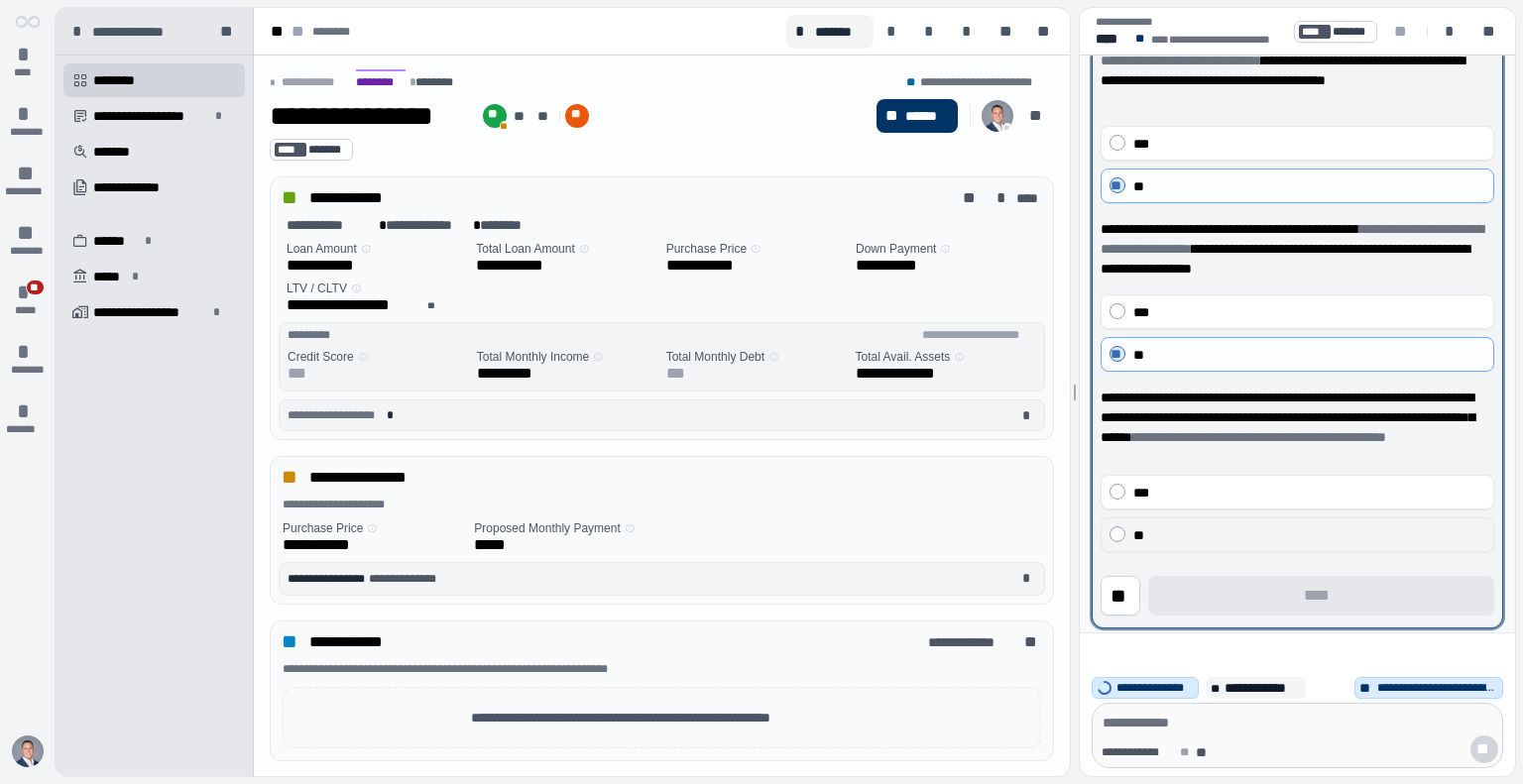 click on "**" at bounding box center [1309, 535] 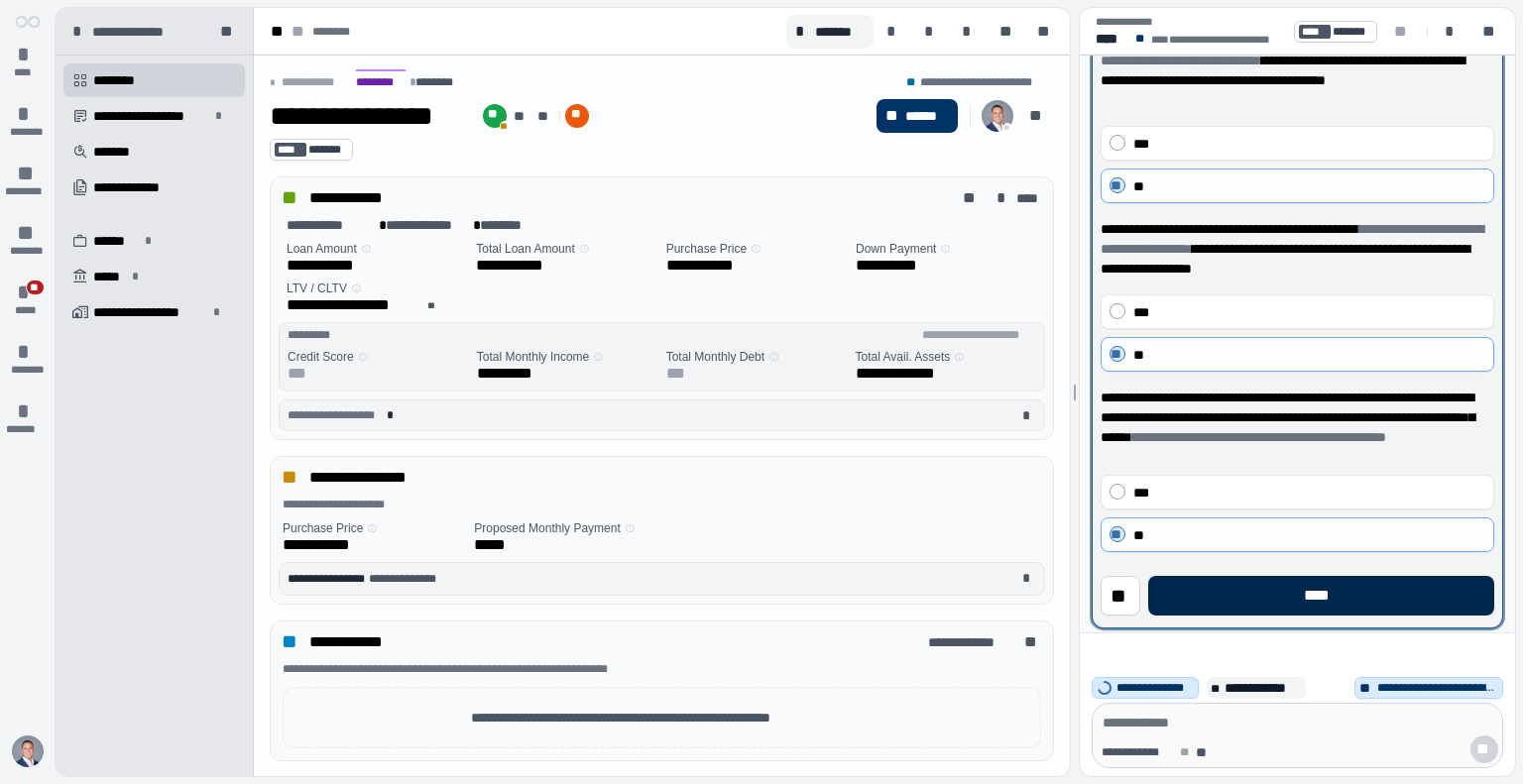 click on "****" at bounding box center (1321, 596) 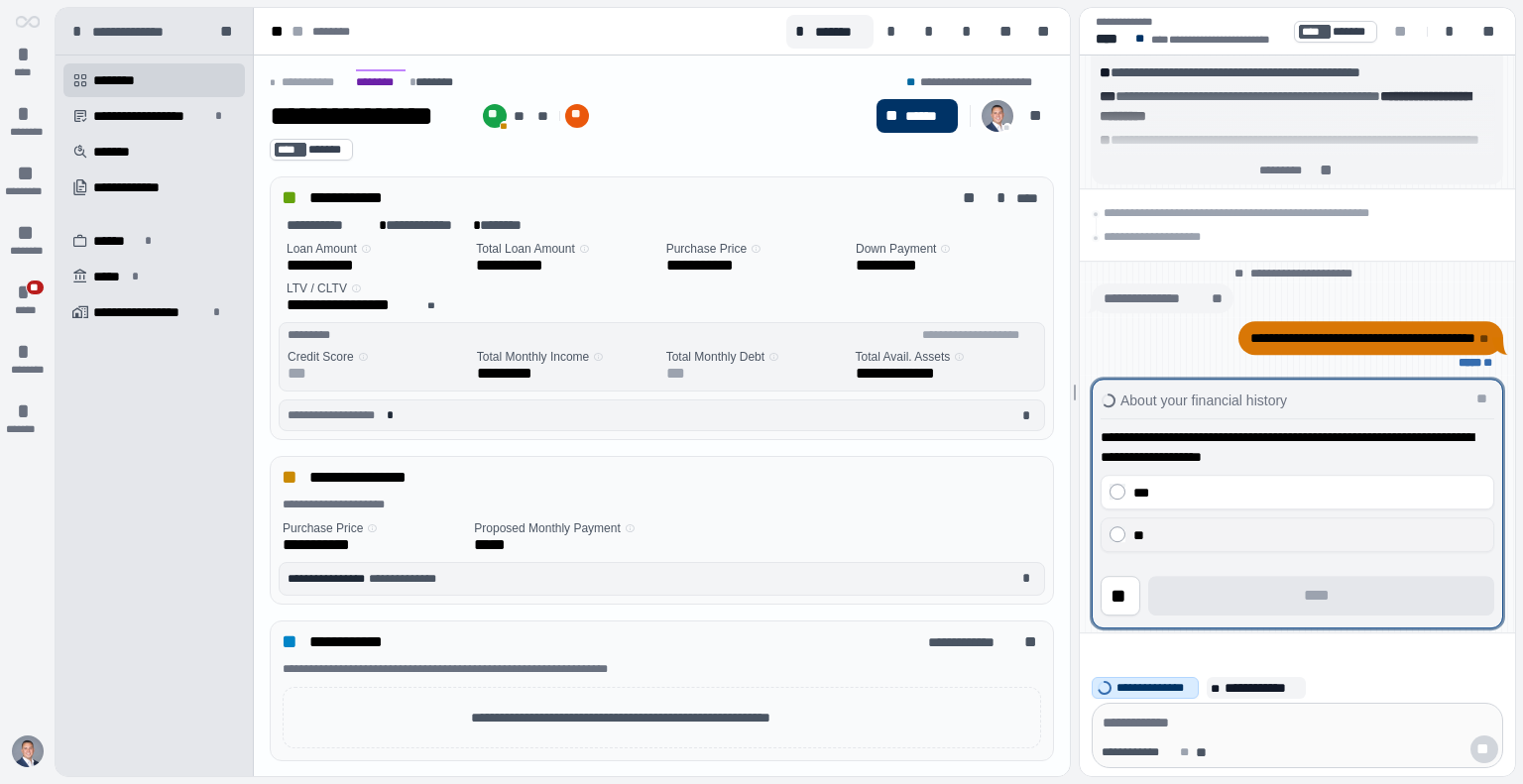 drag, startPoint x: 1211, startPoint y: 570, endPoint x: 1231, endPoint y: 546, distance: 31.240999 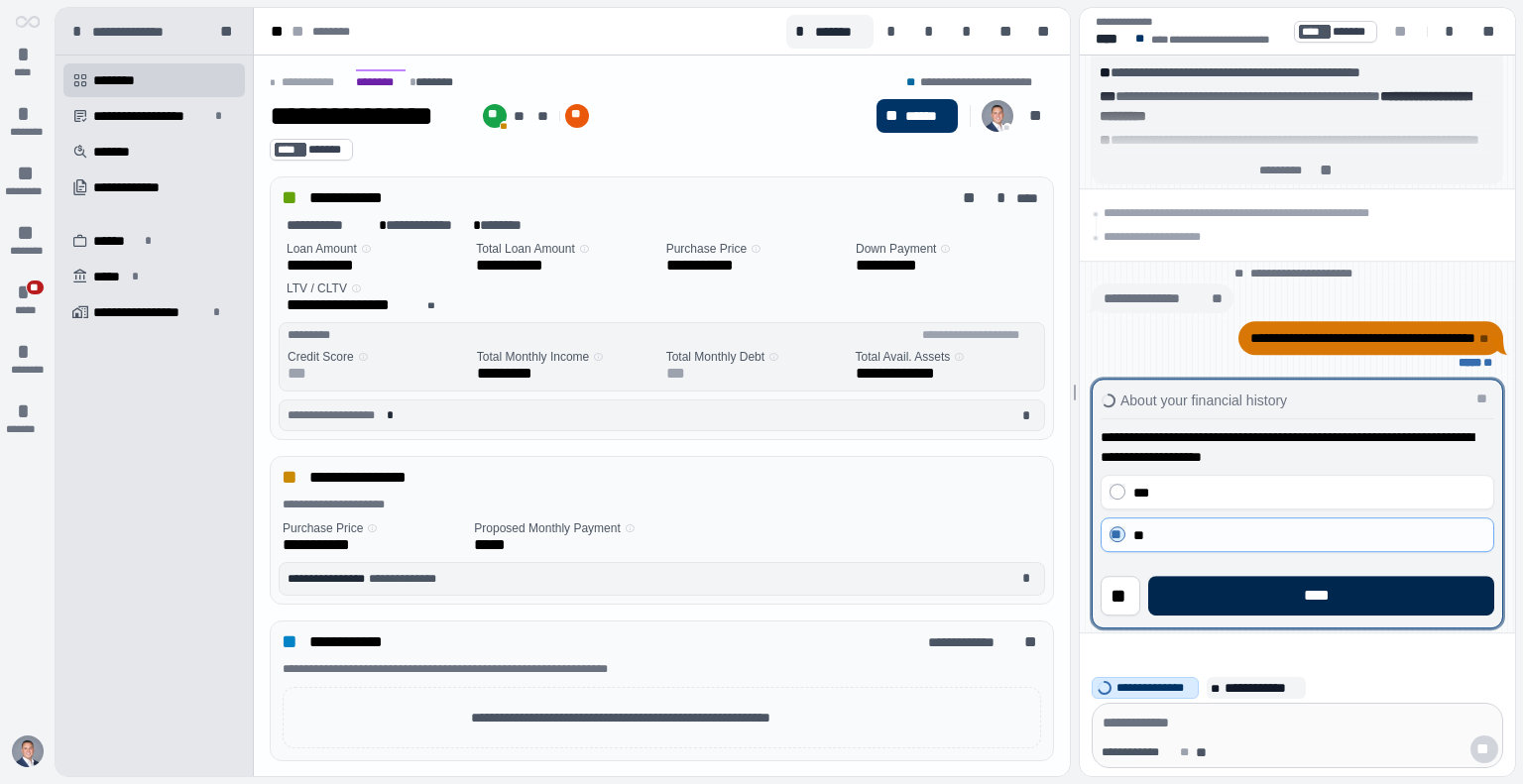 click on "****" at bounding box center [1321, 596] 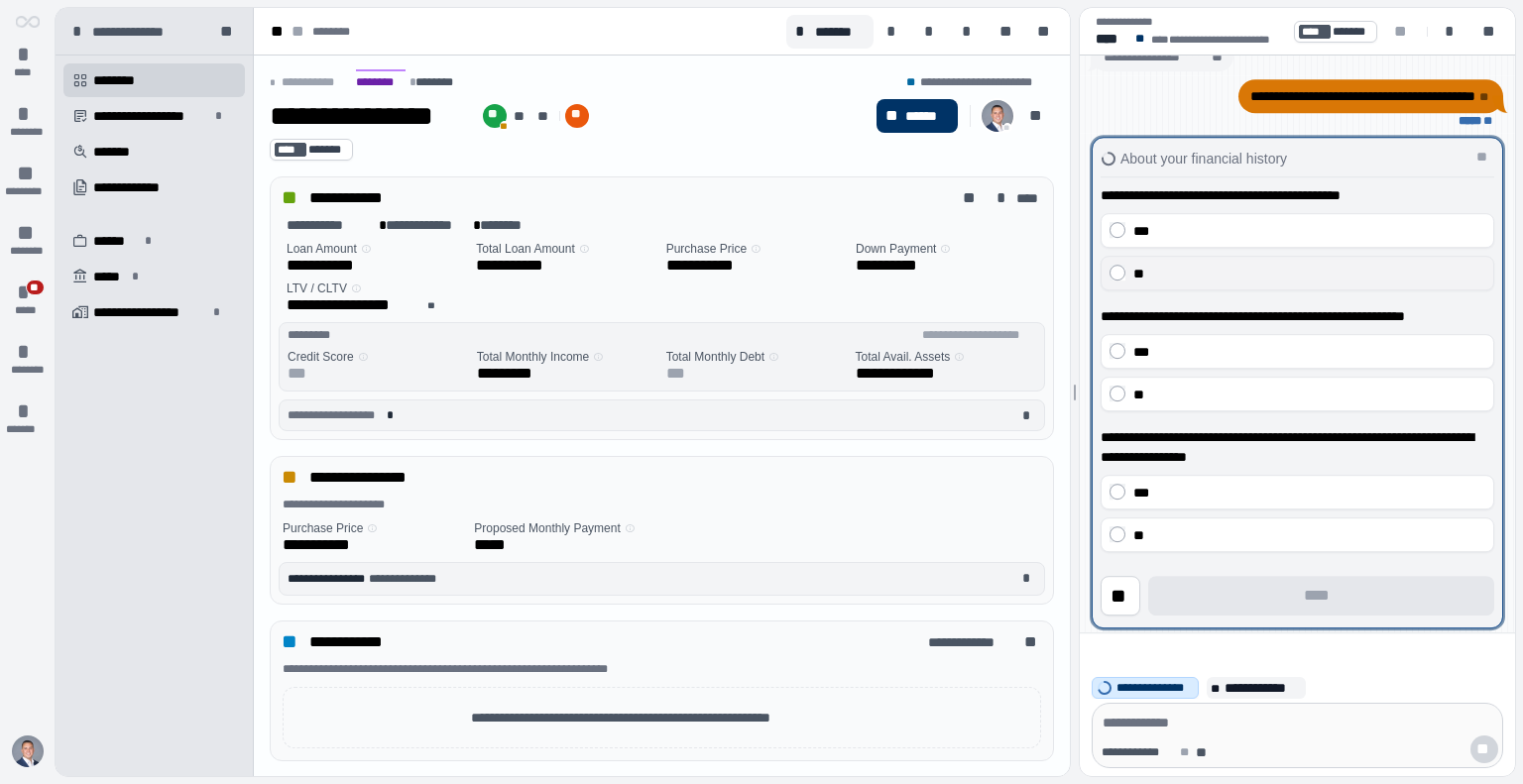 click on "**" at bounding box center (1297, 273) 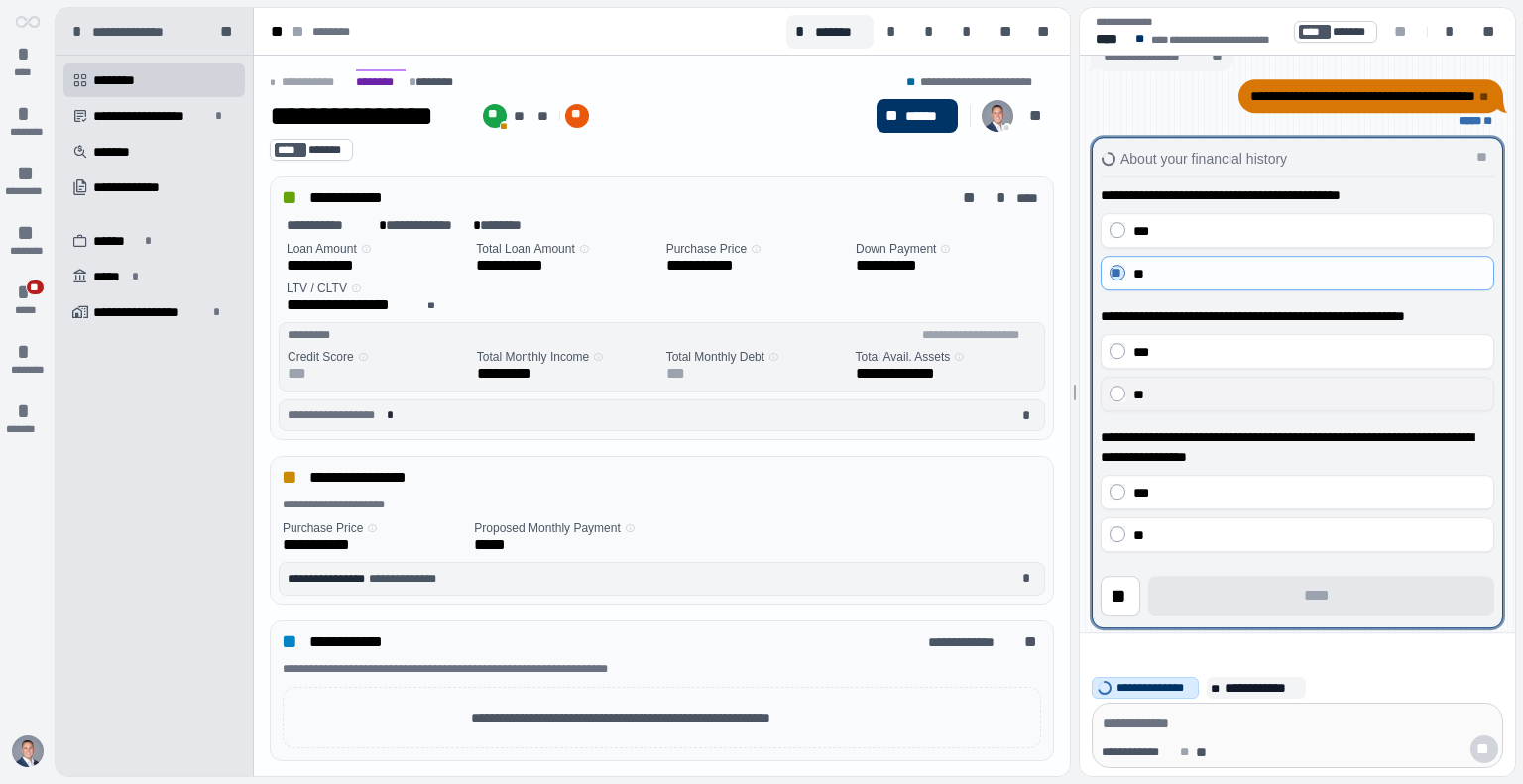 click on "**" at bounding box center (1309, 394) 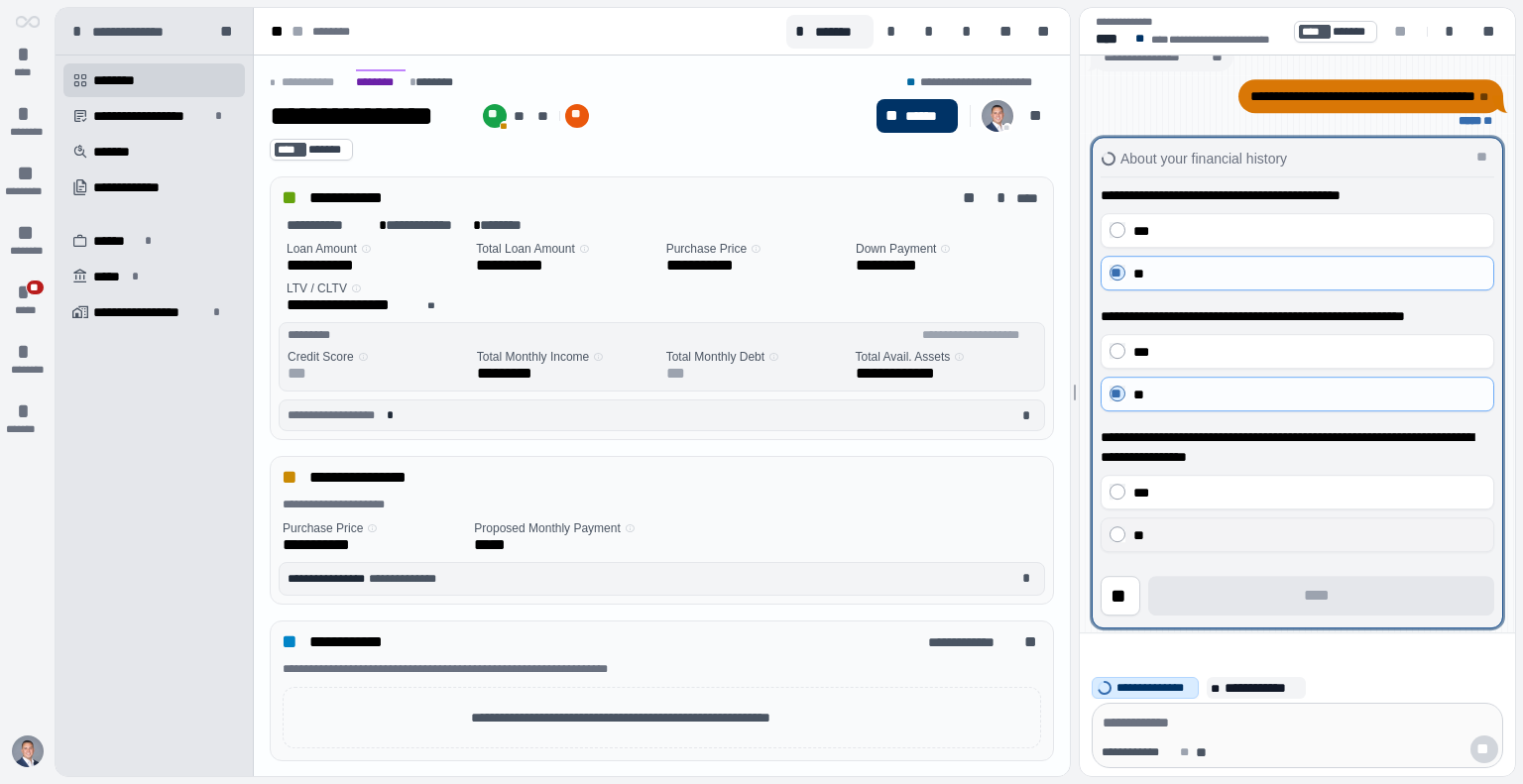 click on "**" at bounding box center (1309, 535) 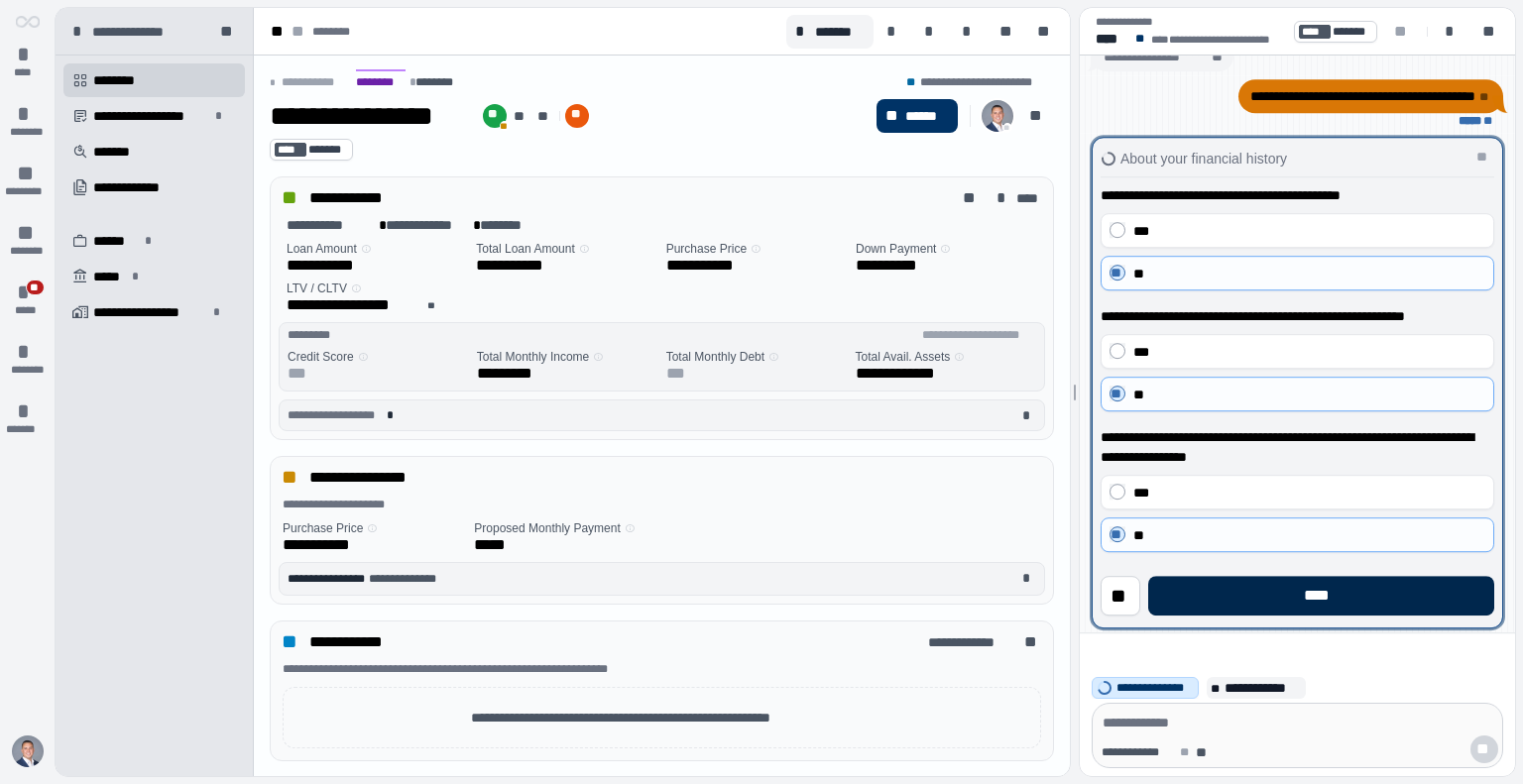 click on "****" at bounding box center (1321, 596) 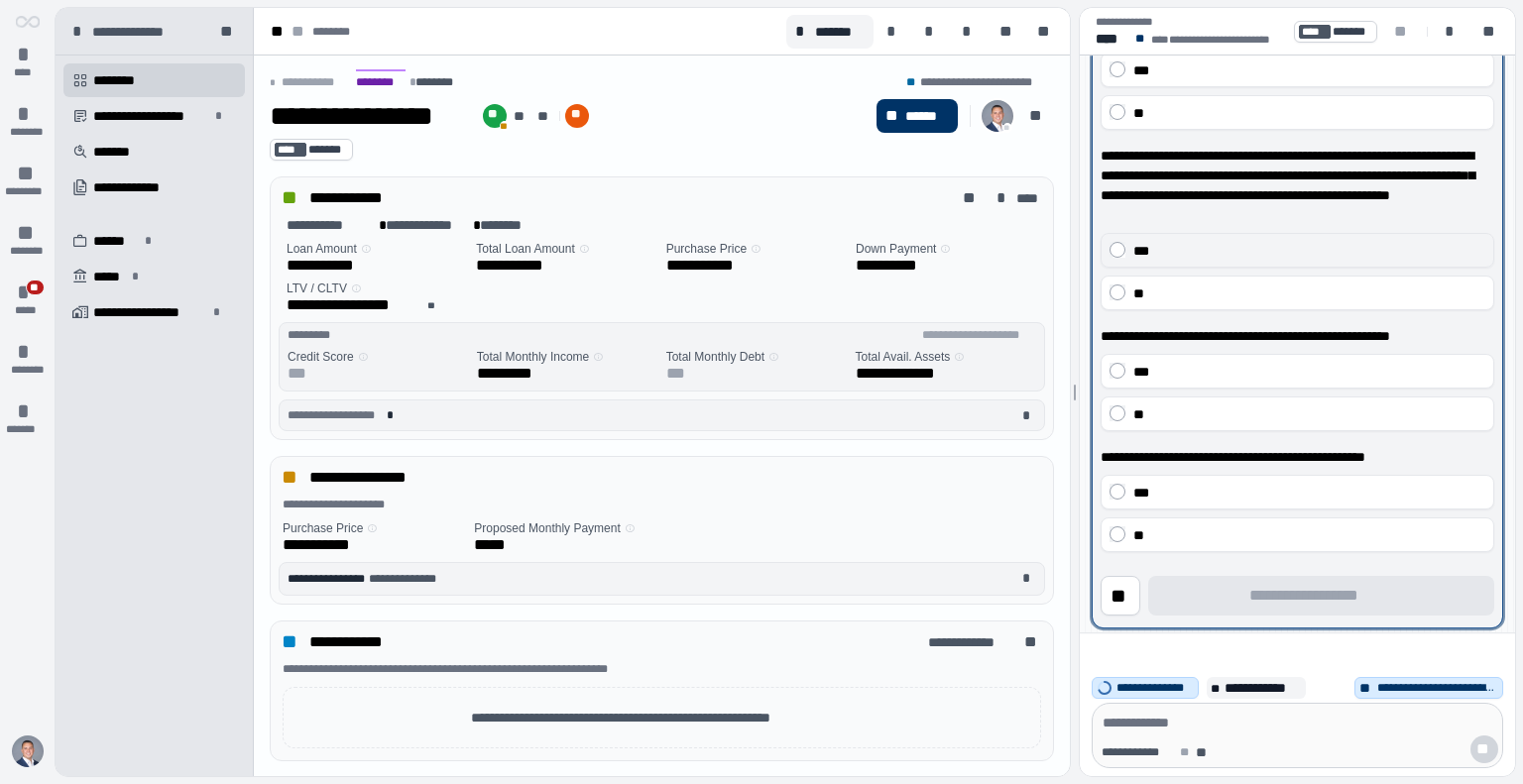 click on "**" at bounding box center [1297, 292] 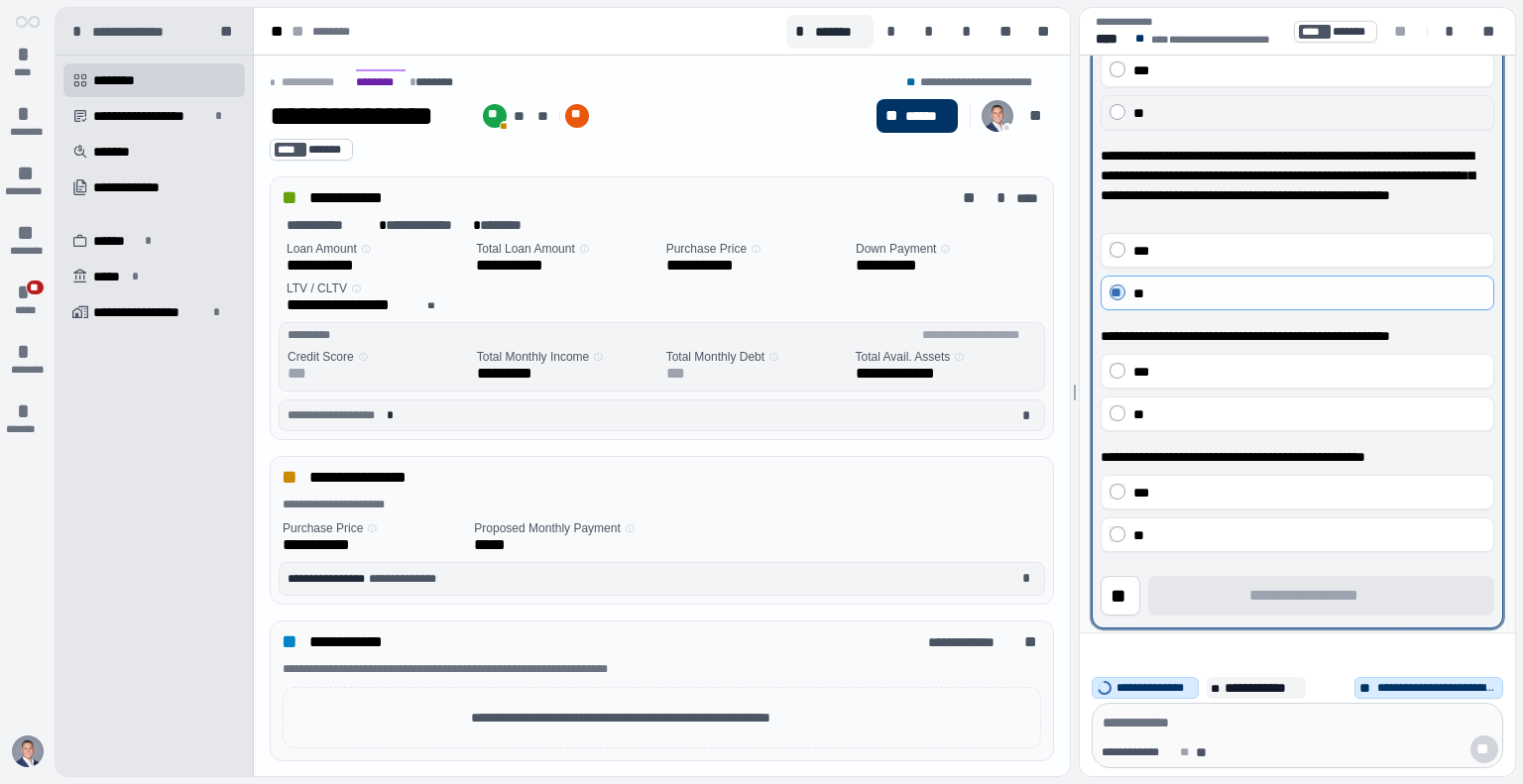 click on "**" at bounding box center [1297, 112] 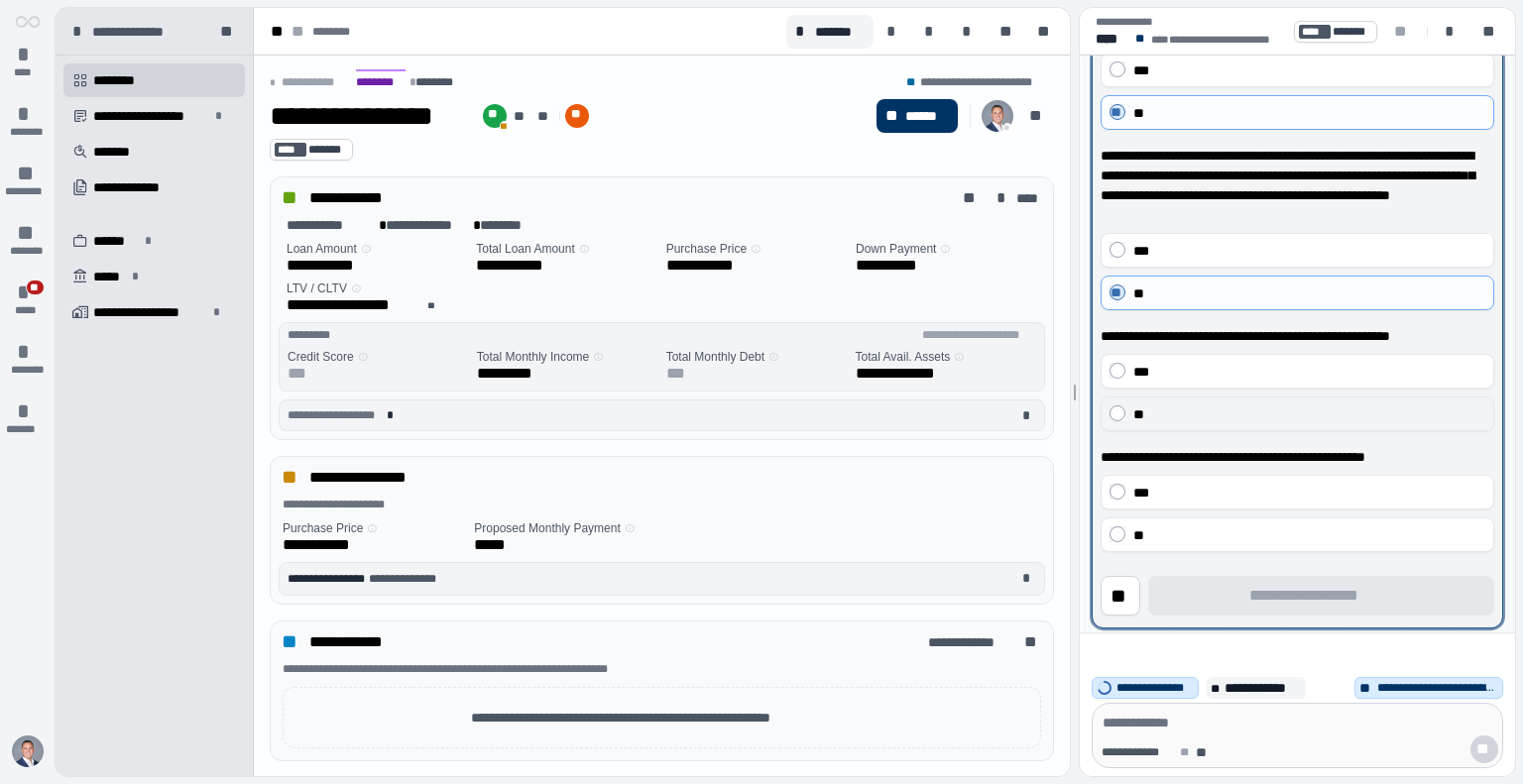 click on "**" at bounding box center [1309, 414] 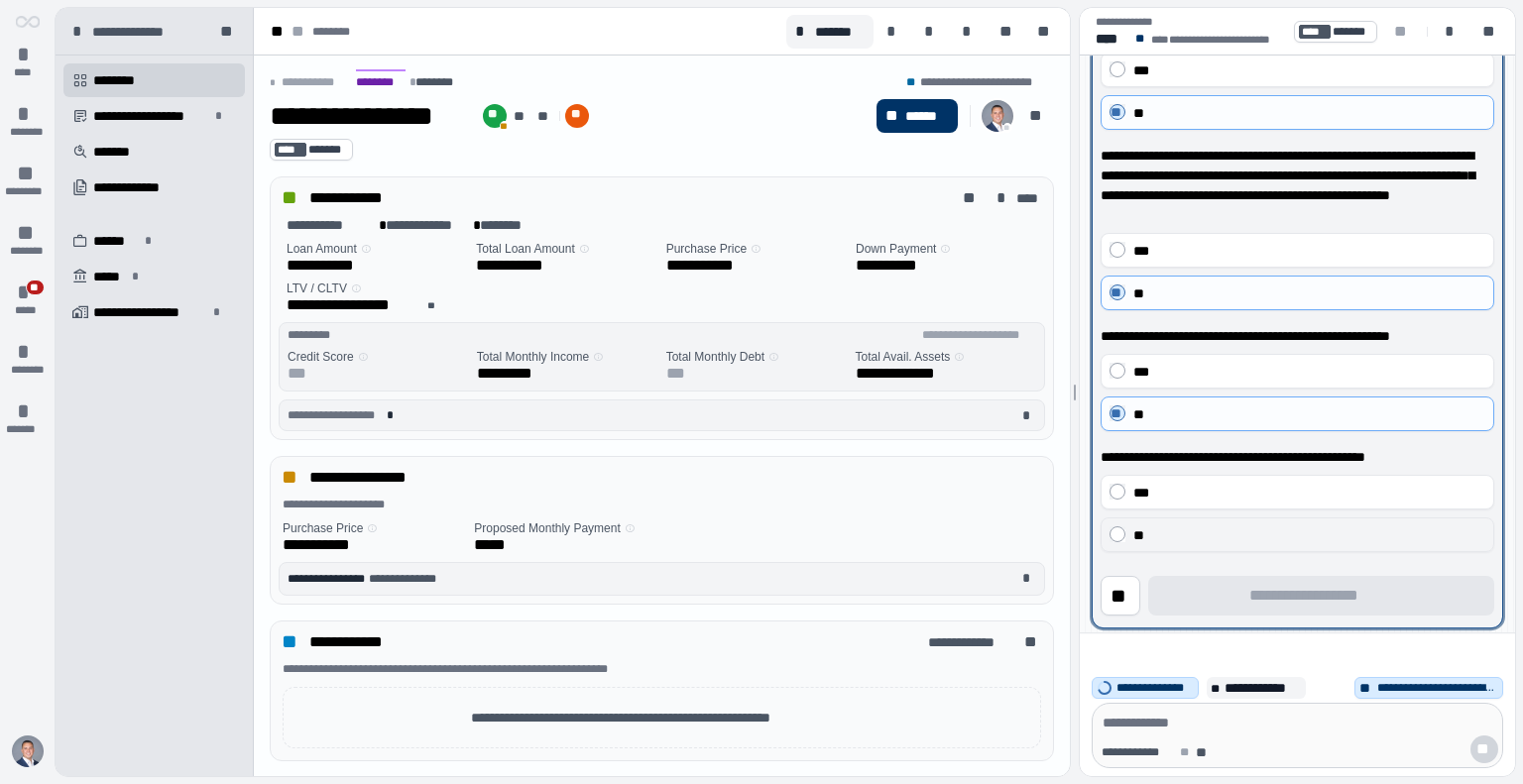 click on "**" at bounding box center (1309, 535) 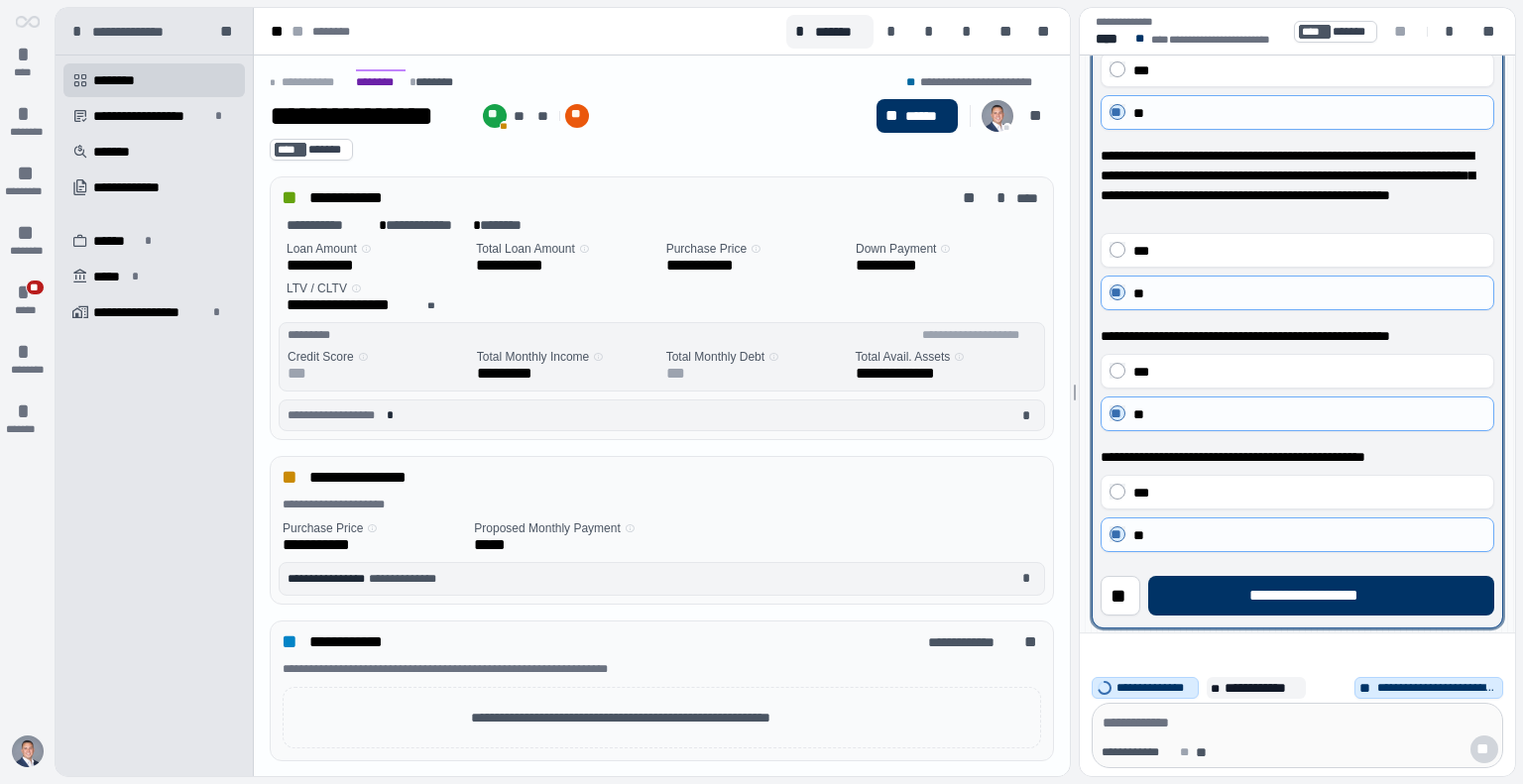 click at bounding box center (1297, 292) 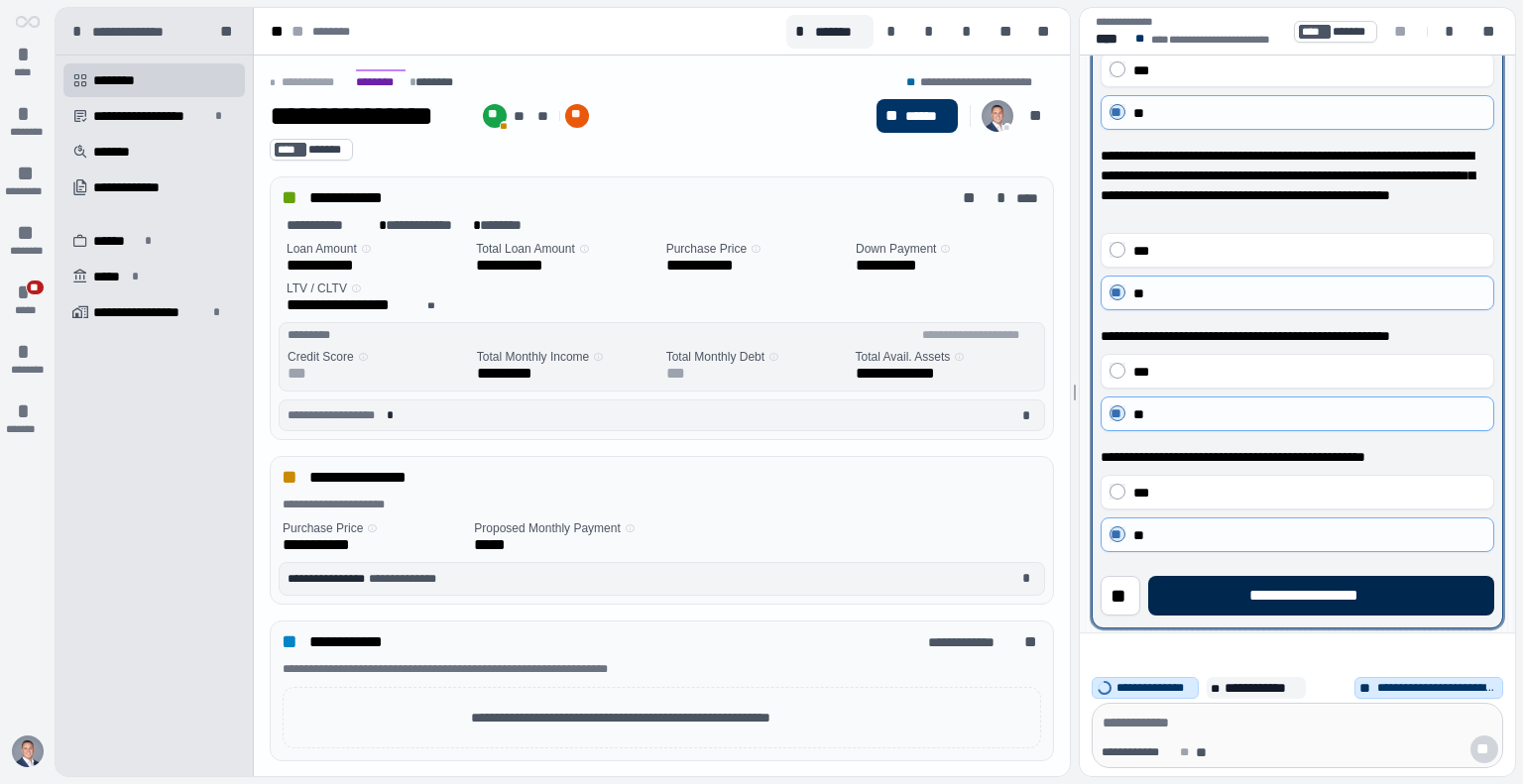 click on "**********" at bounding box center [1321, 596] 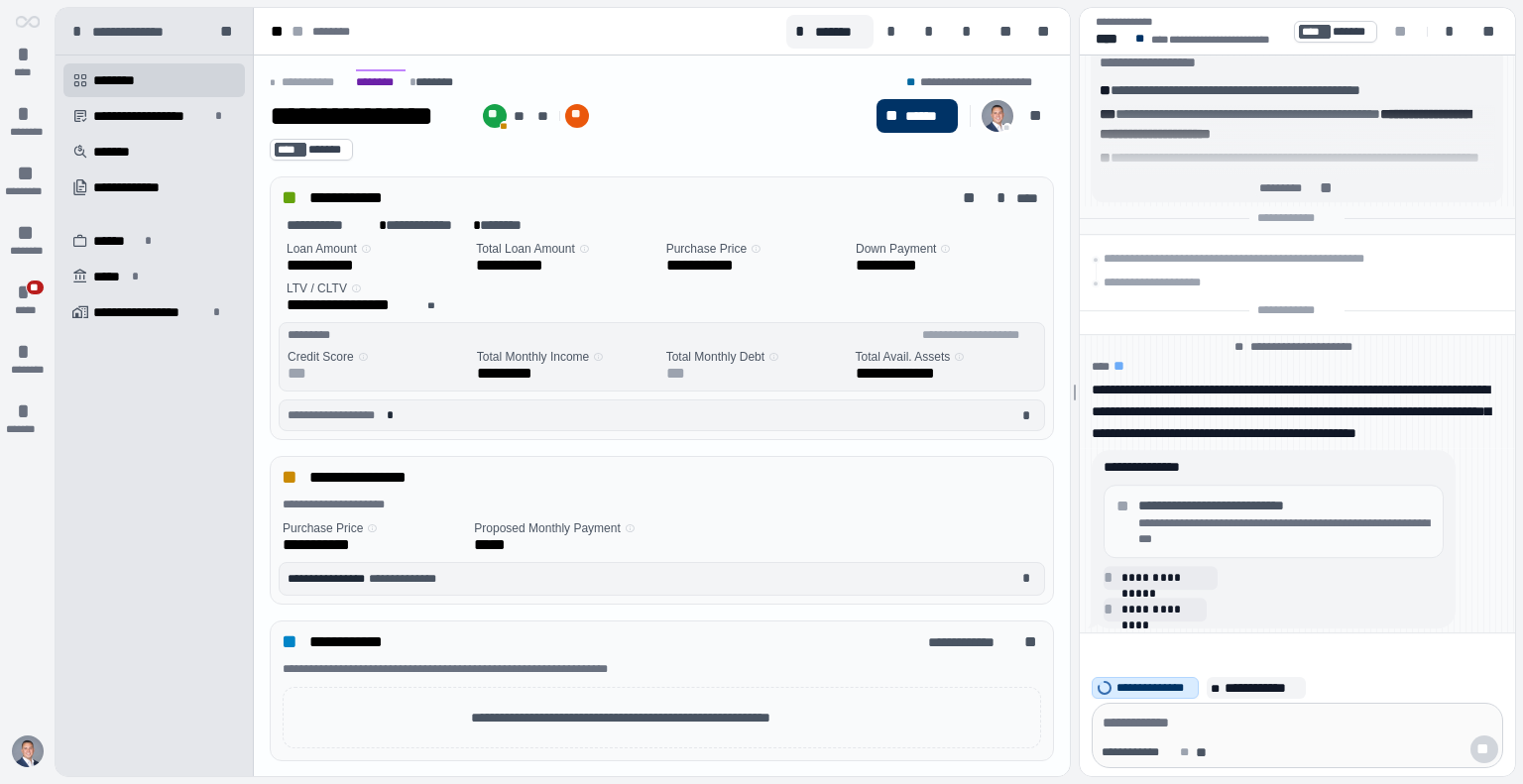 click on "**********" at bounding box center [1284, 531] 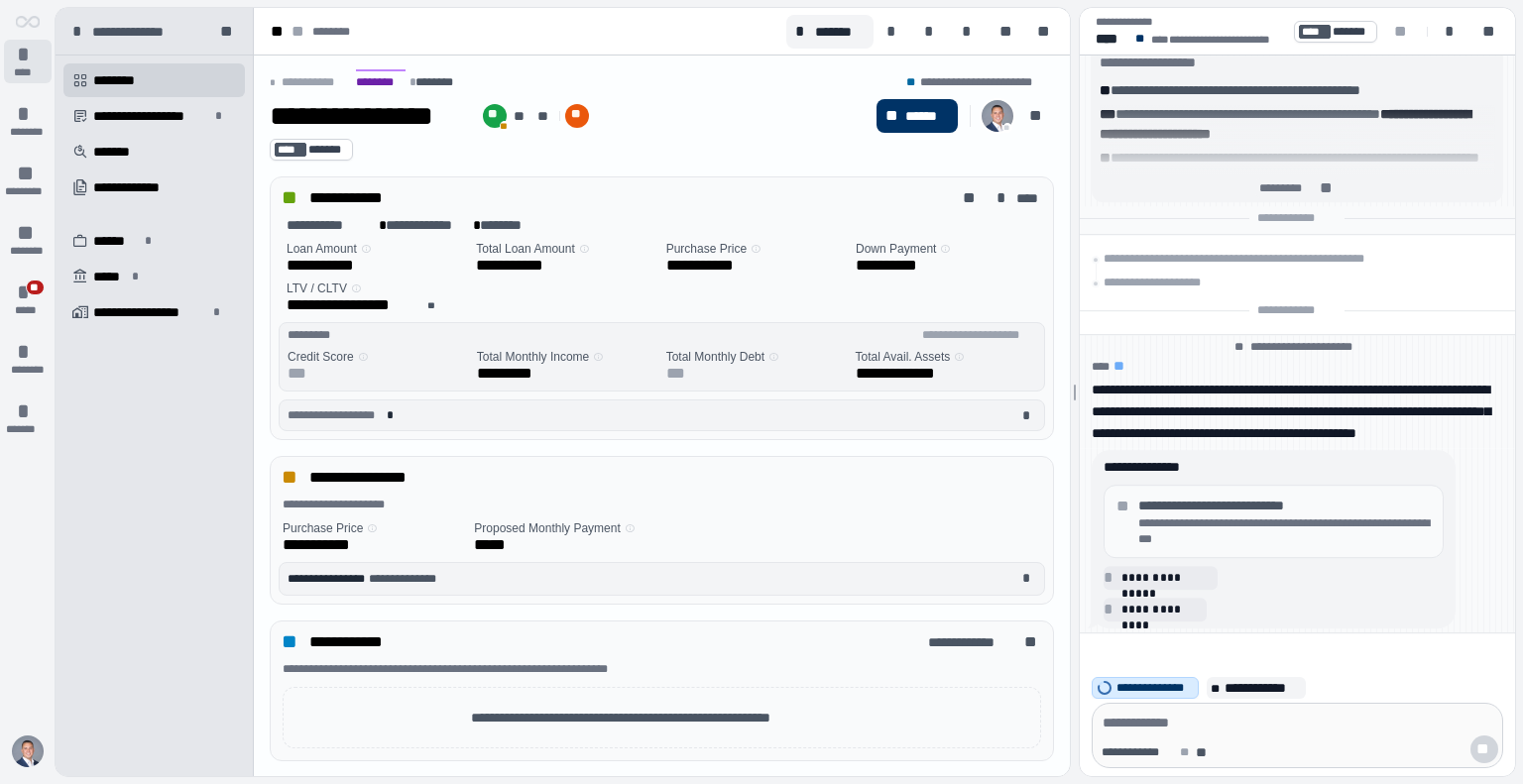 click on "*" at bounding box center [28, 55] 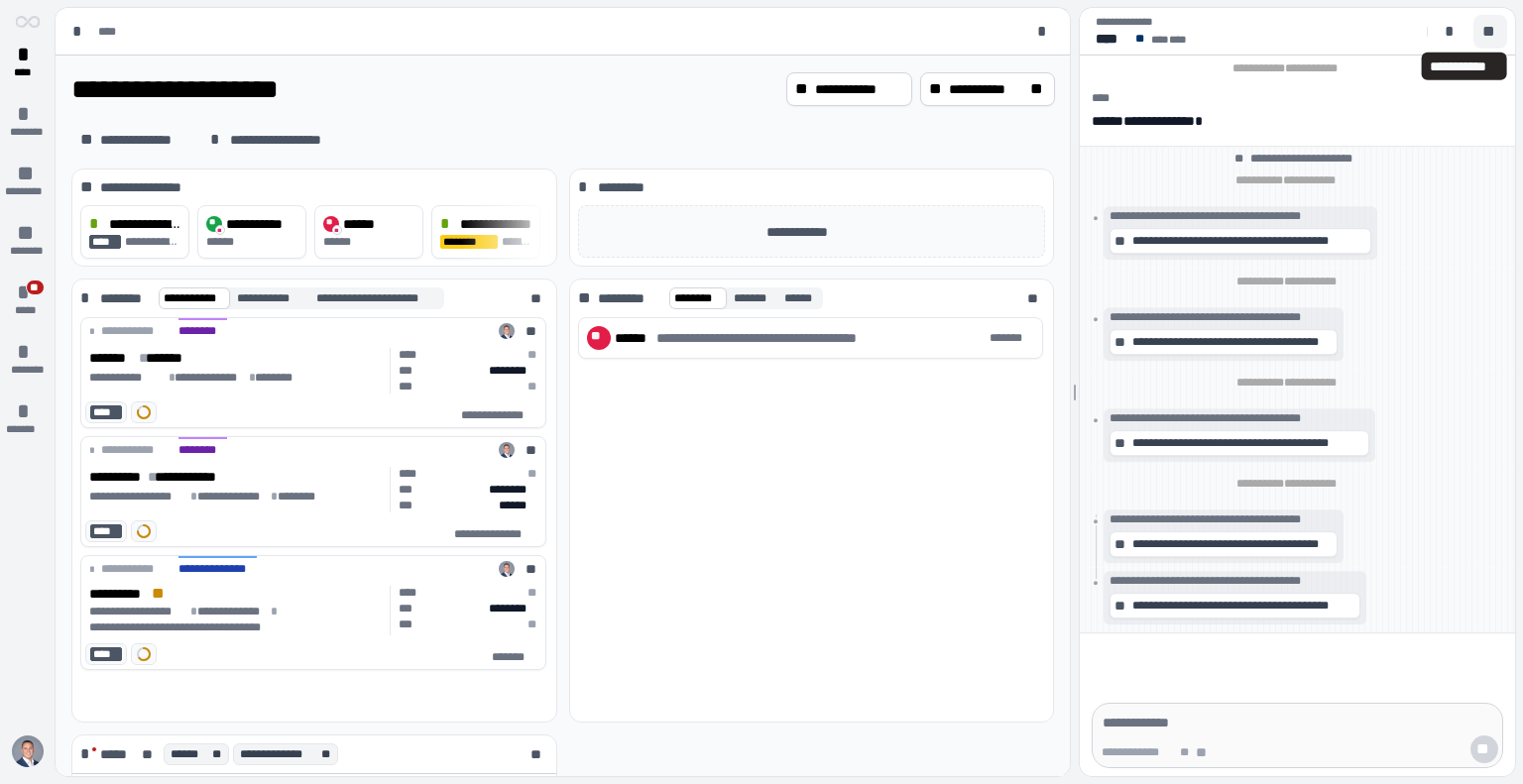 click on "**" at bounding box center [1490, 32] 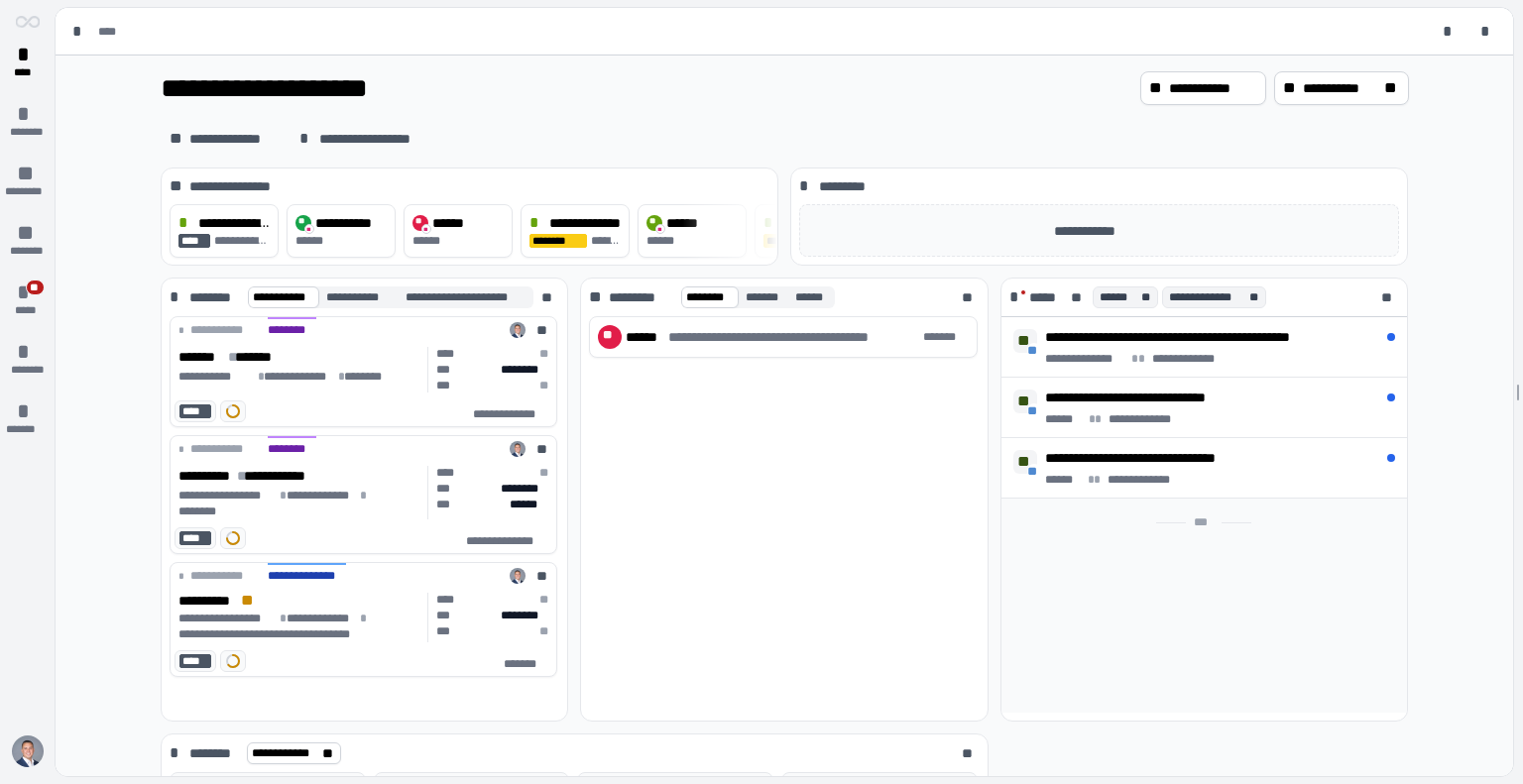 scroll, scrollTop: 0, scrollLeft: 0, axis: both 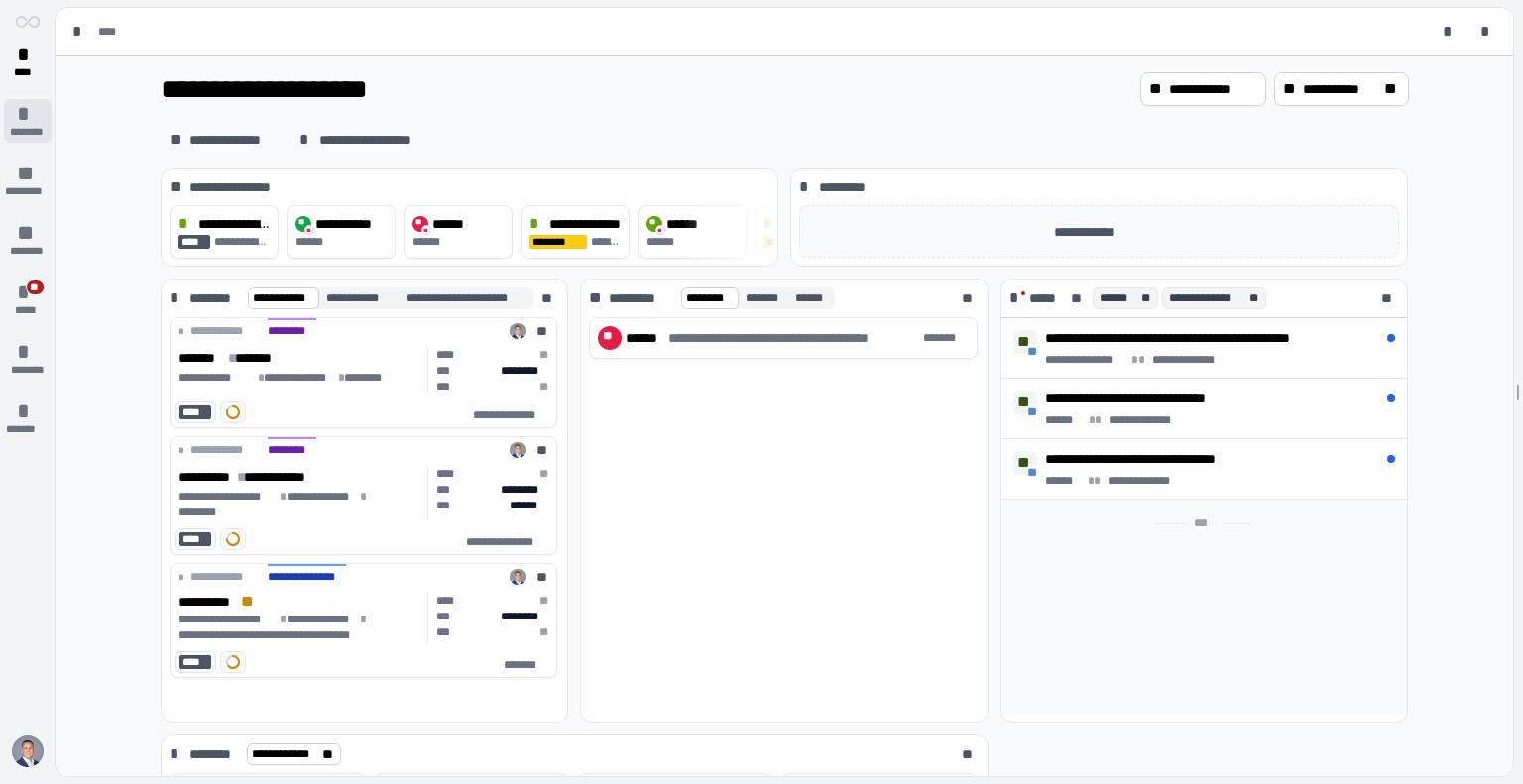 click on "*" at bounding box center (28, 114) 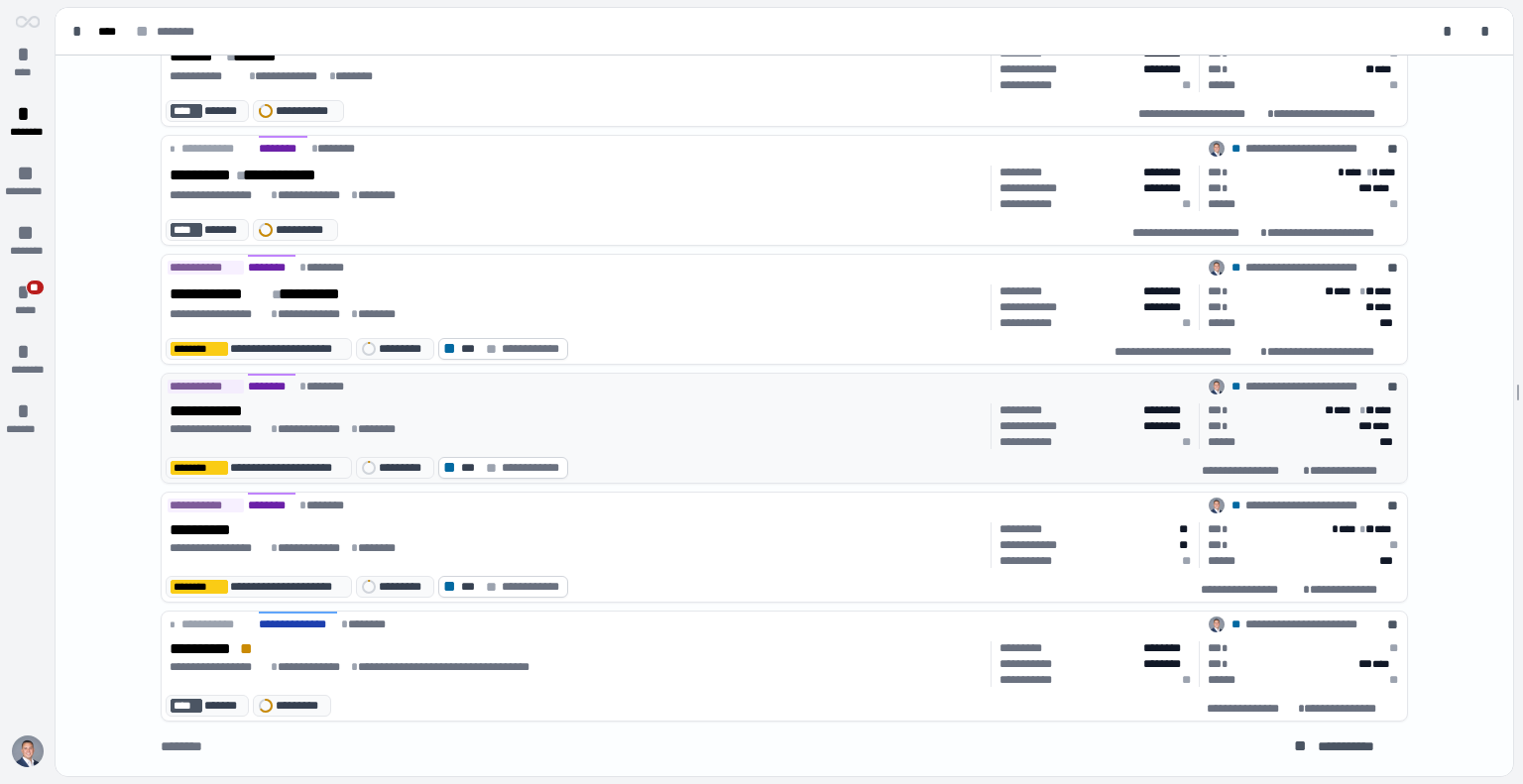 scroll, scrollTop: 0, scrollLeft: 0, axis: both 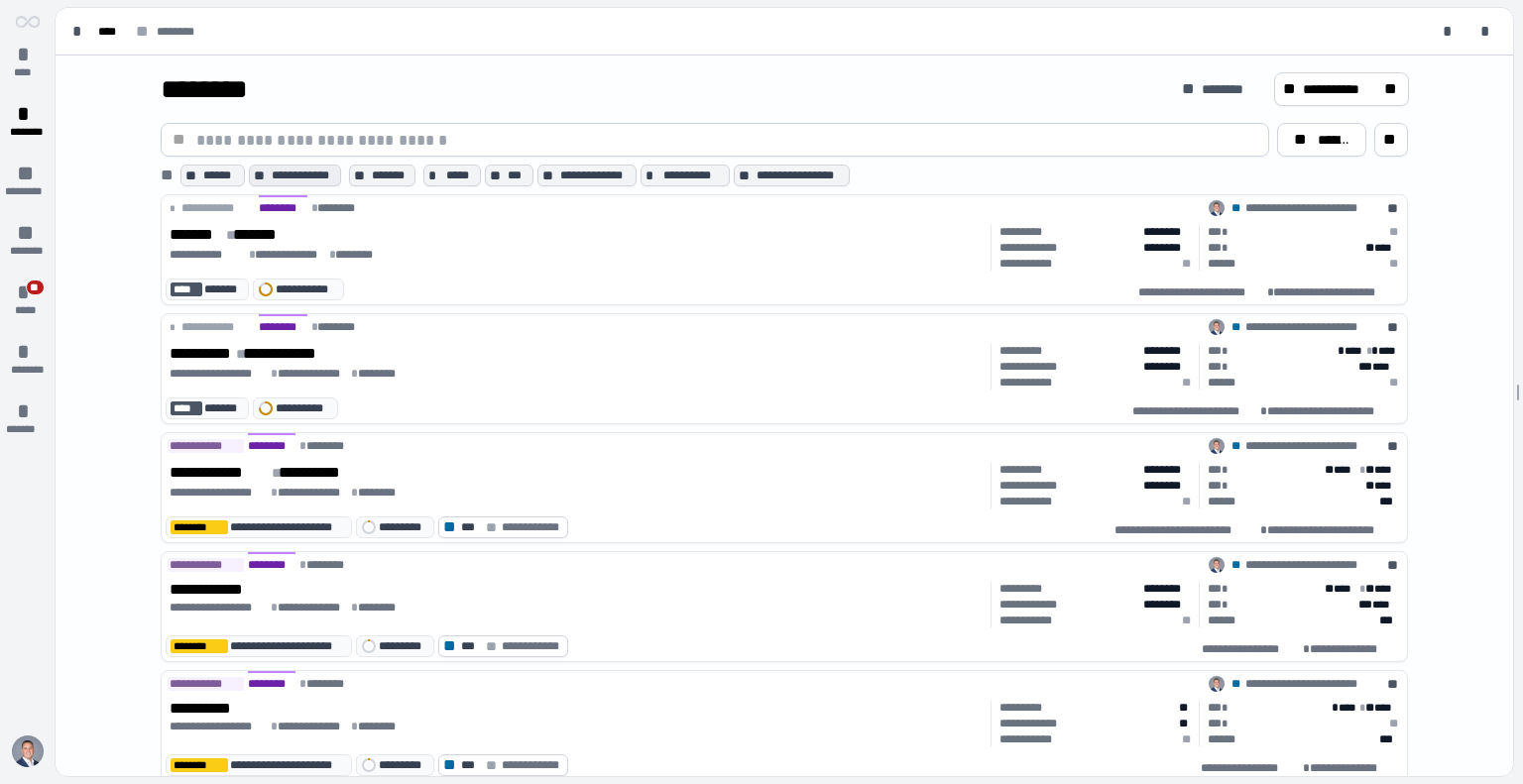 click on "**********" at bounding box center (304, 175) 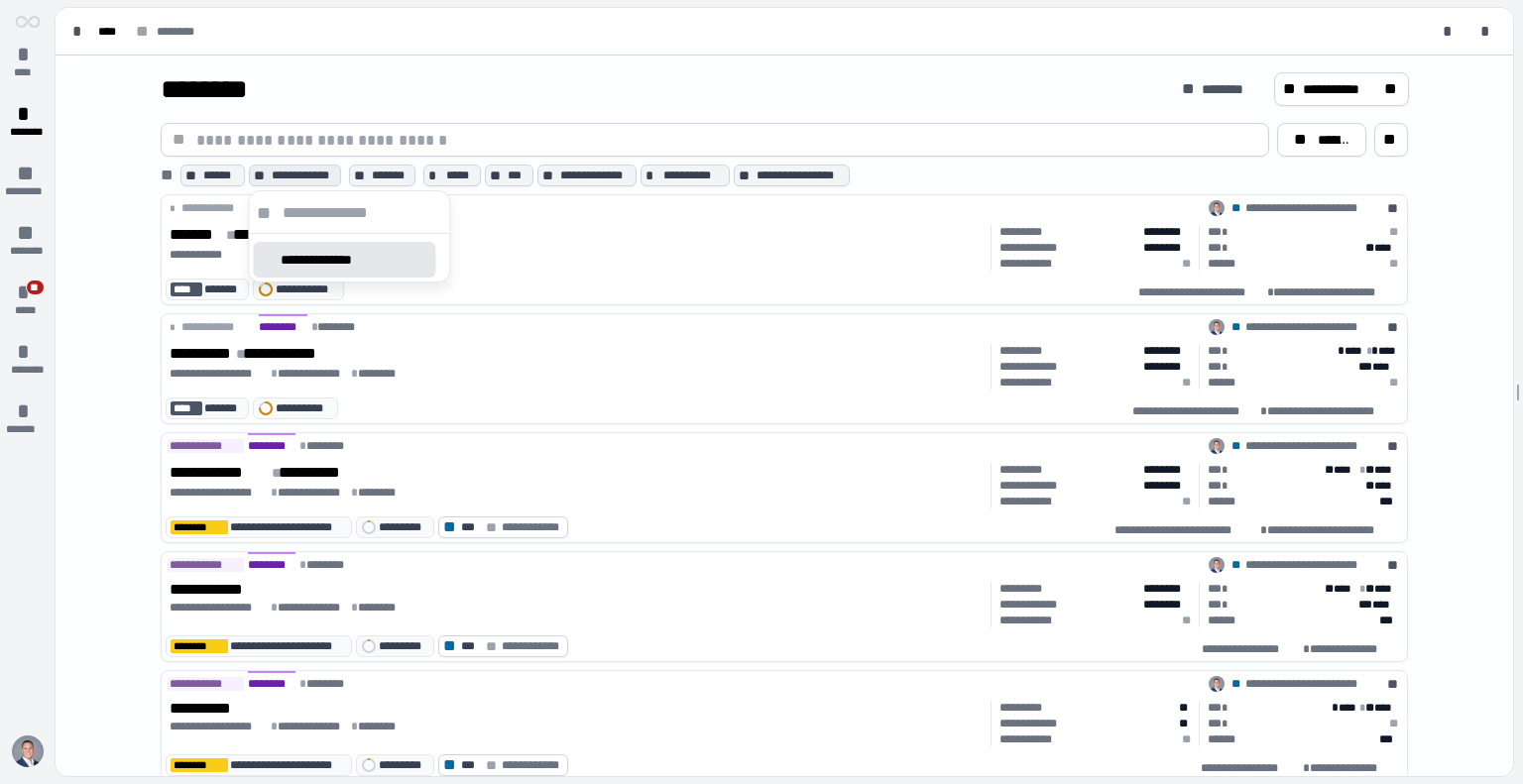 click on "**********" at bounding box center [304, 175] 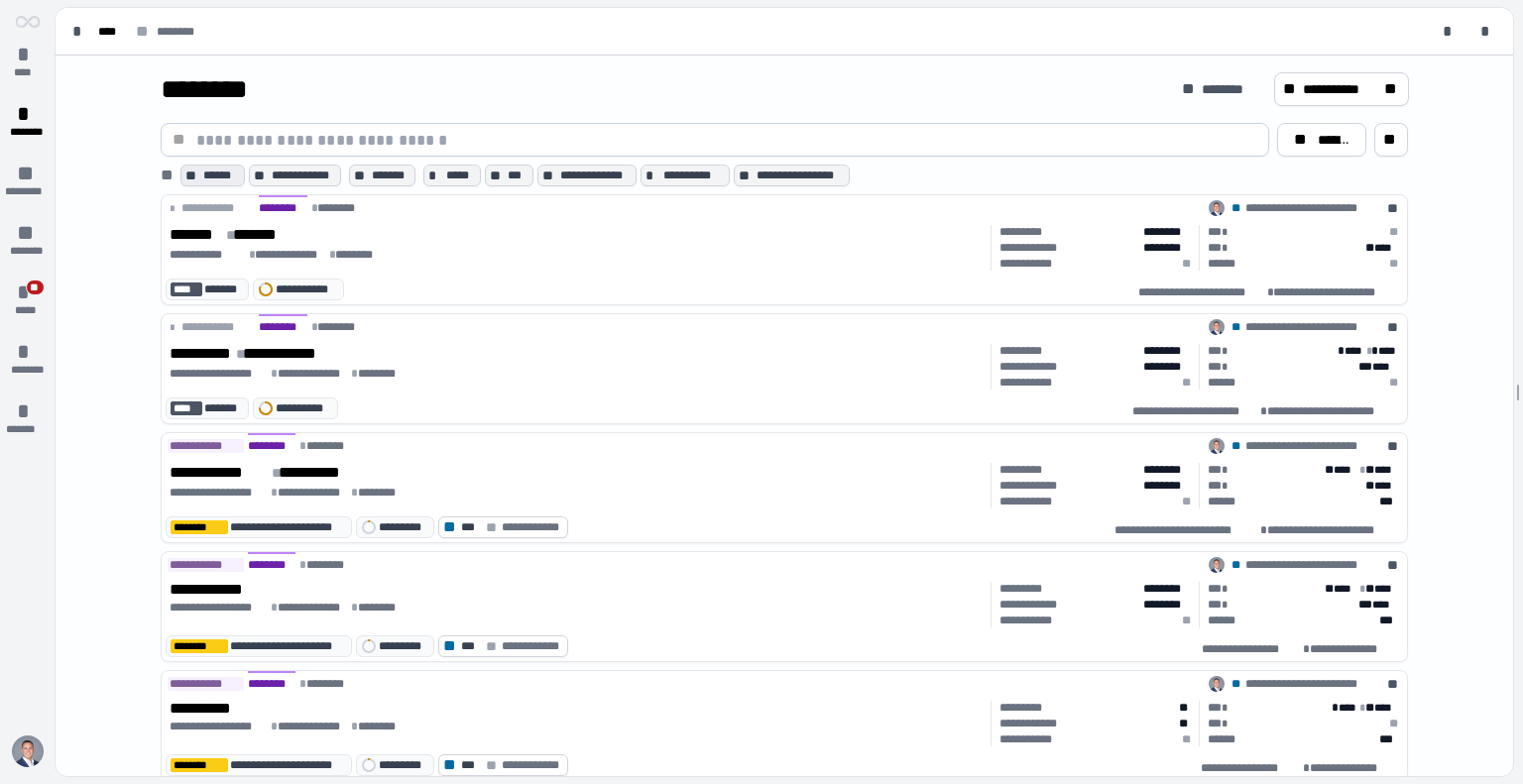 click on "******" at bounding box center (221, 175) 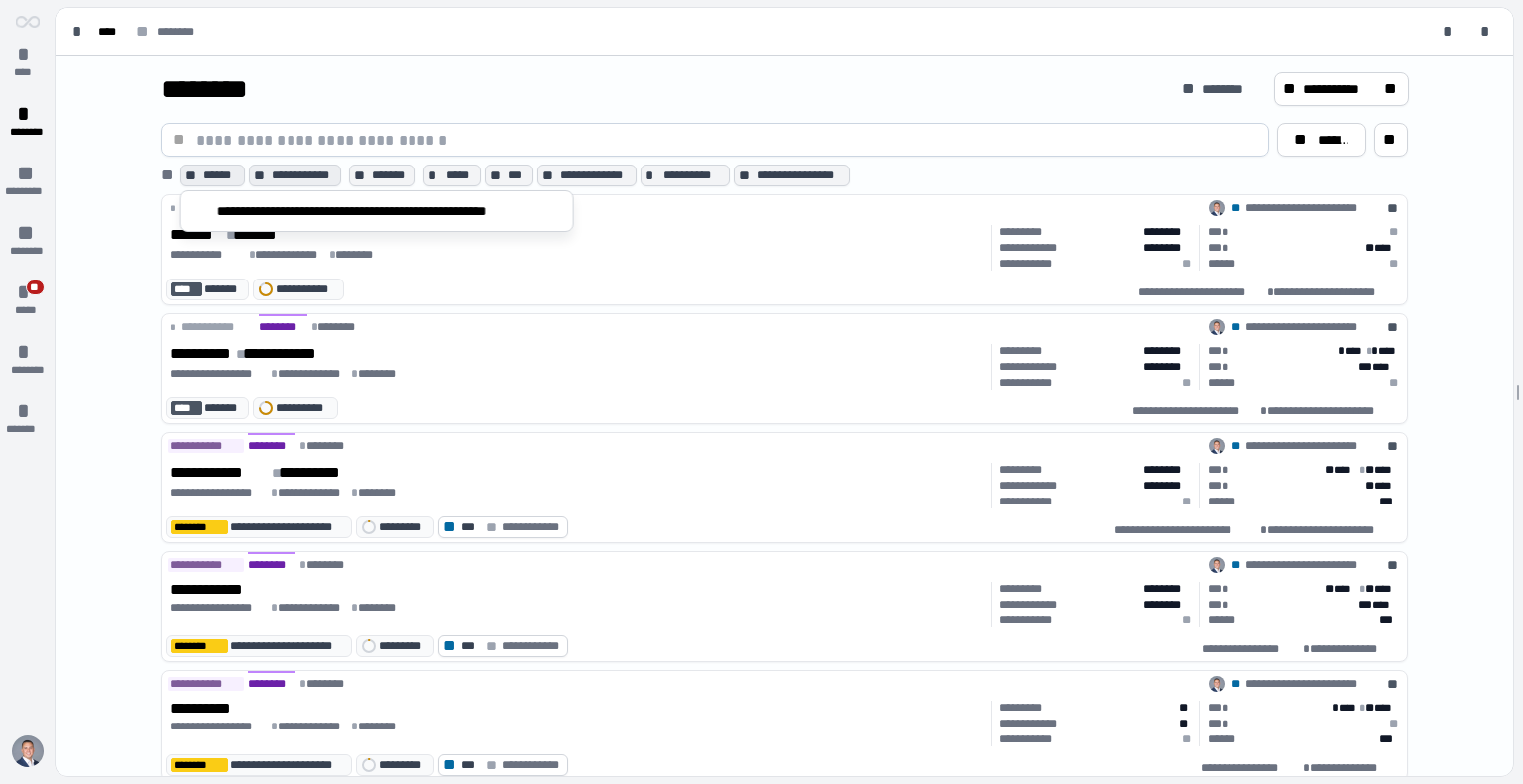 click on "**********" at bounding box center [304, 175] 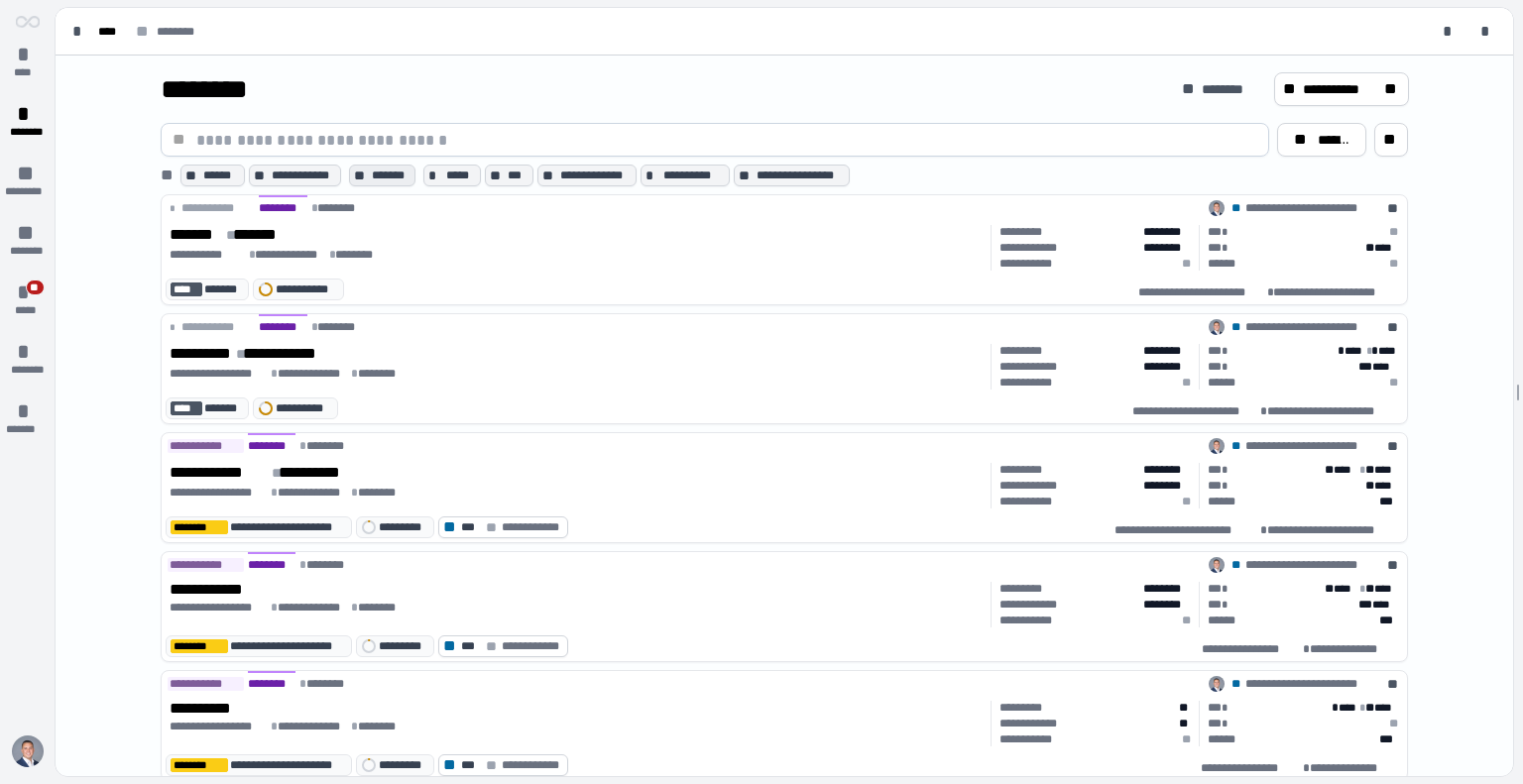 click on "*******" at bounding box center [391, 175] 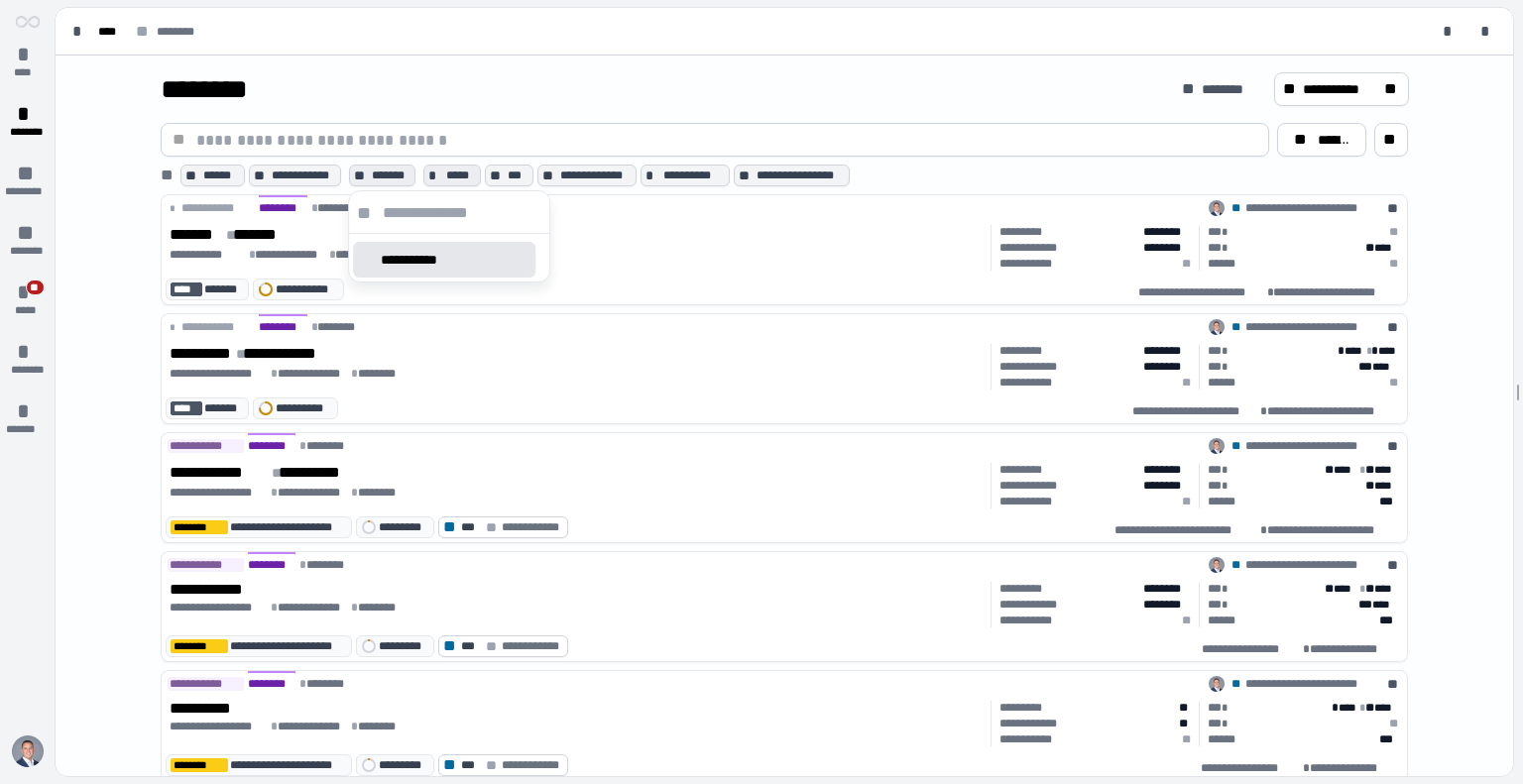 click on "*****" at bounding box center [461, 175] 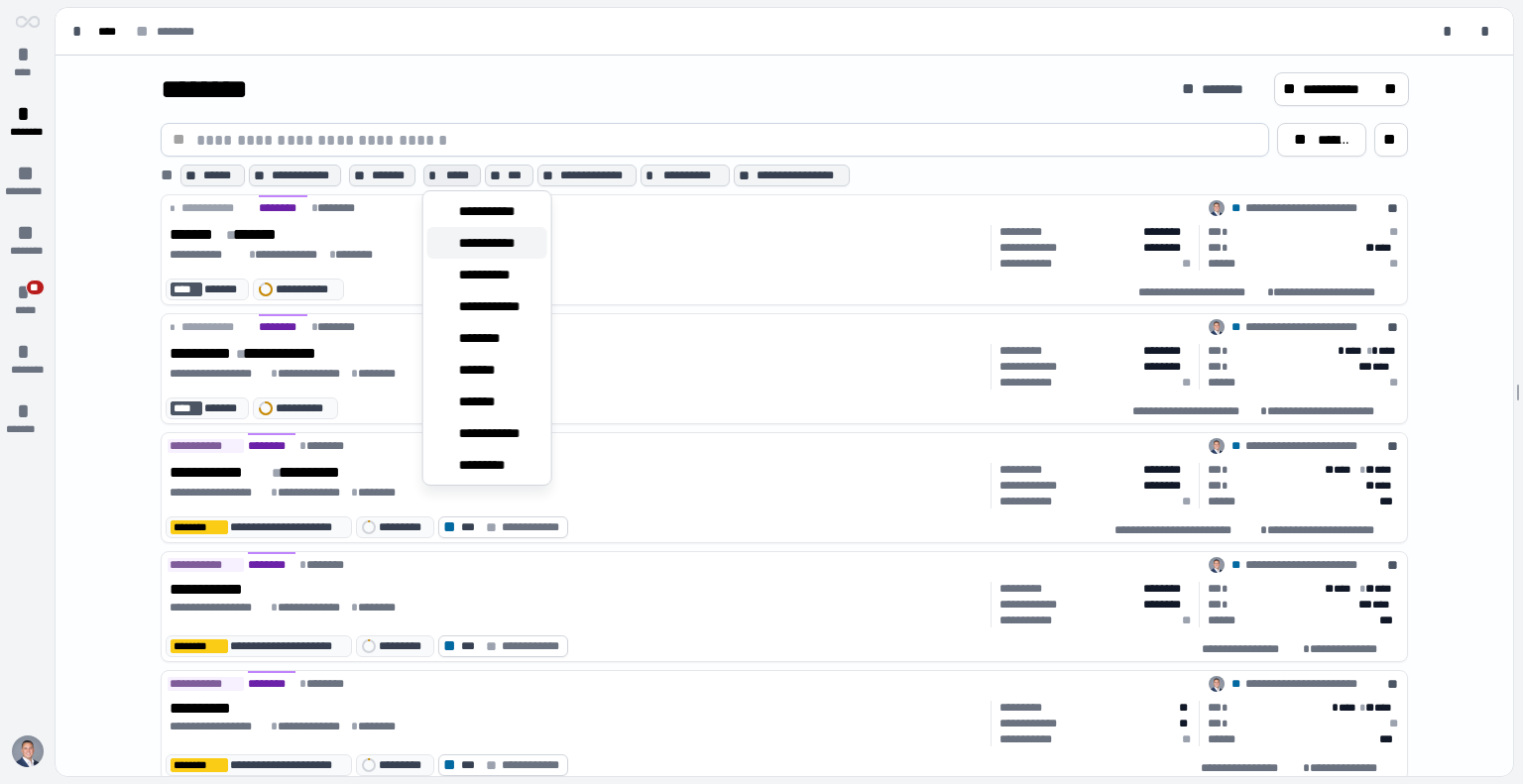 click on "**********" at bounding box center (494, 243) 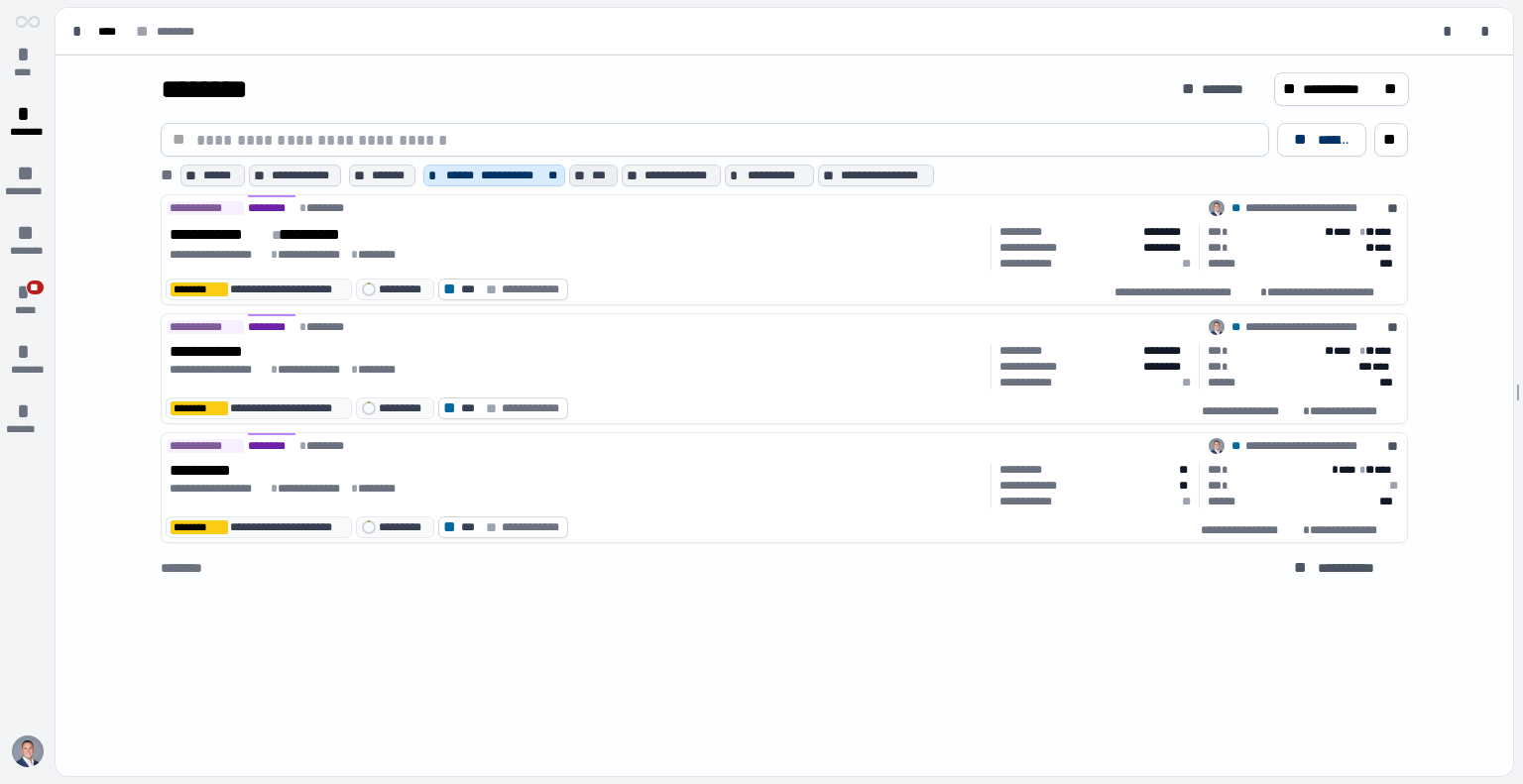 click on "***" at bounding box center [602, 175] 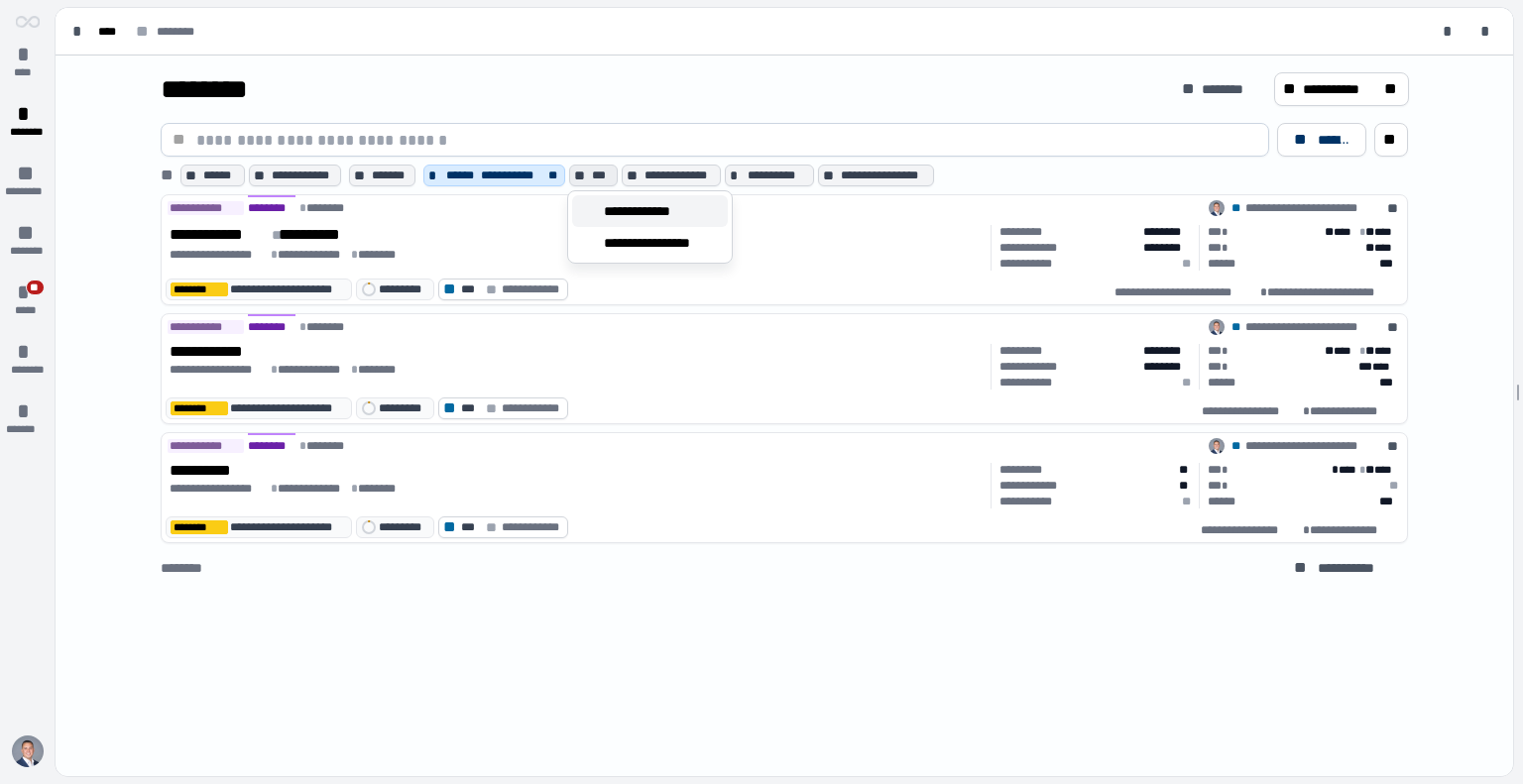 click on "**********" at bounding box center (648, 211) 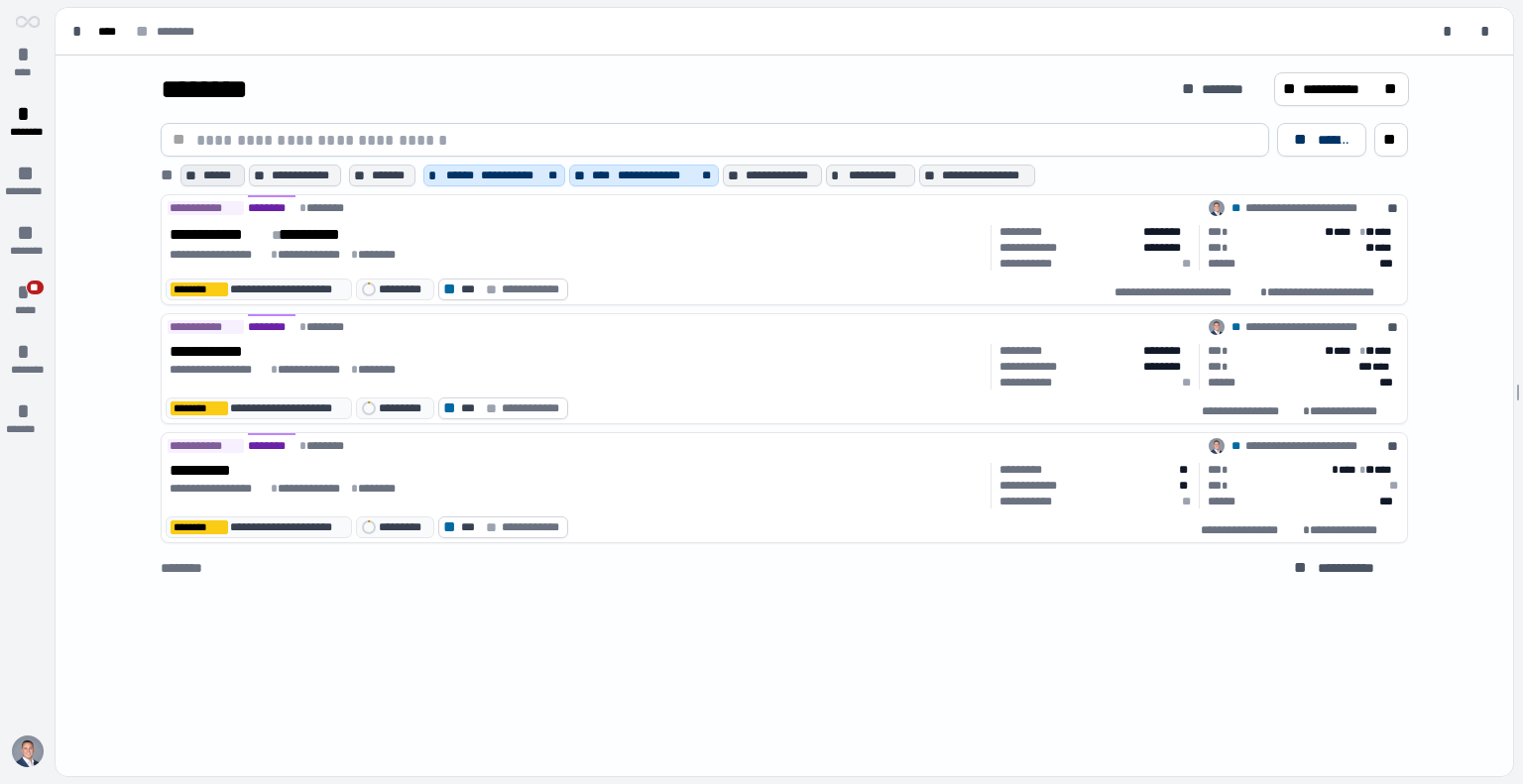 click on "******" at bounding box center (221, 175) 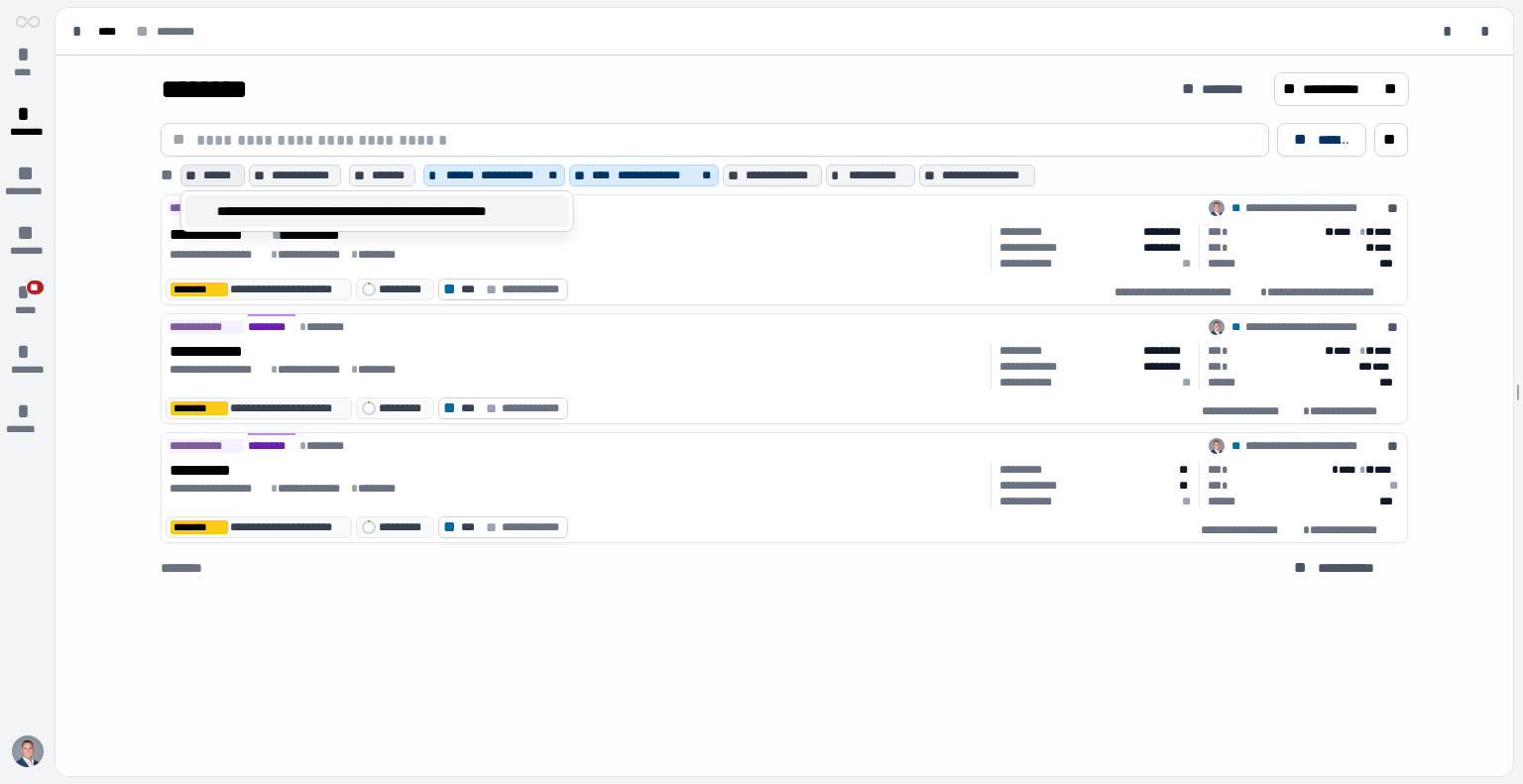 click on "**********" at bounding box center (389, 211) 